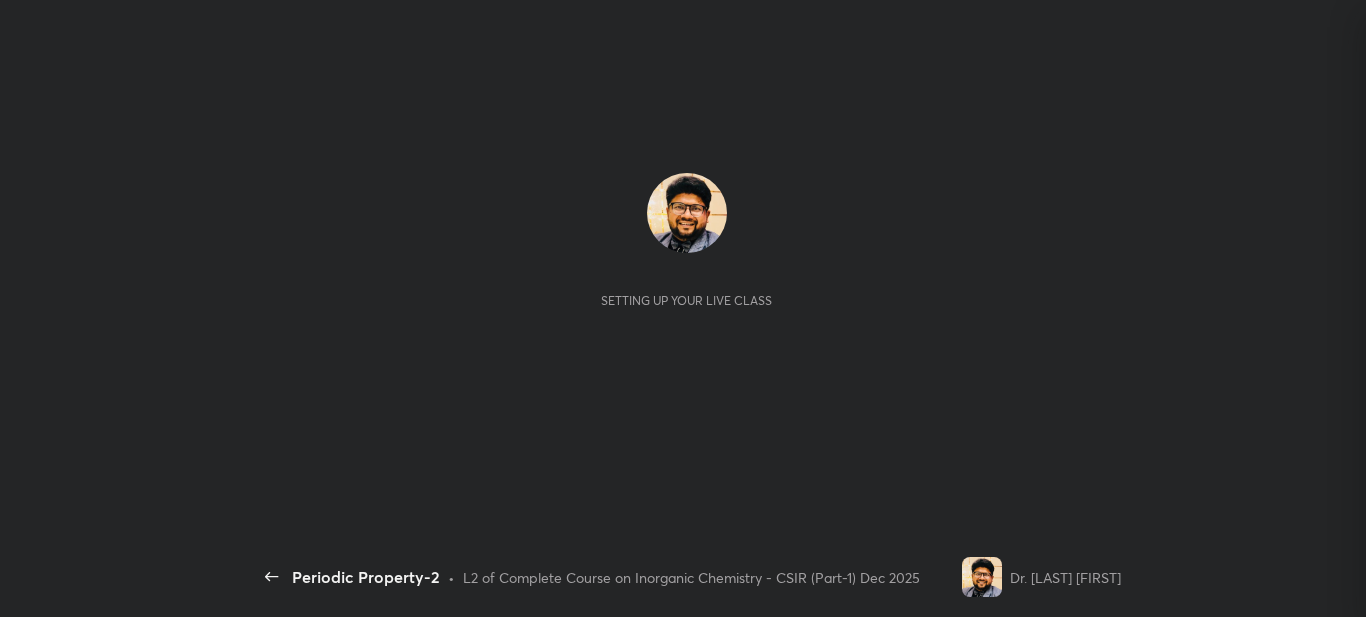 scroll, scrollTop: 0, scrollLeft: 0, axis: both 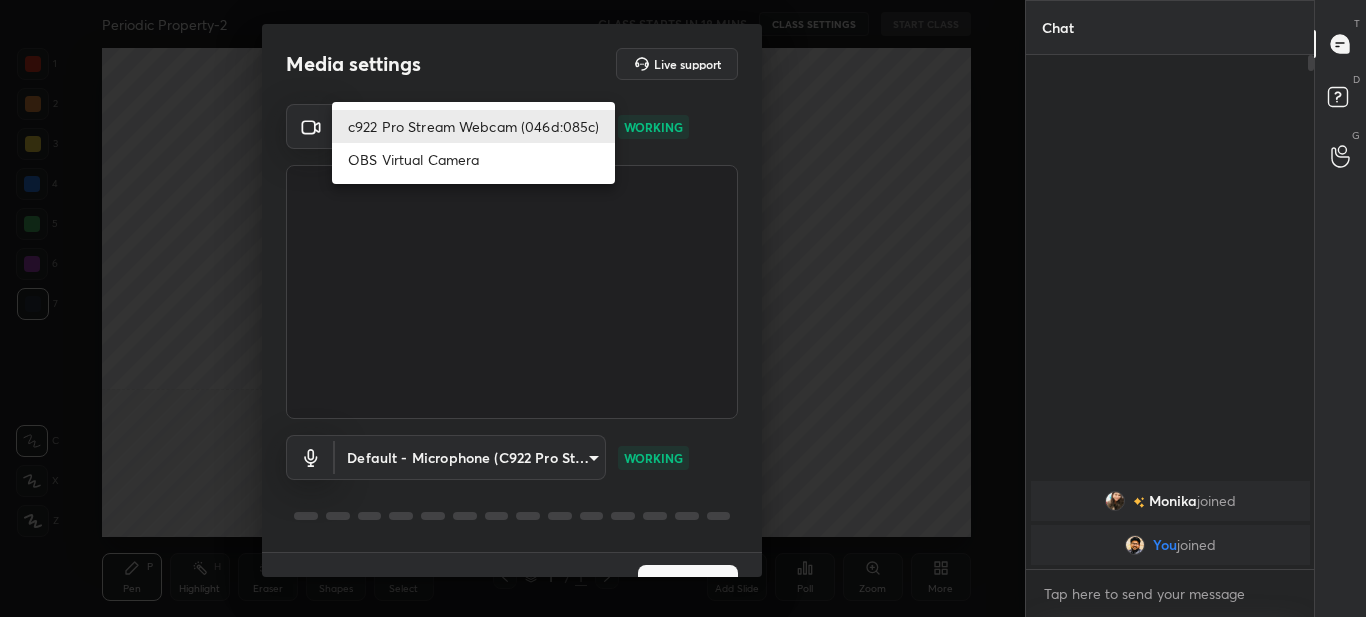 click on "1 2 3 4 5 6 7 C X Z C X Z E E Erase all H H Periodic Property-2 CLASS STARTS IN 18 MINS CLASS SETTINGS START CLASS Setting up your live class Back Periodic Property-2 • L2 of Complete Course on Inorganic Chemistry - CSIR (Part-1) Dec 2025 Dr. Kuldeep Garg Pen P Highlight H Eraser Shapes L Select S 1 / 1 Add Slide Poll Zoom More Chat [NAME] joined You joined 1 NEW MESSAGE Enable hand raising Enable raise hand to speak to learners. Once enabled, chat will be turned off temporarily. Enable x introducing Raise a hand with a doubt Now learners can raise their hand along with a doubt How it works? Doubts asked by learners will show up here Raise hand disabled You have disabled Raise hand currently. Enable it to invite learners to speak Enable Can't raise hand Looks like educator just invited you to speak. Please wait before you can raise your hand again. Got it T Messages (T) D Doubts (D) G Raise Hand (G) Report an issue Reason for reporting Buffering Chat not working Audio - Video sync issue ​ Report 1" at bounding box center (683, 308) 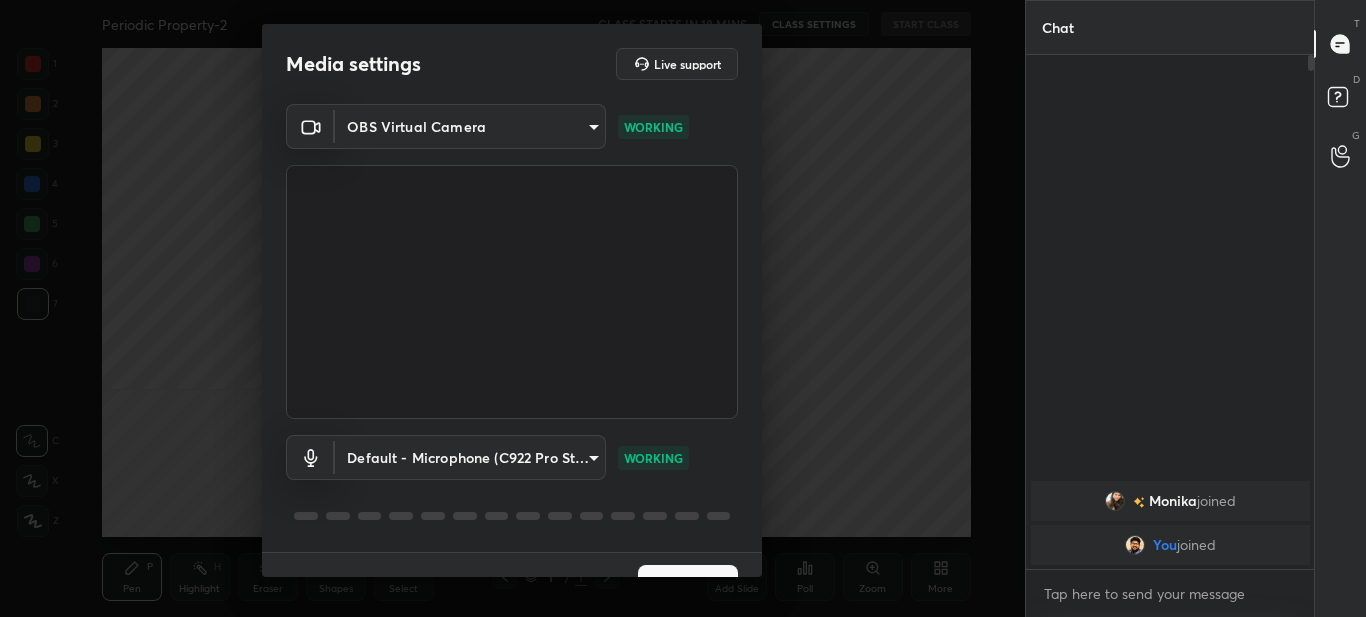 click on "OBS Virtual Camera ccae425ee92aeb3afb08fe0a69f2ea5554a0381d99c176928f7e12ecef7127a8 WORKING" at bounding box center (512, 261) 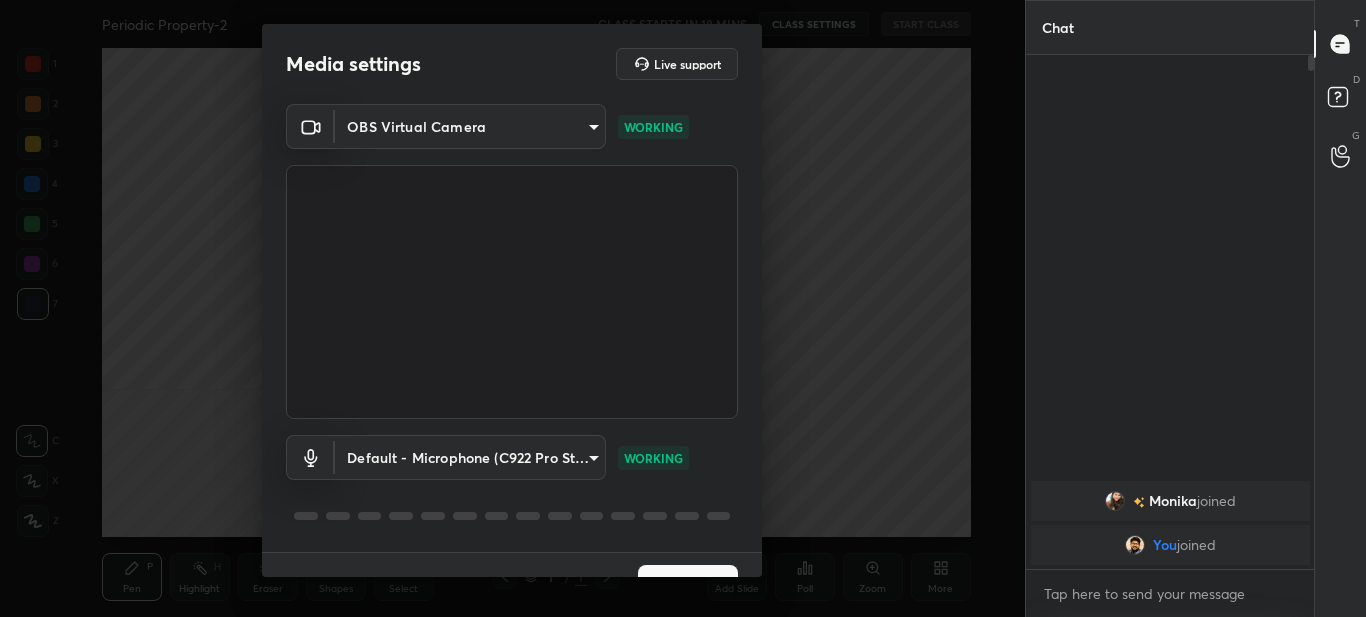 click on "1 2 3 4 5 6 7 C X Z C X Z E E Erase all H H Periodic Property-2 CLASS STARTS IN 18 MINS CLASS SETTINGS START CLASS Setting up your live class Back Periodic Property-2 • L2 of Complete Course on Inorganic Chemistry - CSIR (Part-1) Dec 2025 Dr. Kuldeep Garg Pen P Highlight H Eraser Shapes L Select S 1 / 1 Add Slide Poll Zoom More Chat [NAME] joined You joined 1 NEW MESSAGE Enable hand raising Enable raise hand to speak to learners. Once enabled, chat will be turned off temporarily. Enable x introducing Raise a hand with a doubt Now learners can raise their hand along with a doubt How it works? Doubts asked by learners will show up here Raise hand disabled You have disabled Raise hand currently. Enable it to invite learners to speak Enable Can't raise hand Looks like educator just invited you to speak. Please wait before you can raise your hand again. Got it T Messages (T) D Doubts (D) G Raise Hand (G) Report an issue Reason for reporting Buffering Chat not working Audio - Video sync issue ​ Report 1" at bounding box center (683, 308) 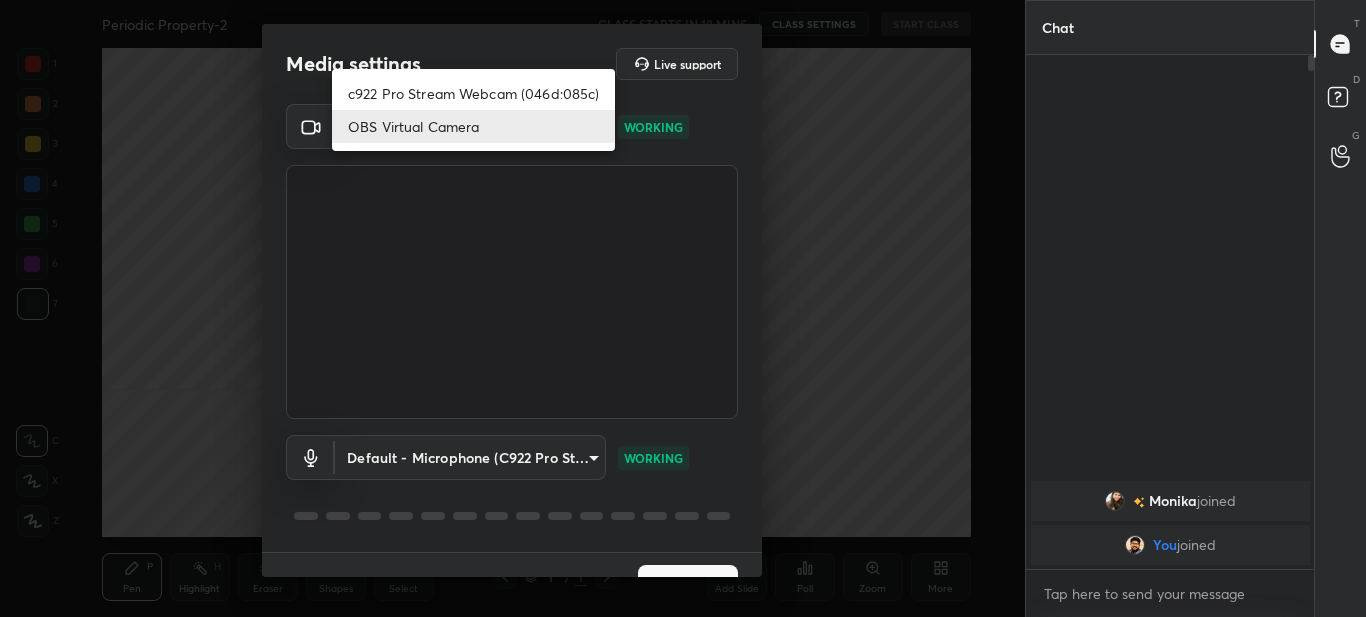 click on "c922 Pro Stream Webcam (046d:085c)" at bounding box center (473, 93) 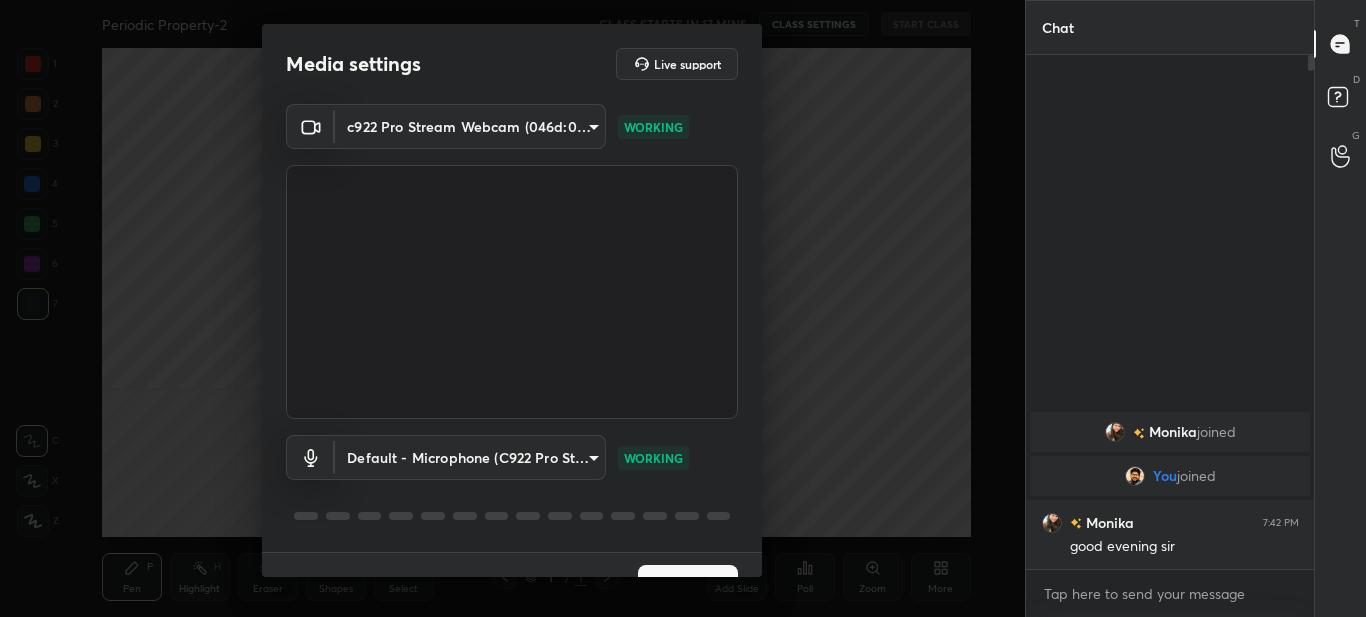 click on "Next" at bounding box center (688, 585) 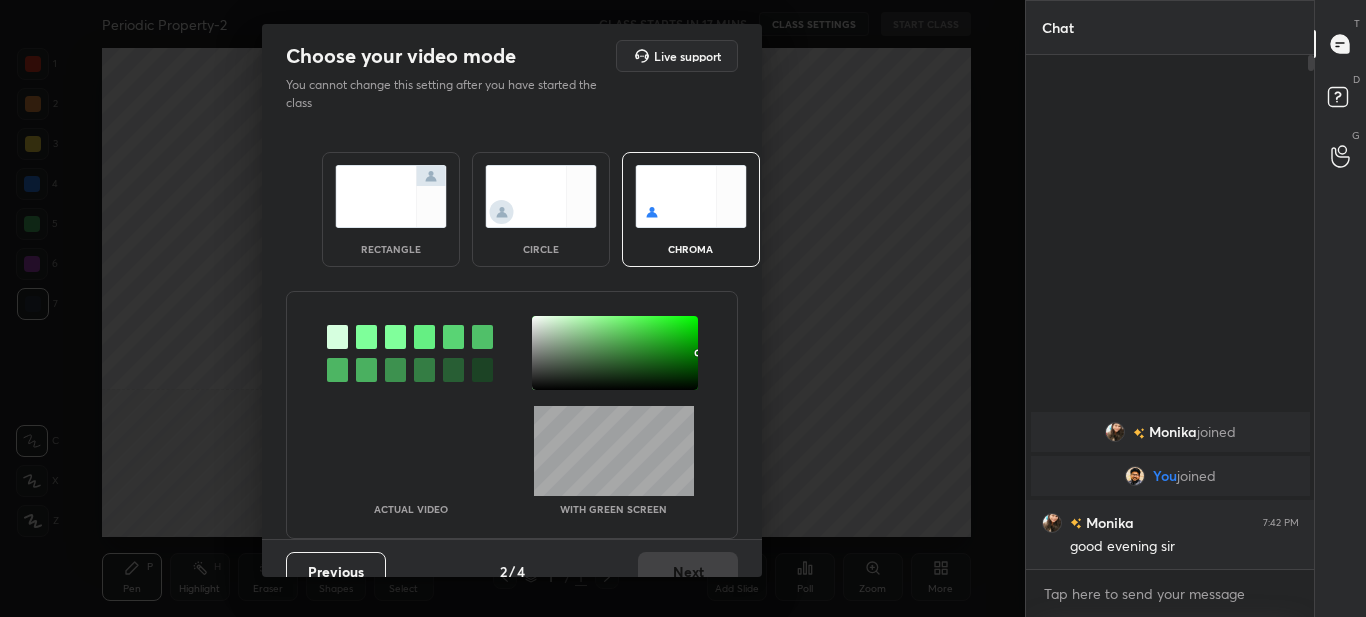 click at bounding box center (391, 196) 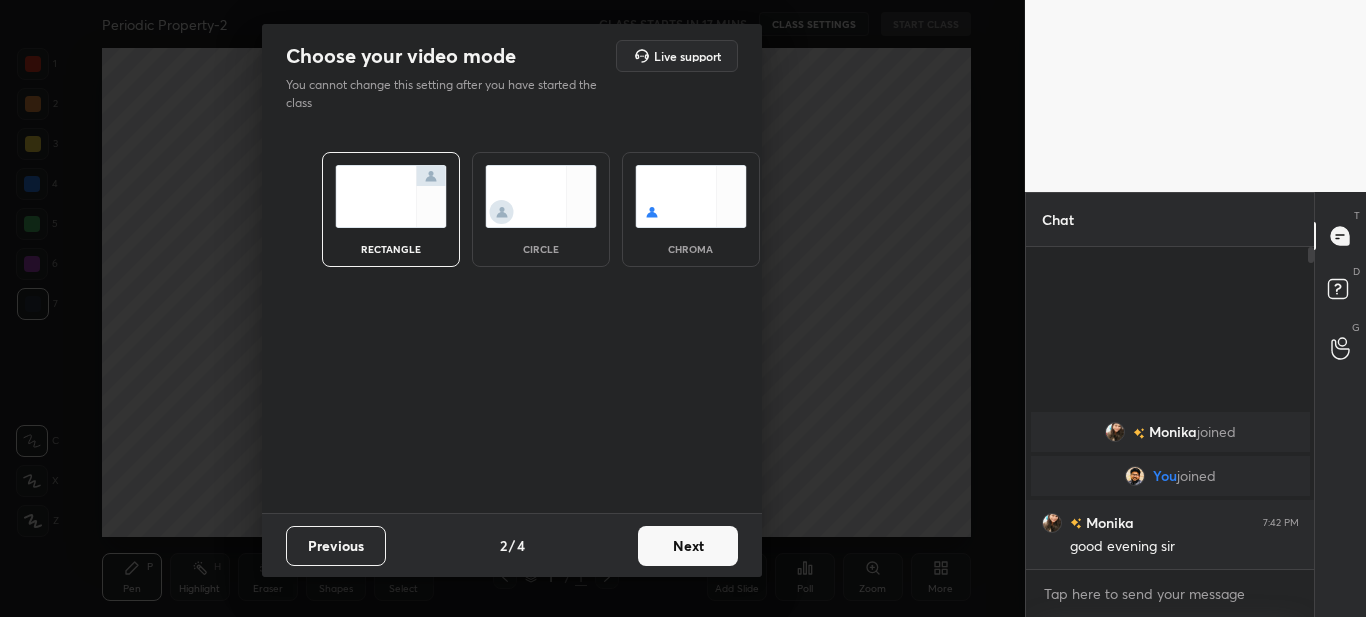 scroll, scrollTop: 316, scrollLeft: 282, axis: both 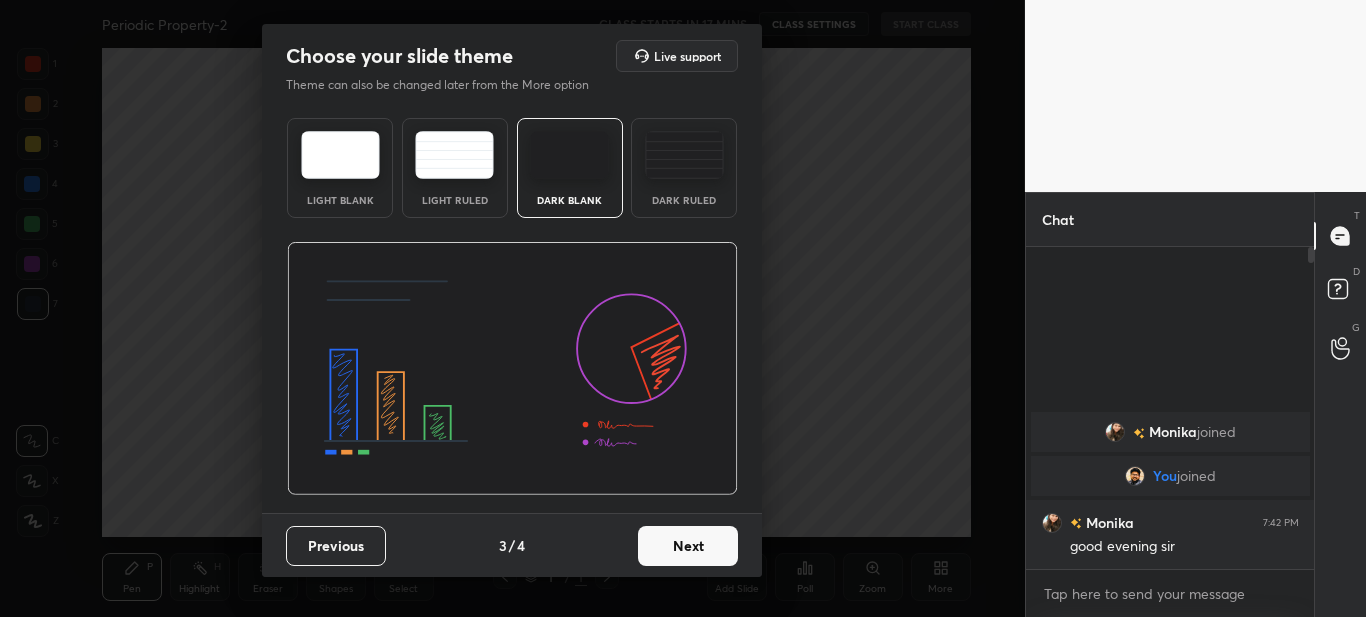 click on "Next" at bounding box center (688, 546) 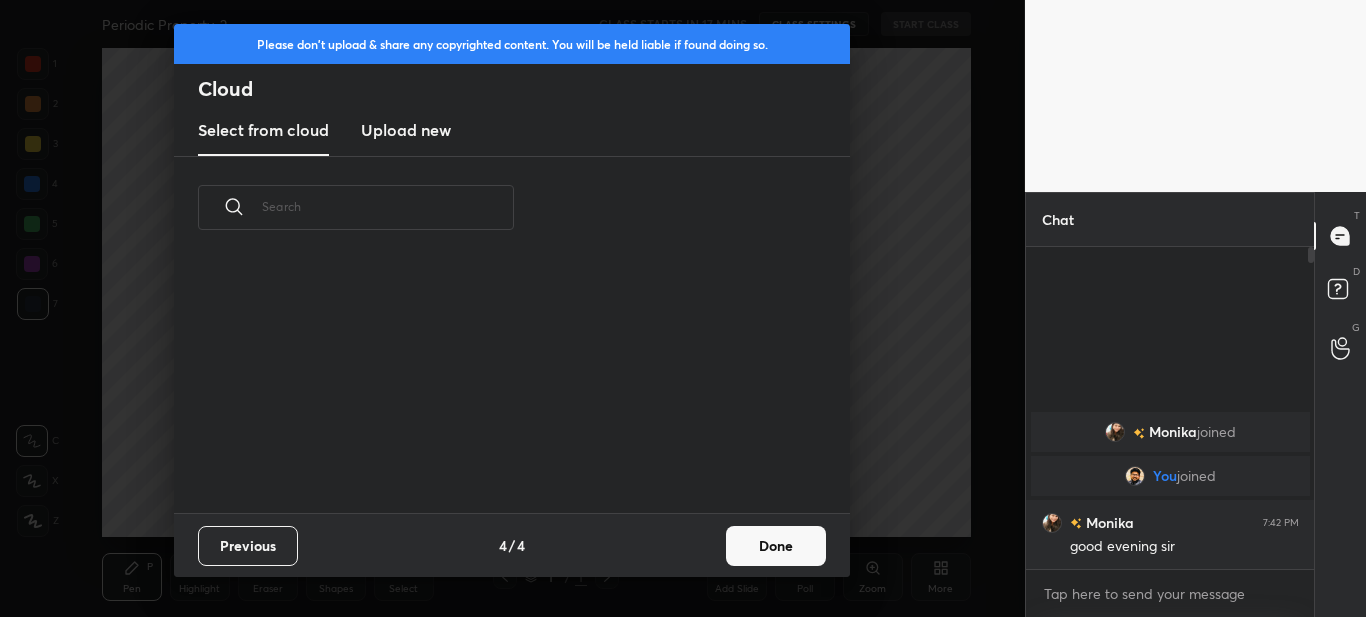 scroll, scrollTop: 7, scrollLeft: 11, axis: both 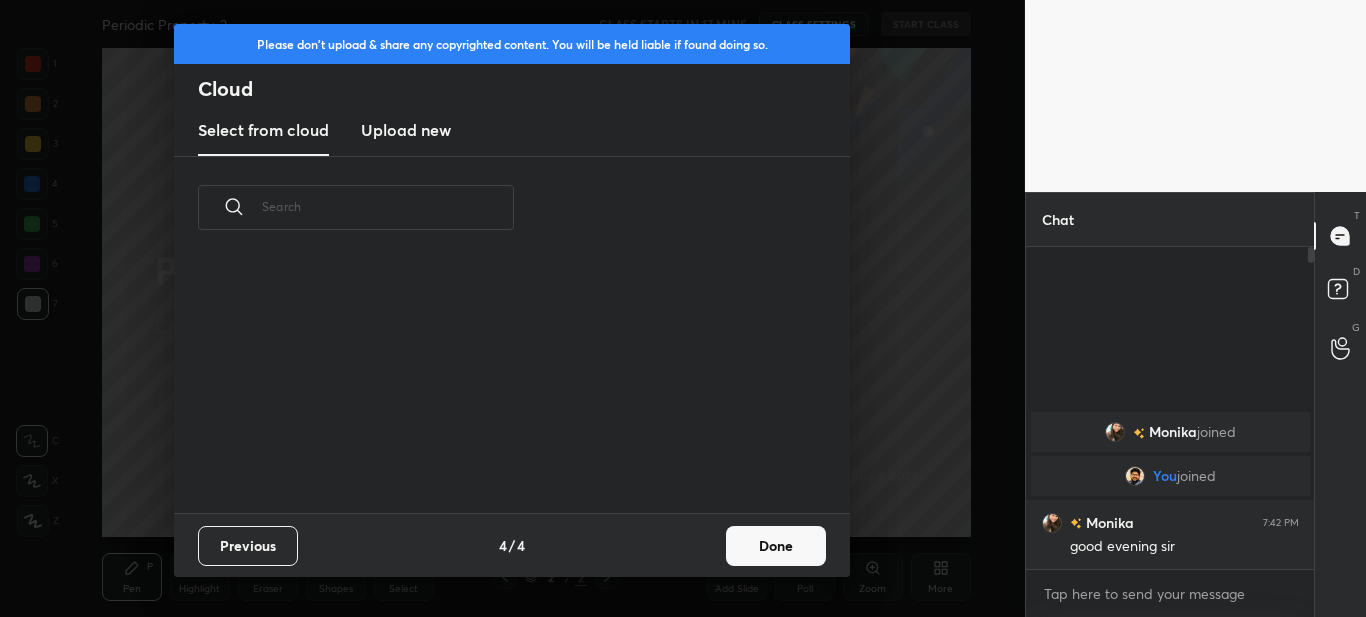 click on "Upload new" at bounding box center [406, 130] 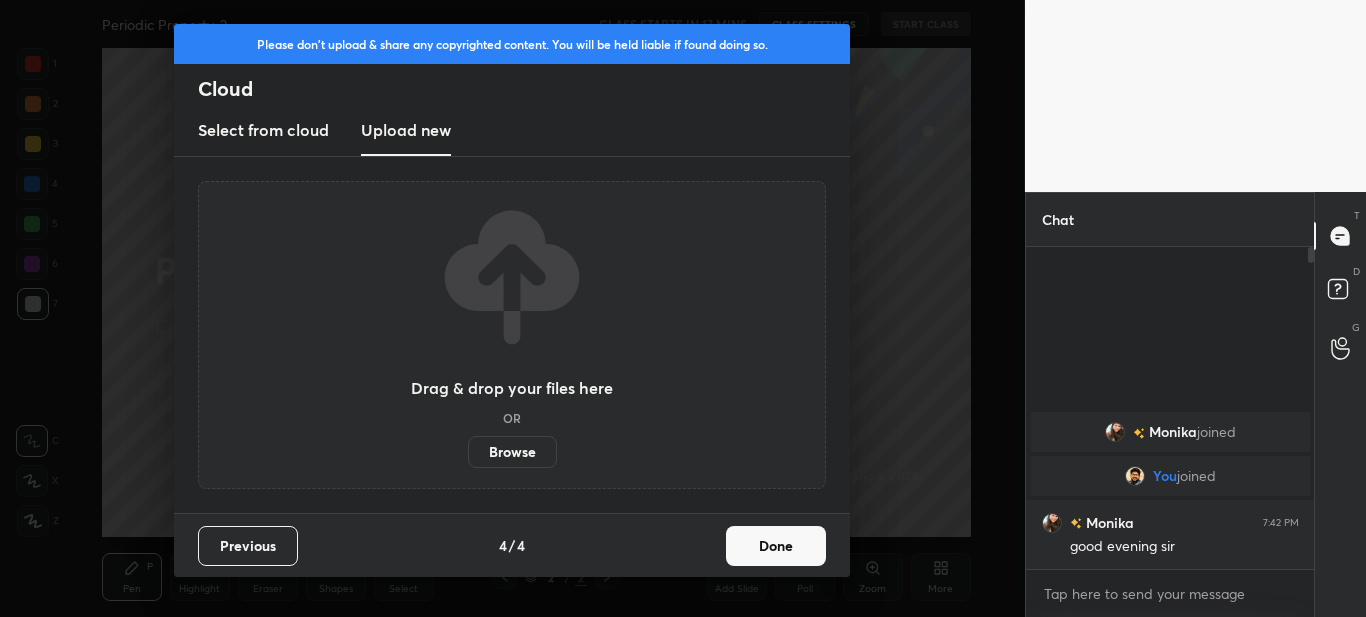 click on "Browse" at bounding box center (512, 452) 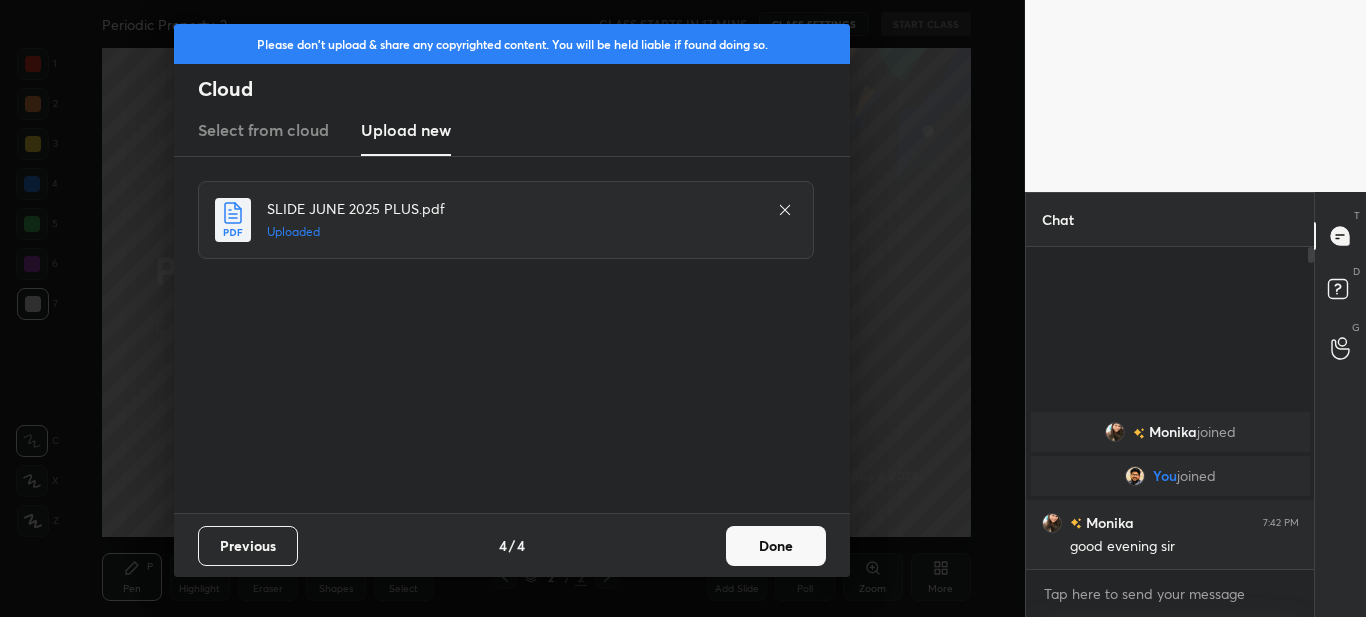 click on "Done" at bounding box center [776, 546] 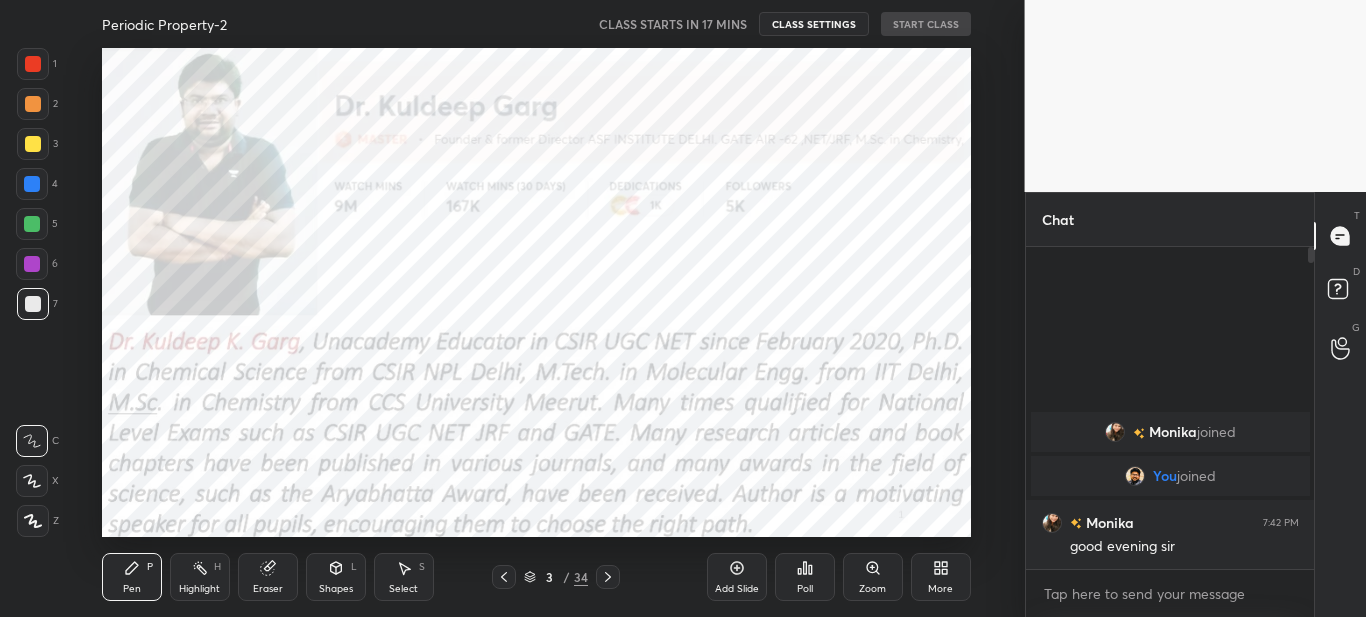 click at bounding box center [504, 577] 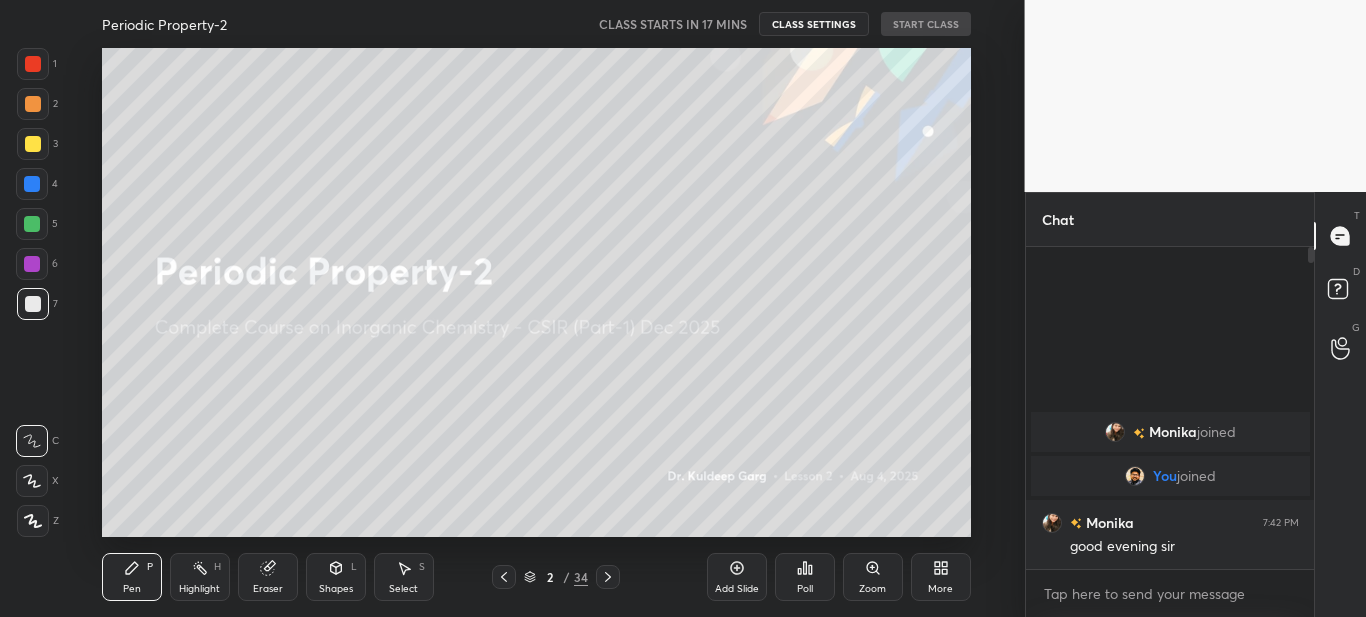 click 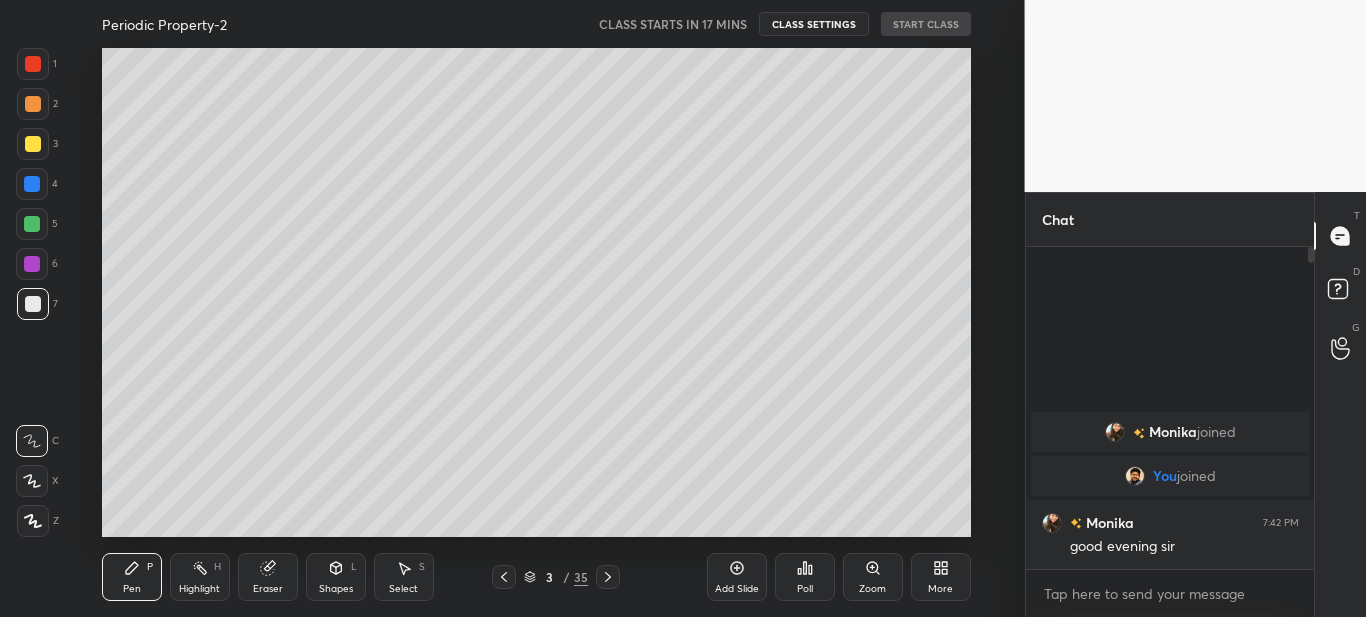 click on "More" at bounding box center (940, 589) 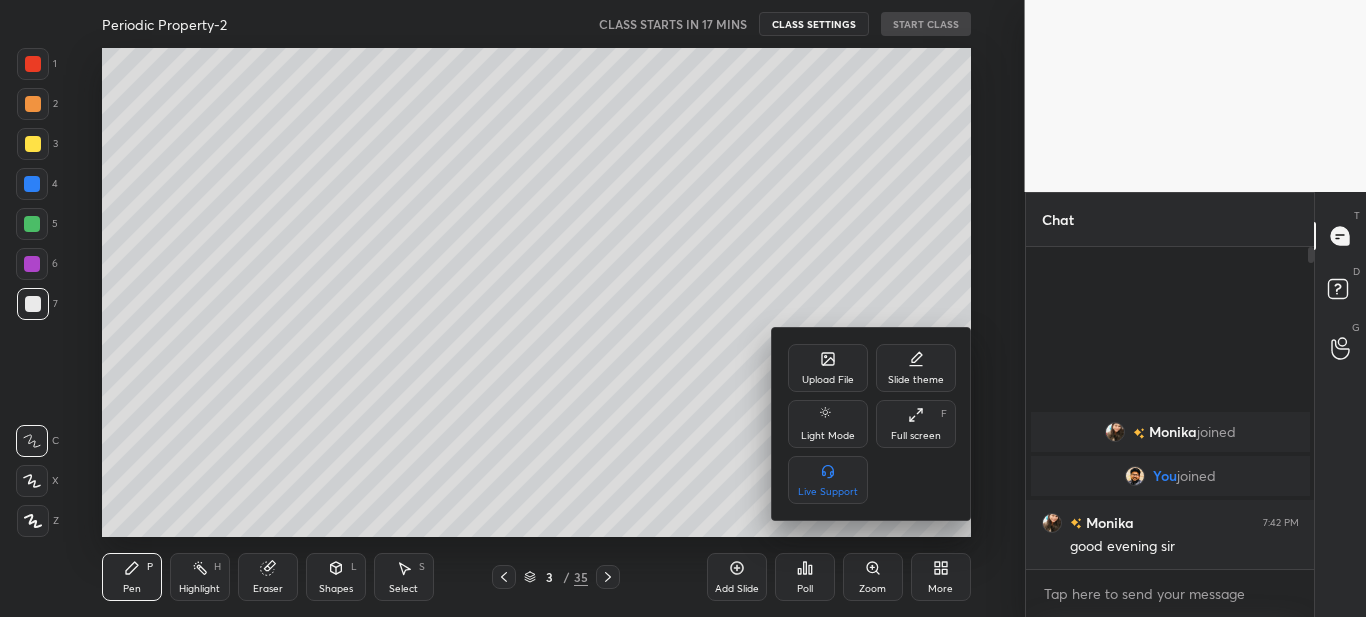 click on "Upload File" at bounding box center [828, 380] 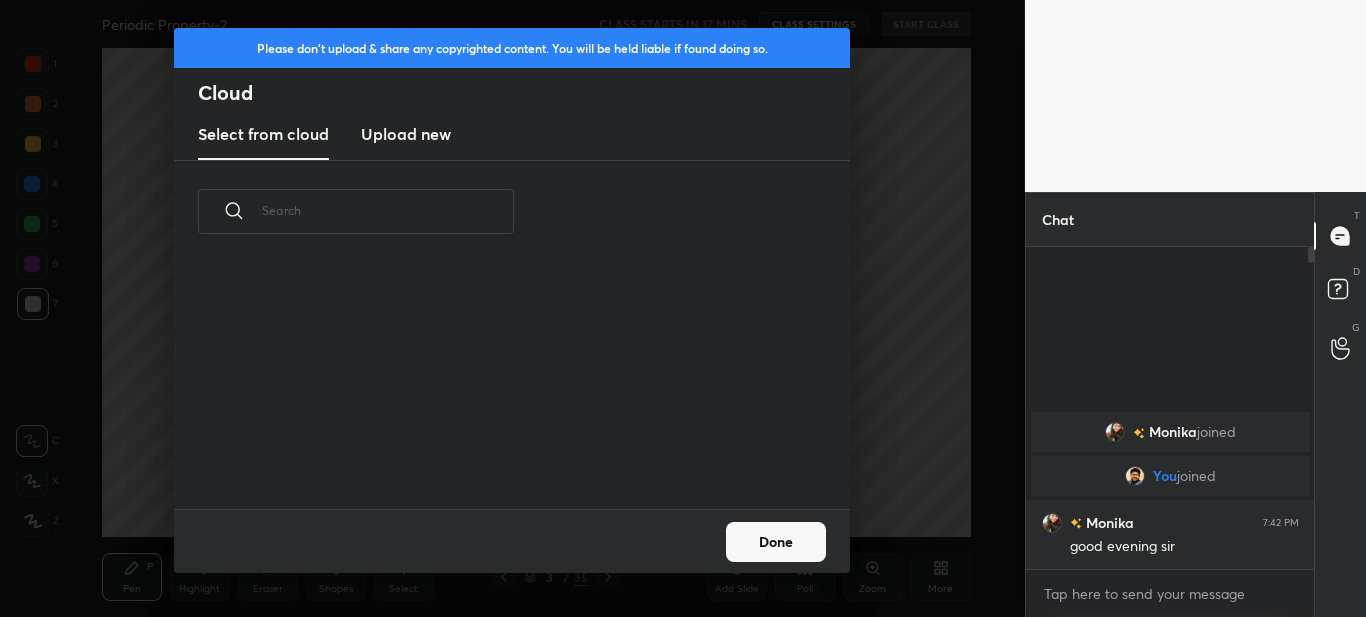 scroll, scrollTop: 7, scrollLeft: 11, axis: both 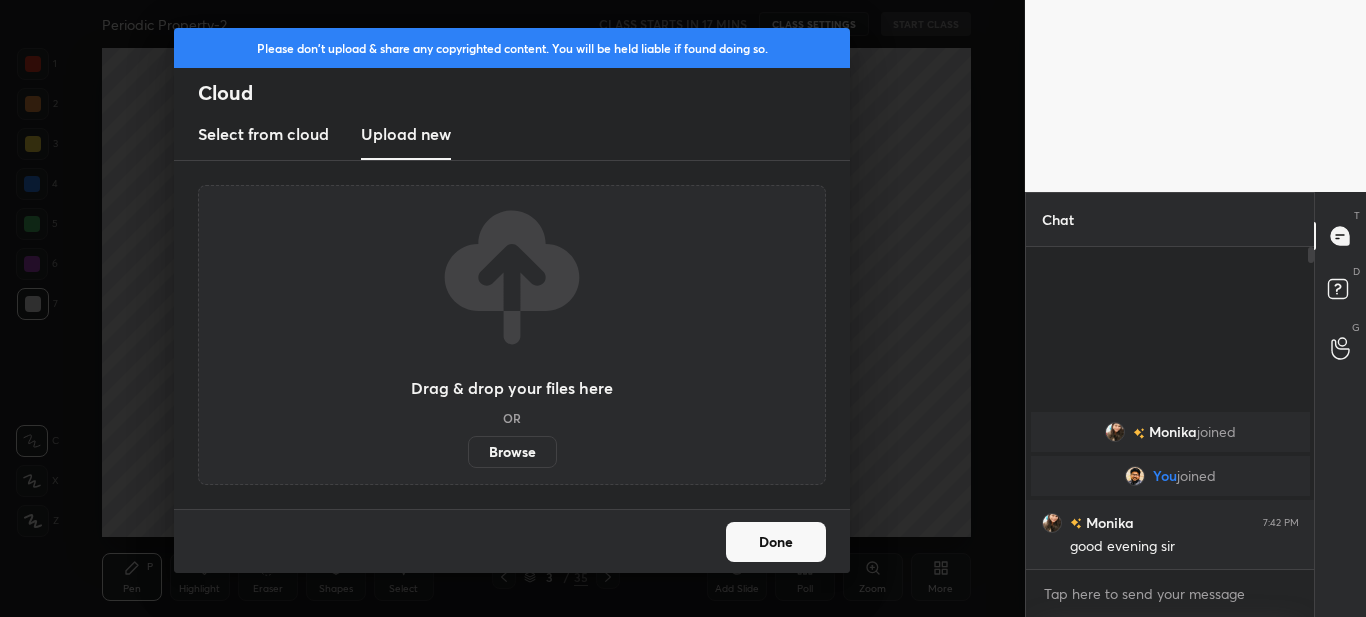 click on "Browse" at bounding box center [512, 452] 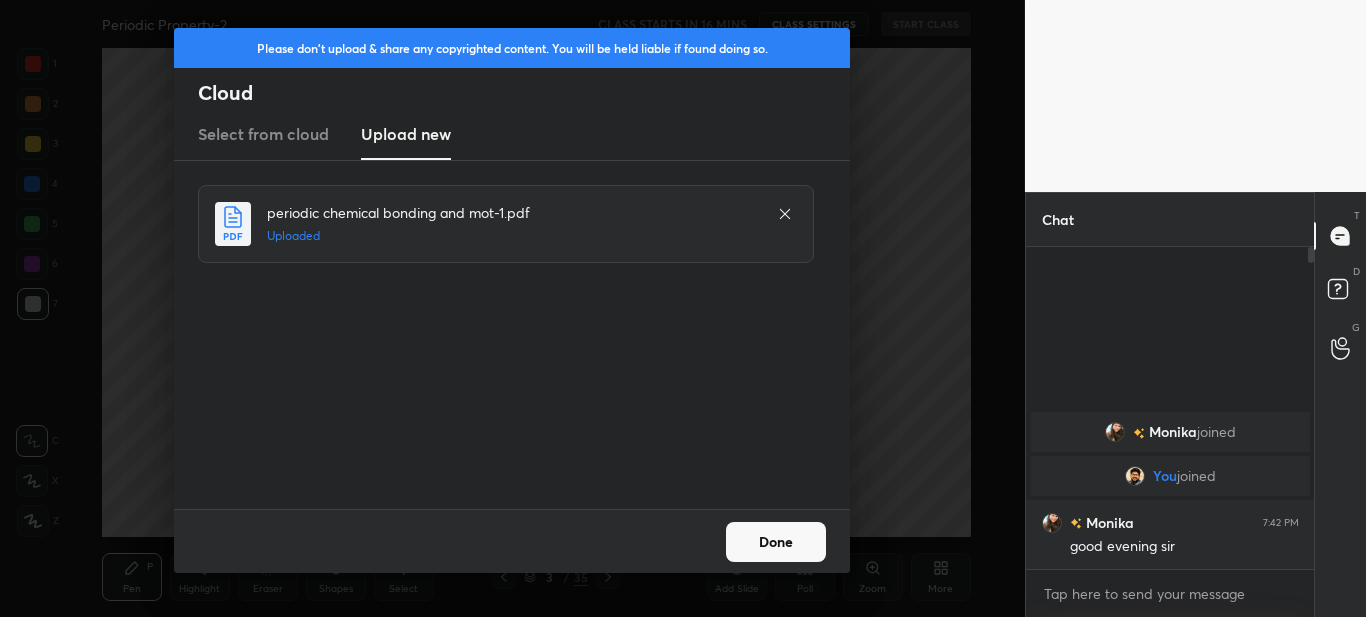 click on "Done" at bounding box center (776, 542) 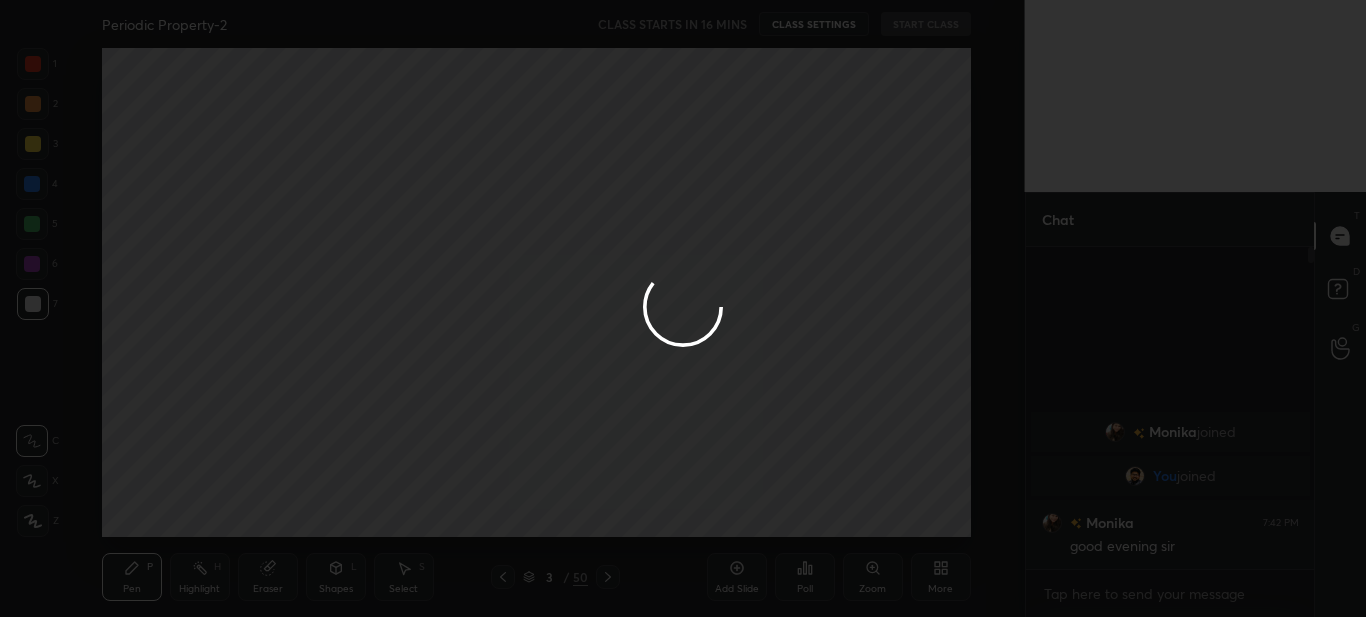 click on "Done" at bounding box center (776, 542) 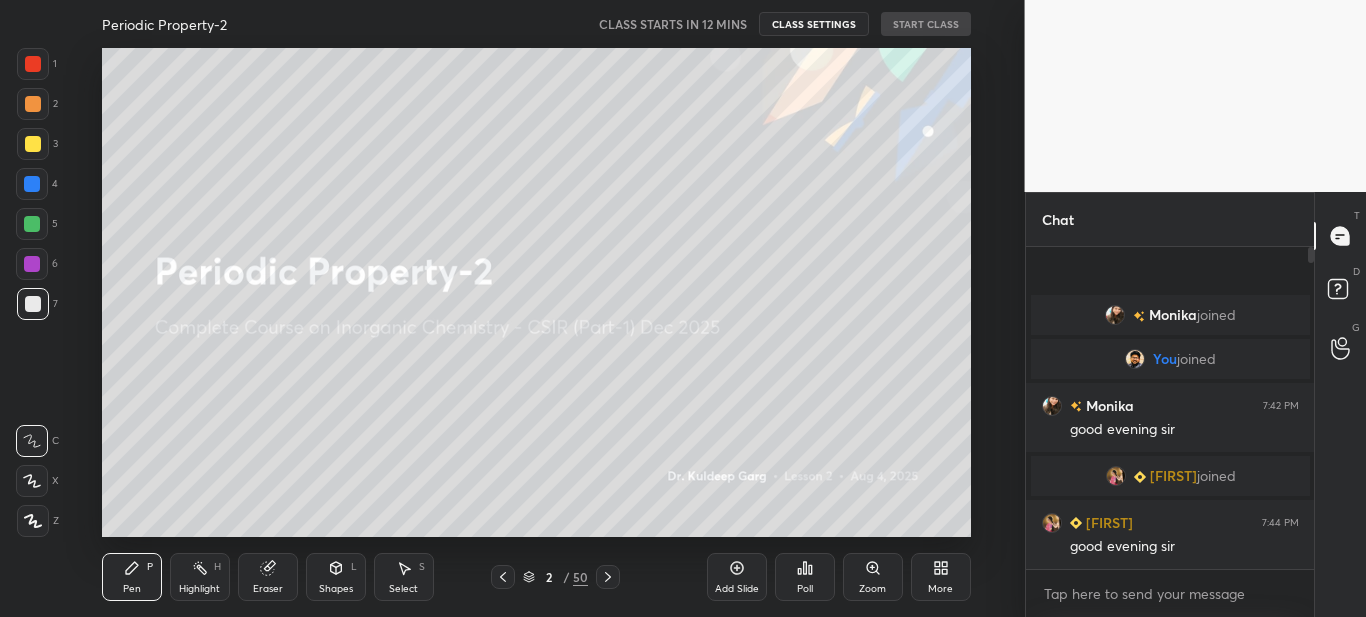 click on "More" at bounding box center (940, 589) 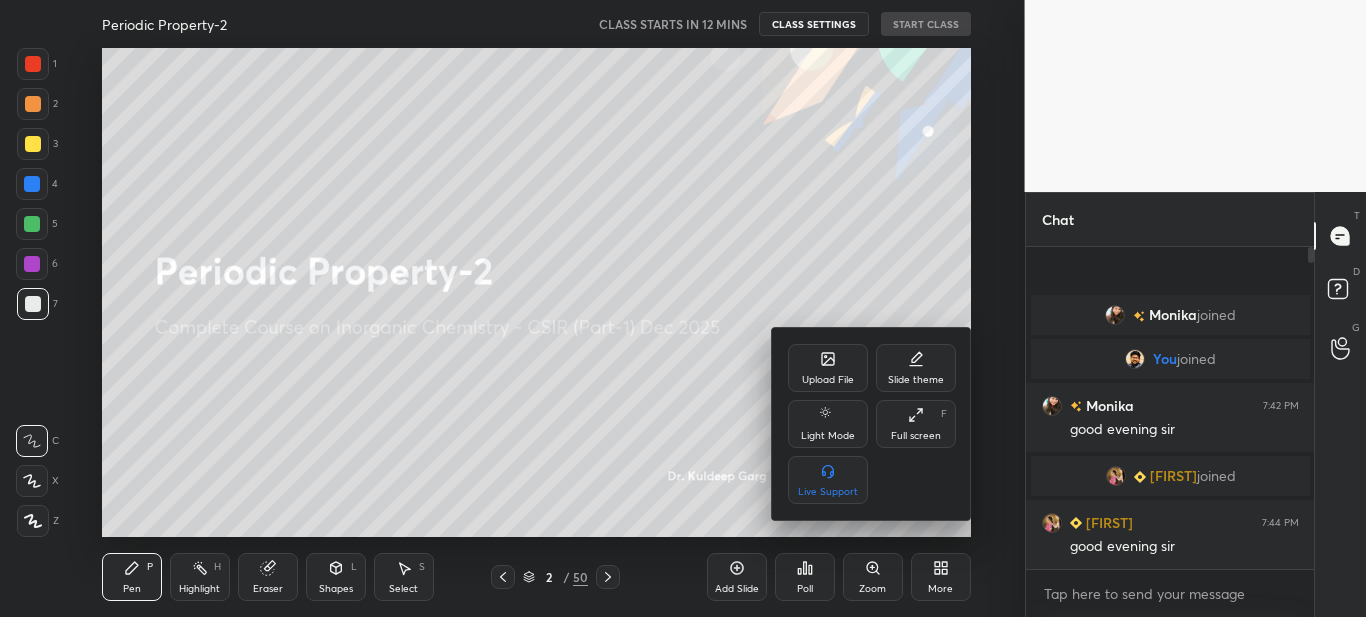 click on "Full screen" at bounding box center (916, 436) 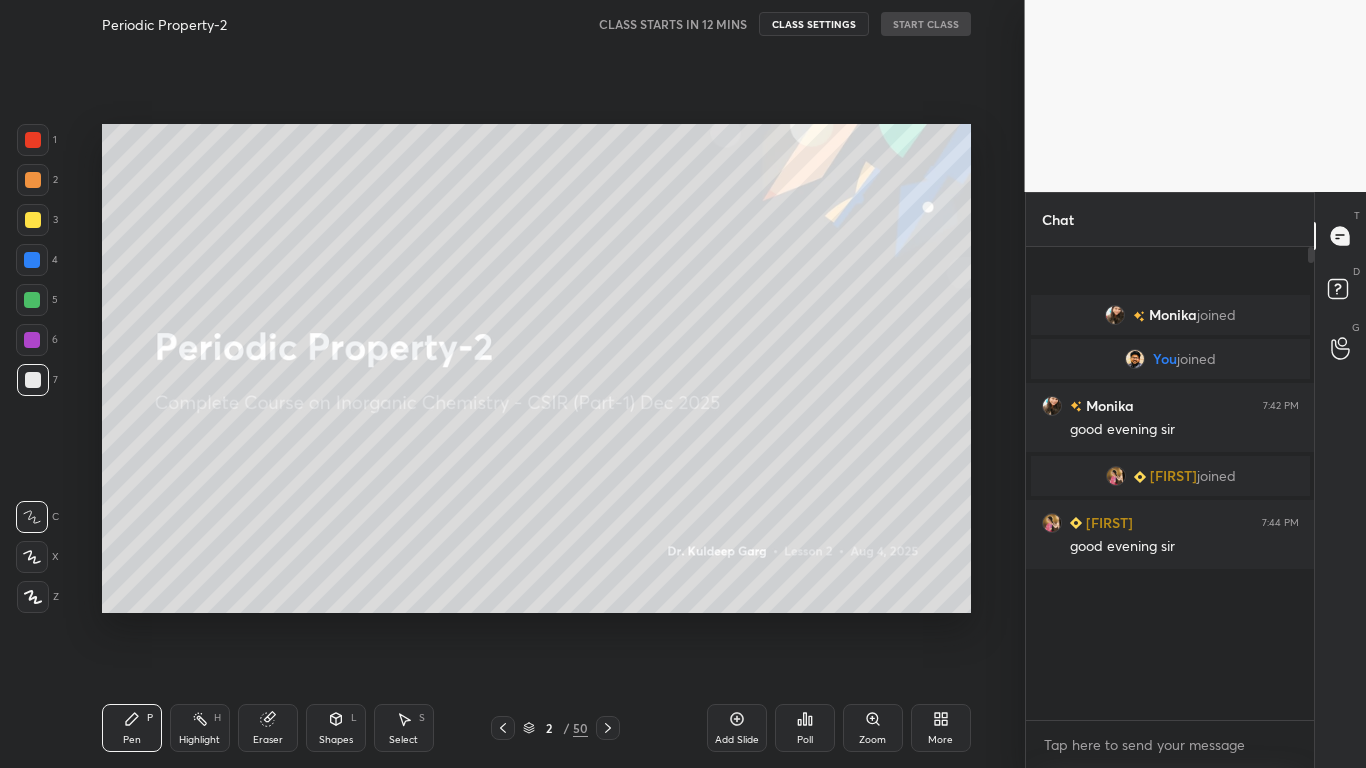 scroll, scrollTop: 99360, scrollLeft: 99055, axis: both 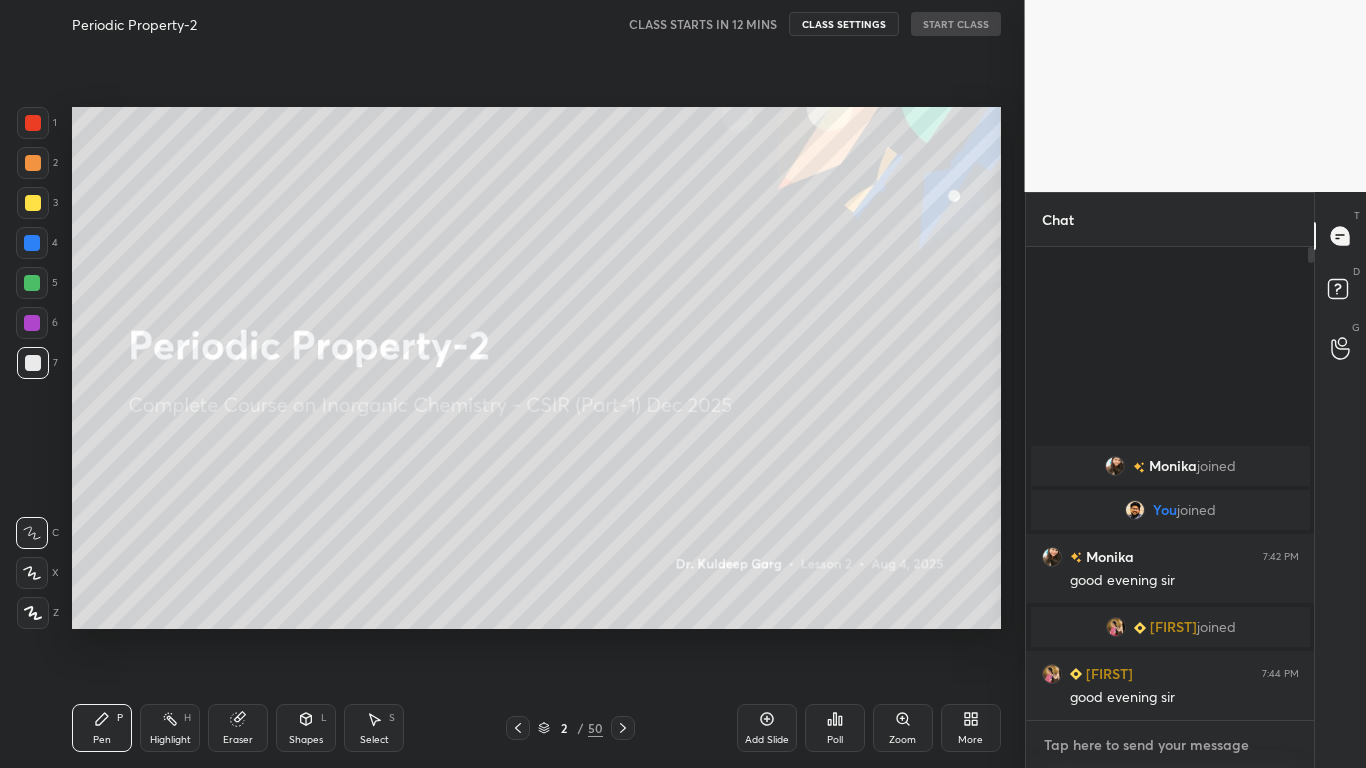 click at bounding box center (1170, 745) 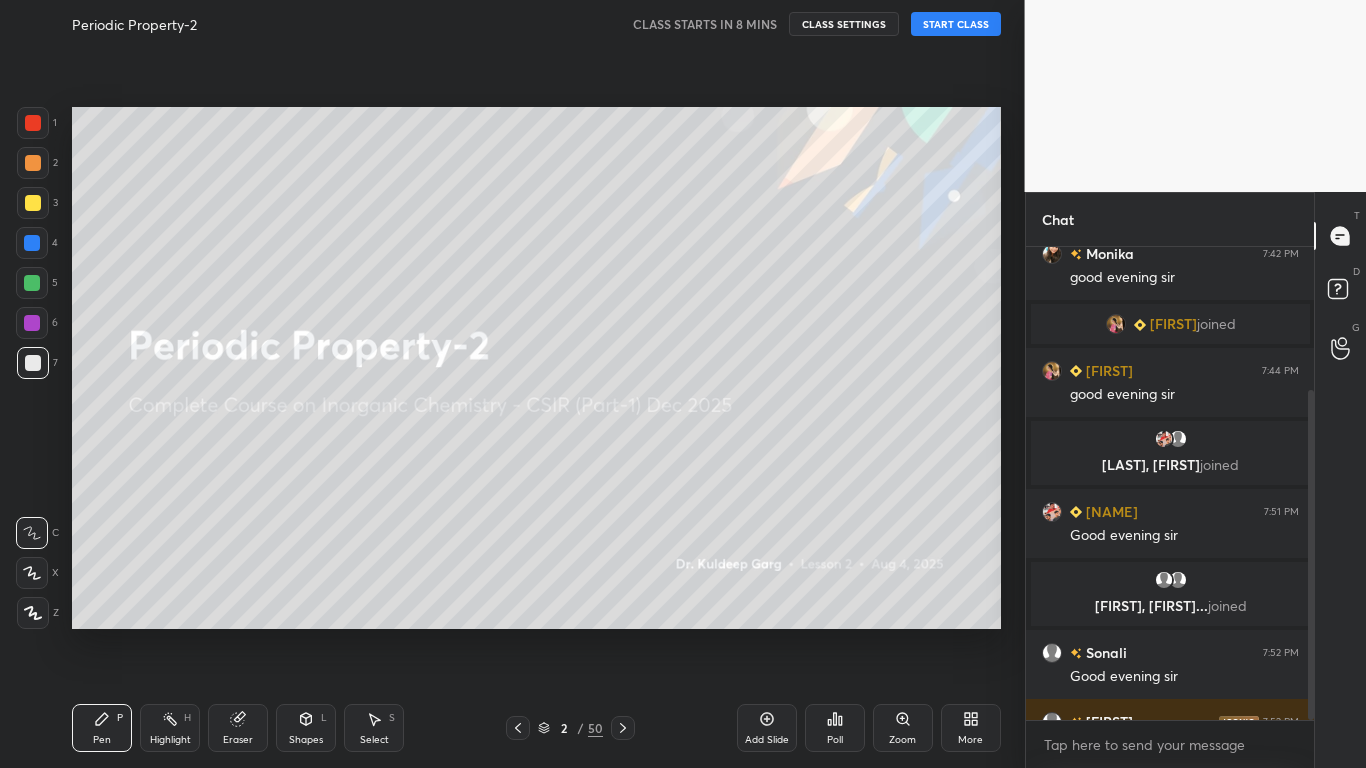 scroll, scrollTop: 204, scrollLeft: 0, axis: vertical 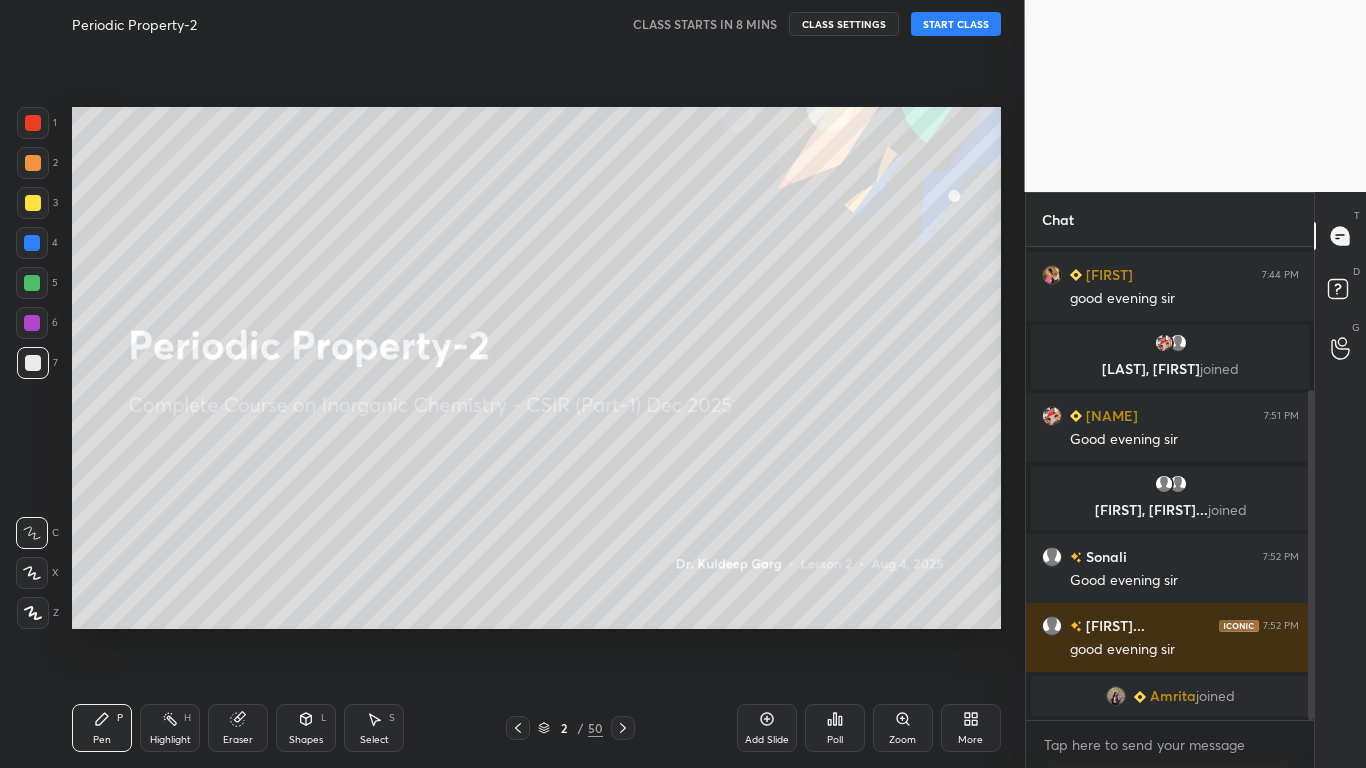 drag, startPoint x: 1310, startPoint y: 447, endPoint x: 1311, endPoint y: 386, distance: 61.008198 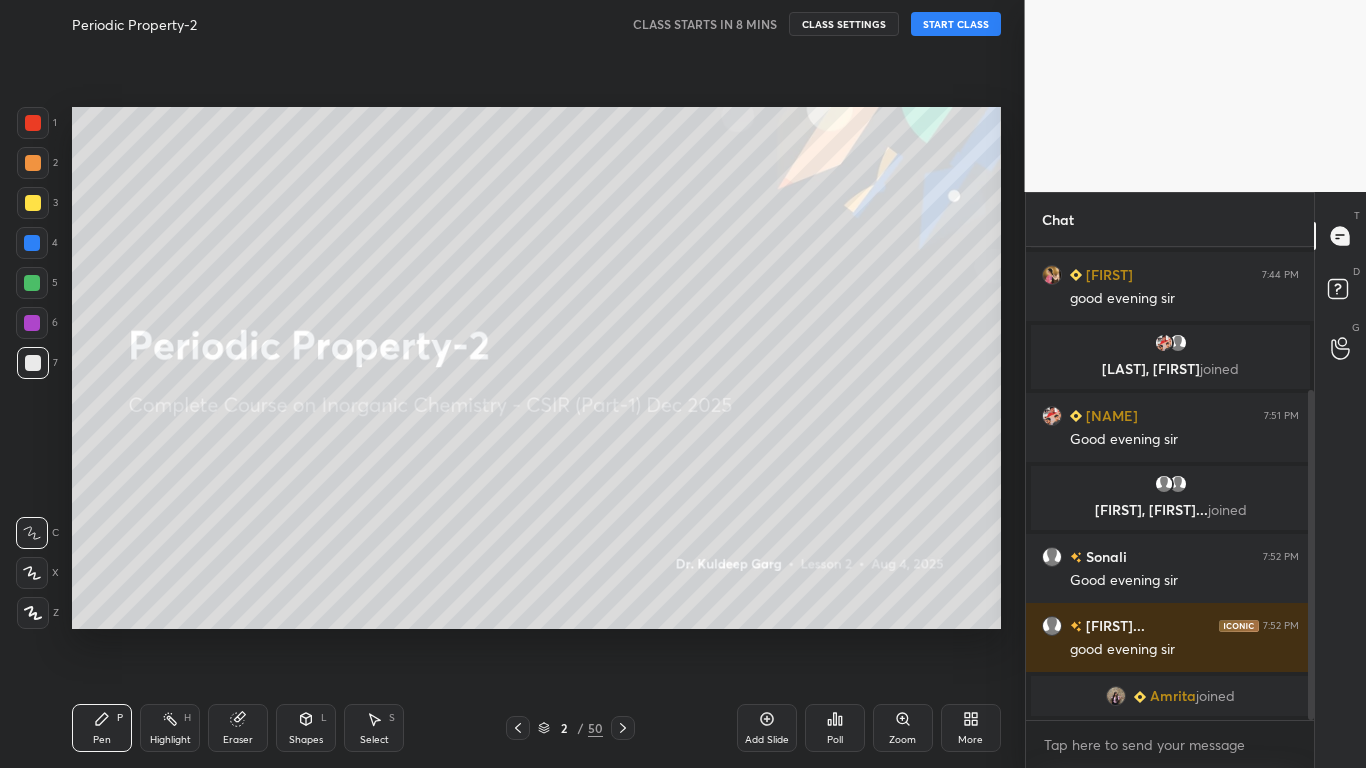 click at bounding box center (1308, 483) 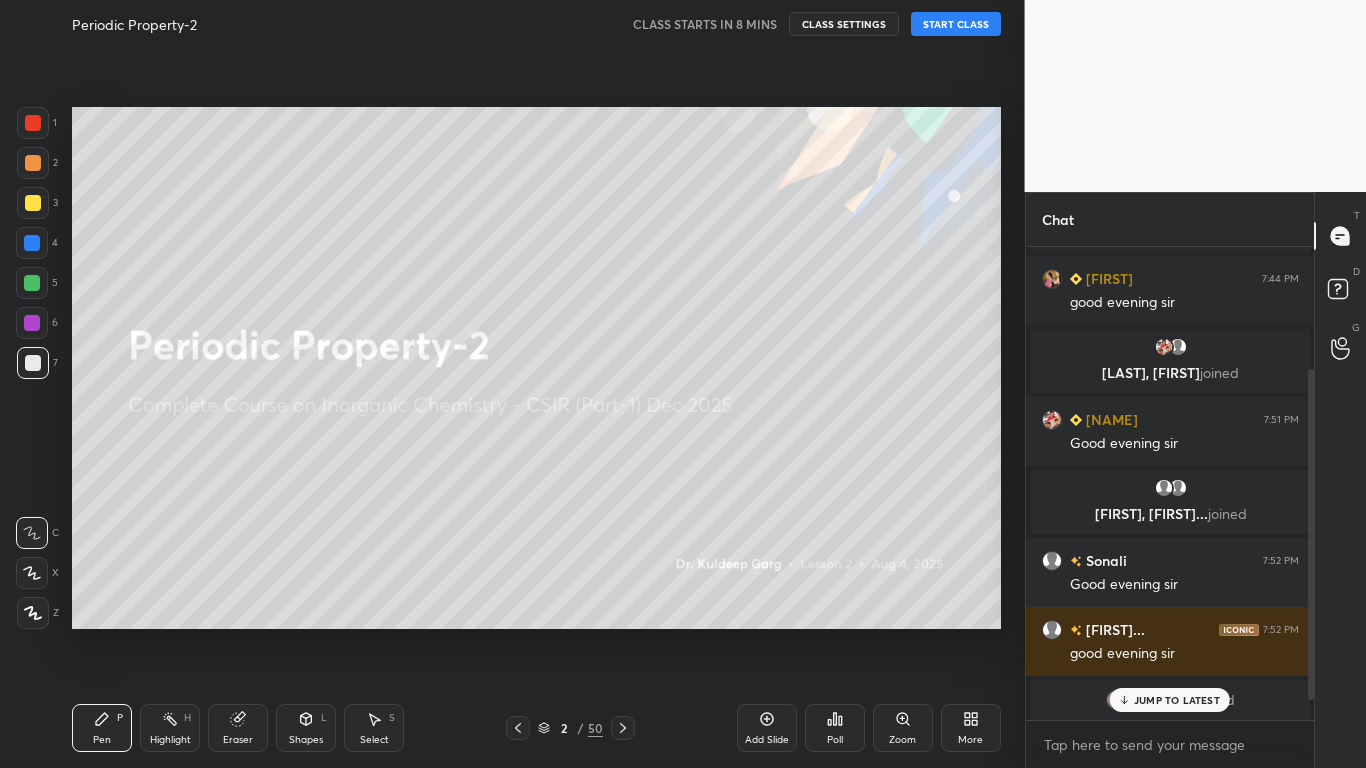 scroll, scrollTop: 204, scrollLeft: 0, axis: vertical 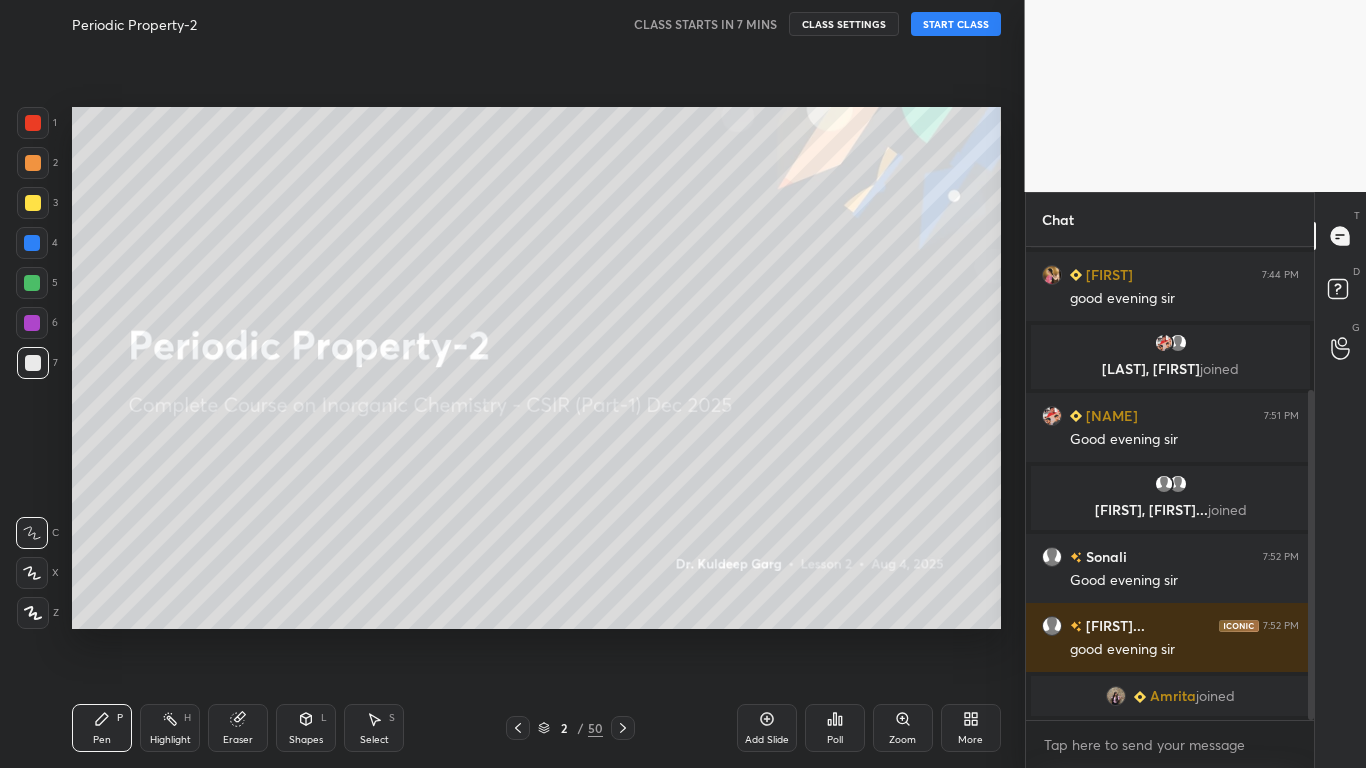 drag, startPoint x: 1310, startPoint y: 407, endPoint x: 1297, endPoint y: 521, distance: 114.73883 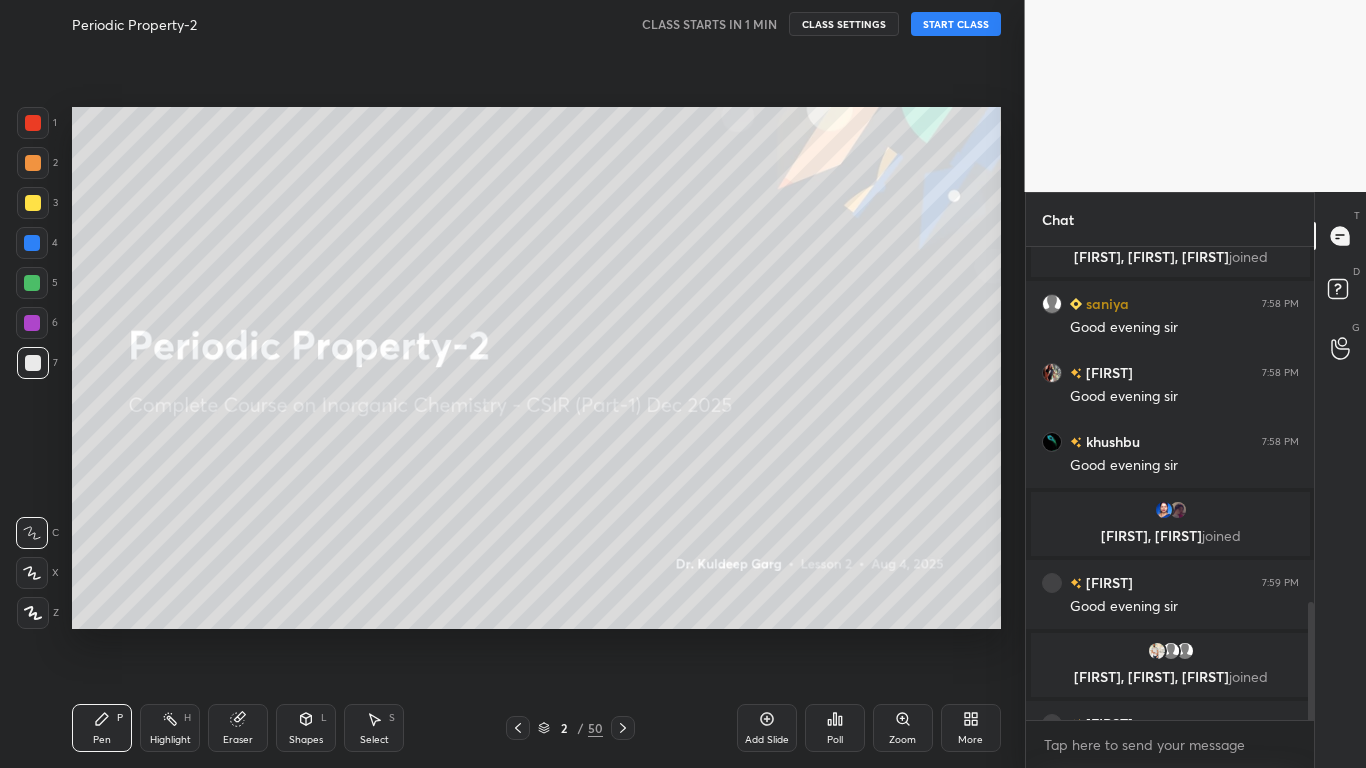 scroll, scrollTop: 1418, scrollLeft: 0, axis: vertical 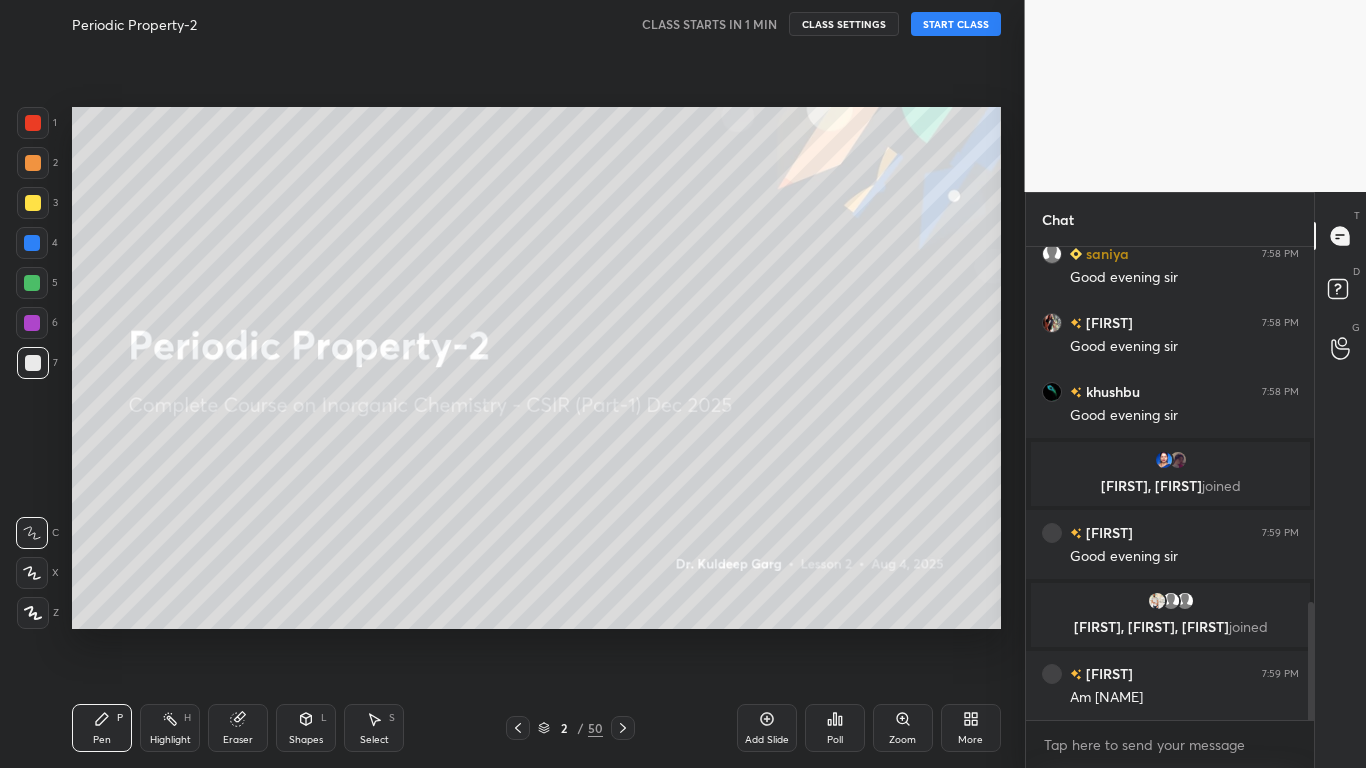 drag, startPoint x: 1314, startPoint y: 655, endPoint x: 1314, endPoint y: 635, distance: 20 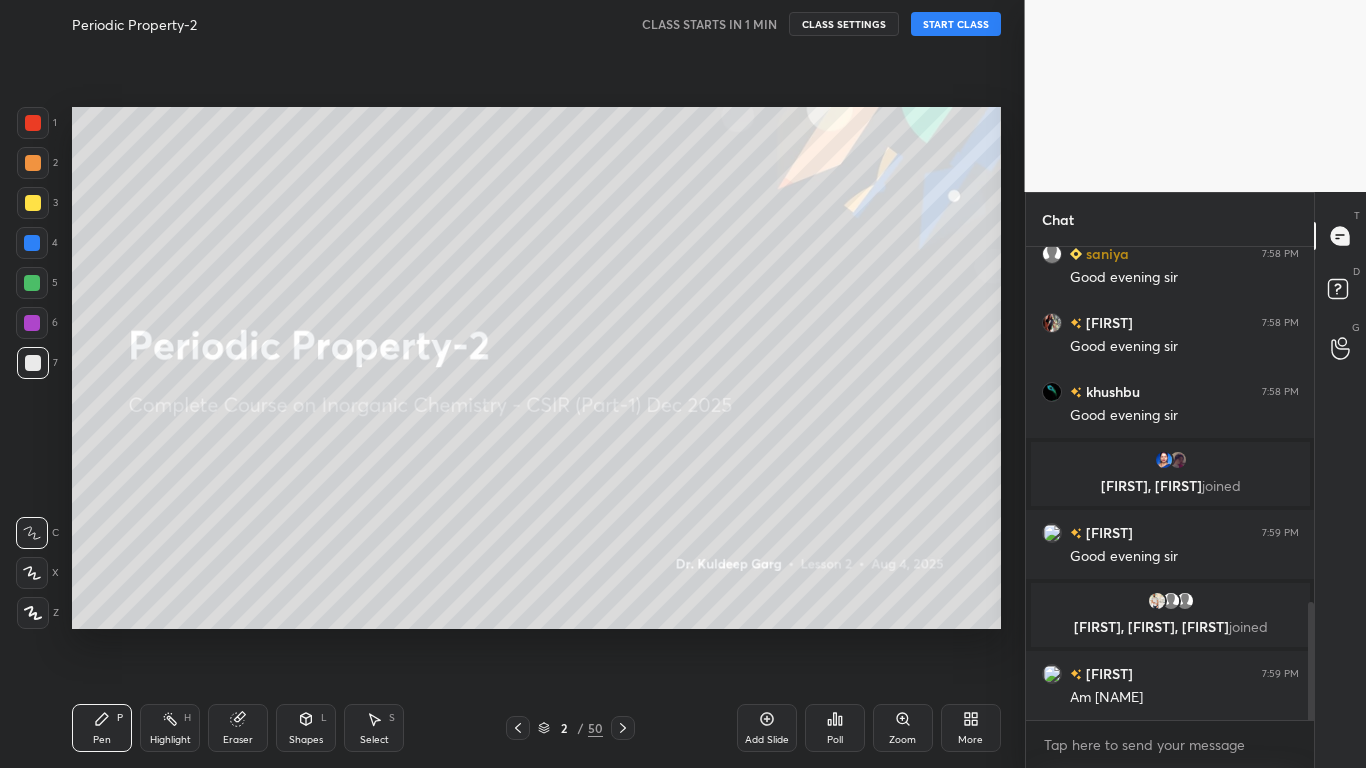 click on "T Messages (T) D Doubts (D) G Raise Hand (G)" at bounding box center (1340, 480) 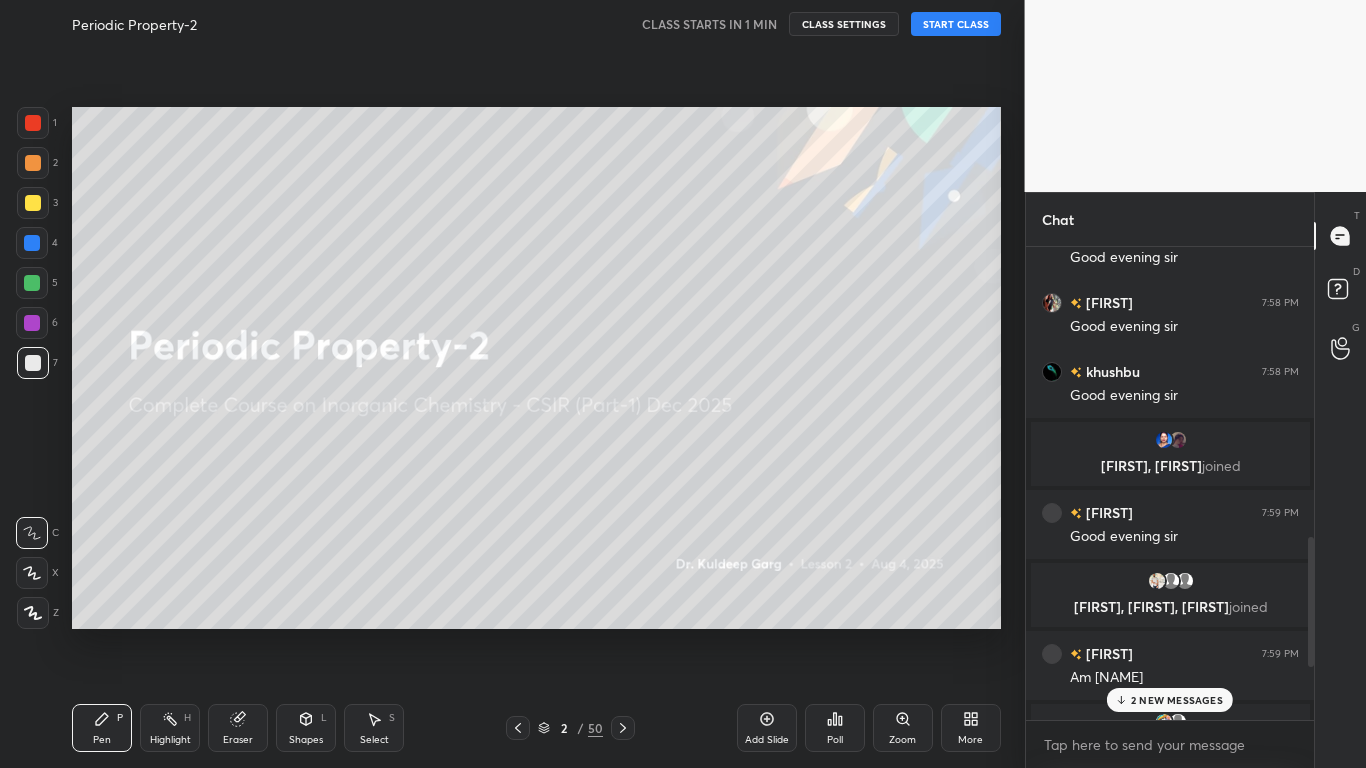 scroll, scrollTop: 1595, scrollLeft: 0, axis: vertical 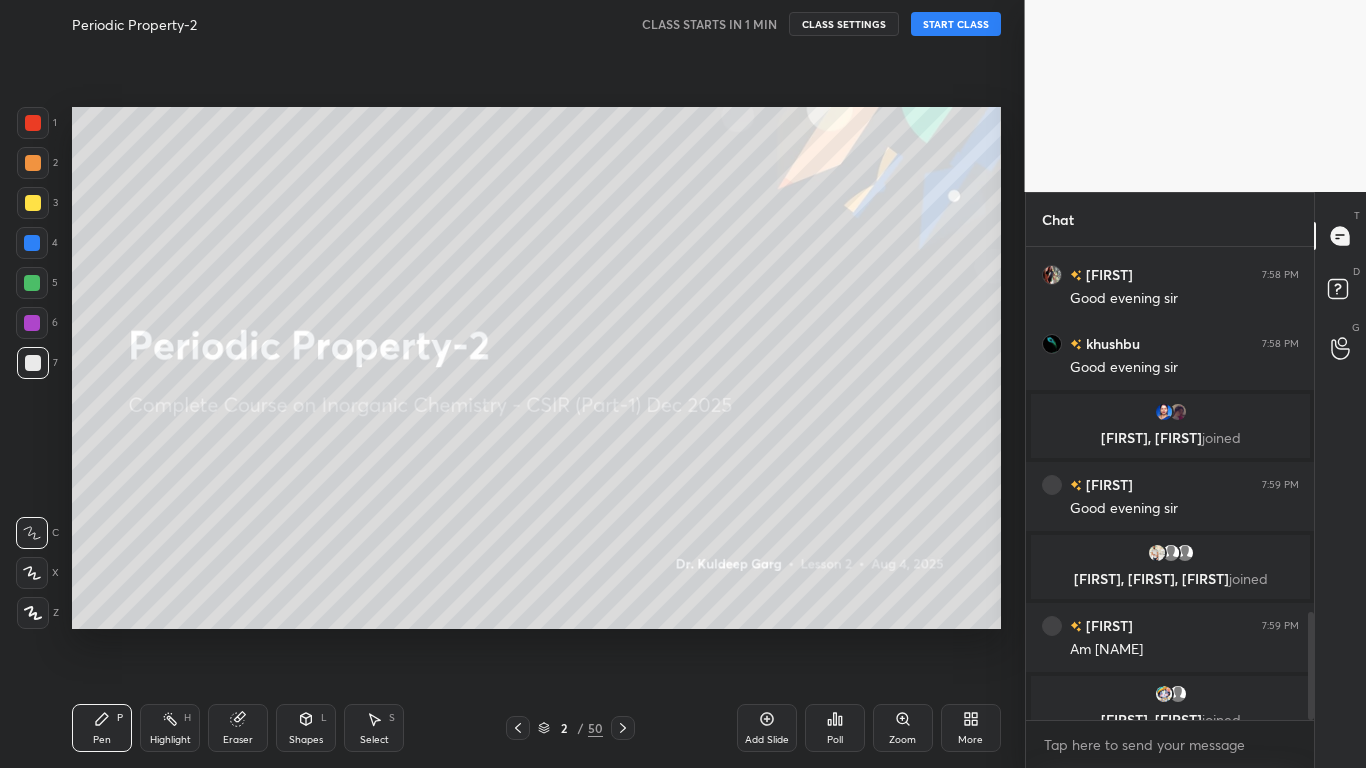 drag, startPoint x: 1308, startPoint y: 642, endPoint x: 1321, endPoint y: 767, distance: 125.67418 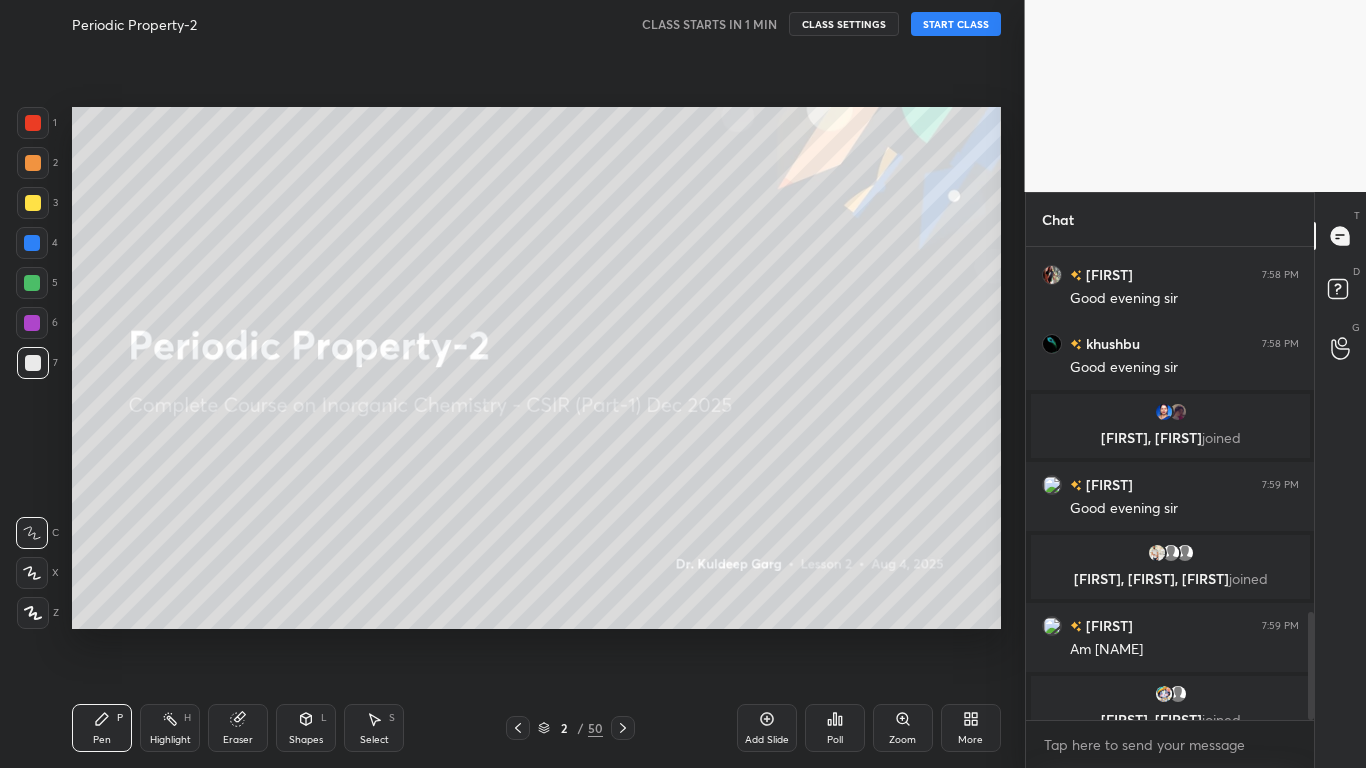click on "Chat [FIRST], [FIRST], [FIRST]  joined [FIRST] 7:58 PM [GREETING] [FIRST] 7:58 PM [GREETING] [FIRST] 7:58 PM [GREETING] [FIRST], [FIRST]  joined [FIRST] 7:59 PM [GREETING] [FIRST], [FIRST], [FIRST]  joined [FIRST] 7:59 PM [FIRST] [FIRST]  joined JUMP TO LATEST Enable hand raising Enable raise hand to speak to learners. Once enabled, chat will be turned off temporarily. Enable x   introducing Raise a hand with a doubt Now learners can raise their hand along with a doubt  How it works? Doubts asked by learners will show up here Raise hand disabled You have disabled Raise hand currently. Enable it to invite learners to speak Enable Can't raise hand Looks like educator just invited you to speak. Please wait before you can raise your hand again. Got it T Messages (T) D Doubts (D) G Raise Hand (G)" at bounding box center (1196, 480) 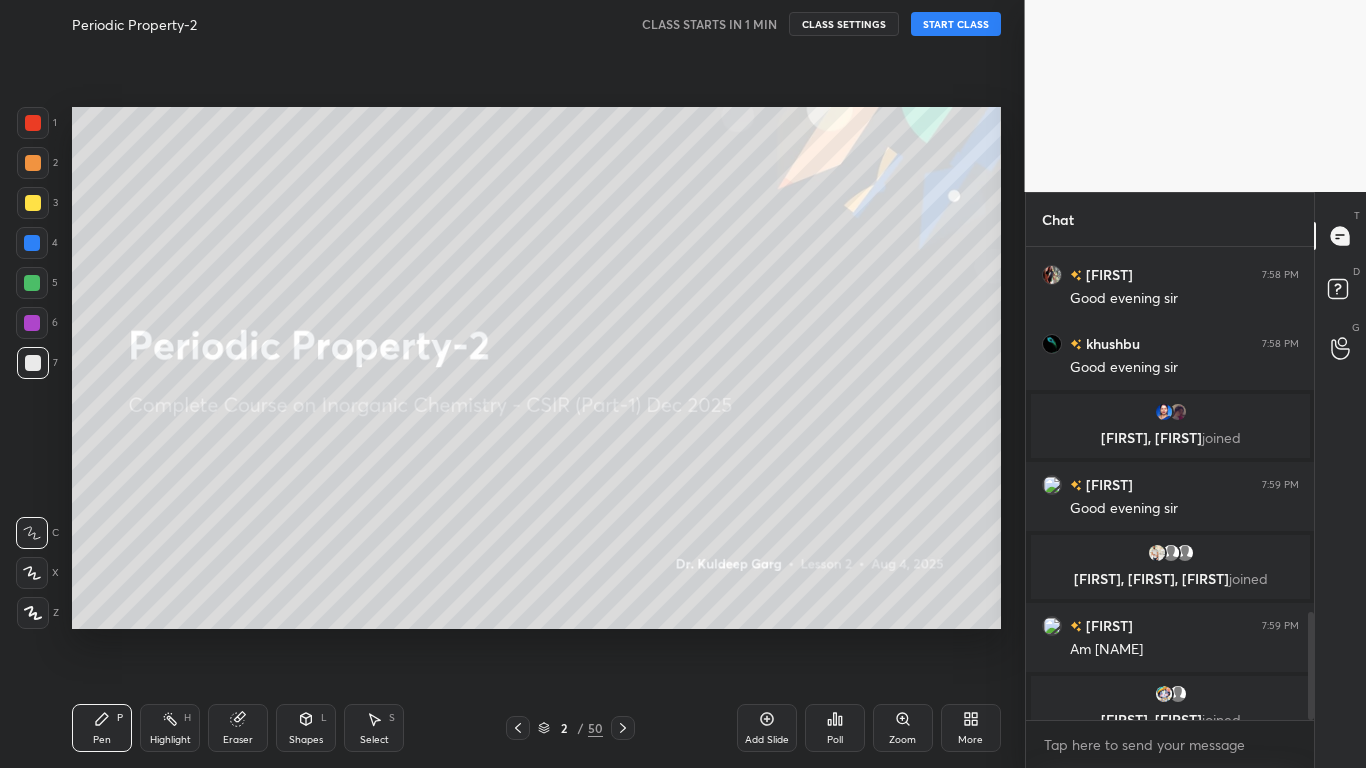 drag, startPoint x: 1308, startPoint y: 646, endPoint x: 1318, endPoint y: 706, distance: 60.827625 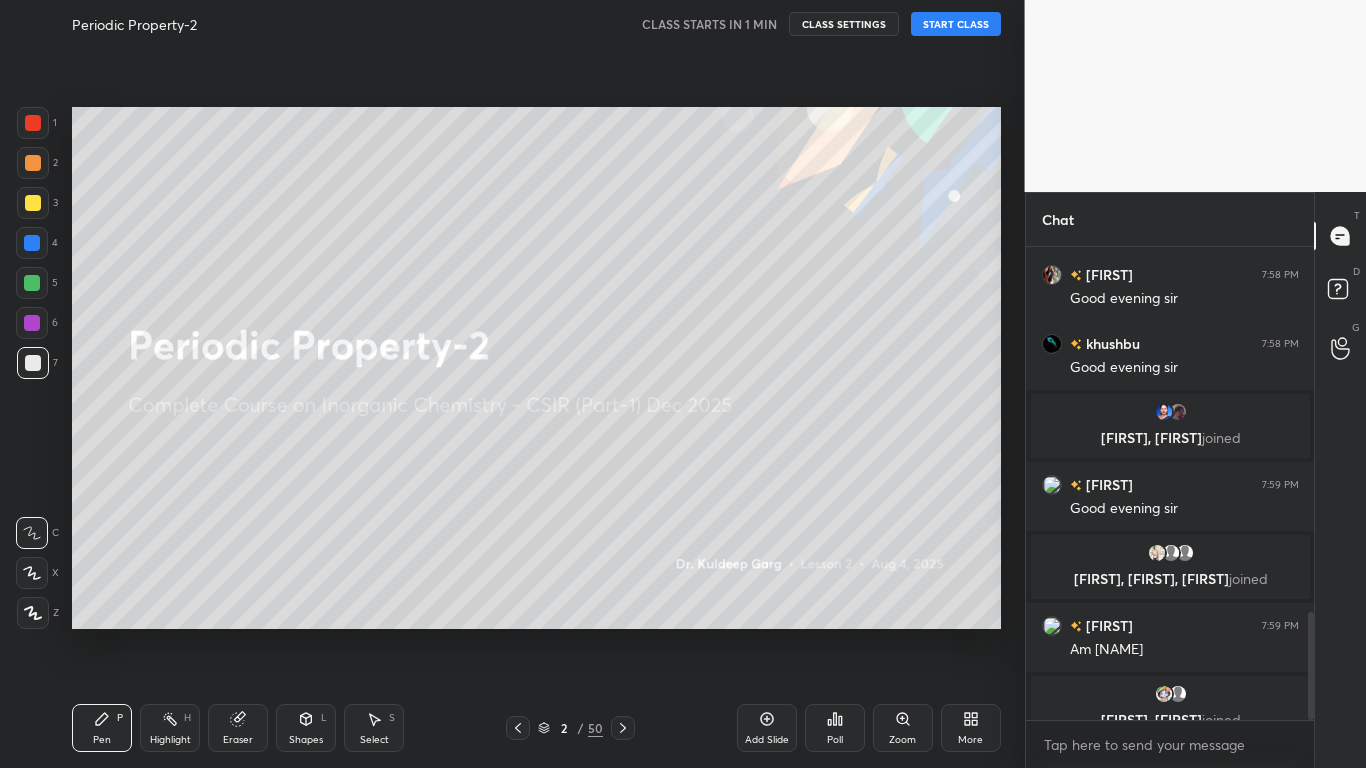 click on "Chat [FIRST], [FIRST], [FIRST]  joined [FIRST] 7:58 PM [GREETING] [FIRST] 7:58 PM [GREETING] [FIRST] 7:58 PM [GREETING] [FIRST], [FIRST]  joined [FIRST] 7:59 PM [GREETING] [FIRST], [FIRST], [FIRST]  joined [FIRST] 7:59 PM [FIRST] [FIRST]  joined JUMP TO LATEST Enable hand raising Enable raise hand to speak to learners. Once enabled, chat will be turned off temporarily. Enable x   introducing Raise a hand with a doubt Now learners can raise their hand along with a doubt  How it works? Doubts asked by learners will show up here Raise hand disabled You have disabled Raise hand currently. Enable it to invite learners to speak Enable Can't raise hand Looks like educator just invited you to speak. Please wait before you can raise your hand again. Got it T Messages (T) D Doubts (D) G Raise Hand (G)" at bounding box center [1196, 480] 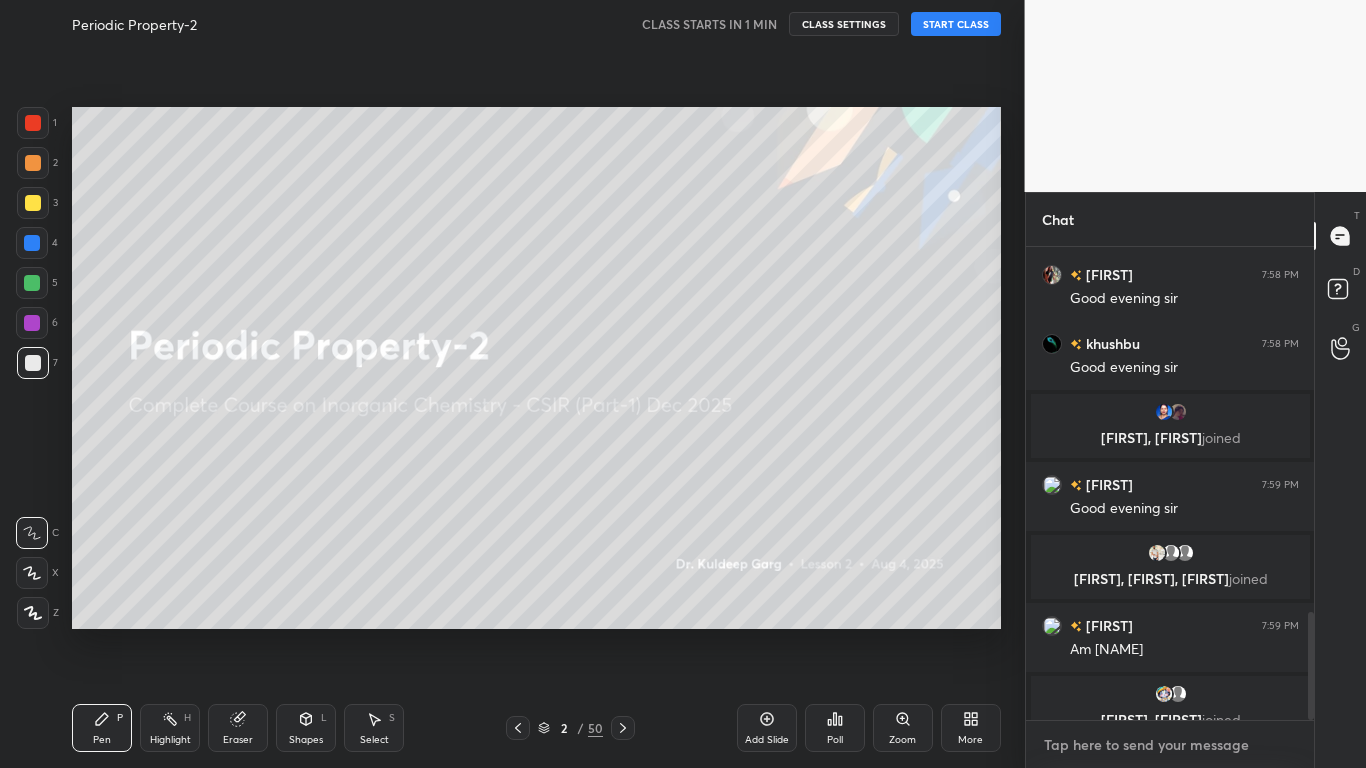 click at bounding box center (1170, 745) 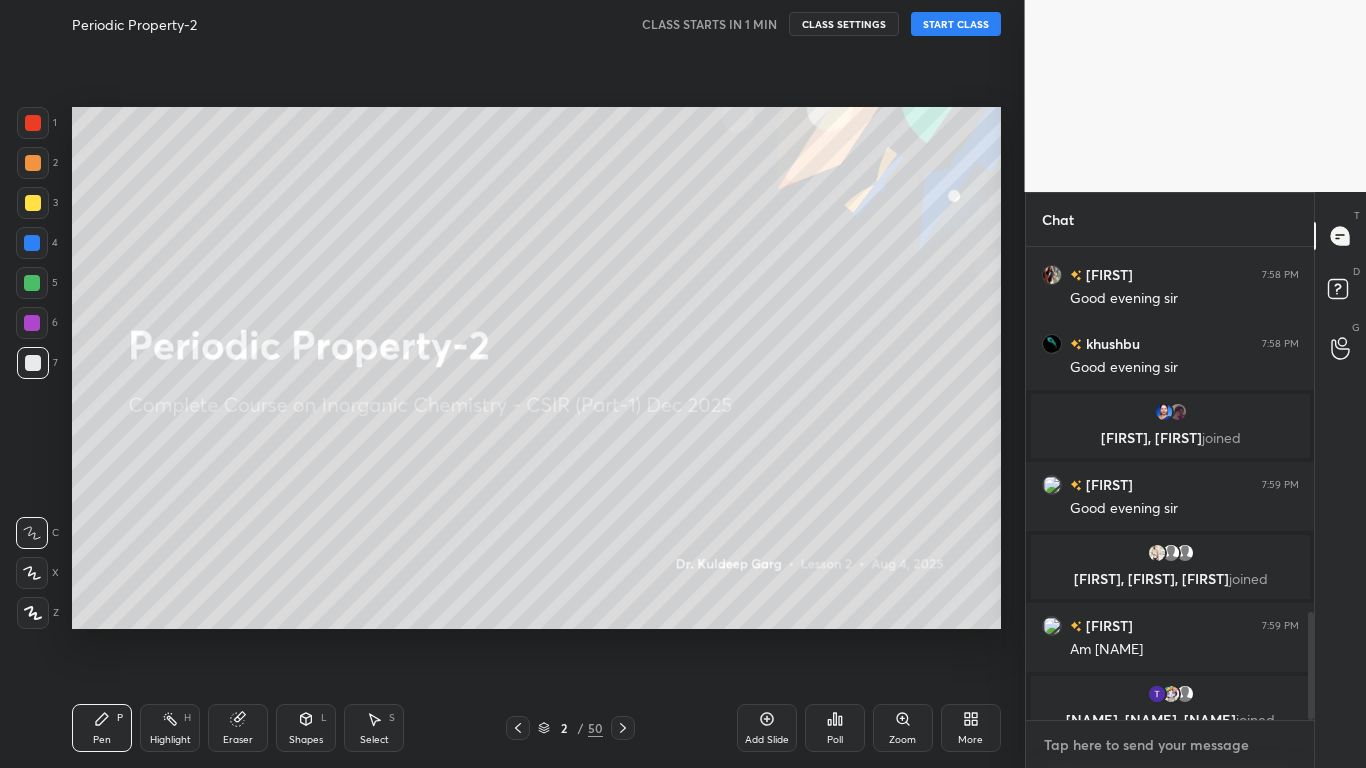 click at bounding box center [1170, 745] 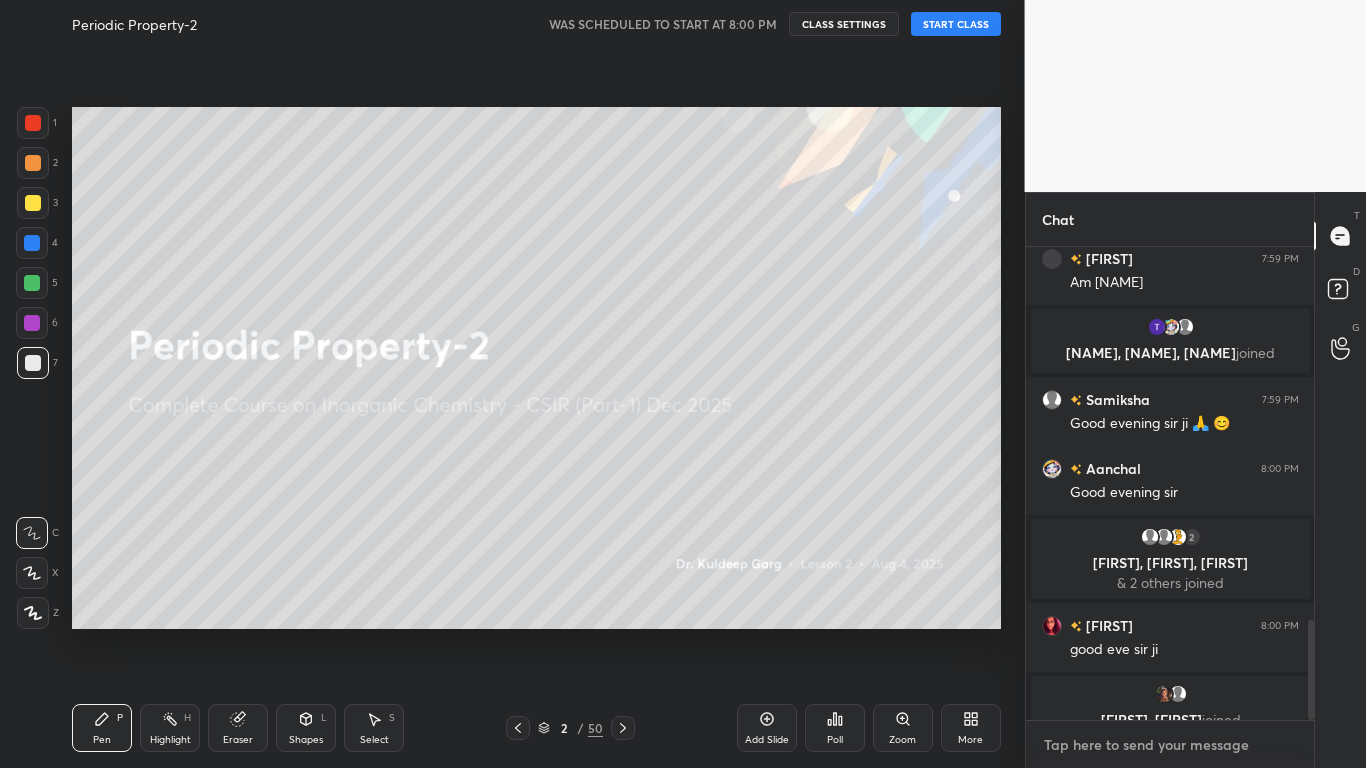 scroll, scrollTop: 1761, scrollLeft: 0, axis: vertical 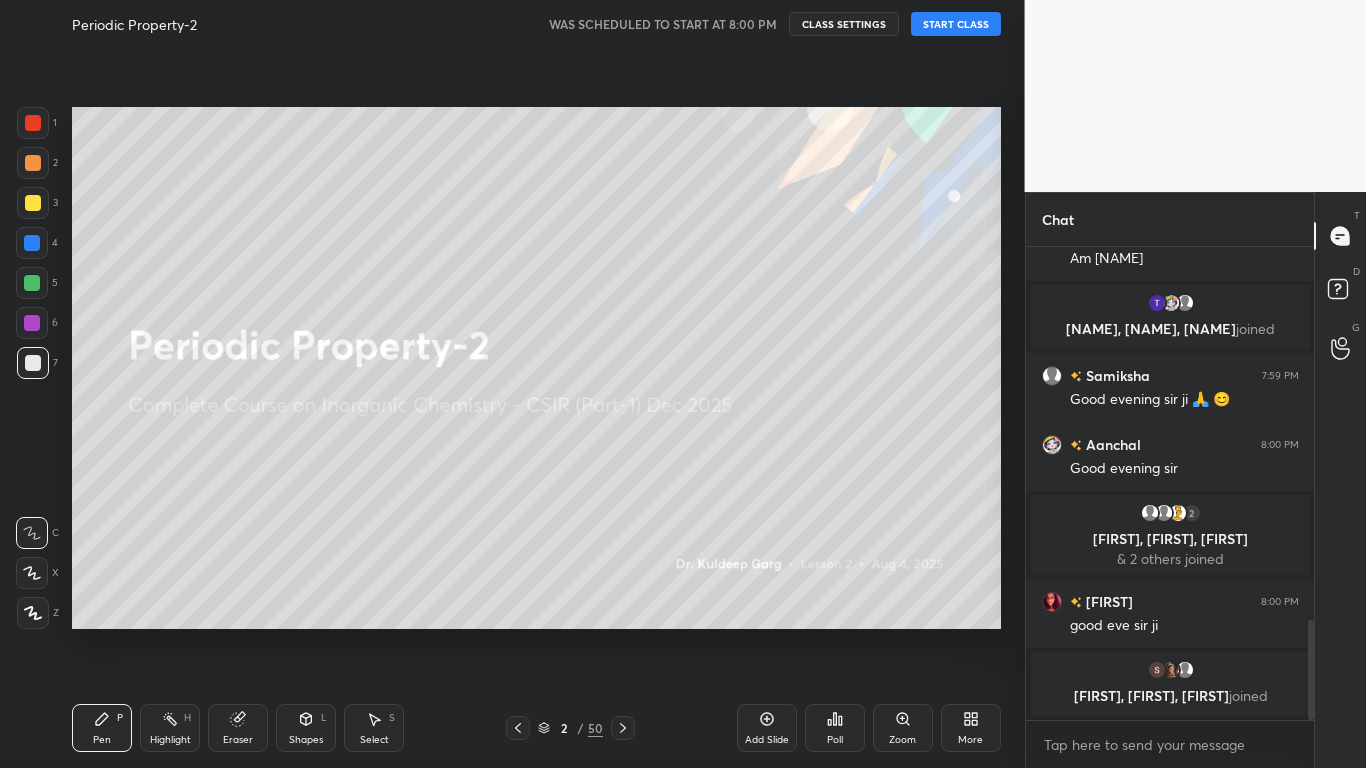 drag, startPoint x: 1313, startPoint y: 656, endPoint x: 1317, endPoint y: 685, distance: 29.274563 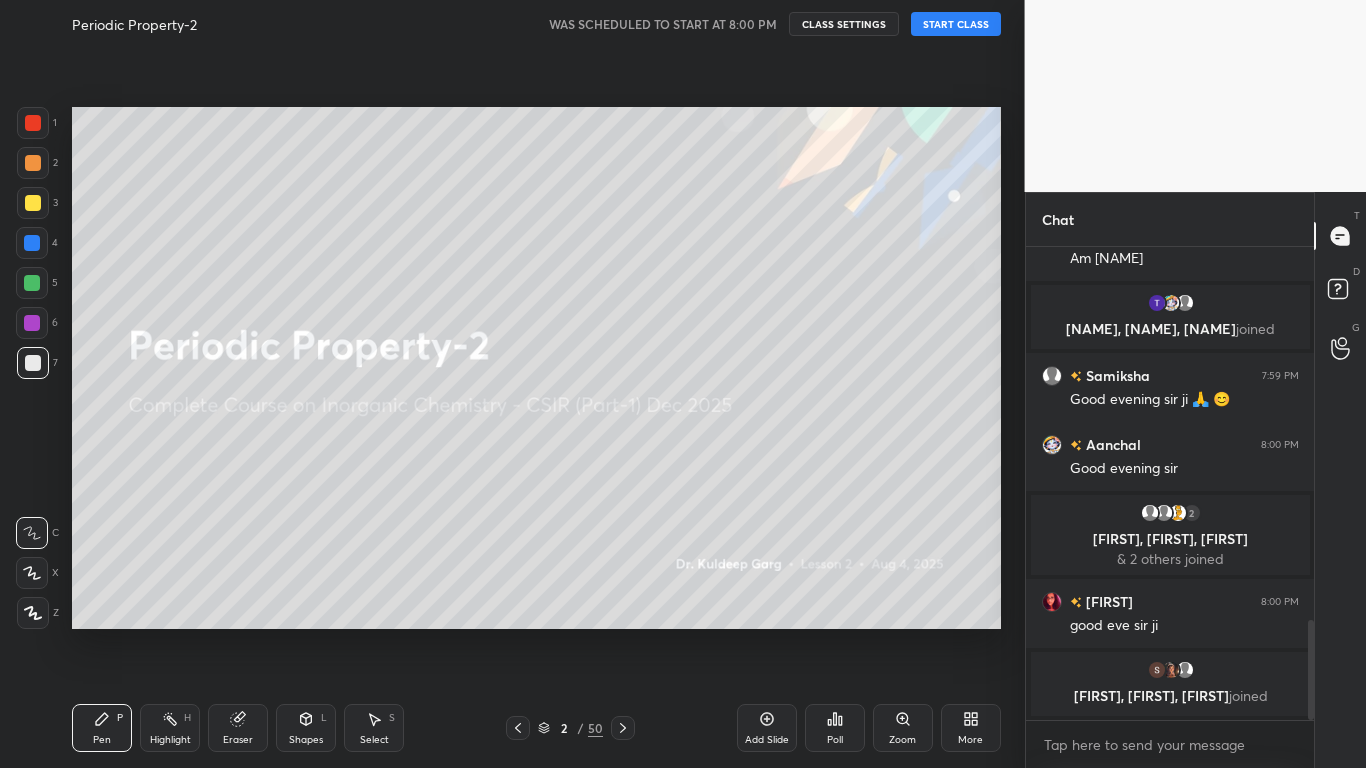 click on "Chat Vinay, PRIYANKA, Anchal  joined dishaaaa 7:59 PM Am kriti Tarunum, Aanchal, Samiksha  joined Samiksha 7:59 PM Good evening sir ji 🙏 😊 Aanchal 8:00 PM Good evening sir 2 manvi, Laxmi, Riya &  2 others  joined Moni 8:00 PM good eve sir ji Sushant, Arti, Purva  joined JUMP TO LATEST Enable hand raising Enable raise hand to speak to learners. Once enabled, chat will be turned off temporarily. Enable x   introducing Raise a hand with a doubt Now learners can raise their hand along with a doubt  How it works? Doubts asked by learners will show up here Raise hand disabled You have disabled Raise hand currently. Enable it to invite learners to speak Enable Can't raise hand Looks like educator just invited you to speak. Please wait before you can raise your hand again. Got it T Messages (T) D Doubts (D) G Raise Hand (G)" at bounding box center [1196, 480] 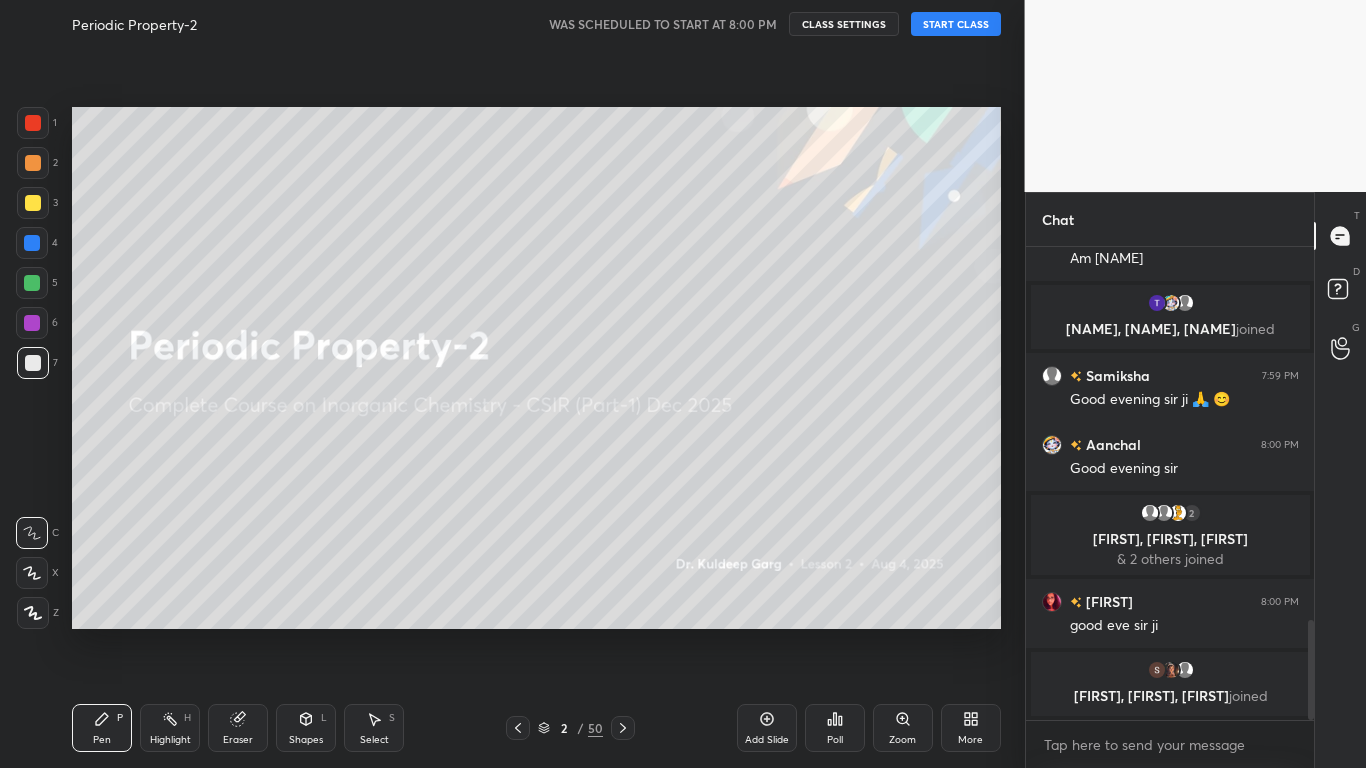 drag, startPoint x: 1311, startPoint y: 674, endPoint x: 1311, endPoint y: 685, distance: 11 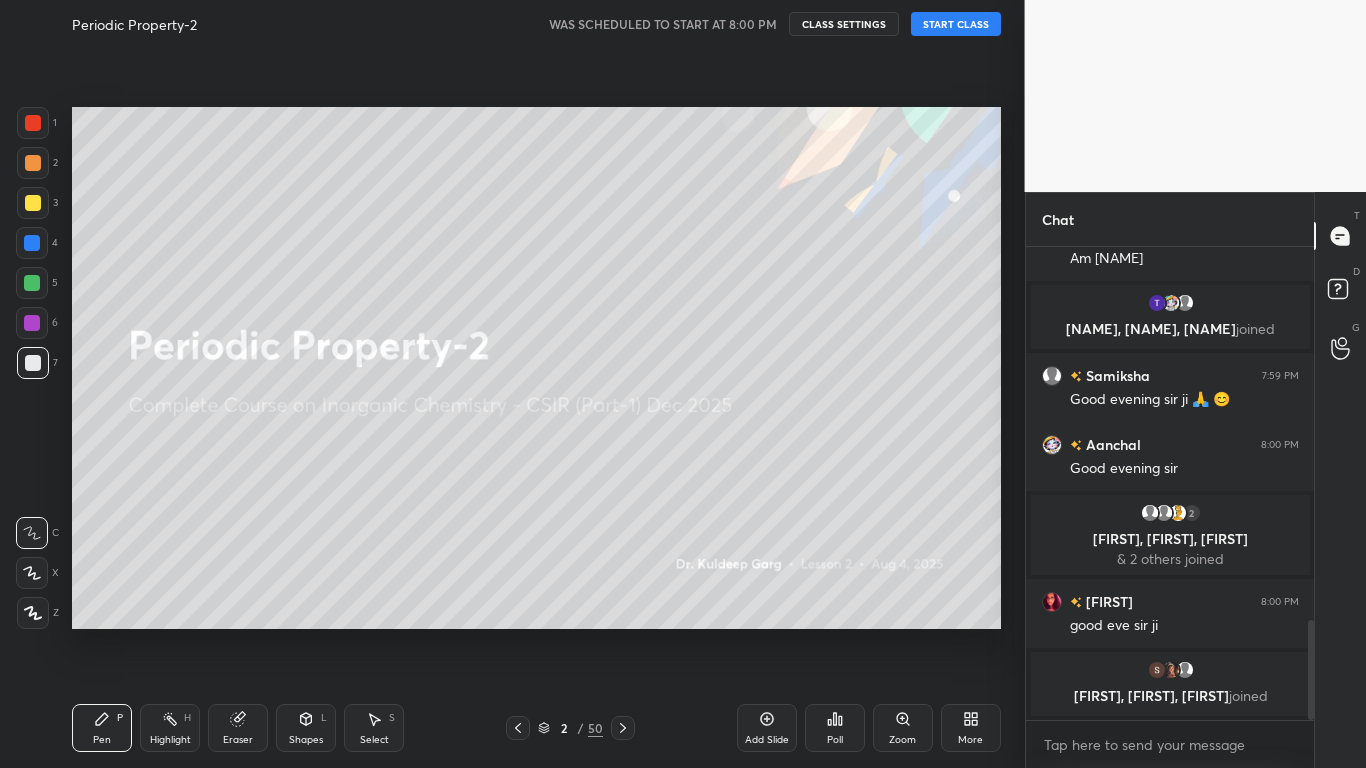 click at bounding box center (1311, 670) 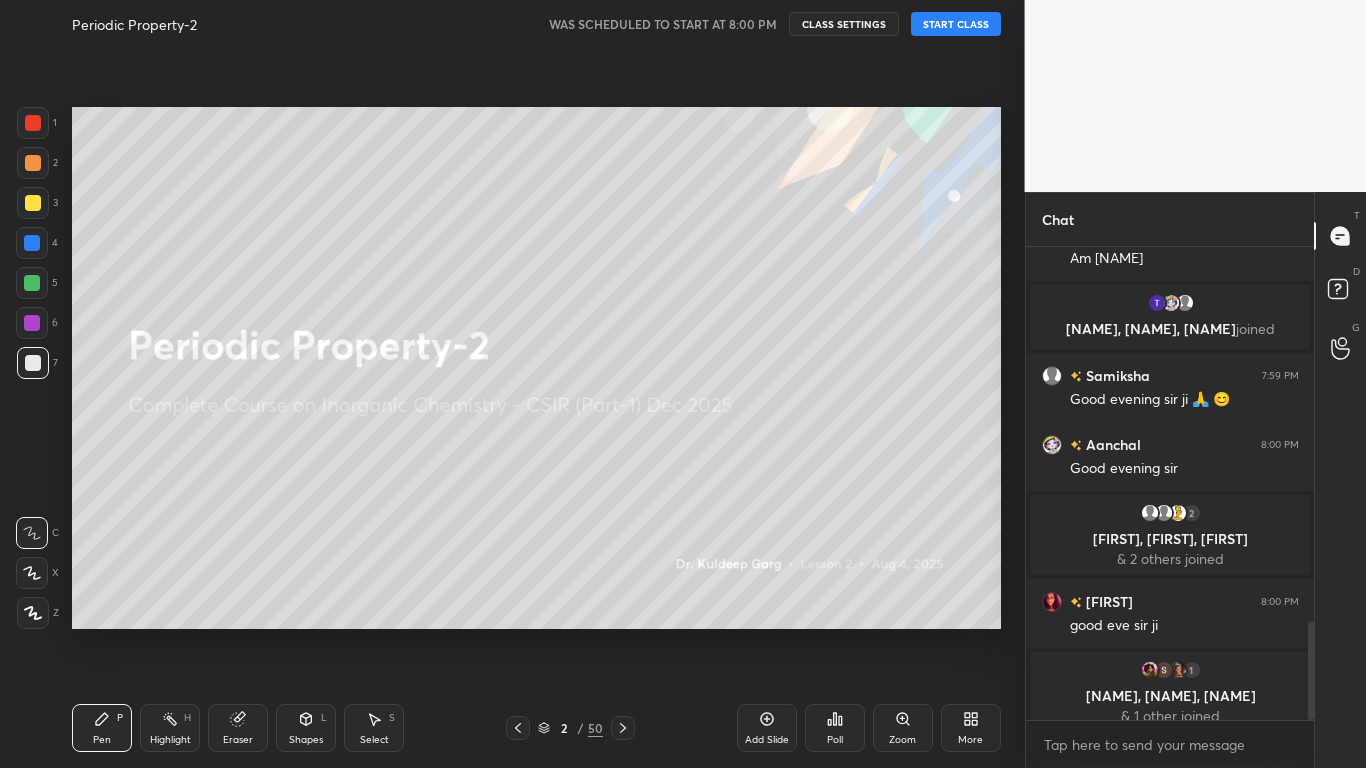 scroll, scrollTop: 1777, scrollLeft: 0, axis: vertical 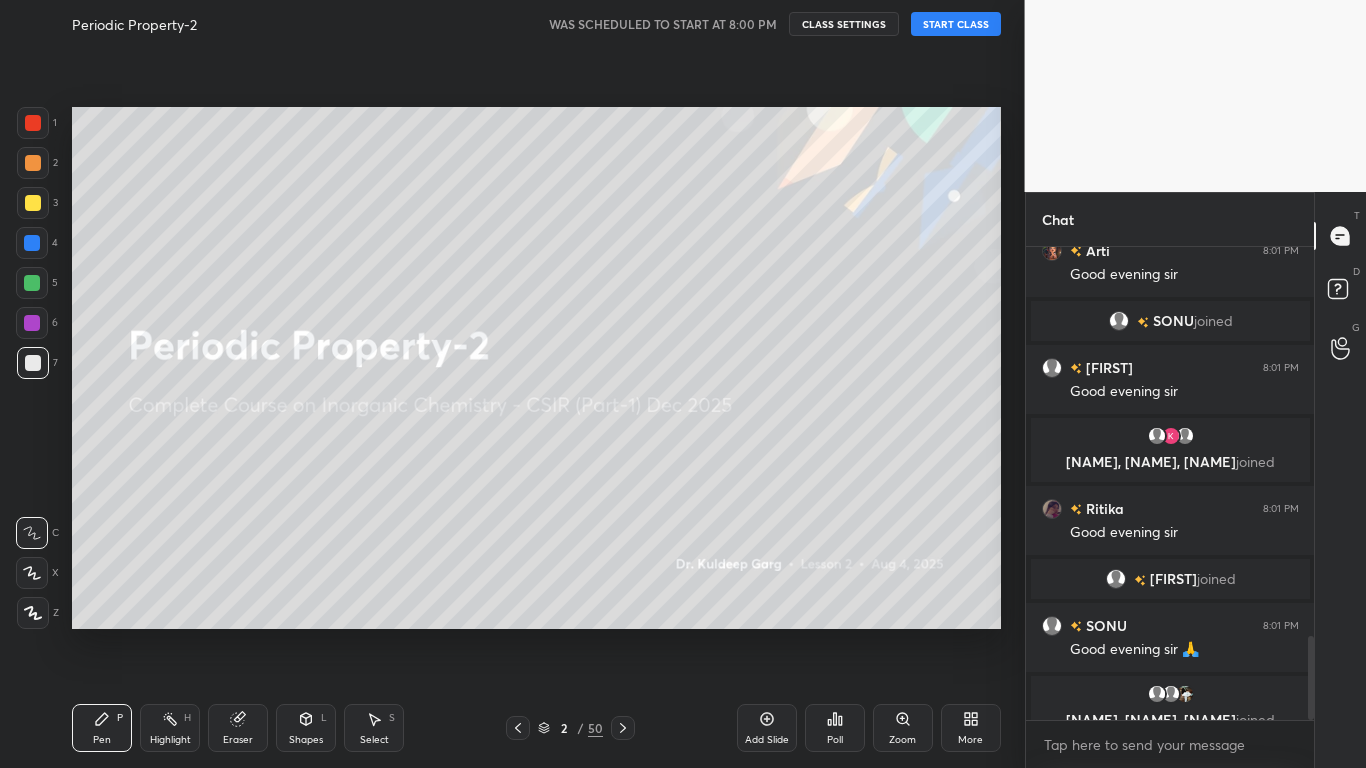 drag, startPoint x: 1311, startPoint y: 686, endPoint x: 1322, endPoint y: 745, distance: 60.016663 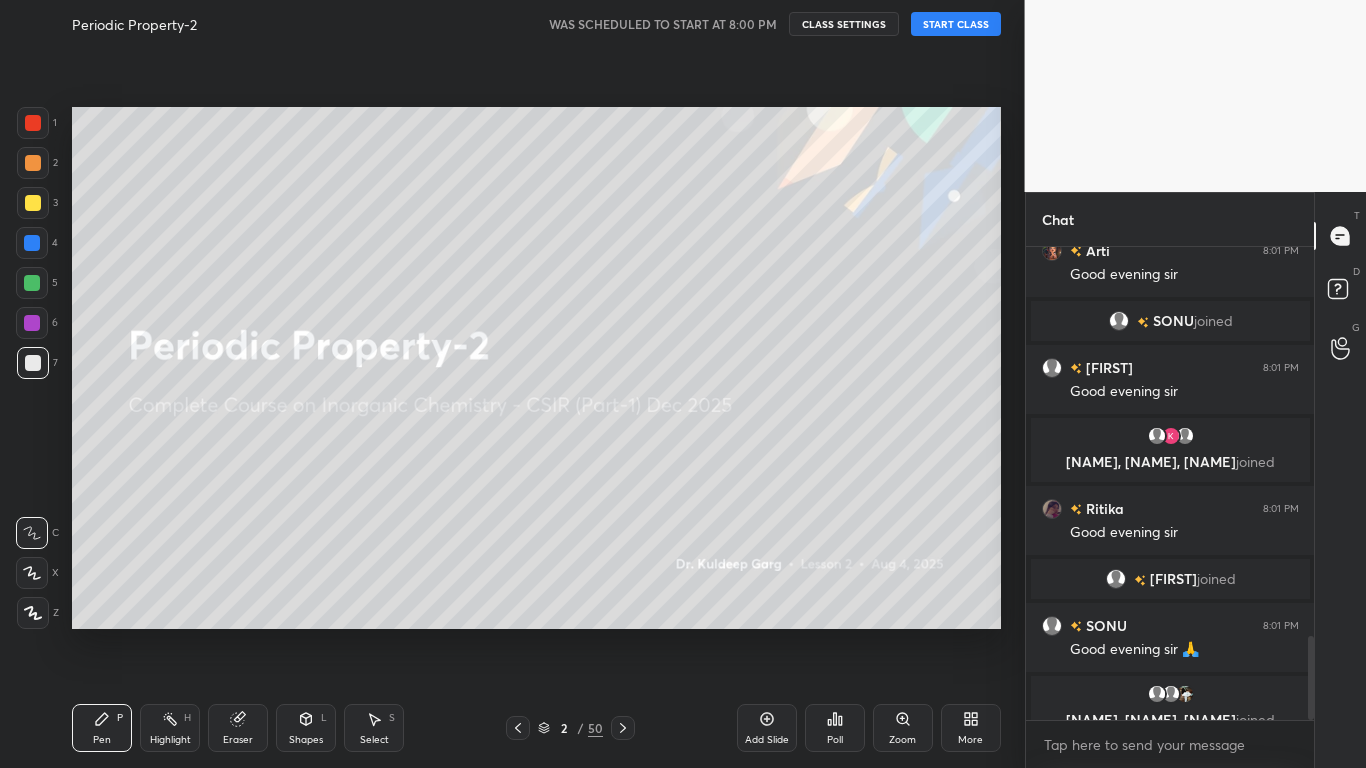 click on "Chat [FIRST], [FIRST], [FIRST] &  2 others  joined [FIRST] 8:01 PM [GREETING] [FIRST]  joined [FIRST] 8:01 PM [GREETING] [FIRST] 8:01 PM [GREETING] [FIRST]  joined [FIRST] 8:01 PM [GREETING] [FIRST]  joined [FIRST] 8:01 PM [GREETING] [FIRST]  joined [FIRST] 1 NEW MESSAGE Enable hand raising Enable raise hand to speak to learners. Once enabled, chat will be turned off temporarily. Enable x   introducing Raise a hand with a doubt Now learners can raise their hand along with a doubt  How it works? Doubts asked by learners will show up here Raise hand disabled You have disabled Raise hand currently. Enable it to invite learners to speak Enable Can't raise hand Looks like educator just invited you to speak. Please wait before you can raise your hand again. Got it T Messages (T) D Doubts (D) G Raise Hand (G)" at bounding box center [1196, 480] 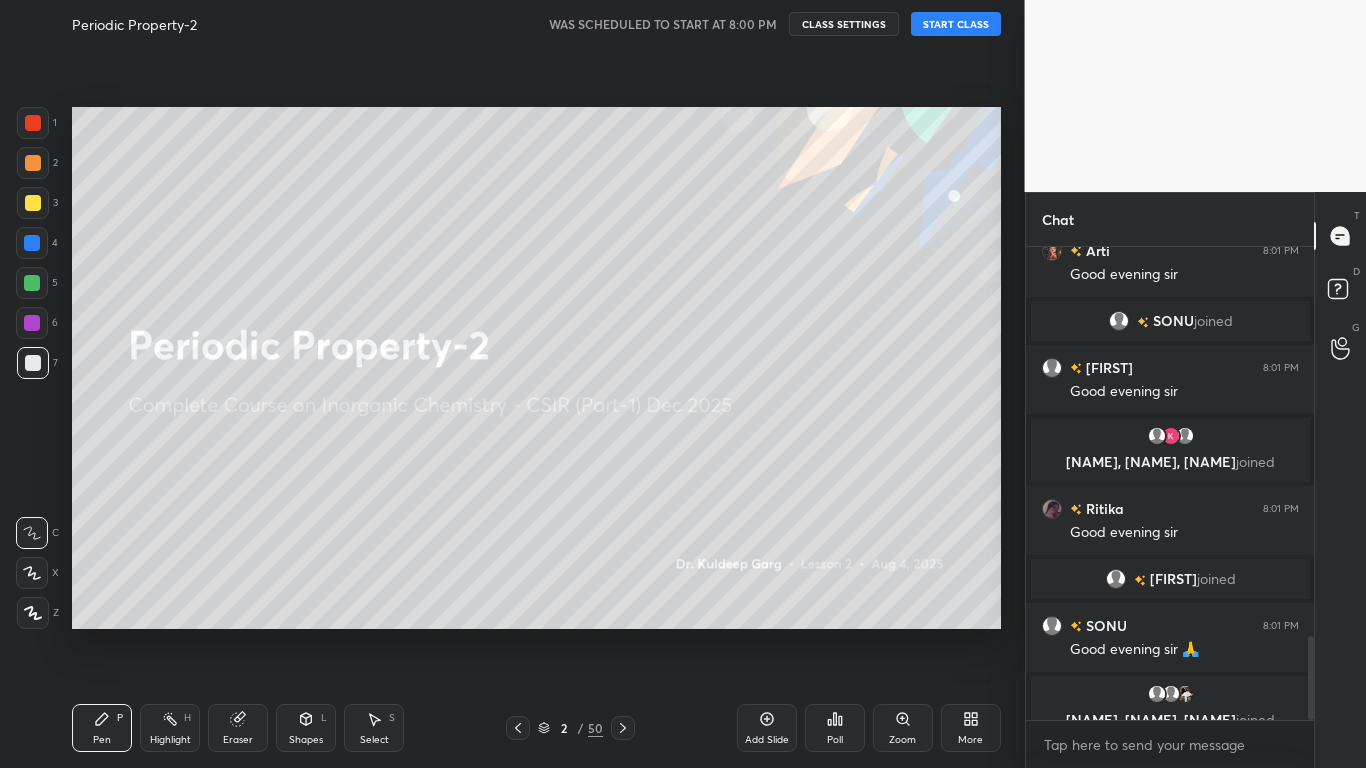 click on "START CLASS" at bounding box center (956, 24) 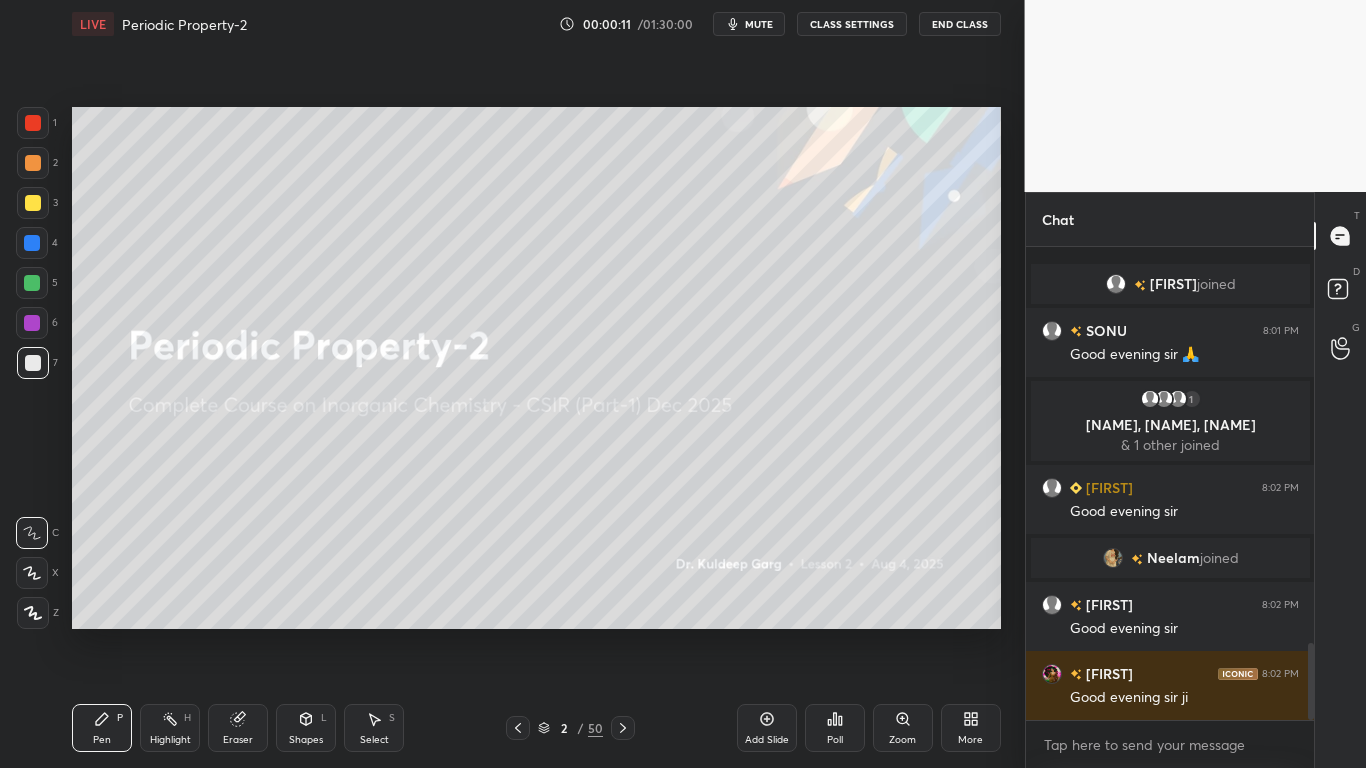 scroll, scrollTop: 2439, scrollLeft: 0, axis: vertical 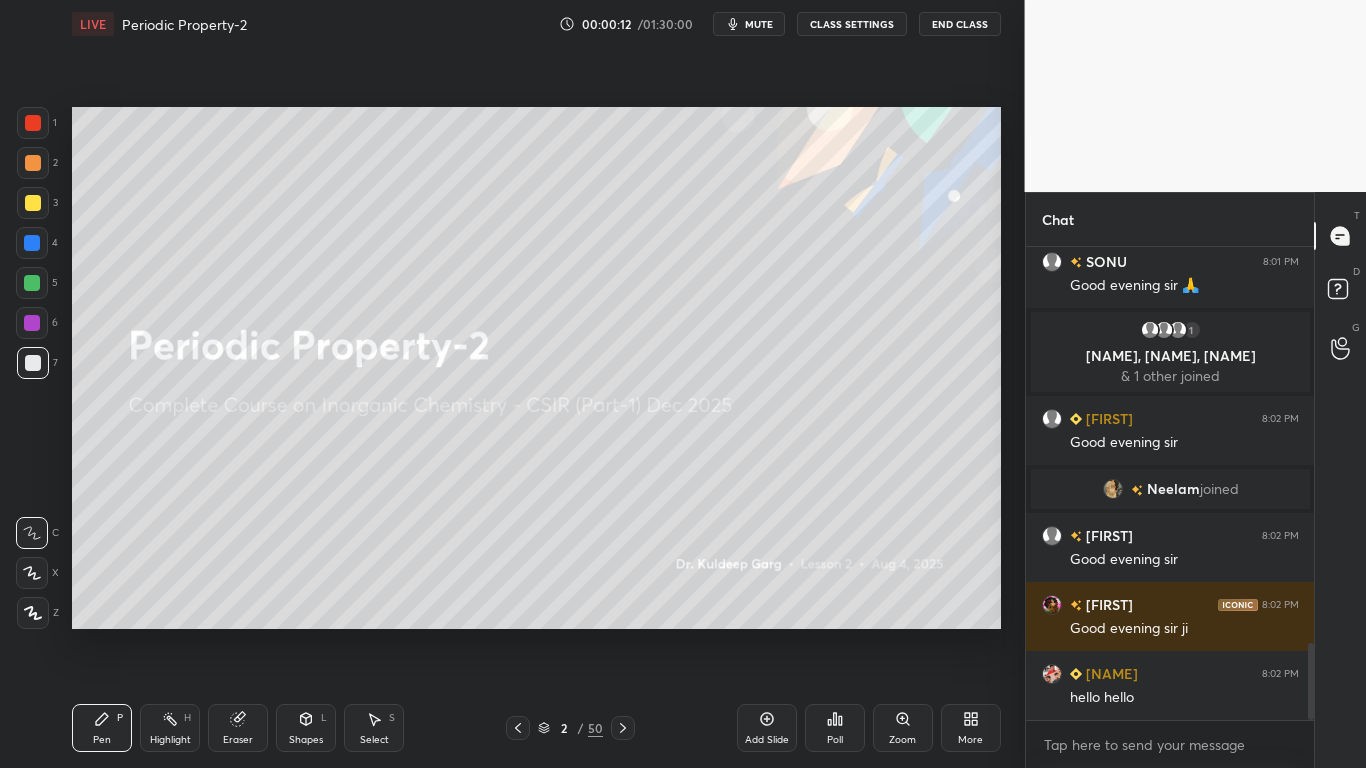 click 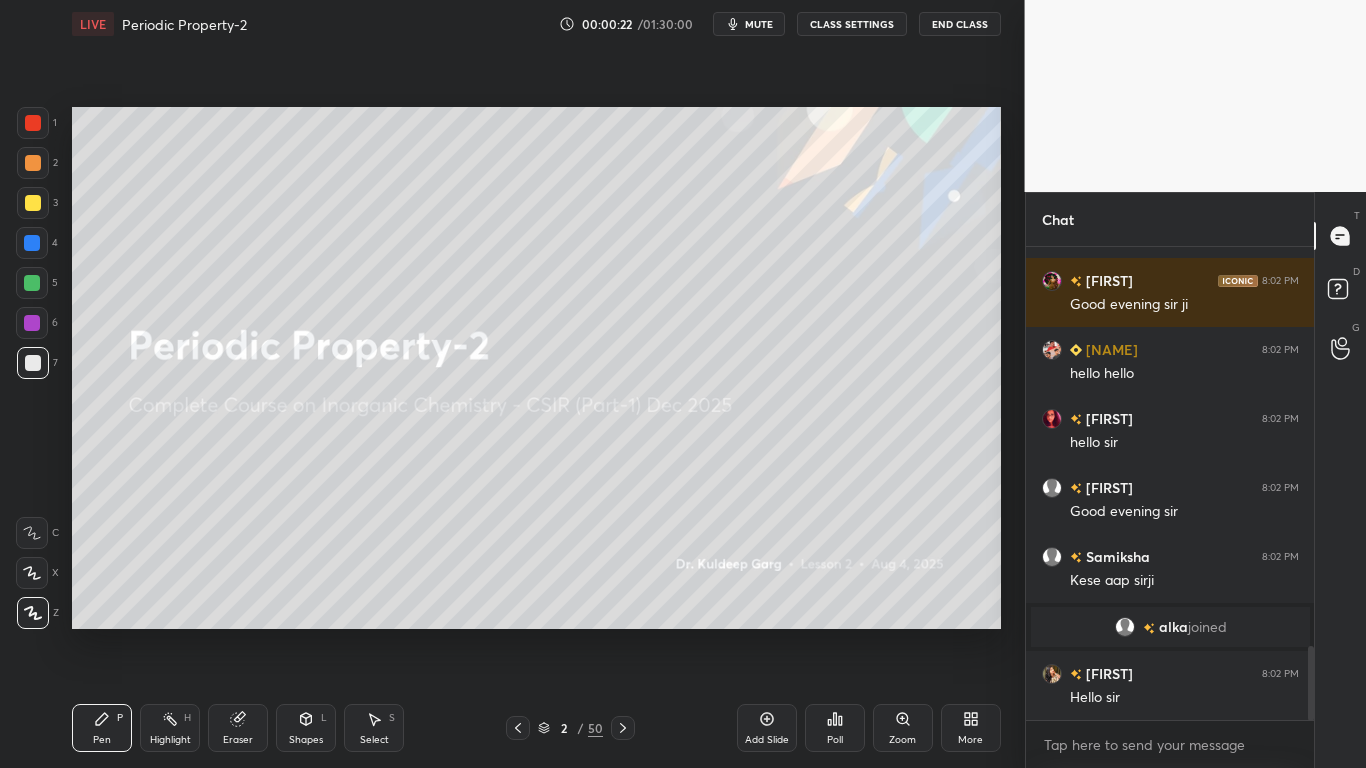 scroll, scrollTop: 2564, scrollLeft: 0, axis: vertical 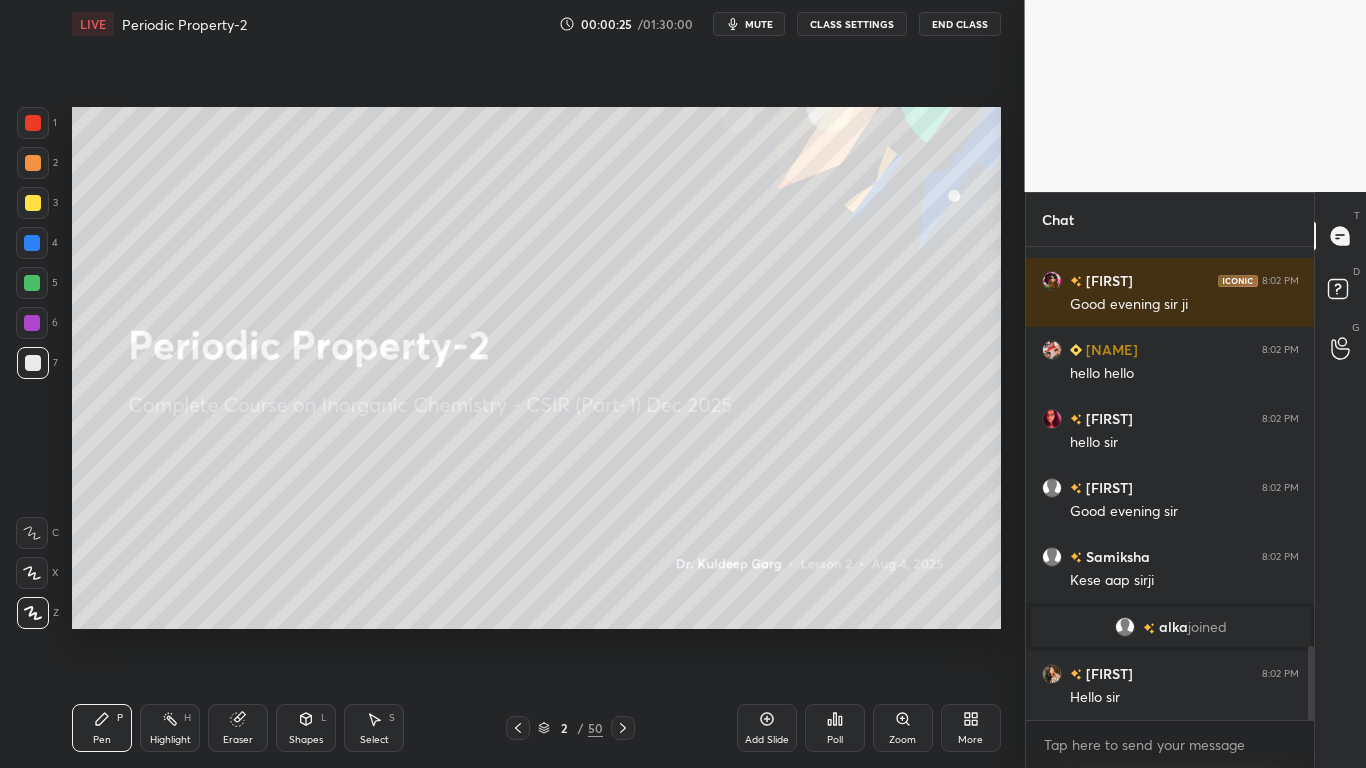 click on "Eraser" at bounding box center (238, 728) 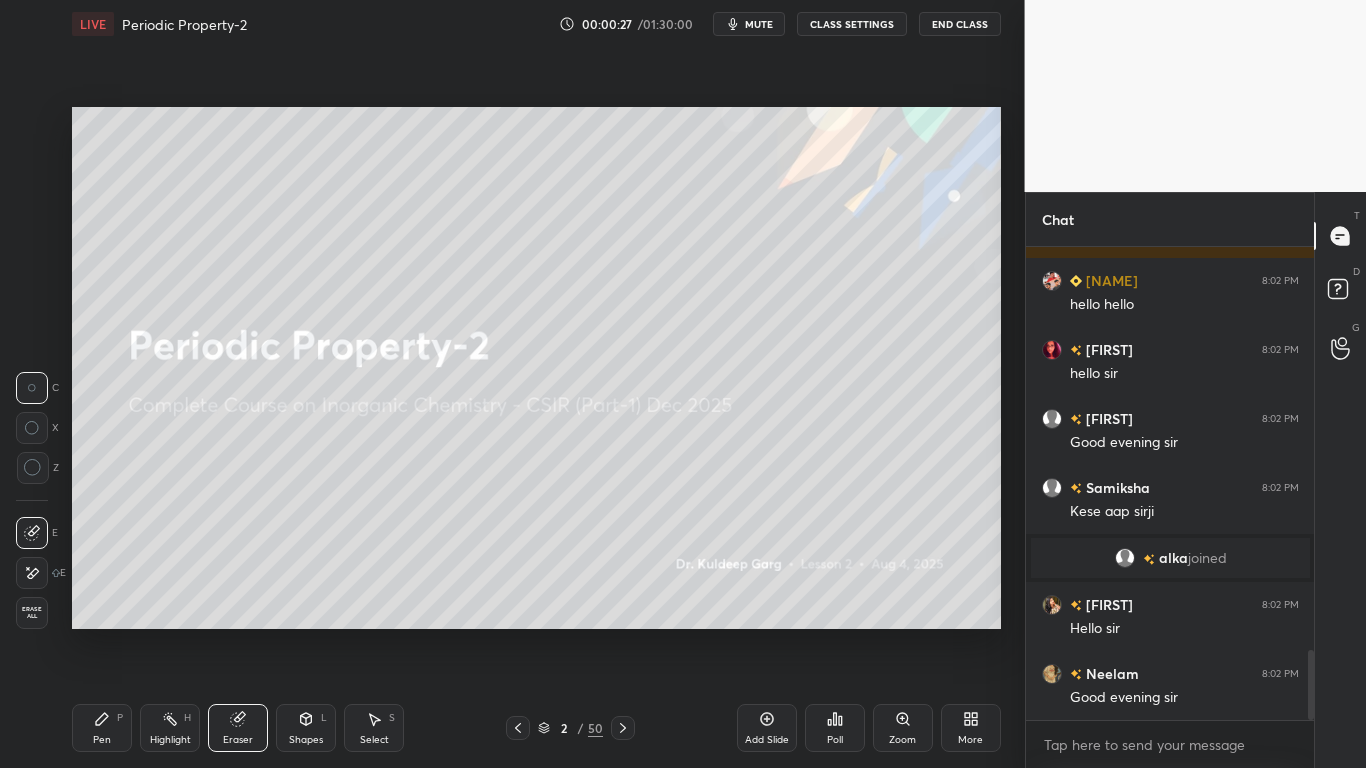 scroll, scrollTop: 2702, scrollLeft: 0, axis: vertical 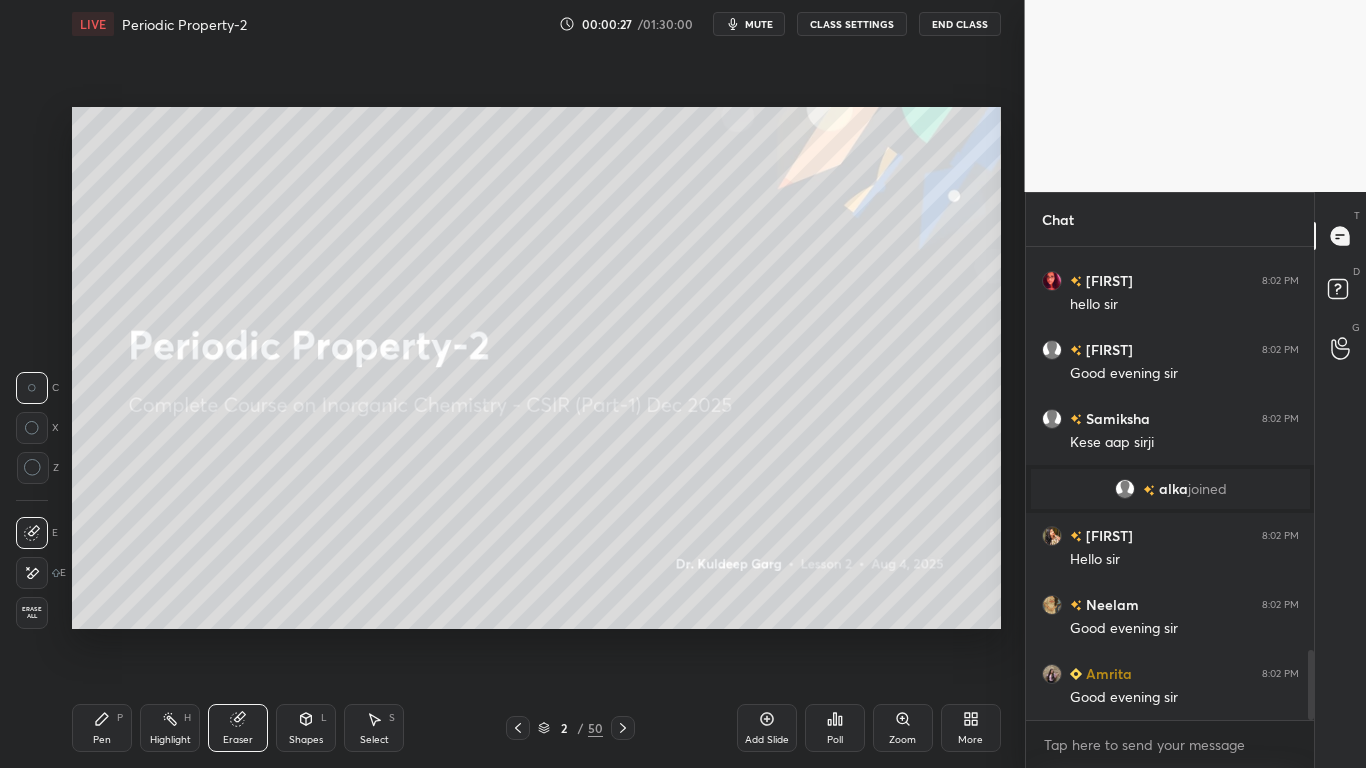 click 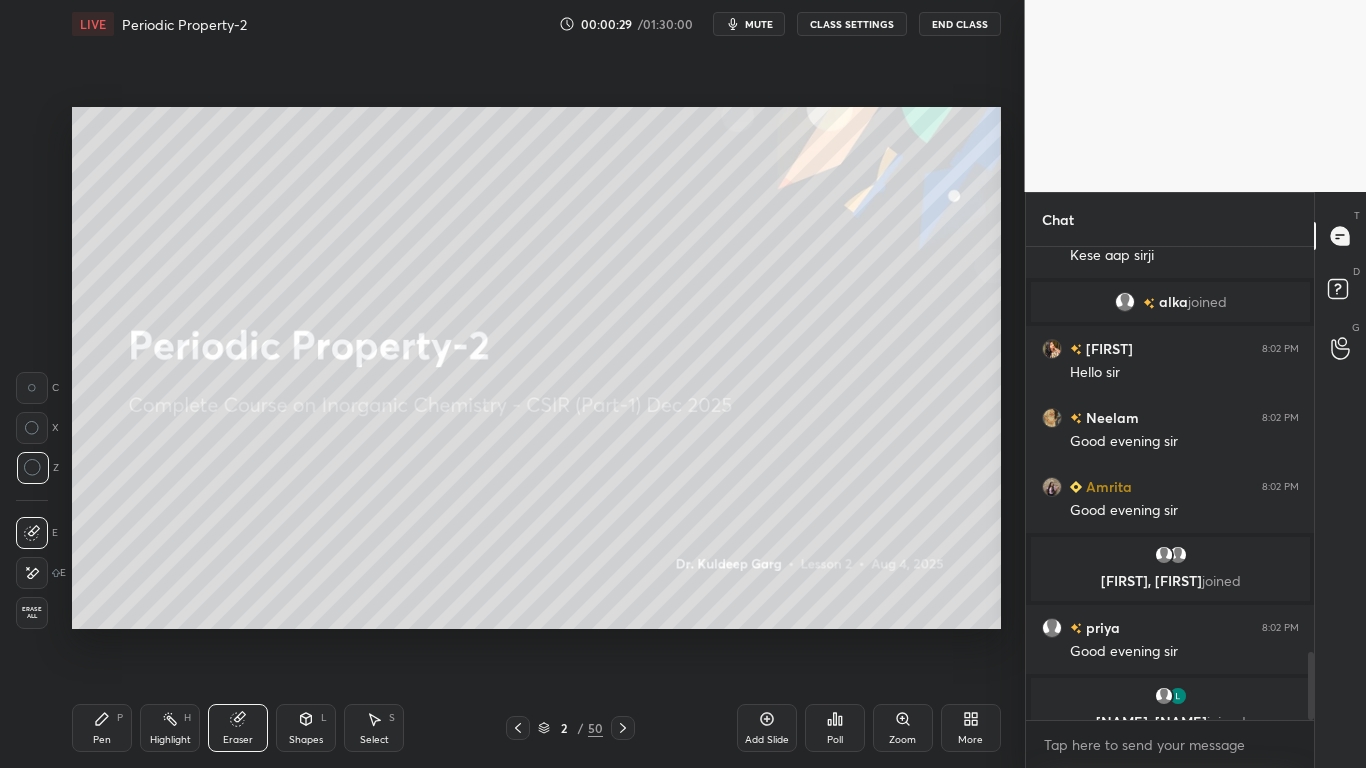 scroll, scrollTop: 2800, scrollLeft: 0, axis: vertical 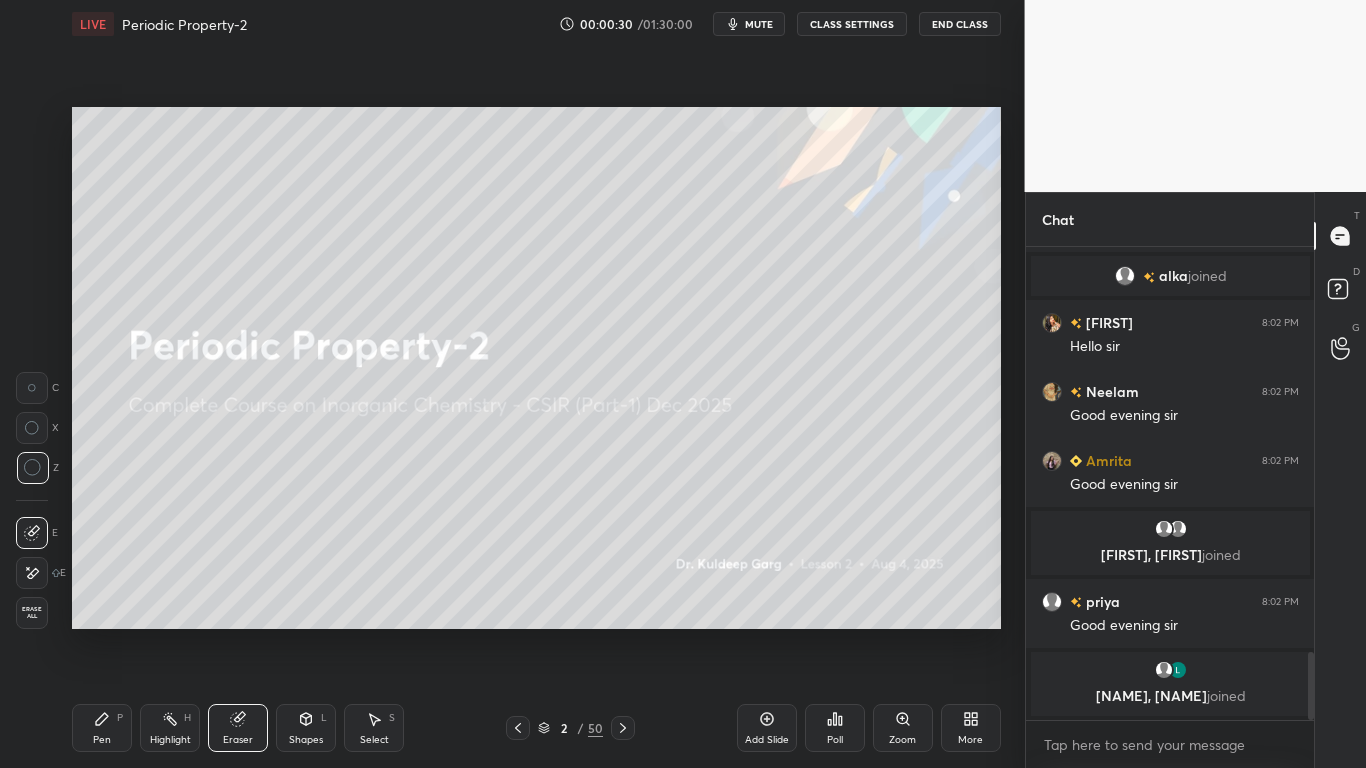 click on "Pen P" at bounding box center [102, 728] 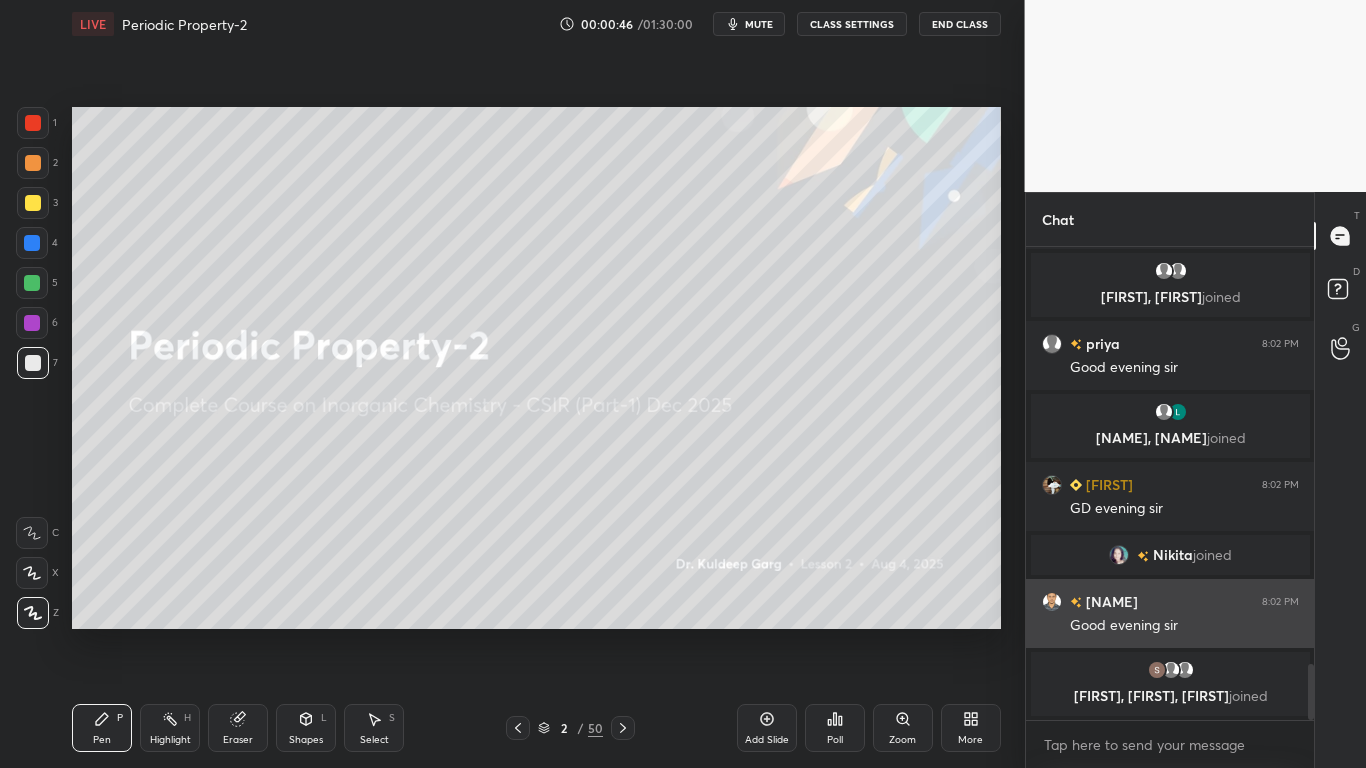 scroll, scrollTop: 3618, scrollLeft: 0, axis: vertical 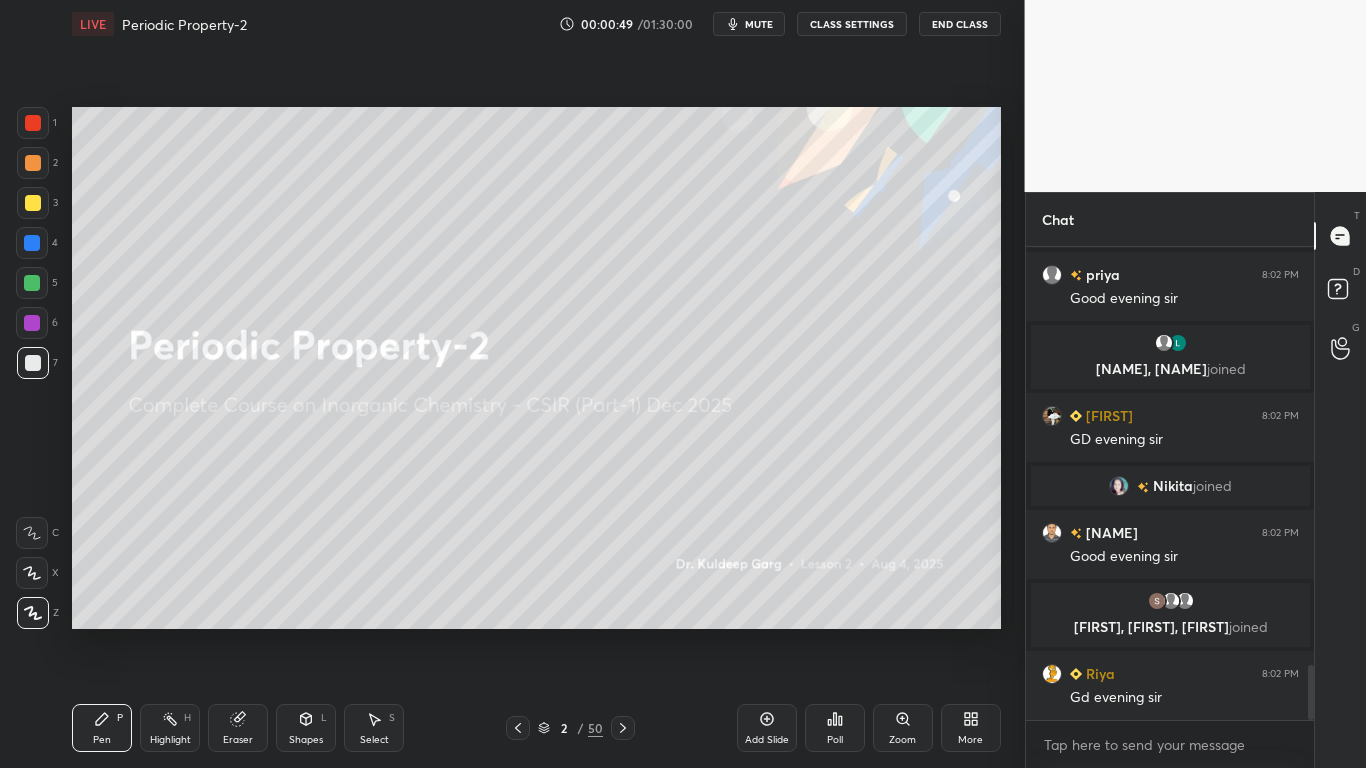 click 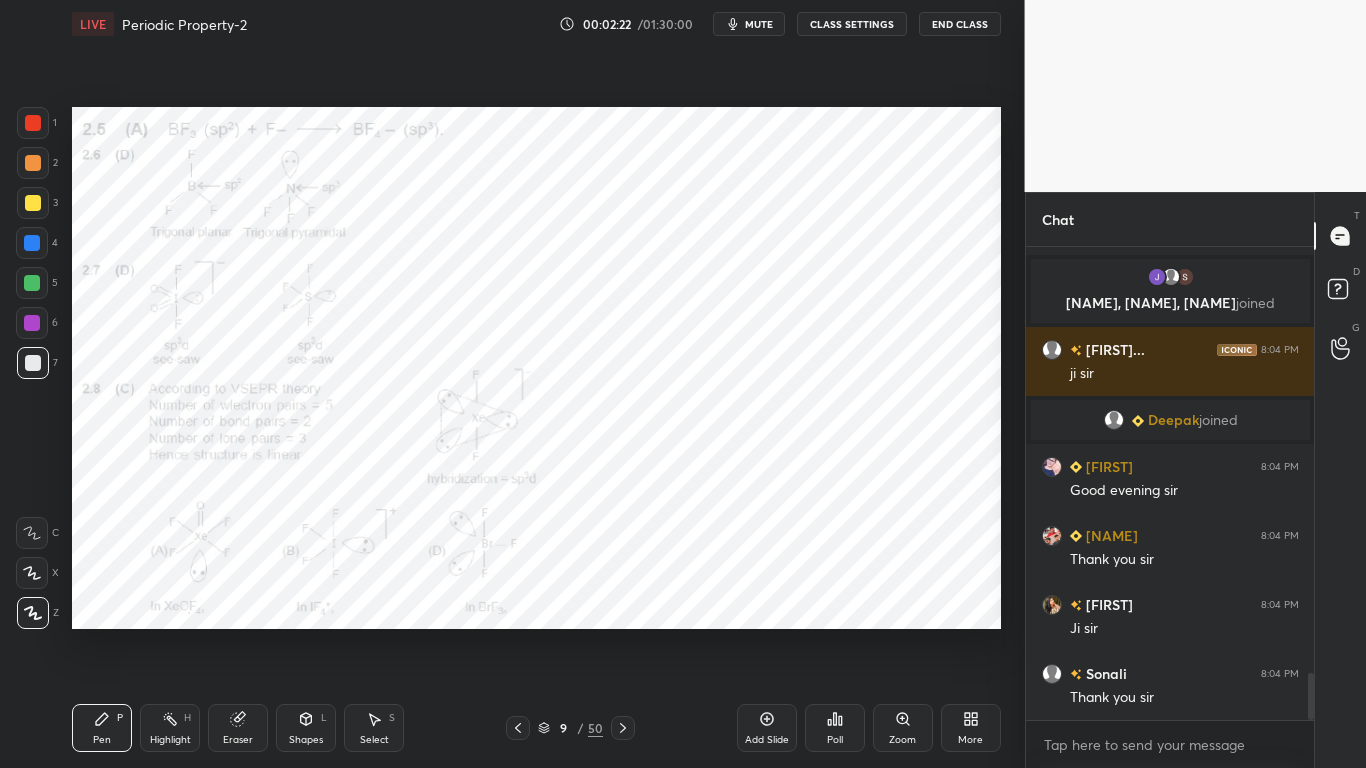 scroll, scrollTop: 4321, scrollLeft: 0, axis: vertical 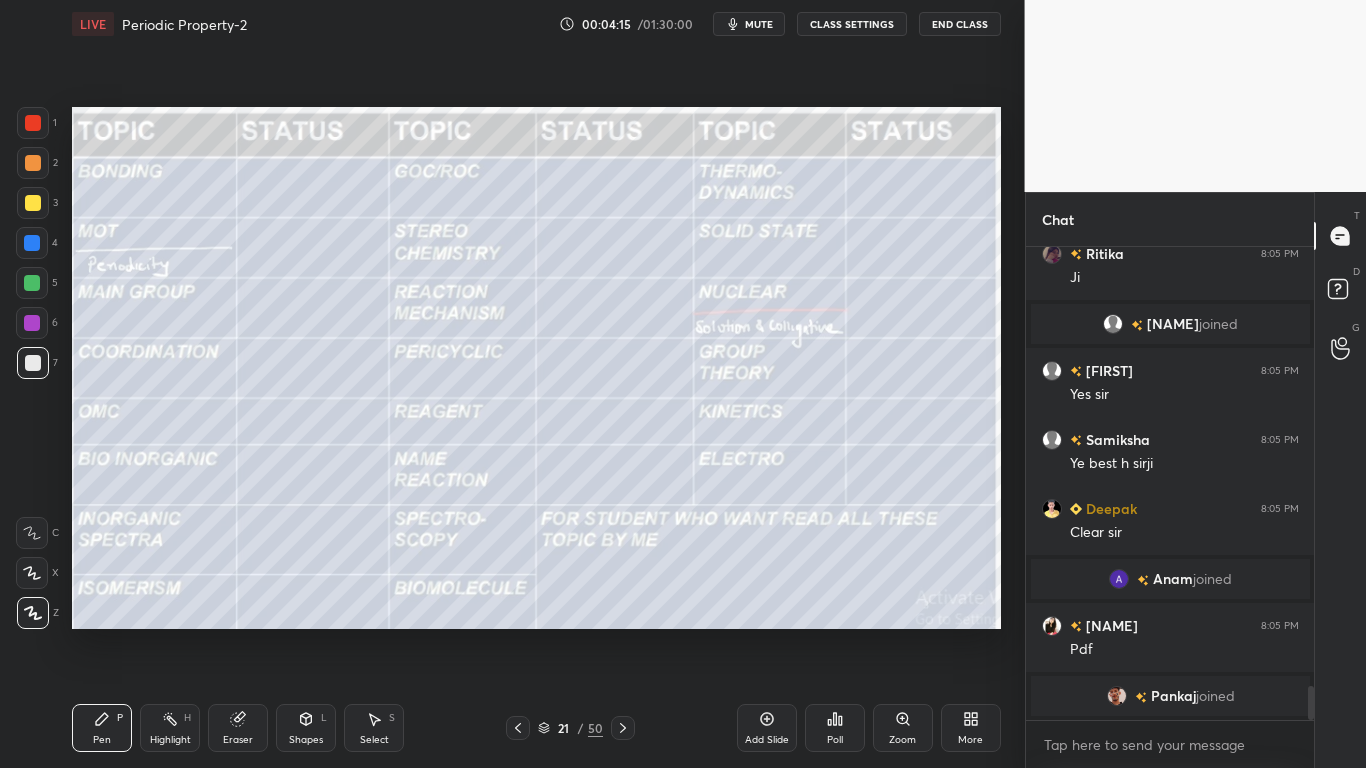 click at bounding box center [33, 203] 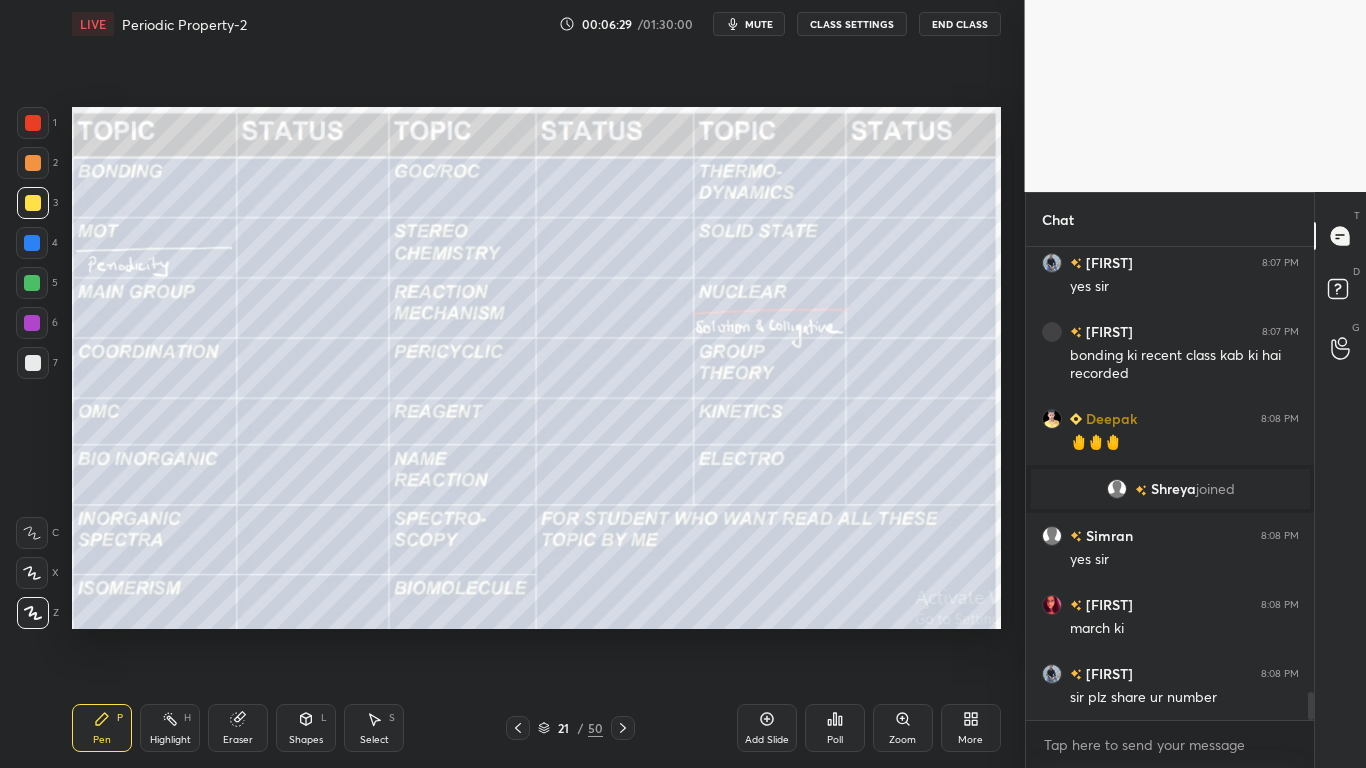 scroll, scrollTop: 7693, scrollLeft: 0, axis: vertical 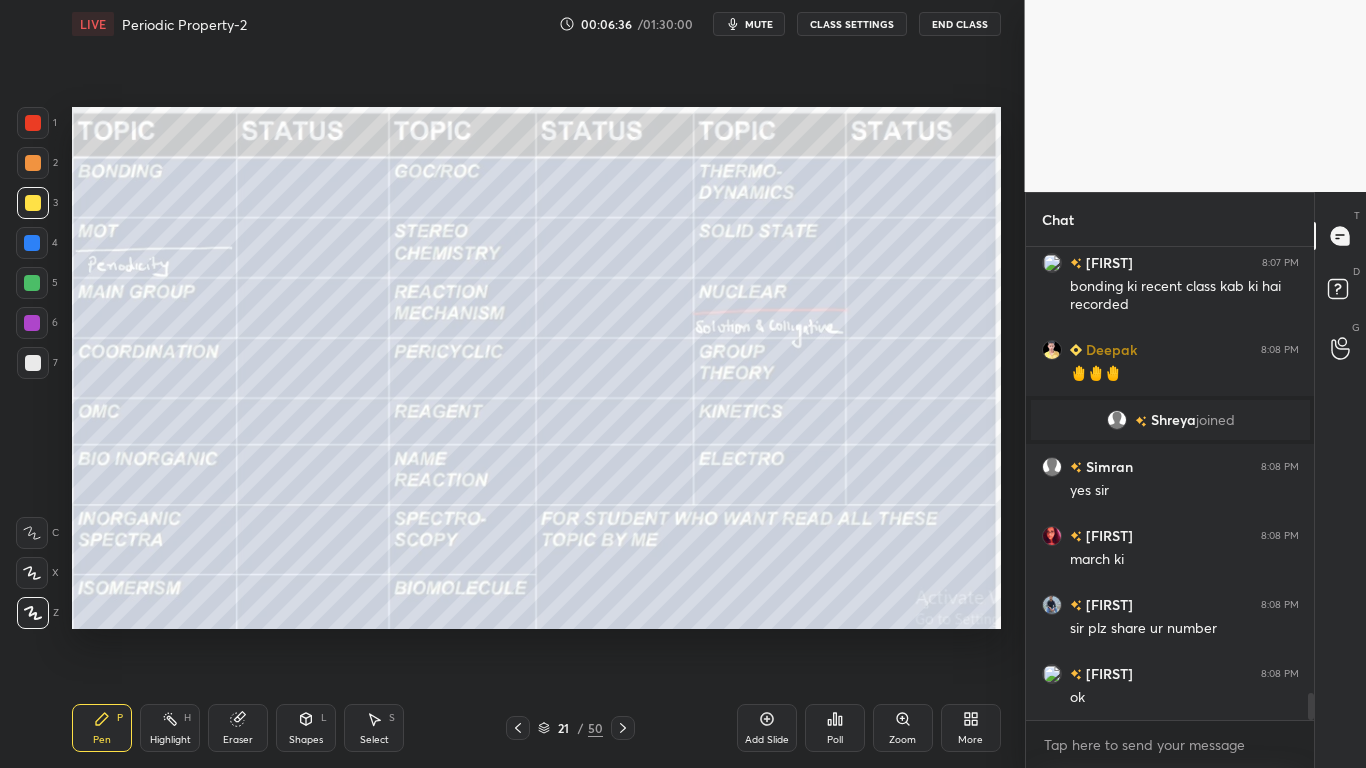 click on "Eraser" at bounding box center [238, 728] 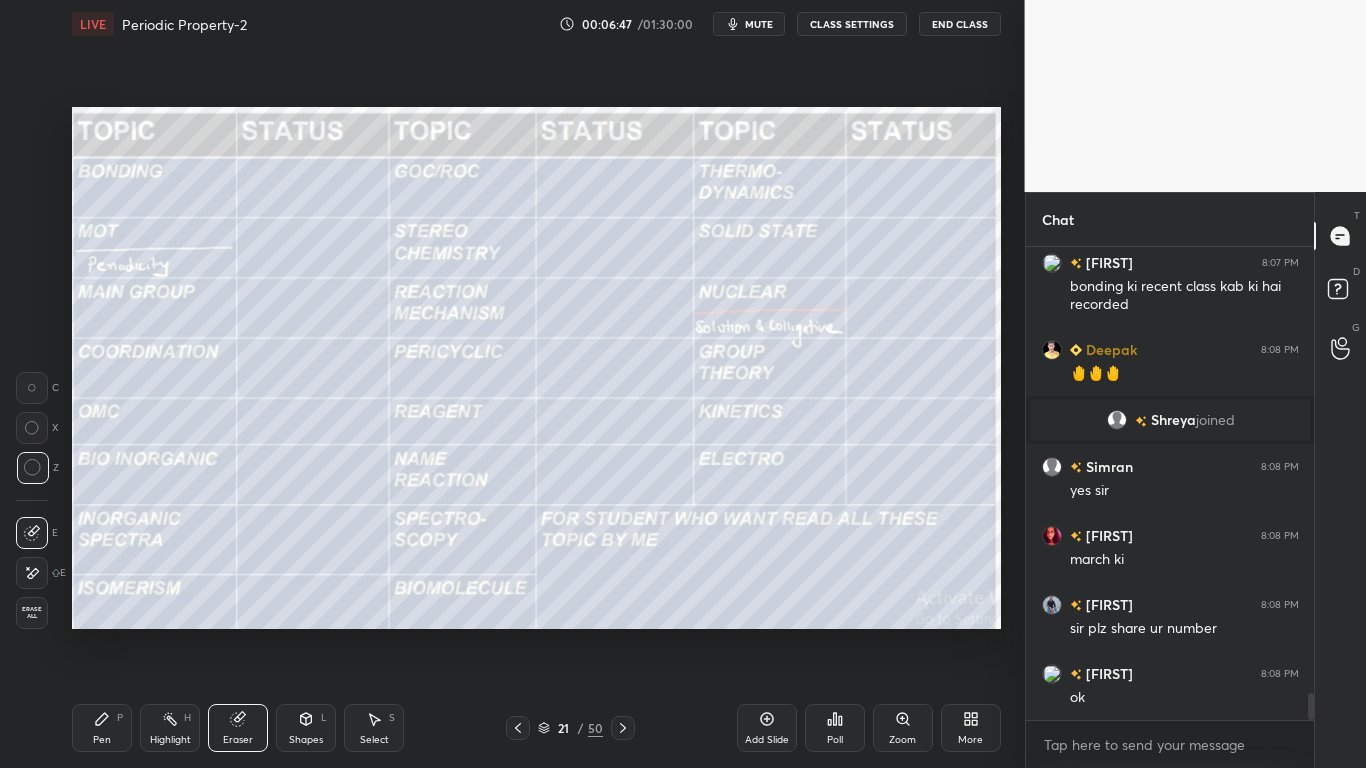 scroll, scrollTop: 7762, scrollLeft: 0, axis: vertical 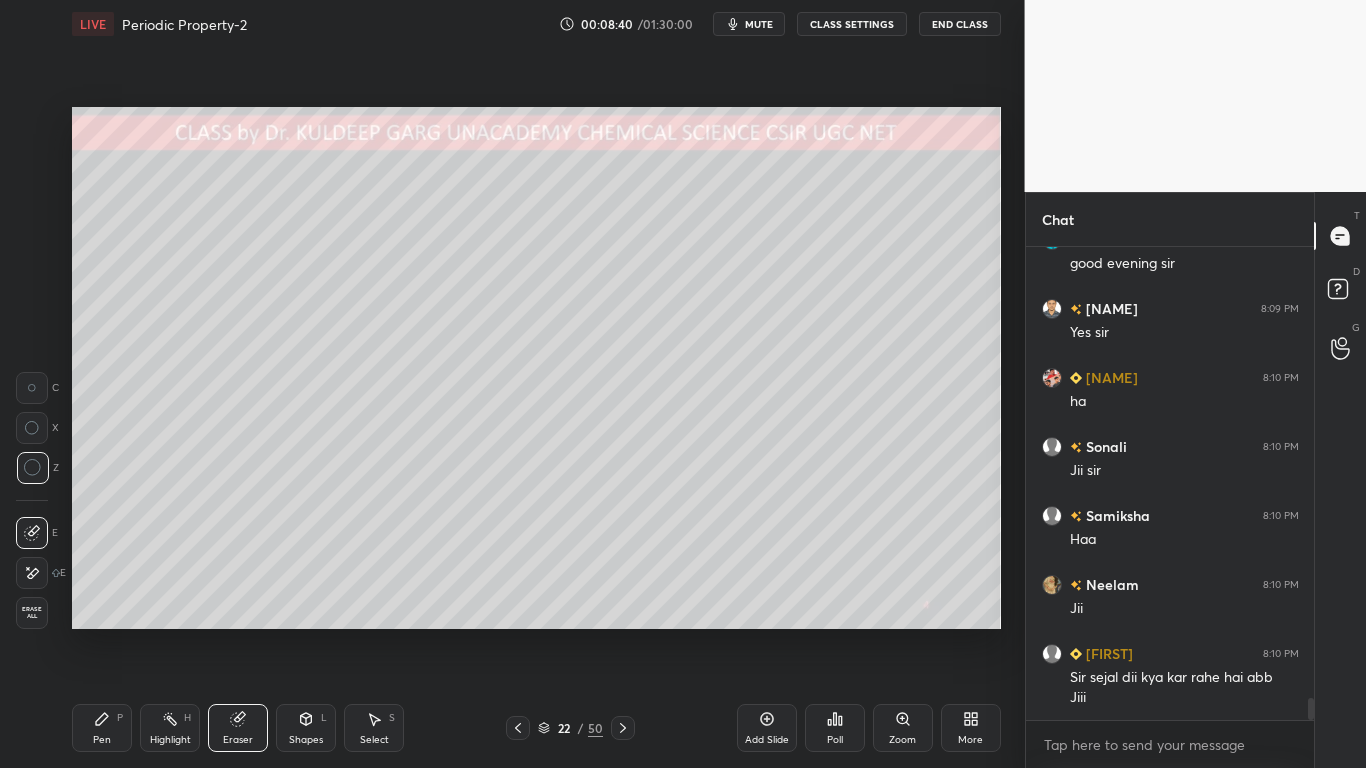 click on "Pen P" at bounding box center [102, 728] 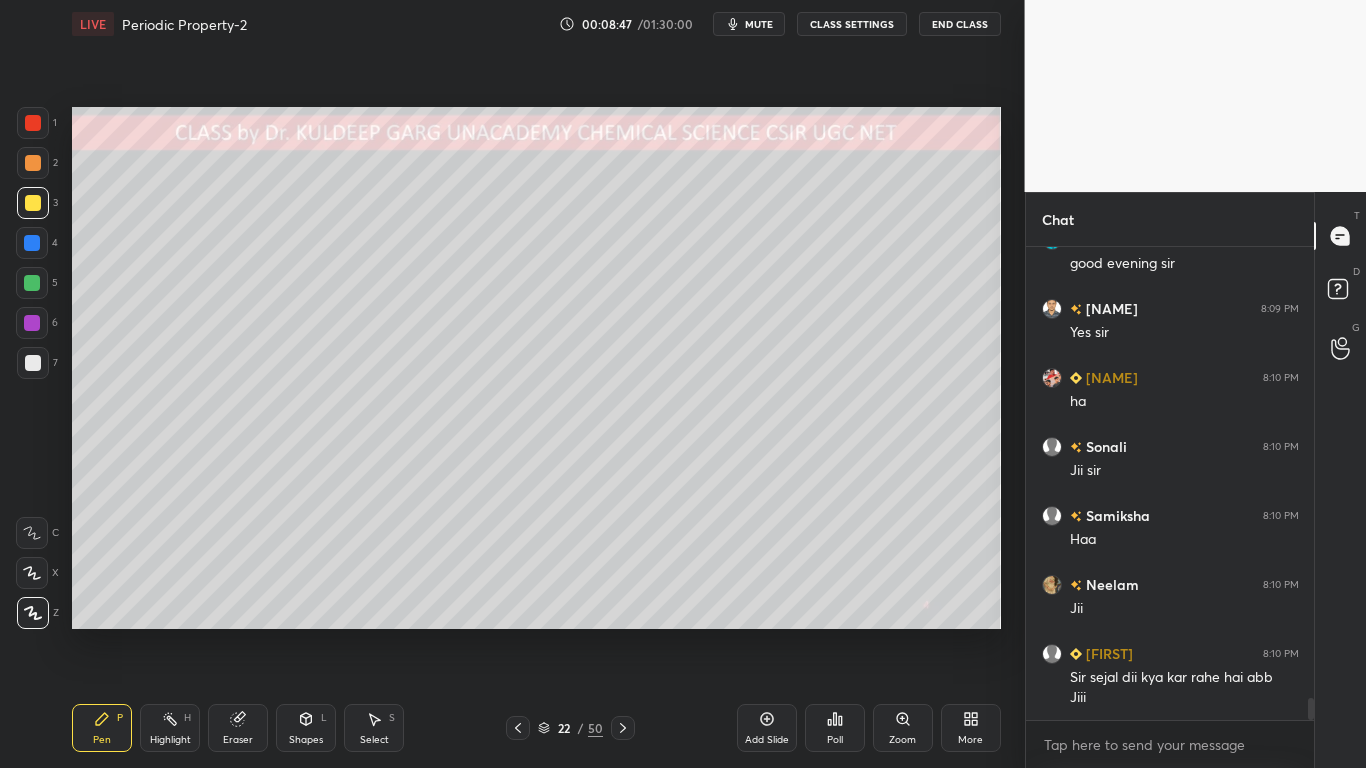 click at bounding box center [33, 203] 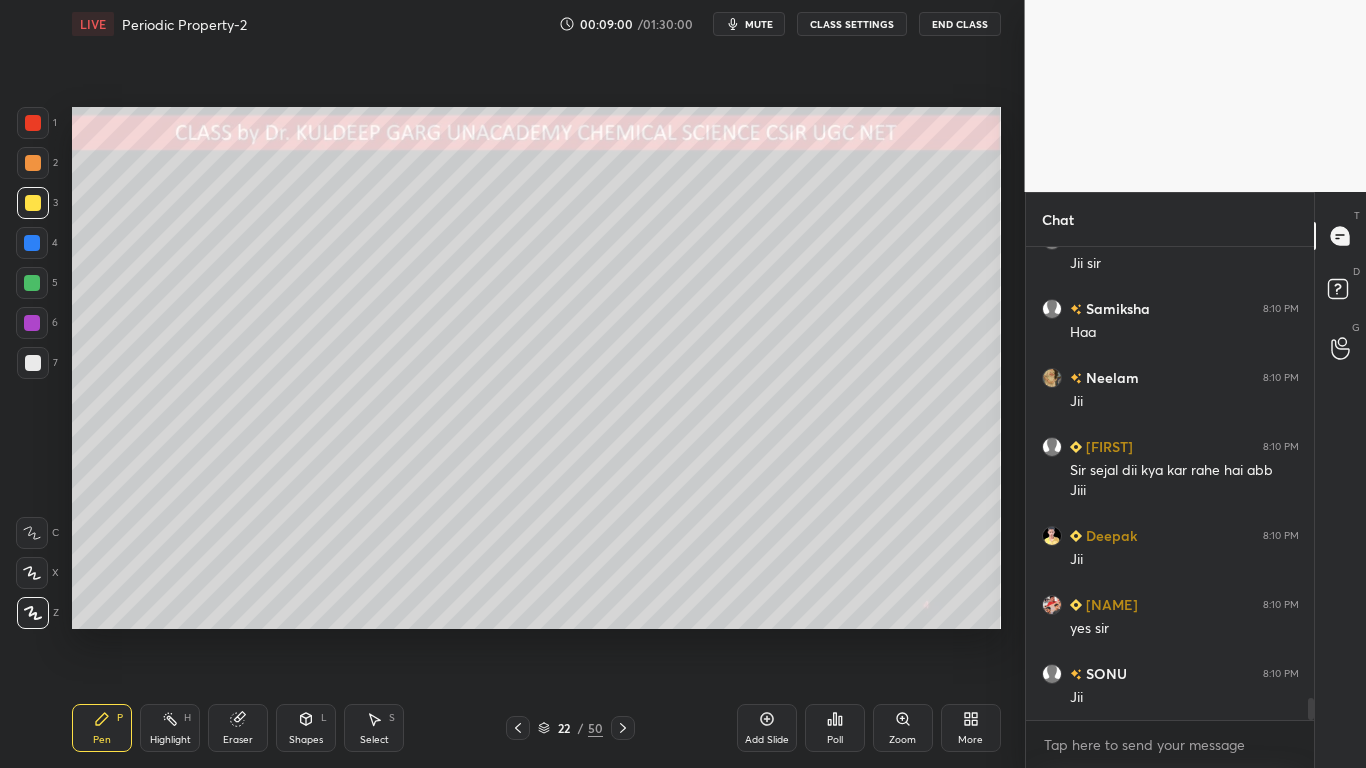 scroll, scrollTop: 9746, scrollLeft: 0, axis: vertical 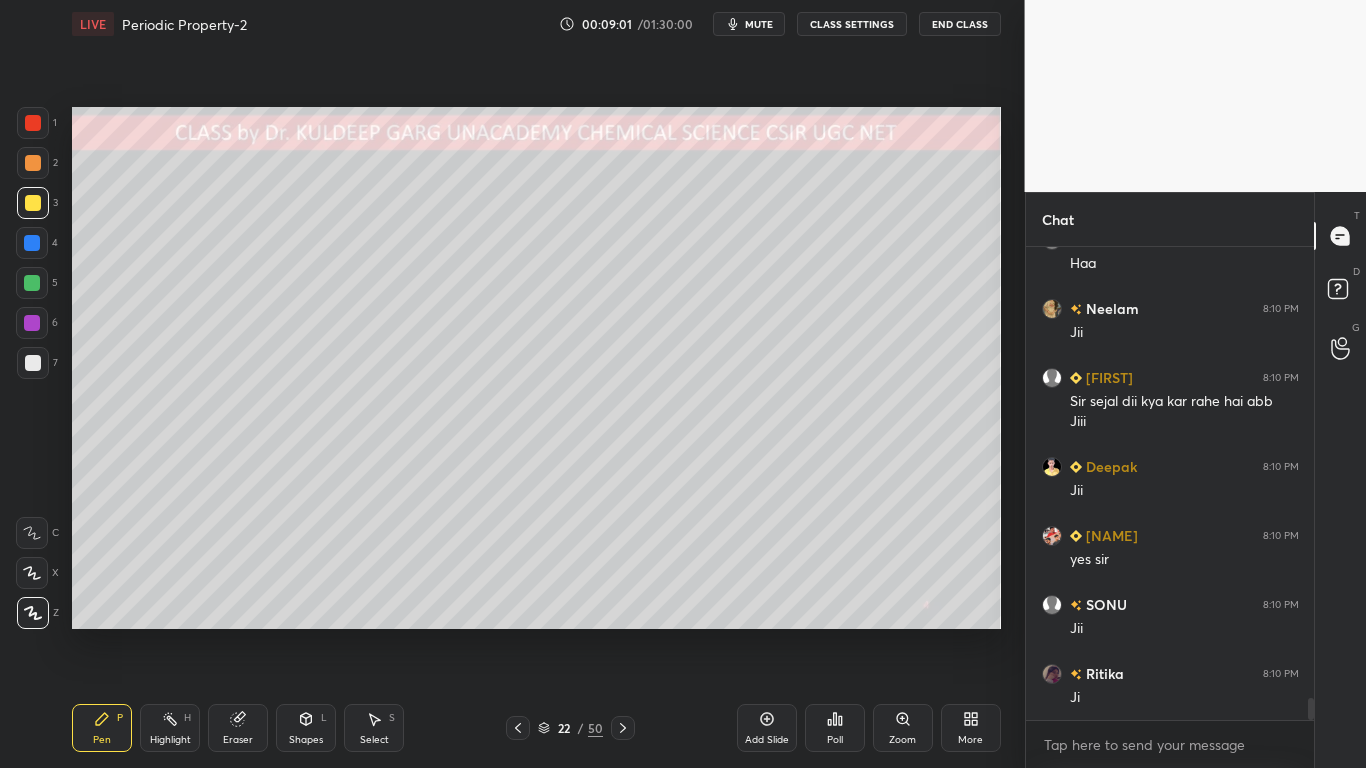 click on "Eraser" at bounding box center (238, 740) 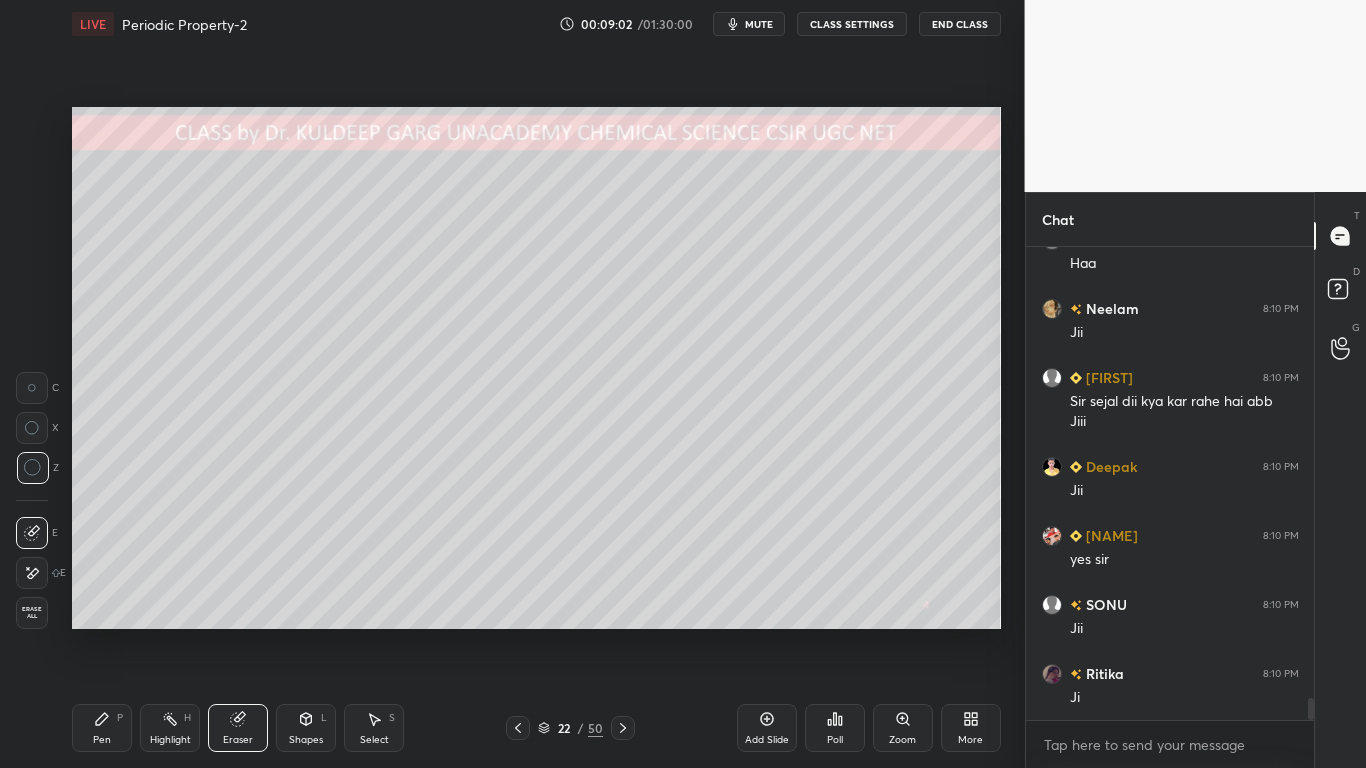 scroll, scrollTop: 9815, scrollLeft: 0, axis: vertical 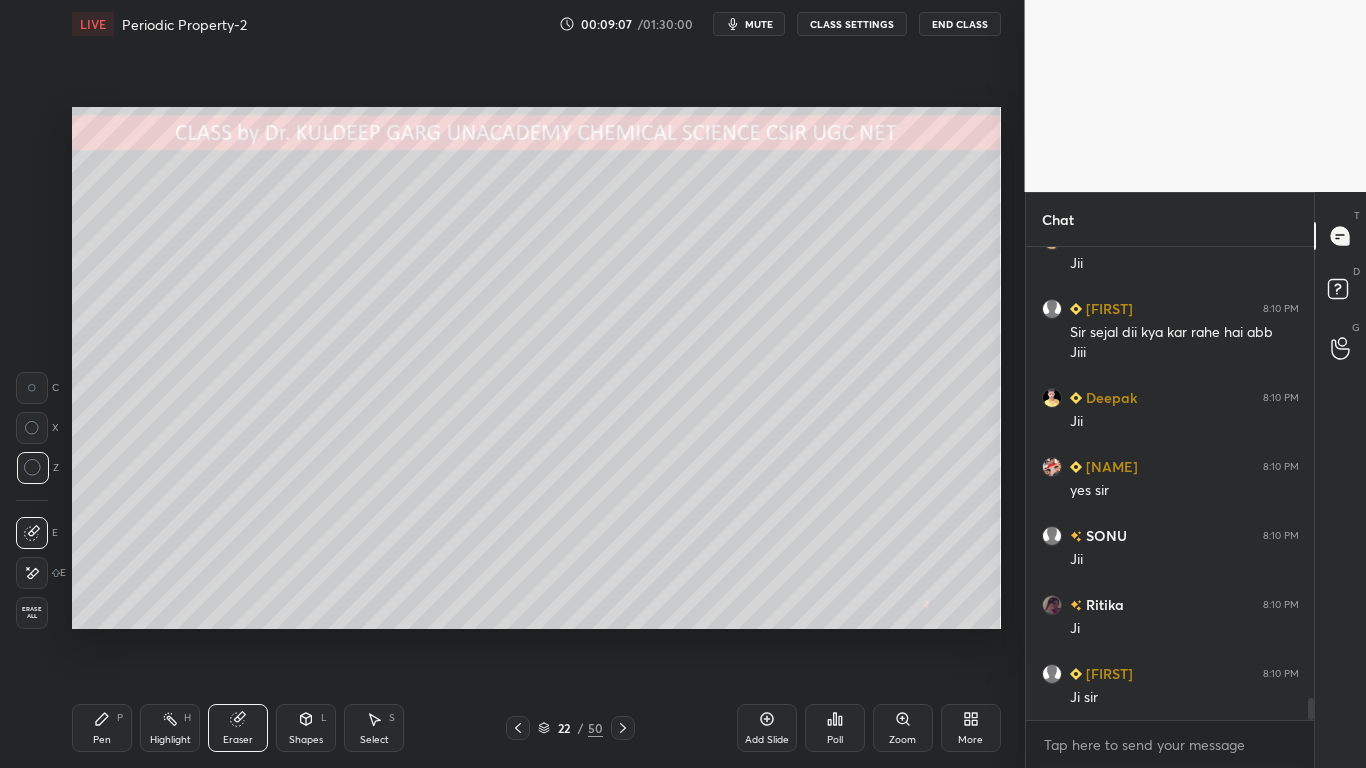 click on "Pen" at bounding box center [102, 740] 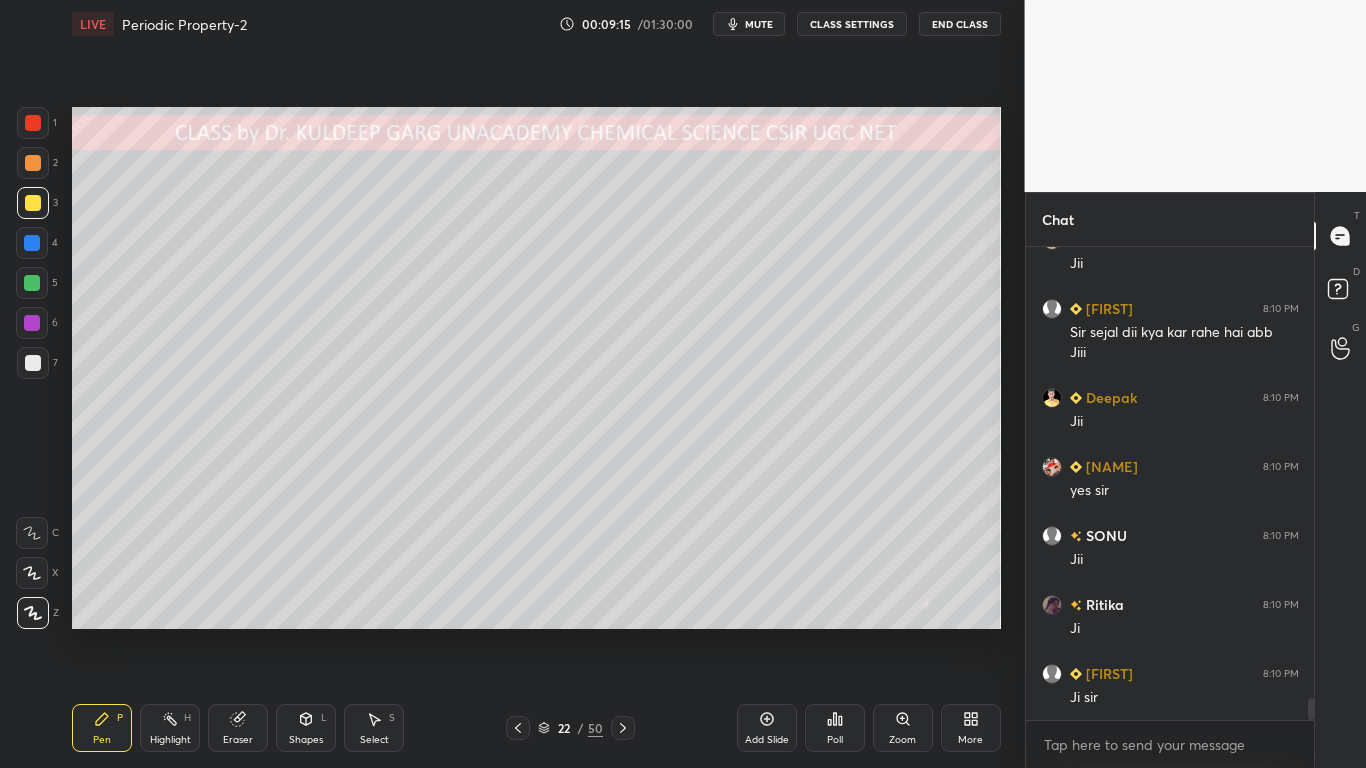 click at bounding box center [33, 203] 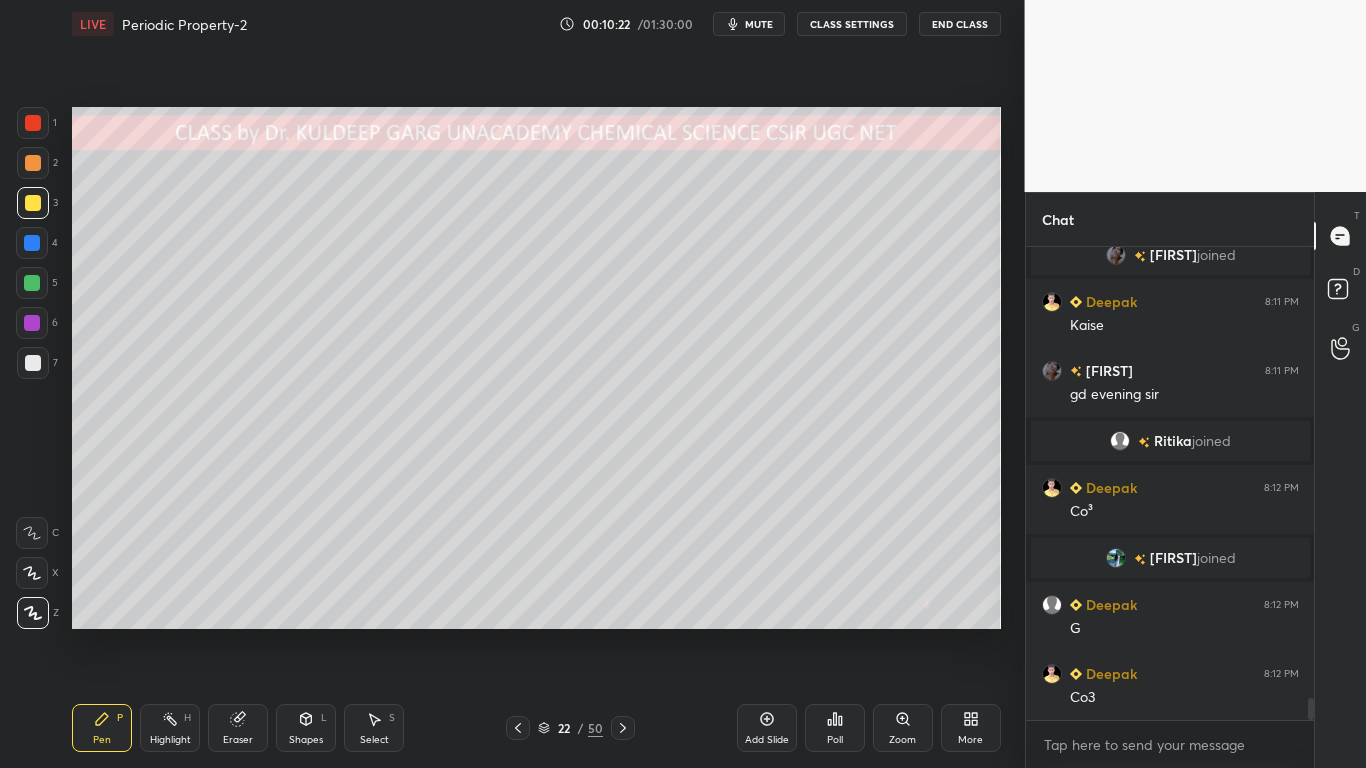 scroll, scrollTop: 9971, scrollLeft: 0, axis: vertical 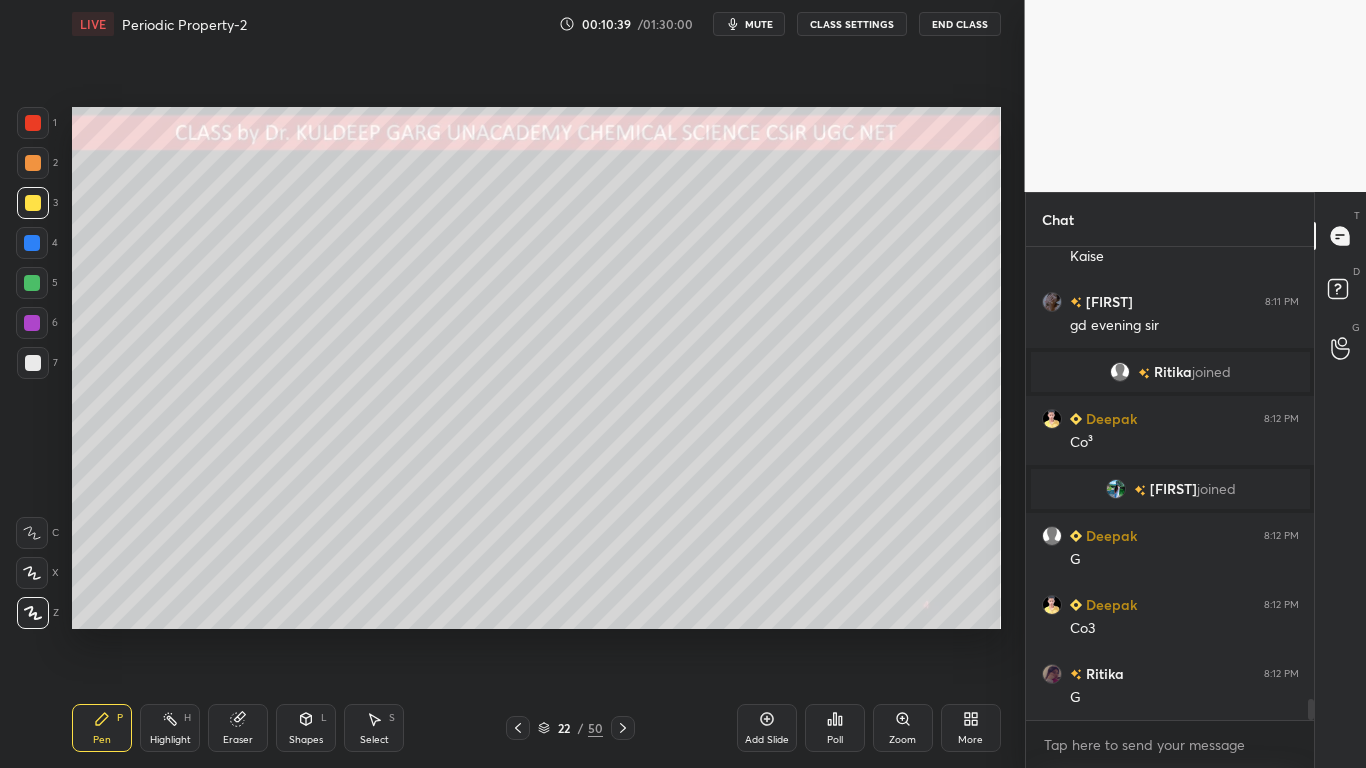 click at bounding box center [33, 363] 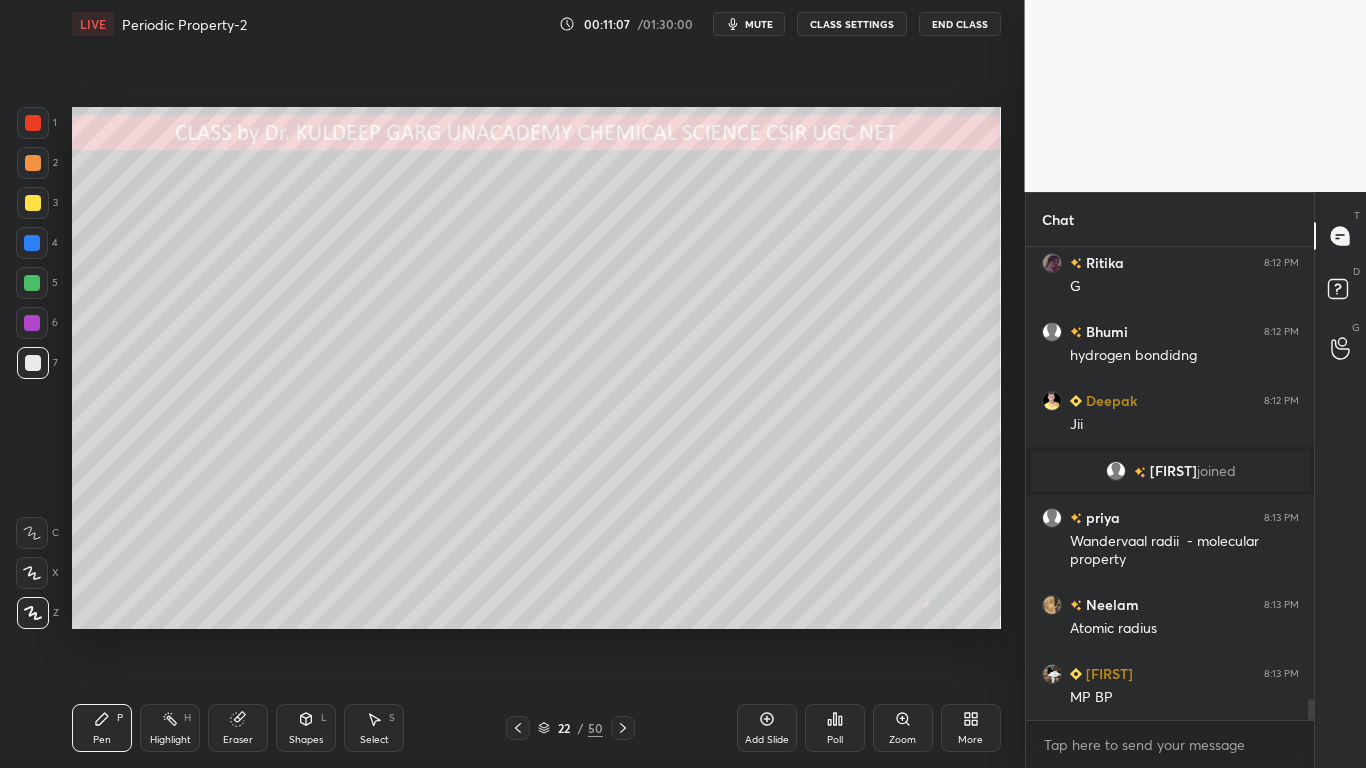 scroll, scrollTop: 10298, scrollLeft: 0, axis: vertical 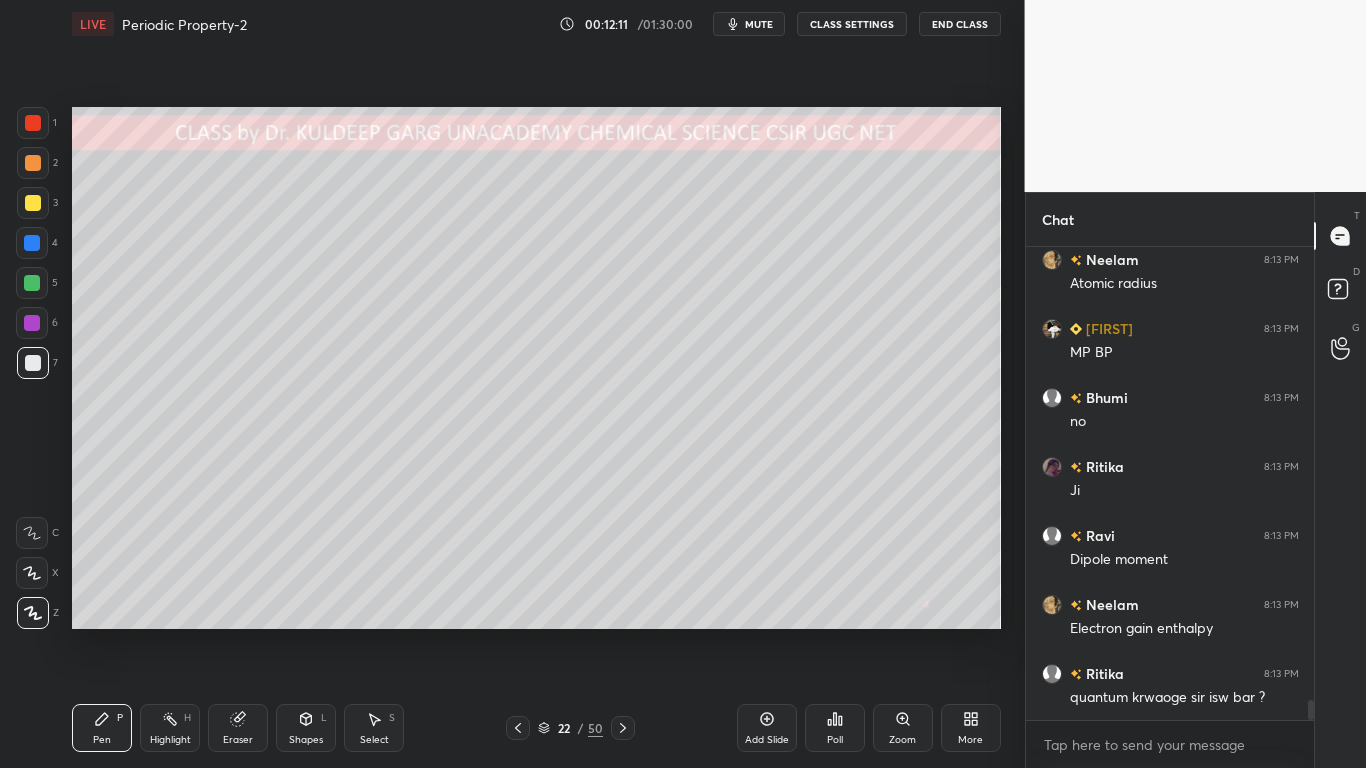 click at bounding box center [33, 363] 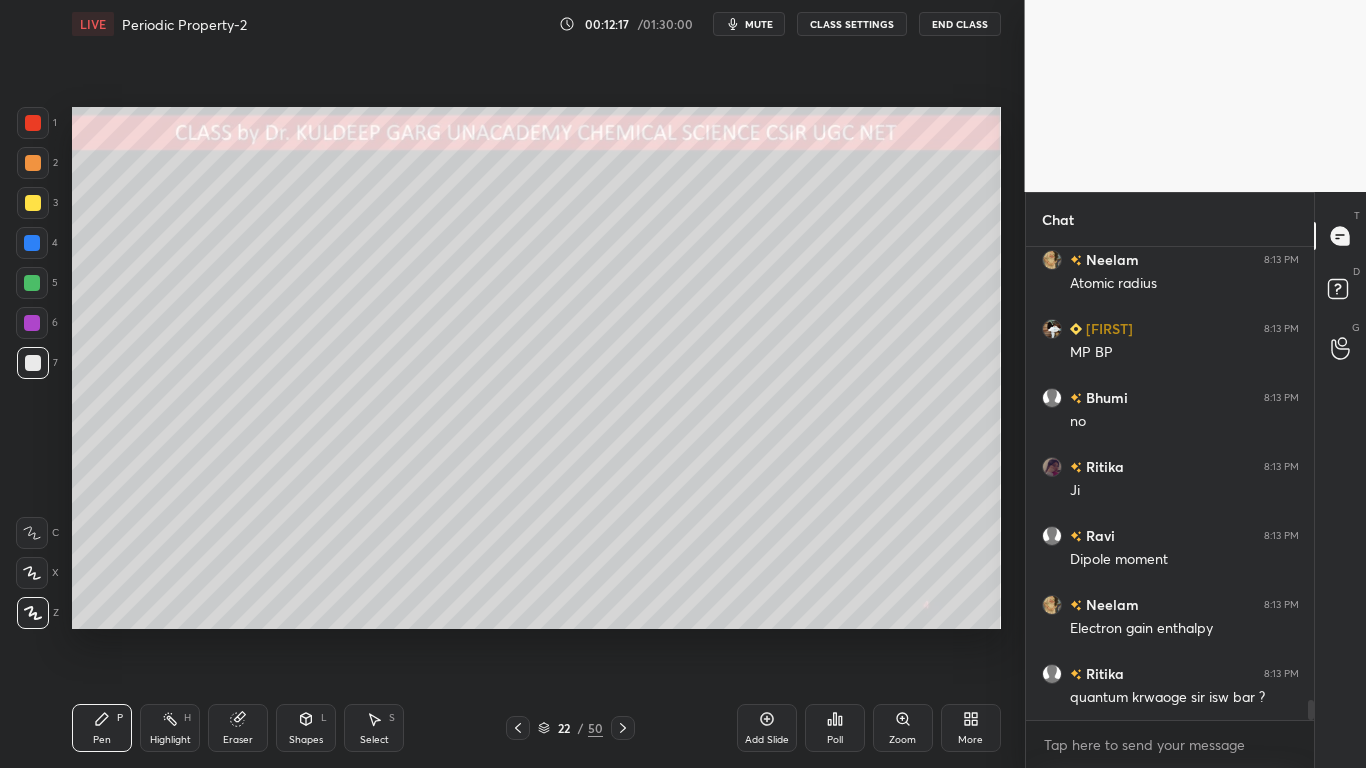 click at bounding box center [33, 163] 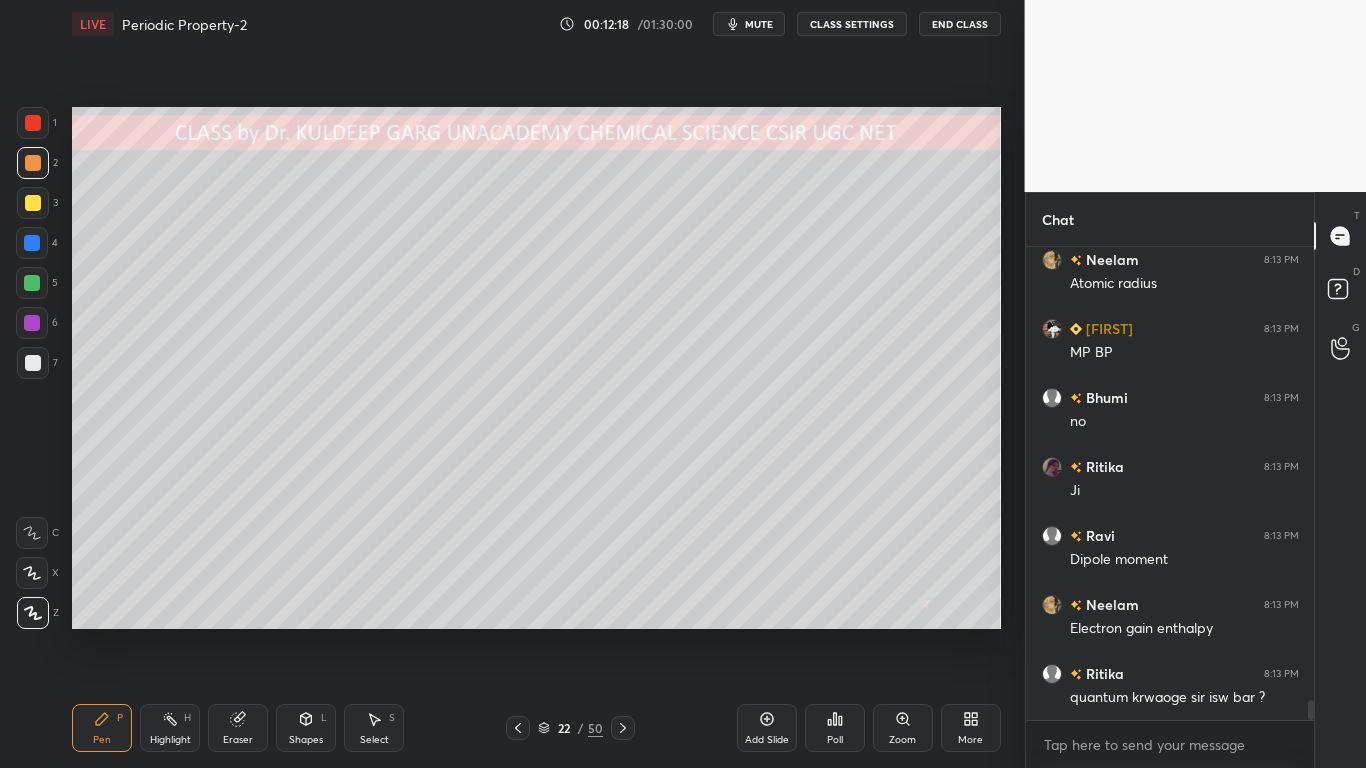 click at bounding box center (33, 363) 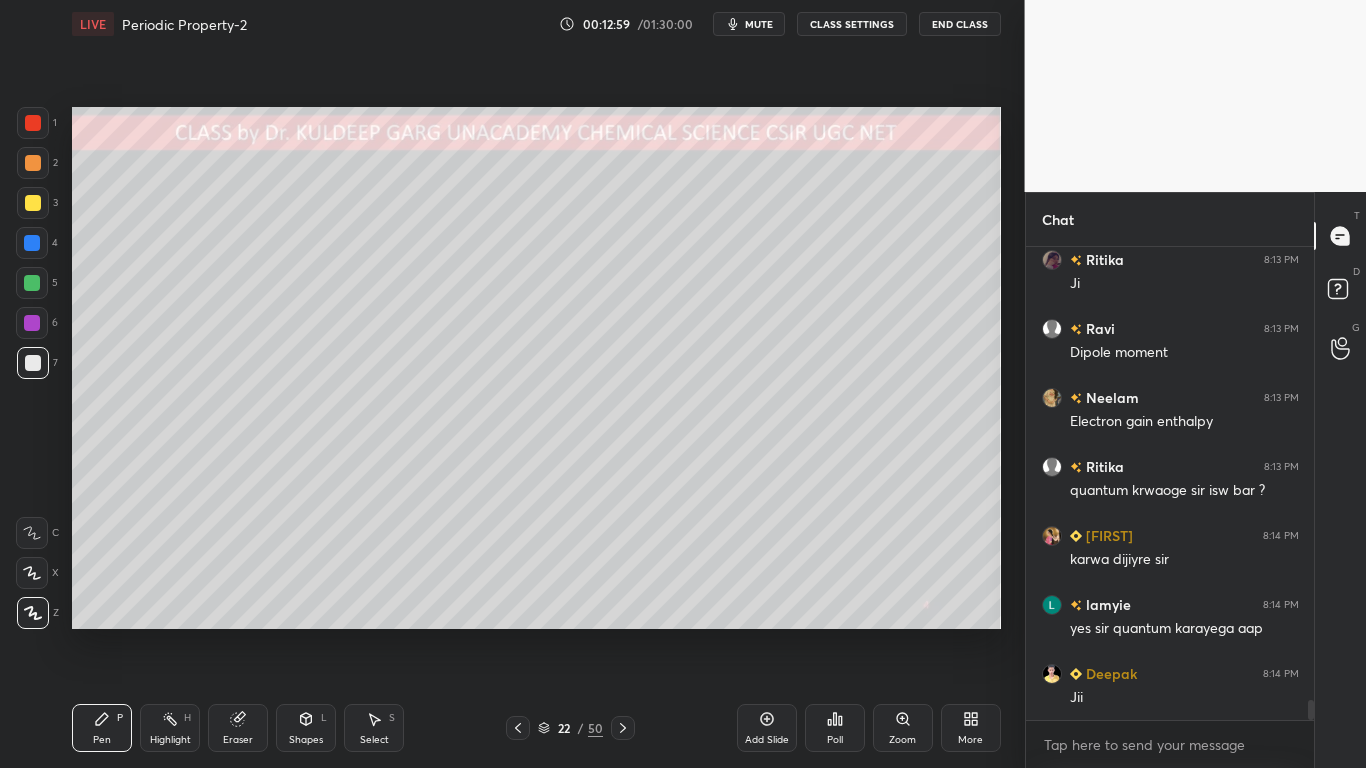 scroll, scrollTop: 10850, scrollLeft: 0, axis: vertical 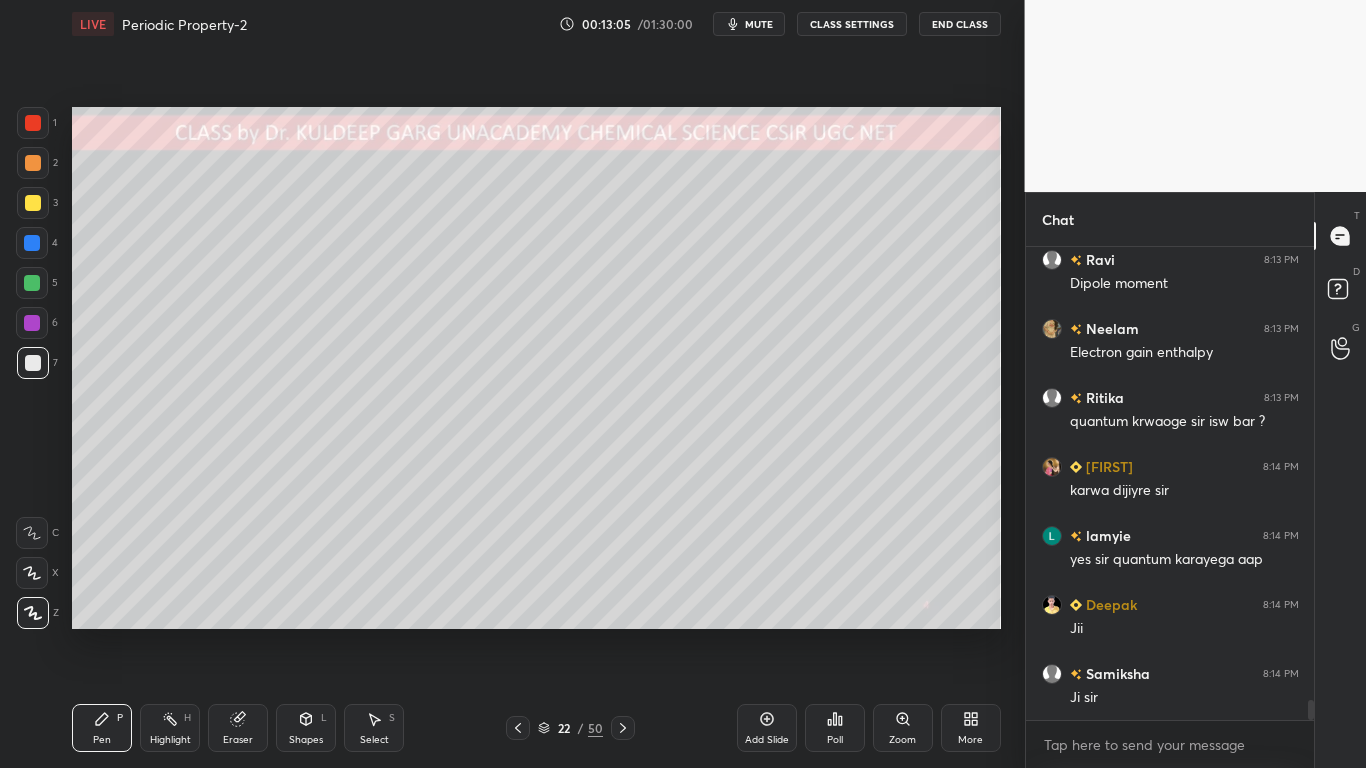click at bounding box center (33, 203) 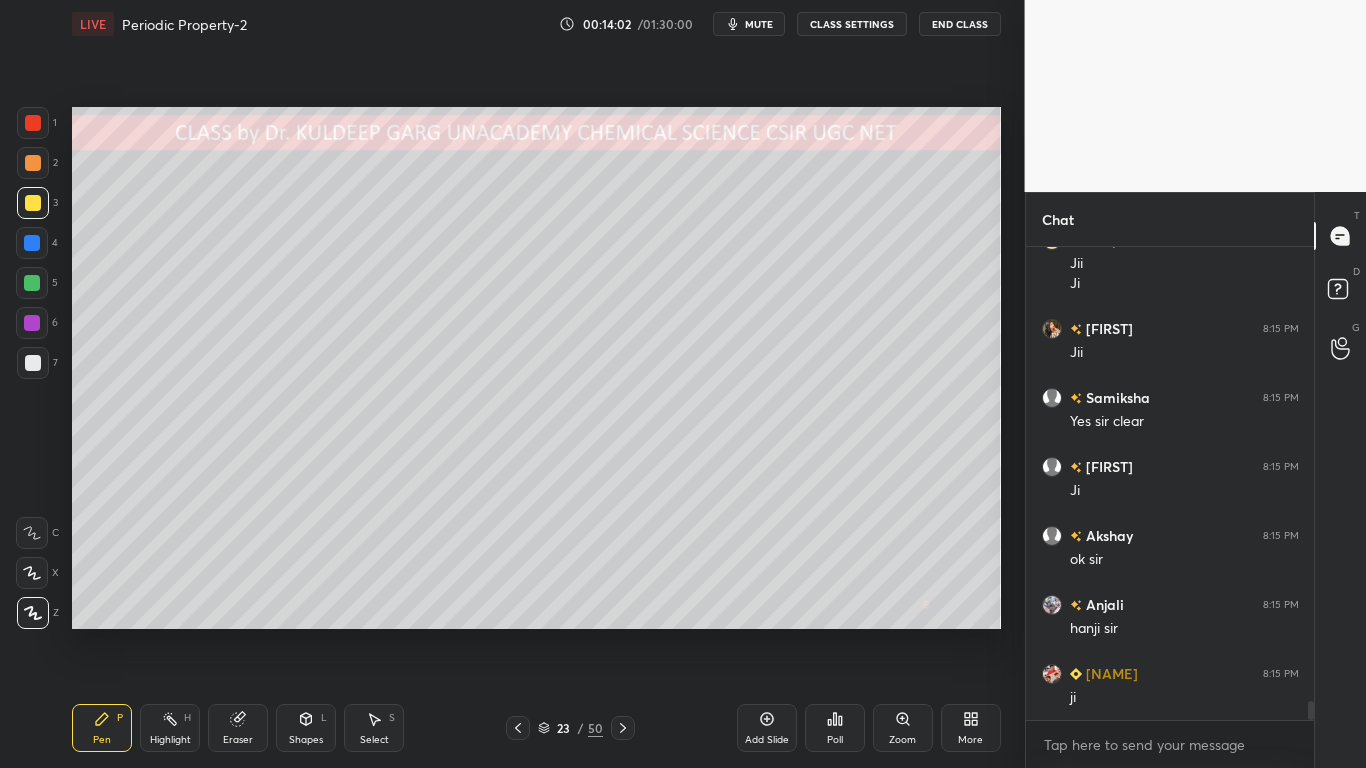 scroll, scrollTop: 11491, scrollLeft: 0, axis: vertical 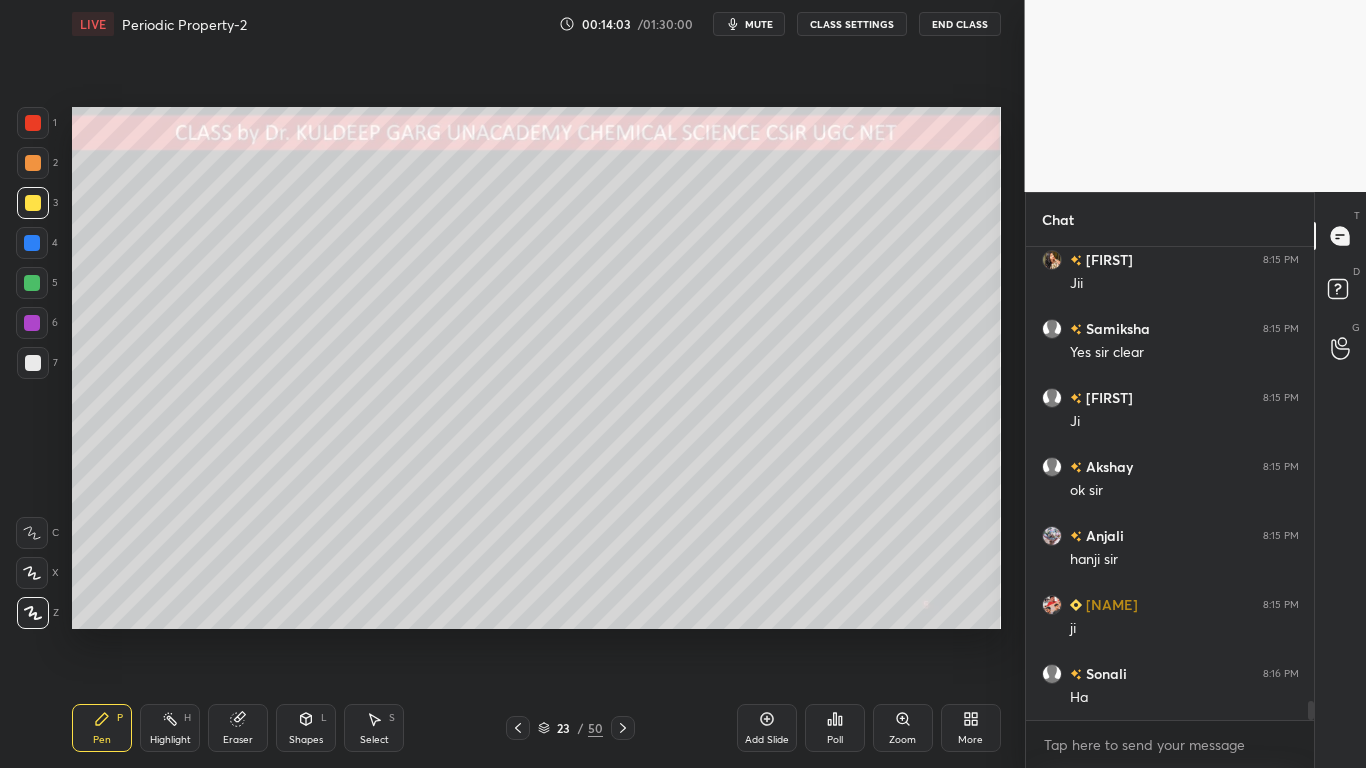 click at bounding box center (33, 203) 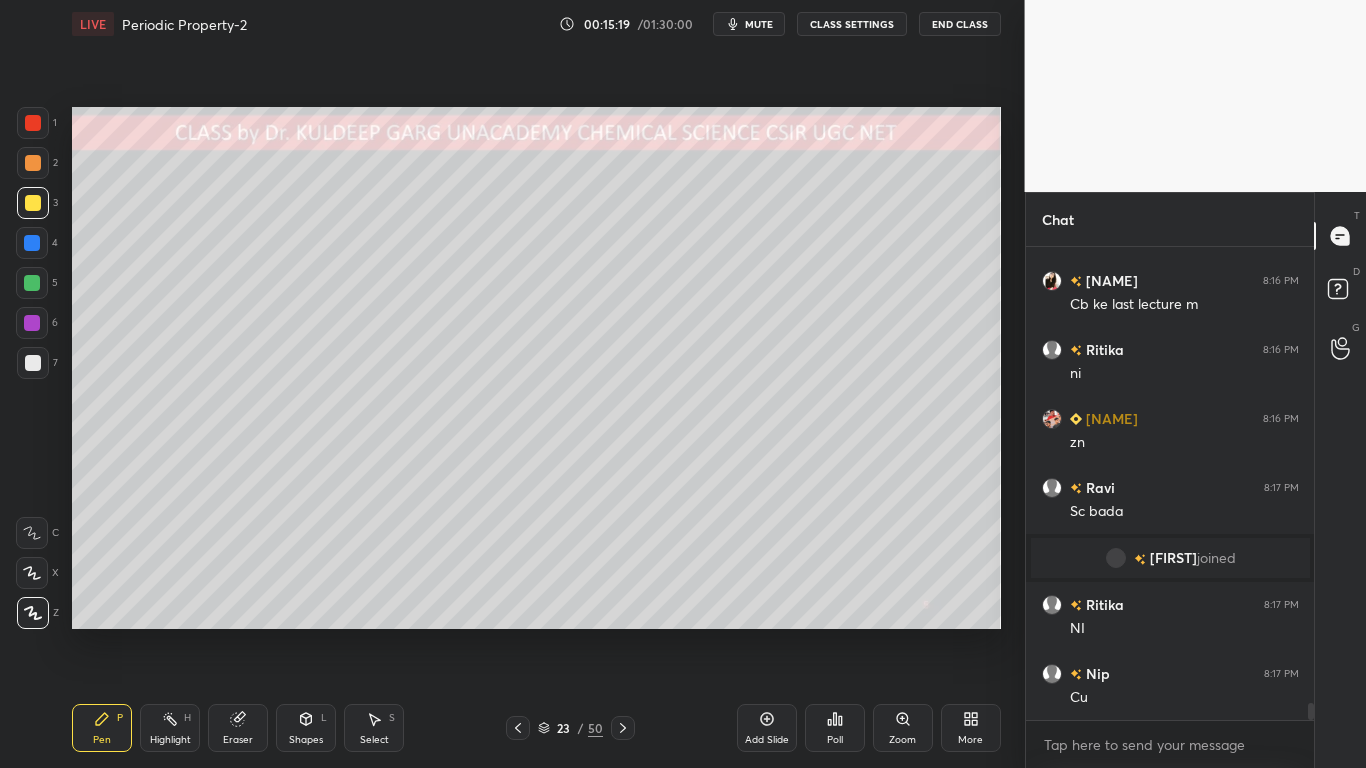 scroll, scrollTop: 12590, scrollLeft: 0, axis: vertical 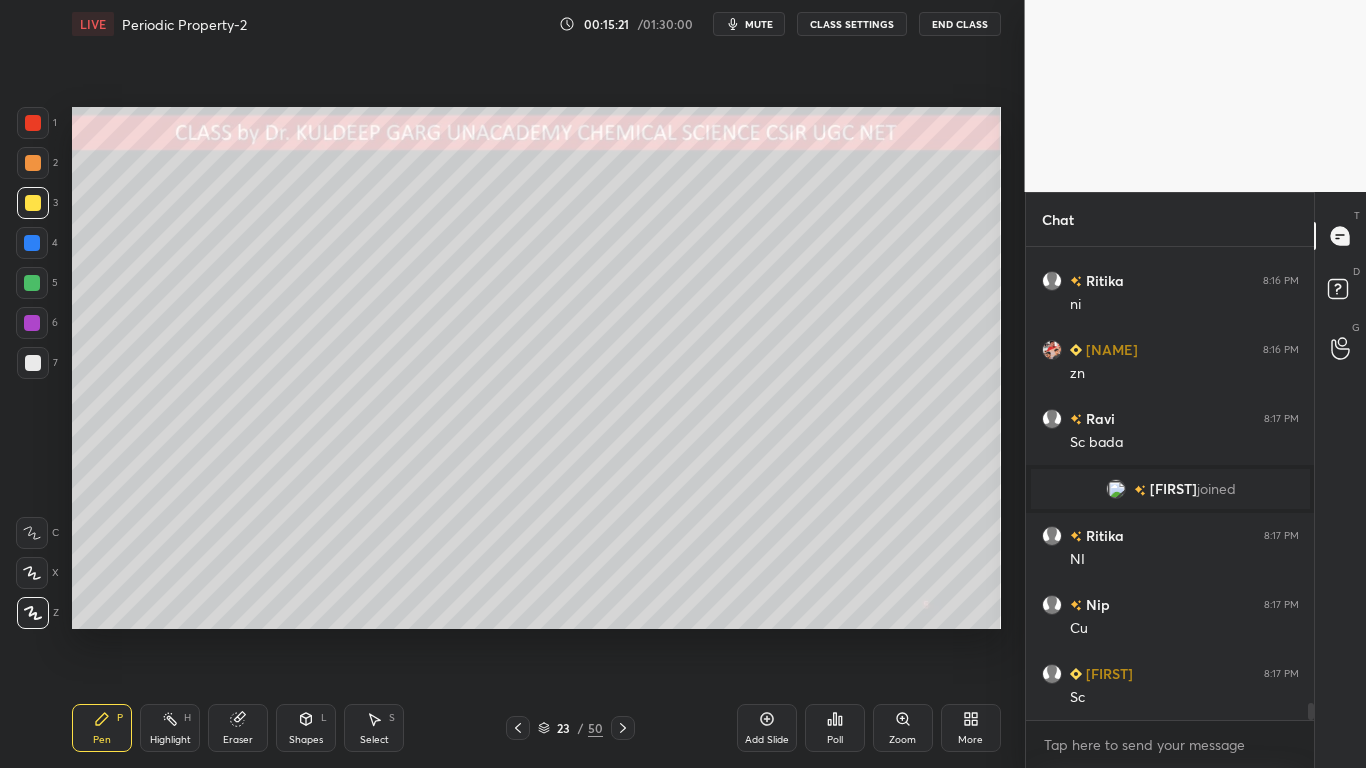 click at bounding box center (33, 203) 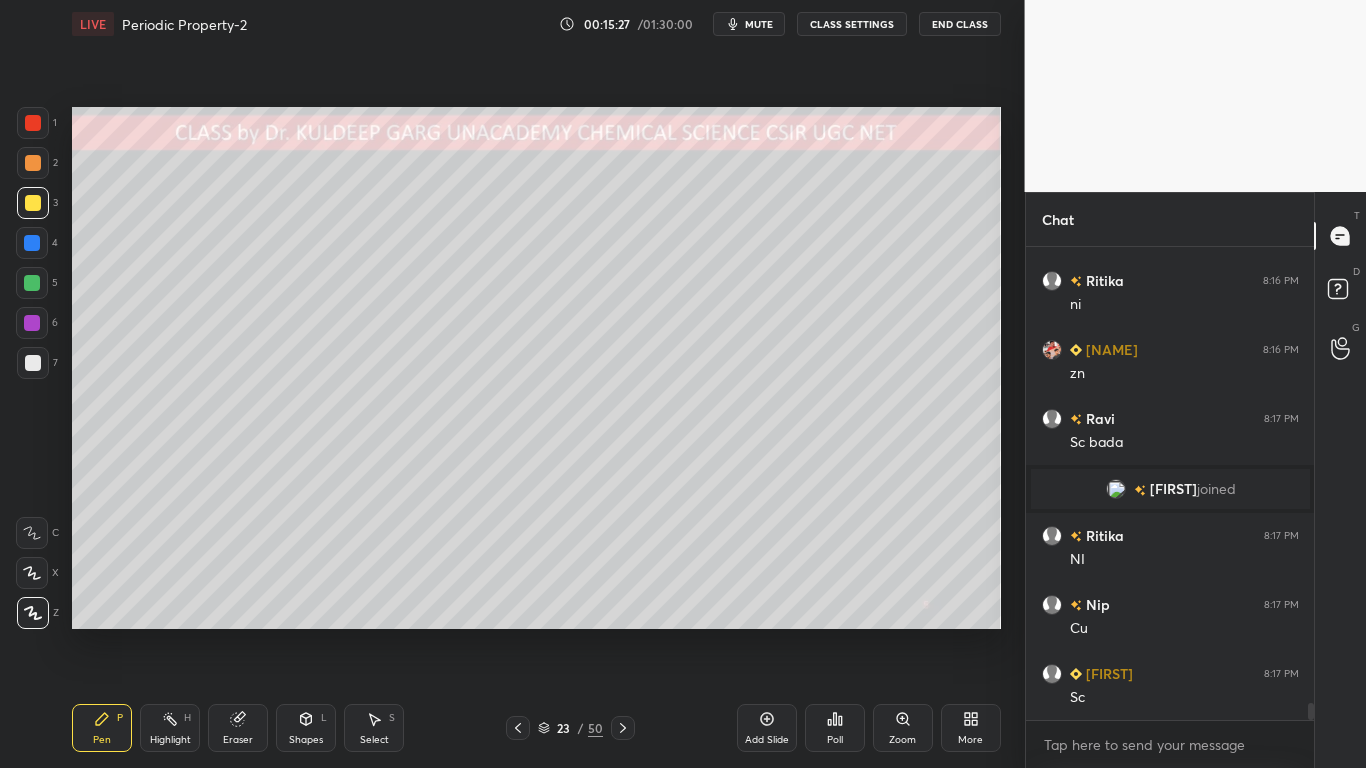 click at bounding box center [33, 363] 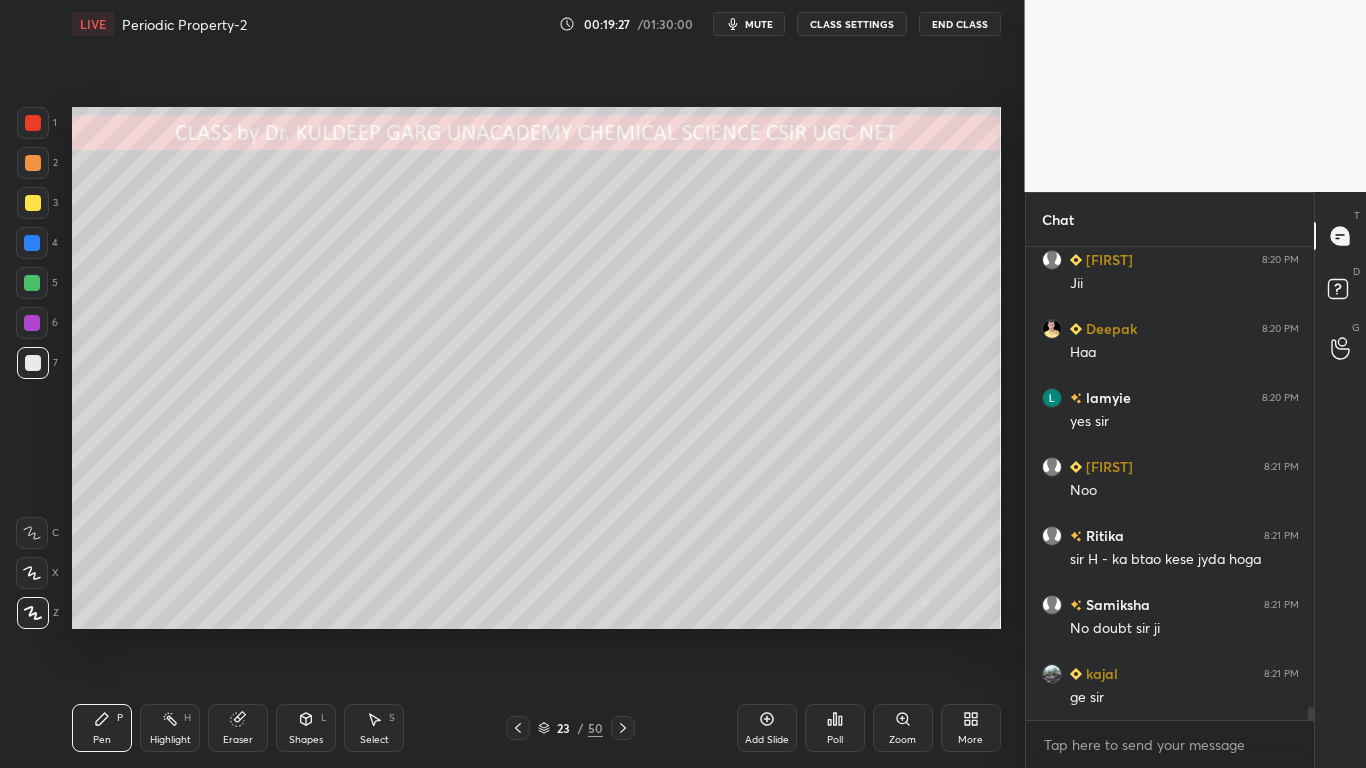 scroll, scrollTop: 16548, scrollLeft: 0, axis: vertical 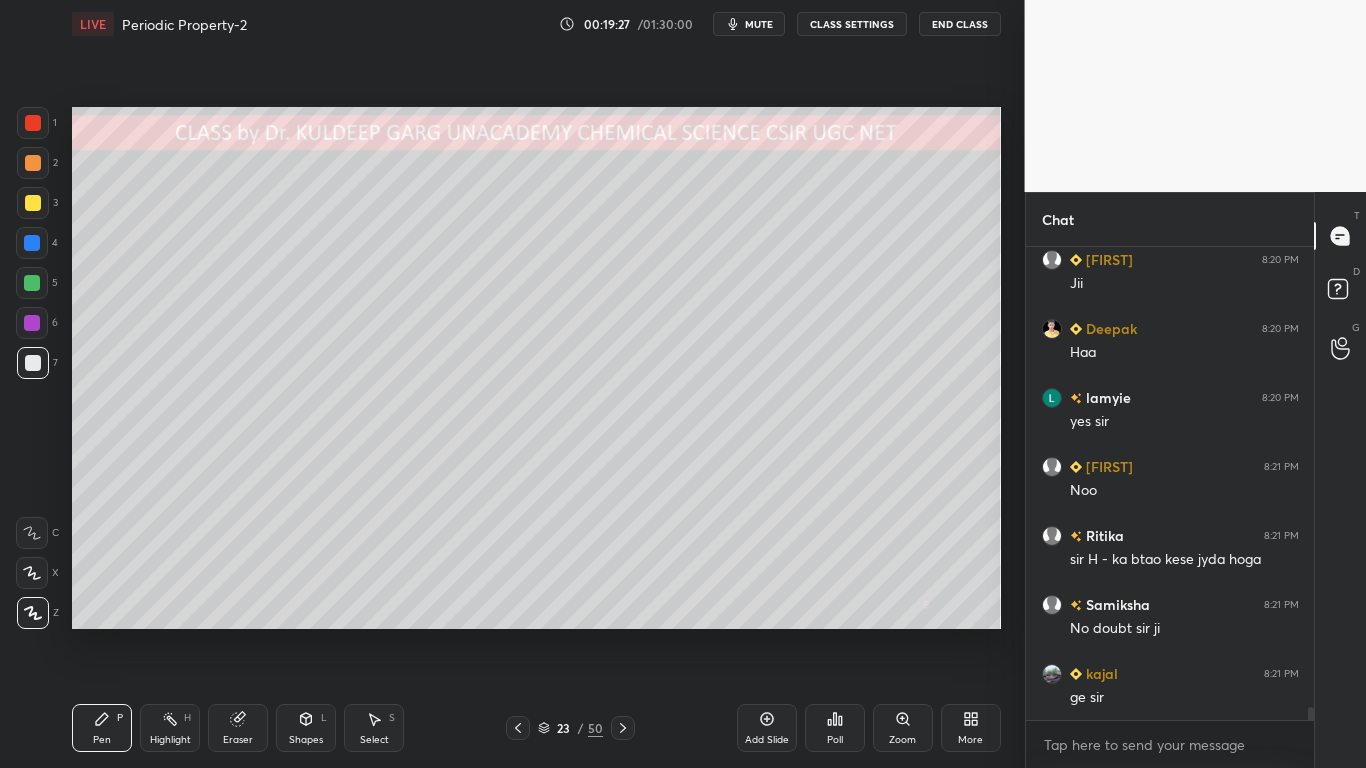 click 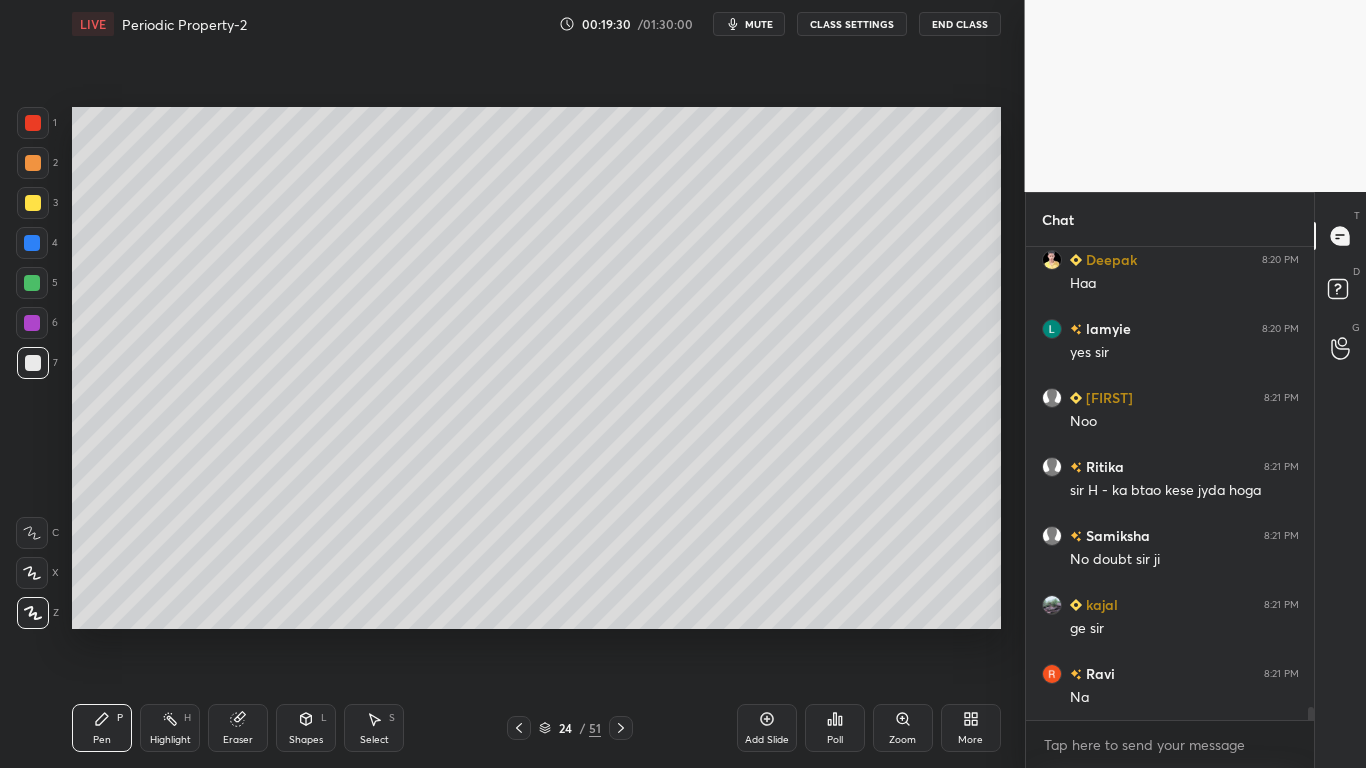 click at bounding box center [33, 123] 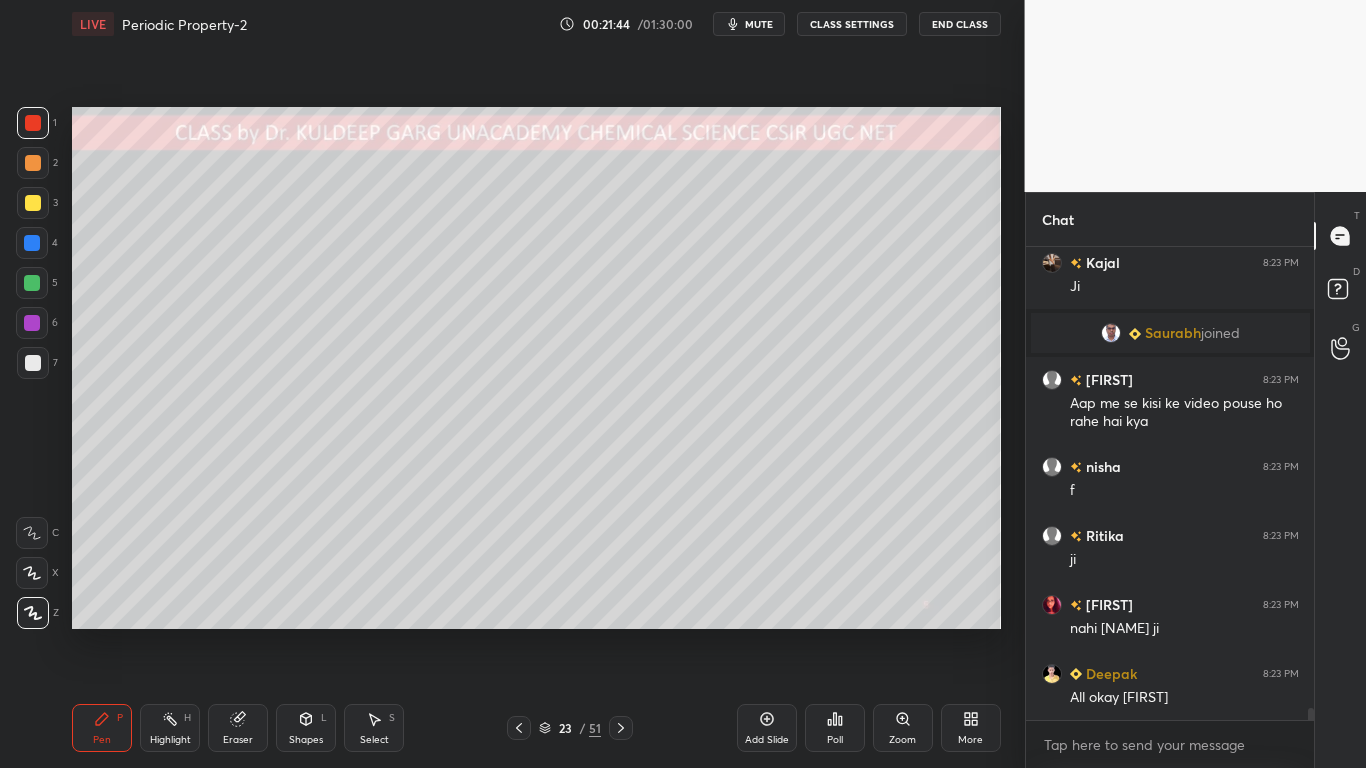 scroll, scrollTop: 18300, scrollLeft: 0, axis: vertical 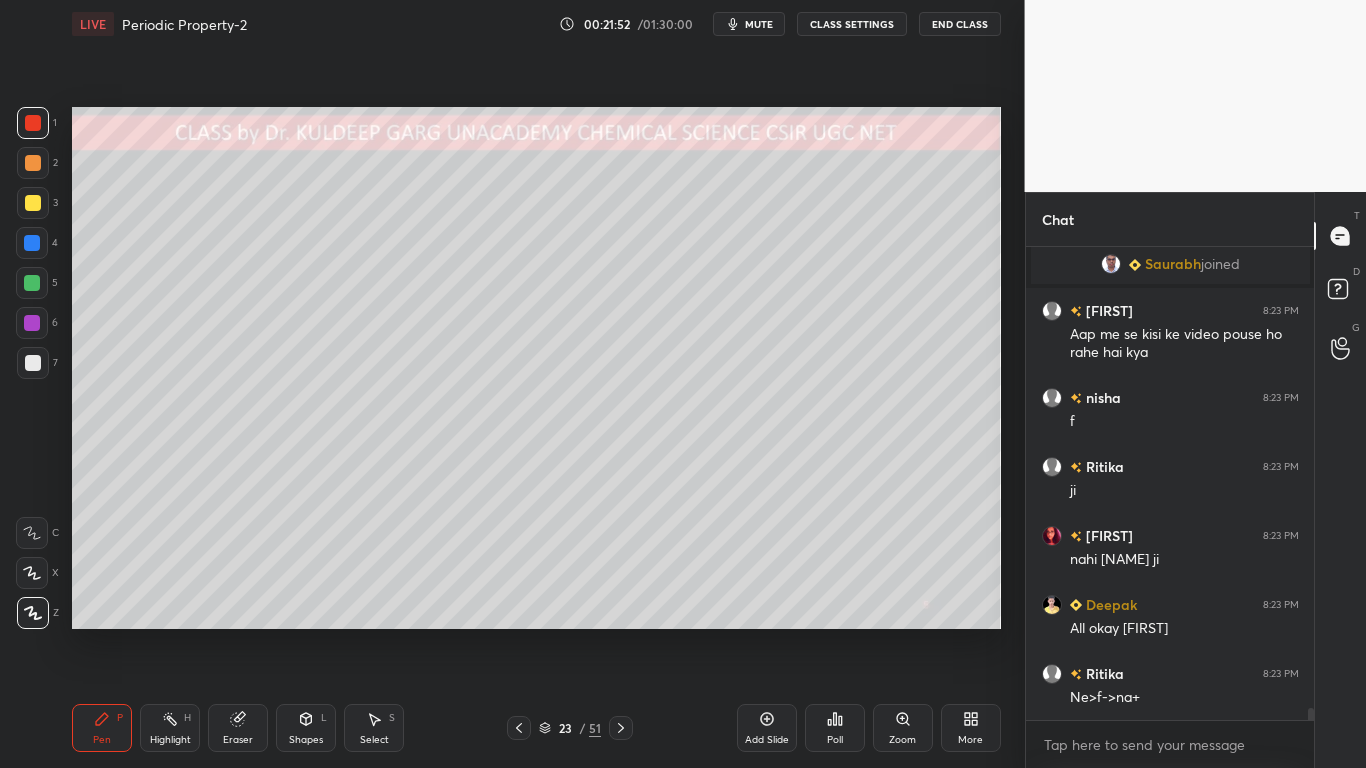click at bounding box center [33, 363] 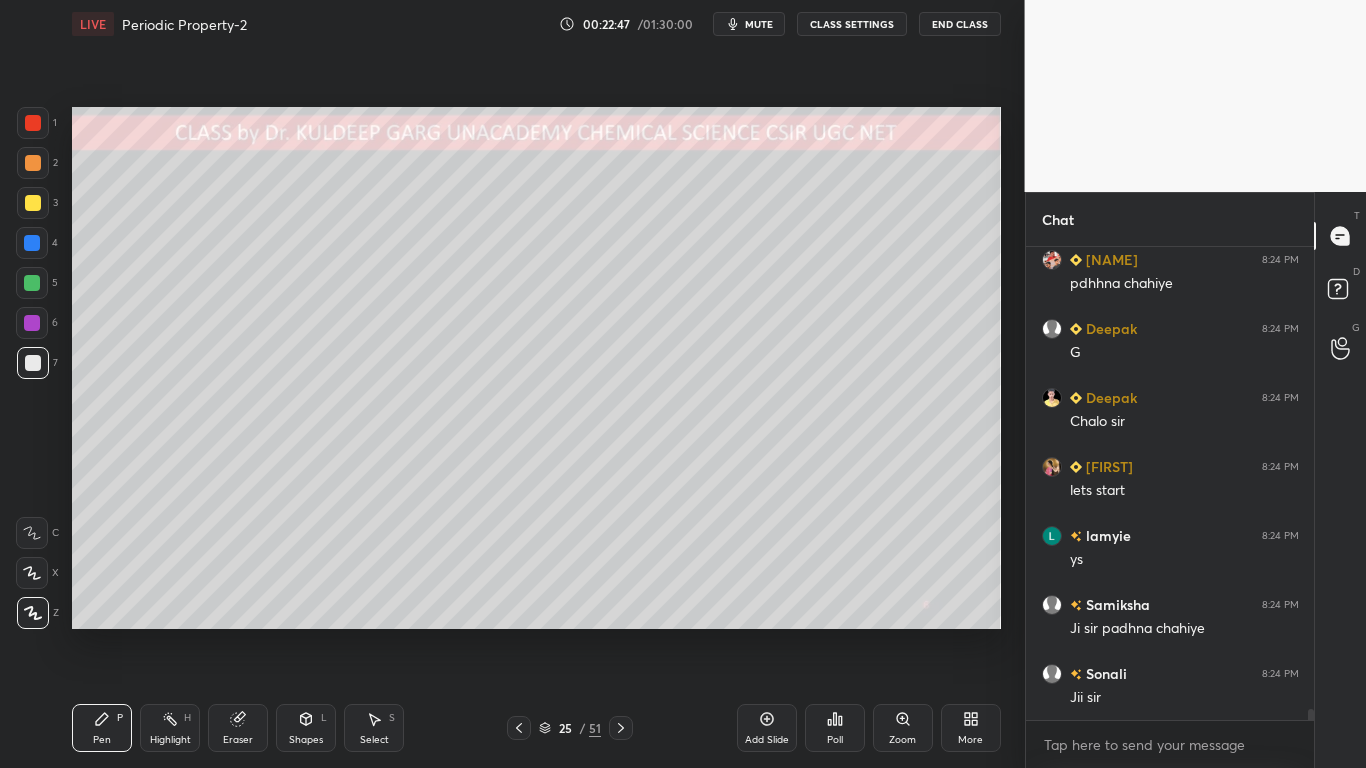 scroll, scrollTop: 19749, scrollLeft: 0, axis: vertical 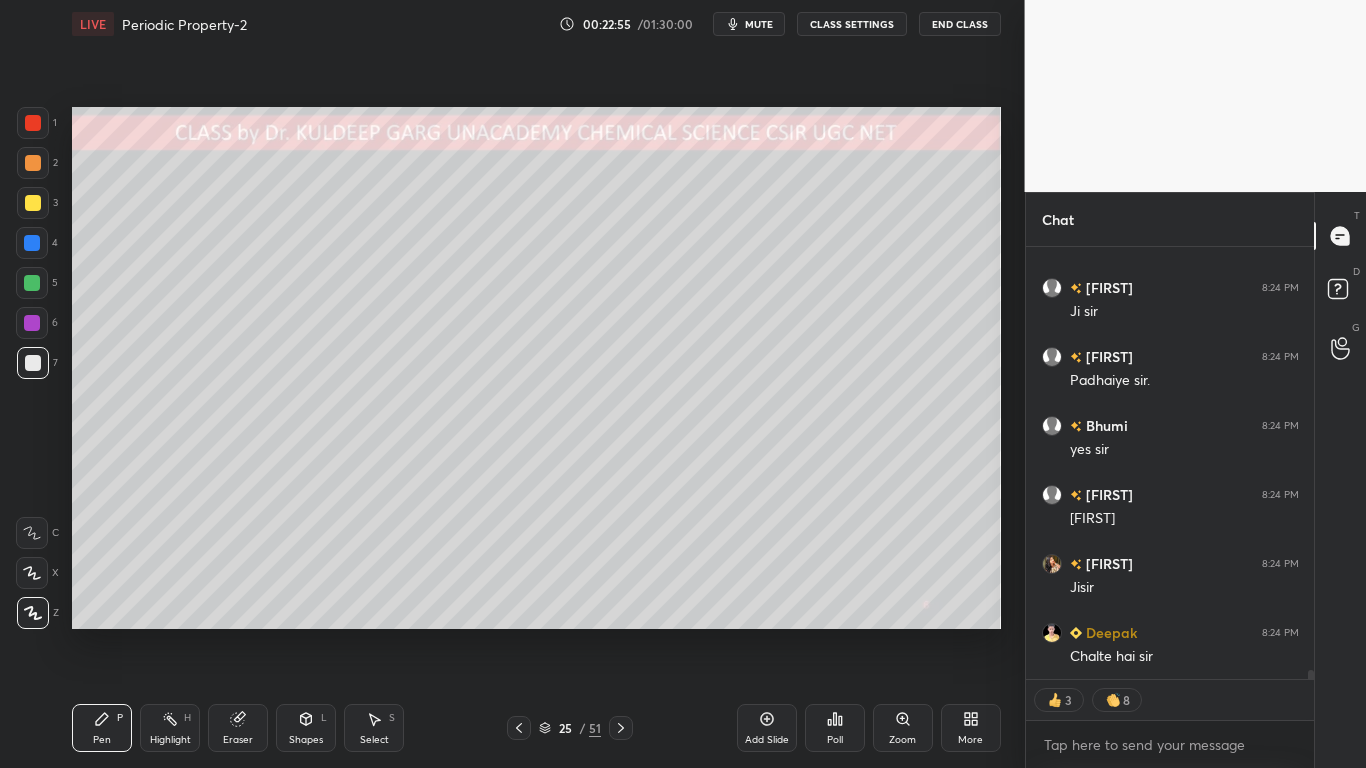 click at bounding box center [33, 363] 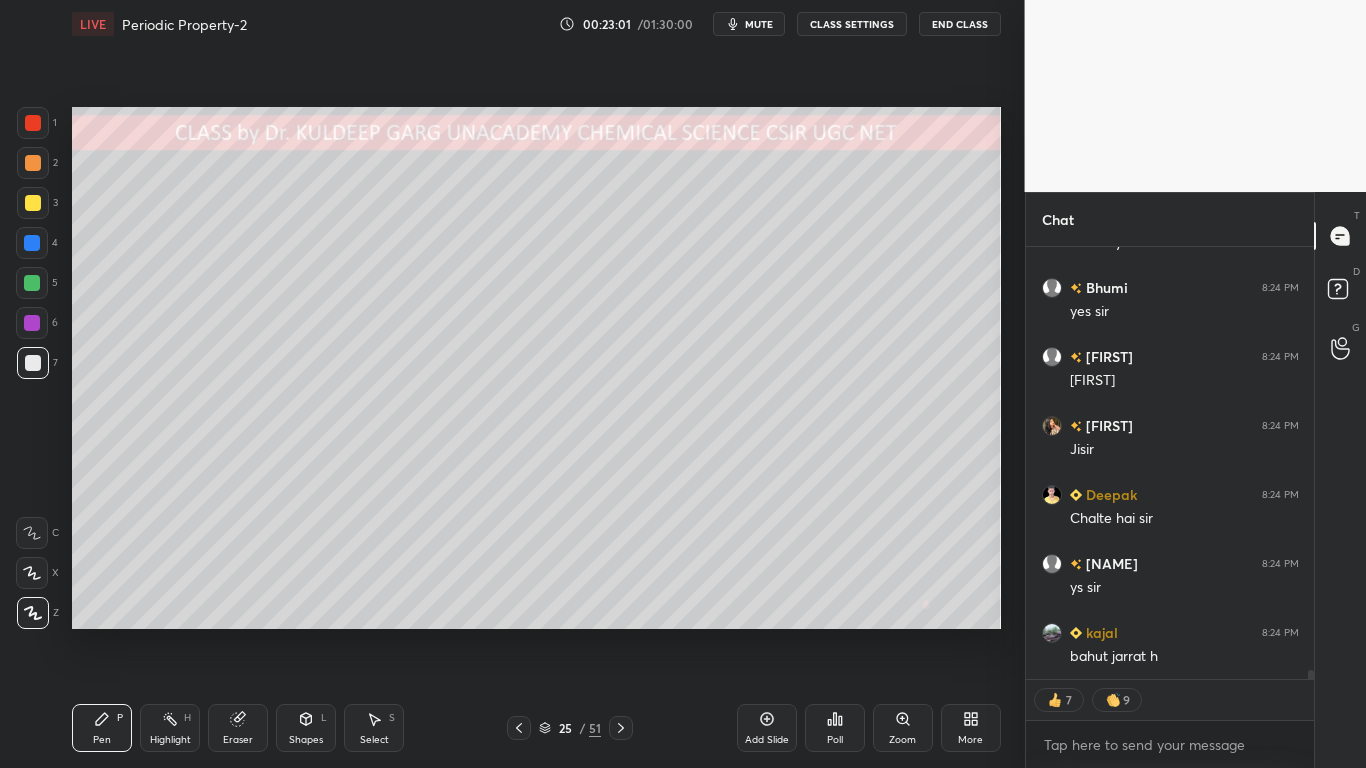 scroll, scrollTop: 20360, scrollLeft: 0, axis: vertical 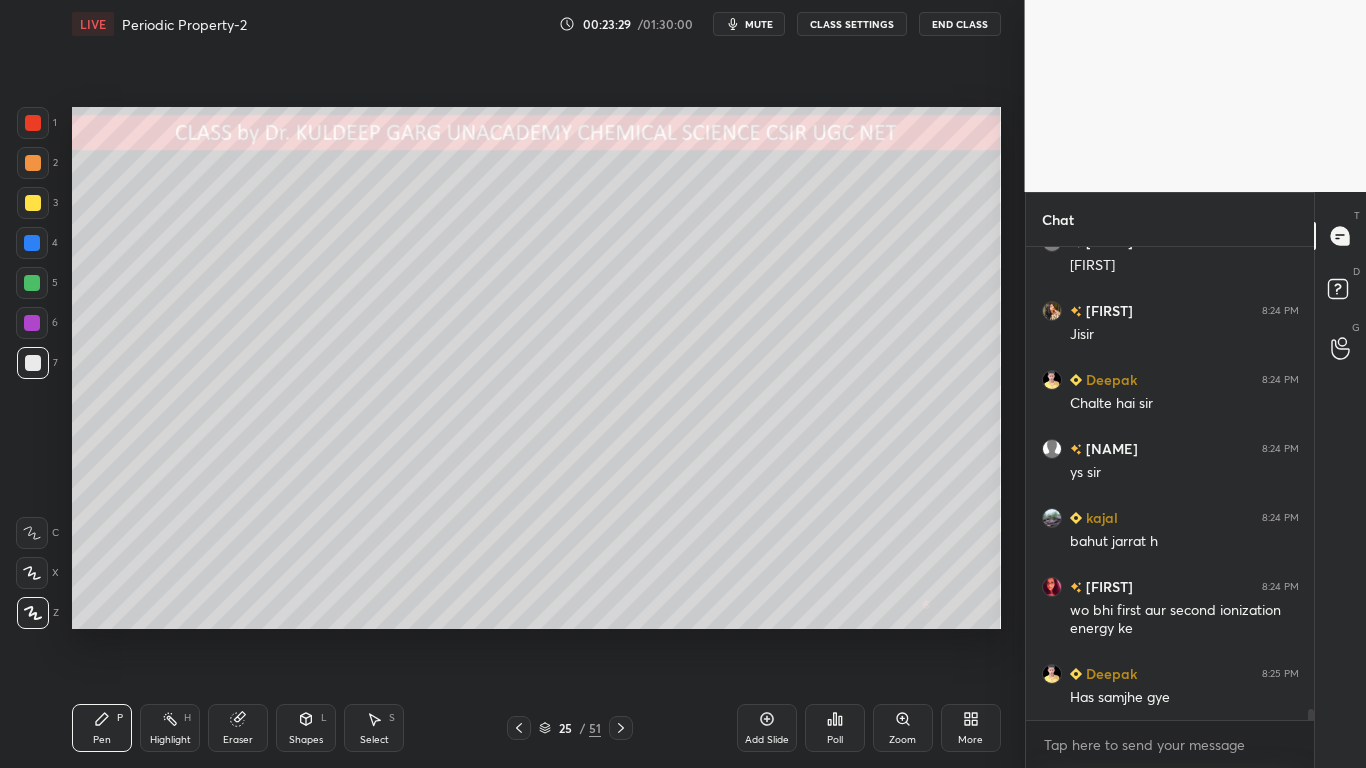 click at bounding box center [33, 203] 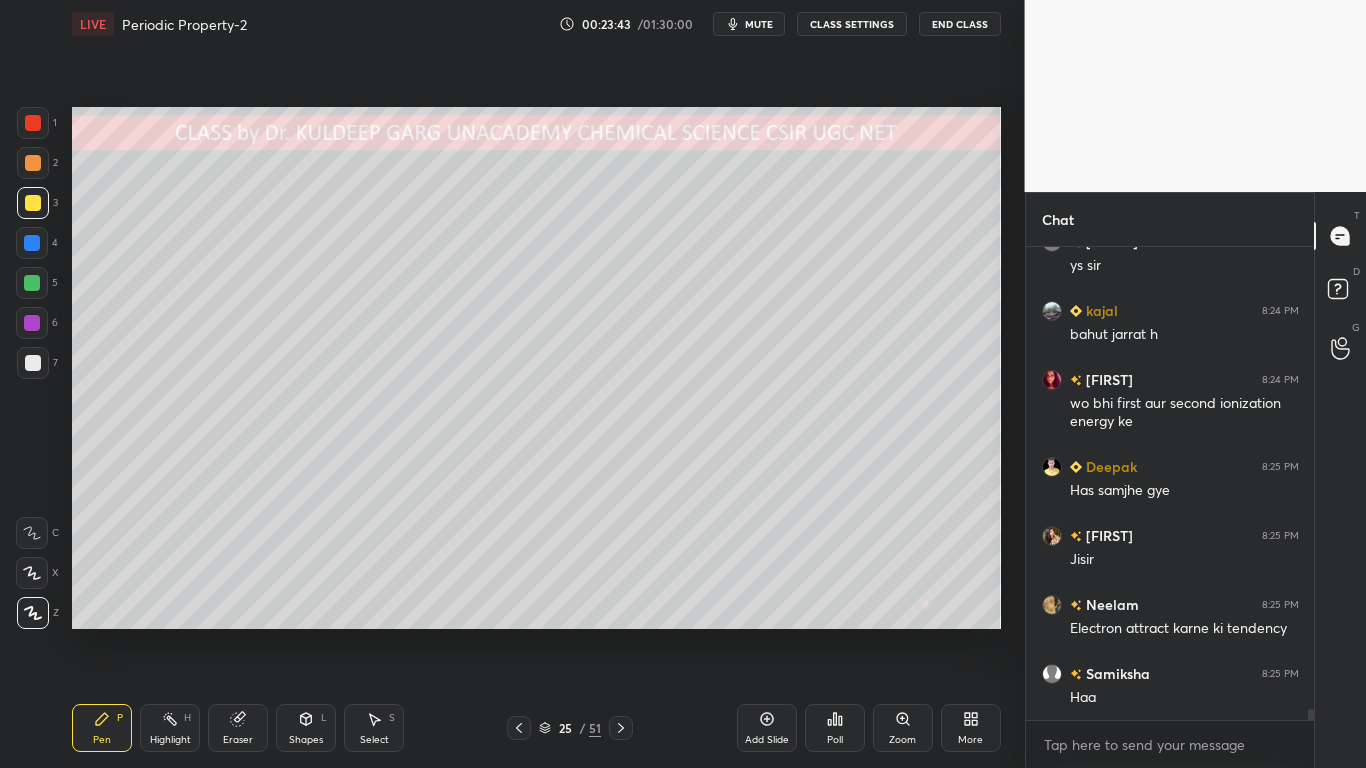 scroll, scrollTop: 20664, scrollLeft: 0, axis: vertical 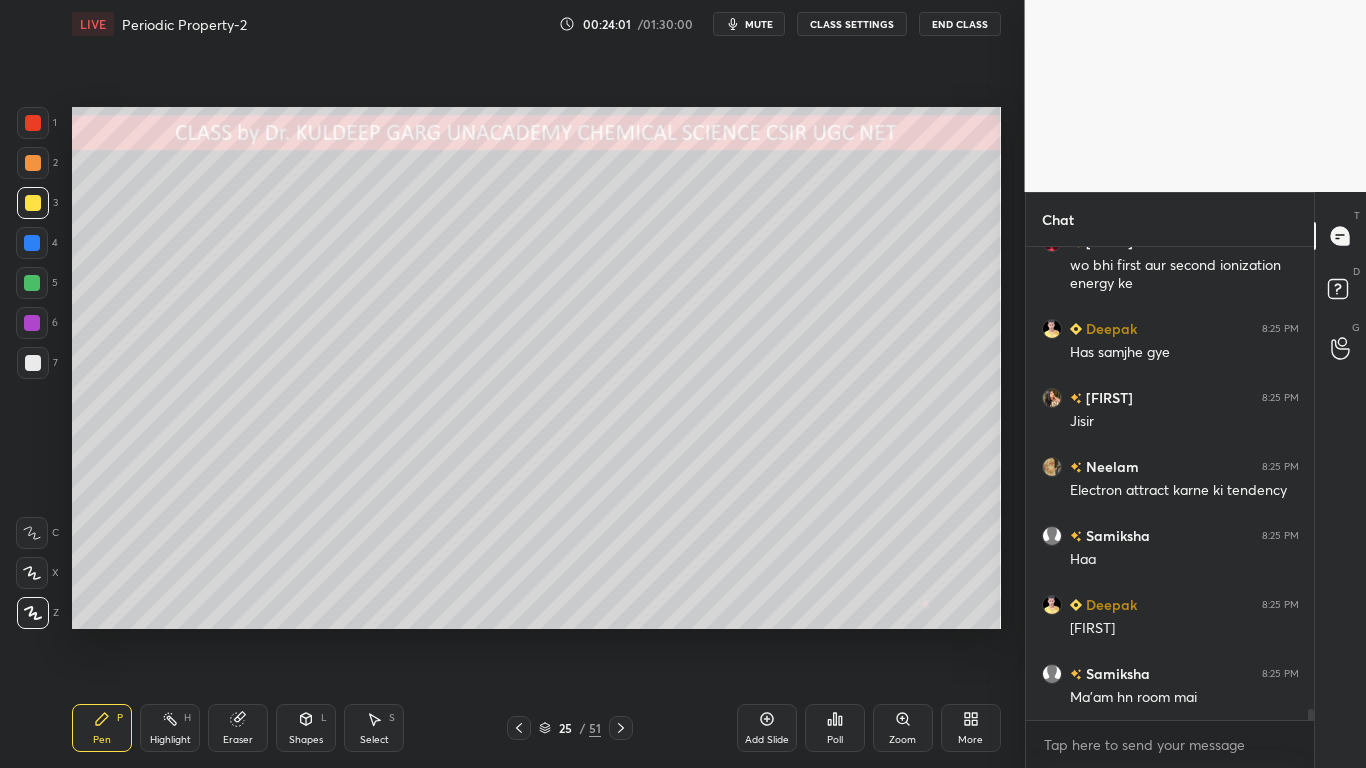click at bounding box center [33, 123] 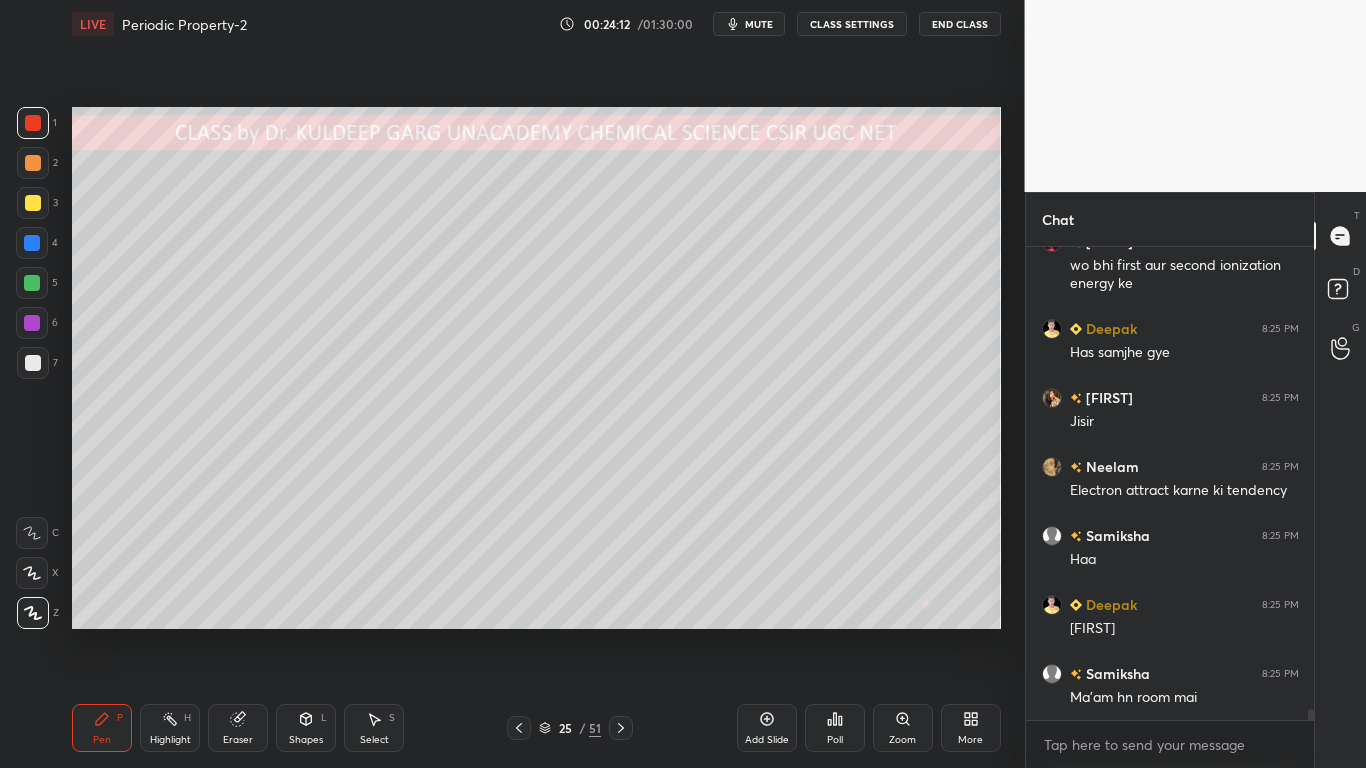 scroll, scrollTop: 20802, scrollLeft: 0, axis: vertical 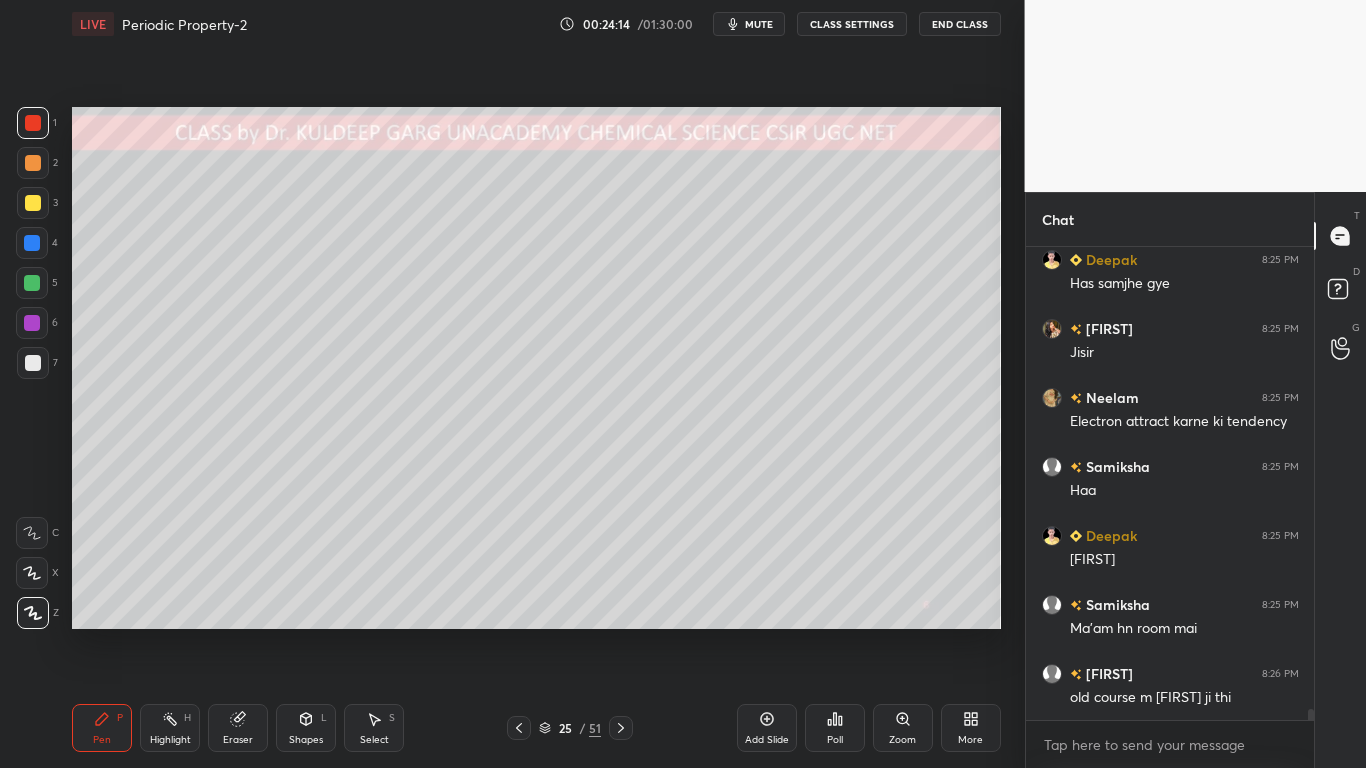 click at bounding box center [33, 363] 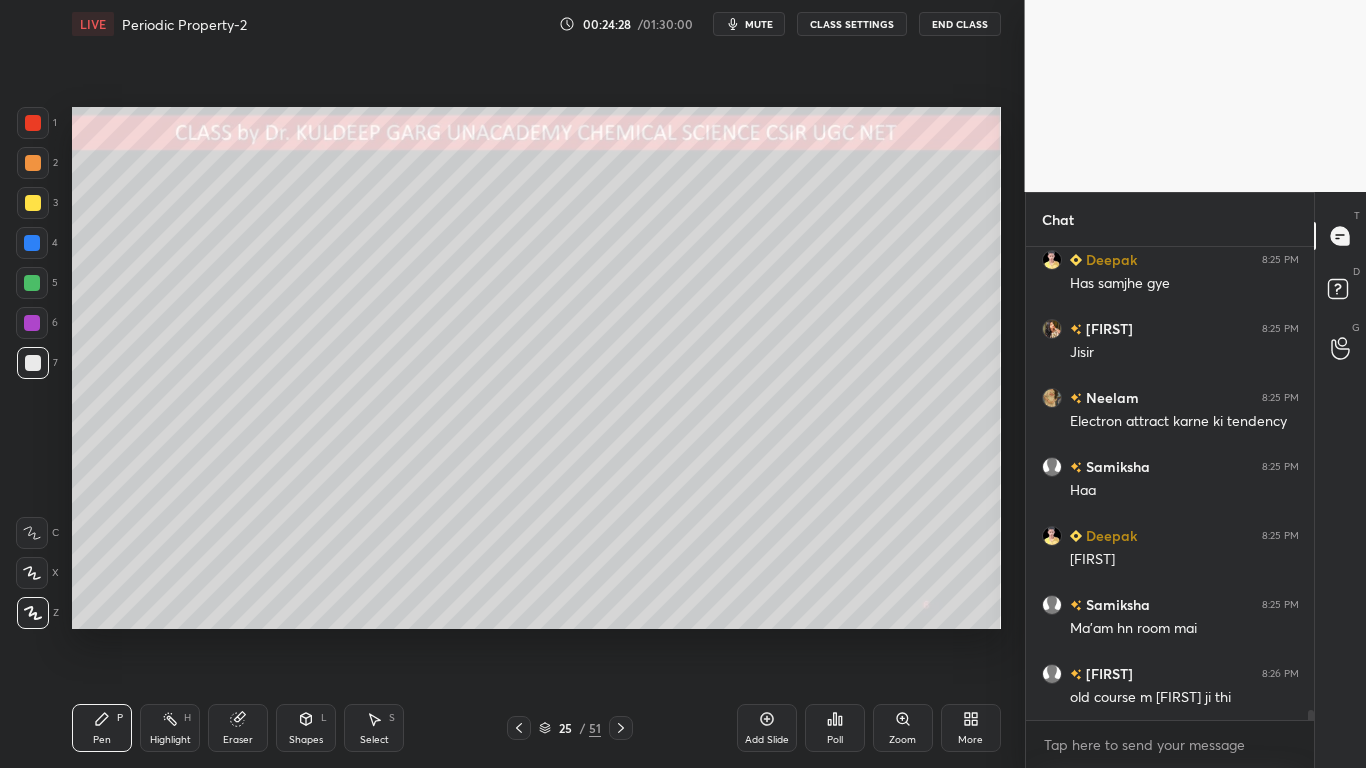 scroll, scrollTop: 20871, scrollLeft: 0, axis: vertical 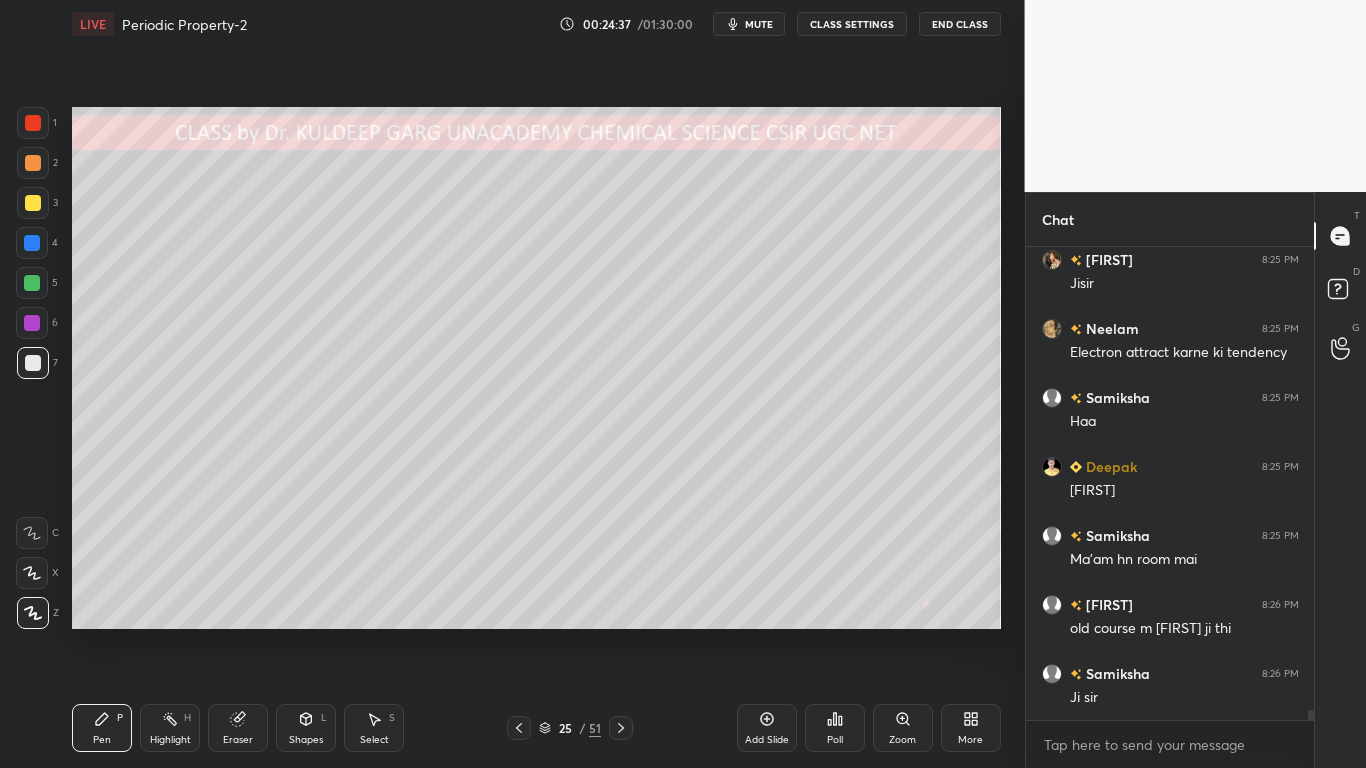 click at bounding box center (33, 123) 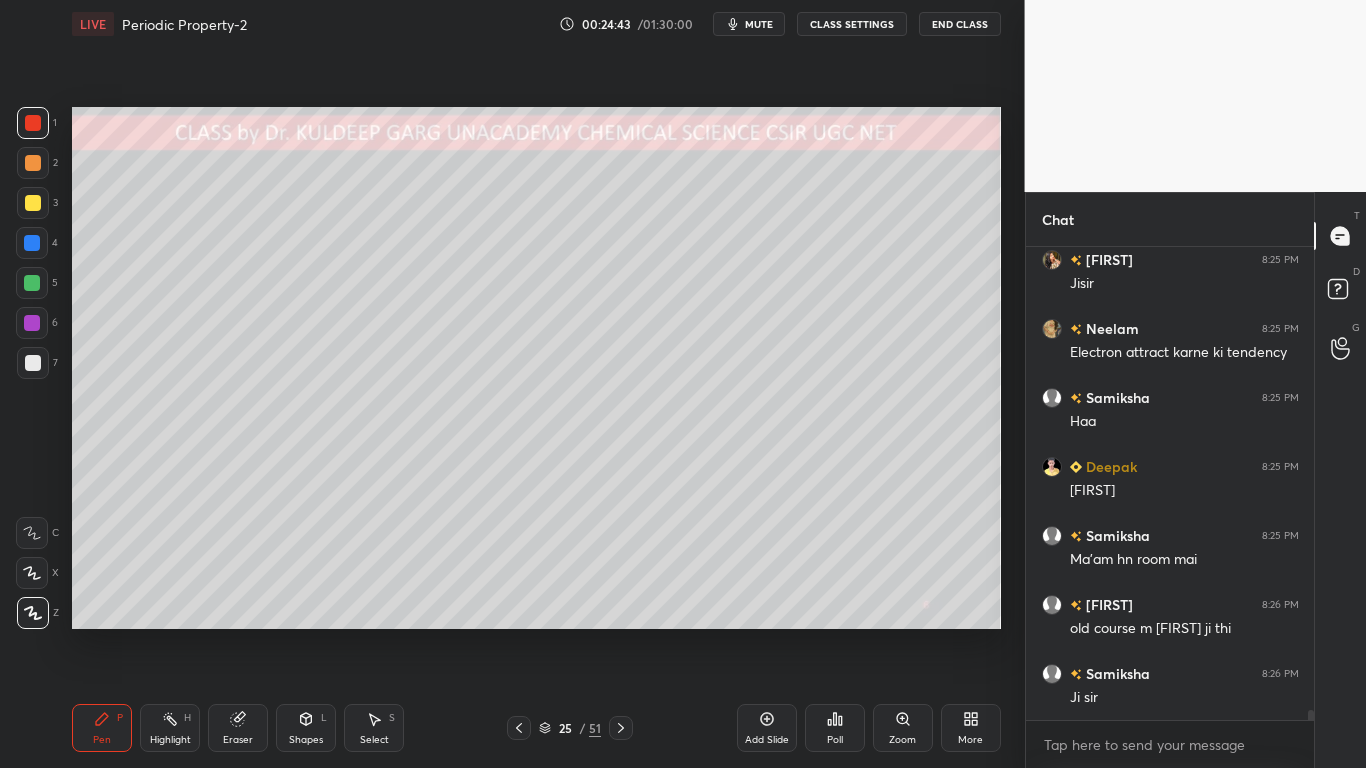 click at bounding box center [33, 203] 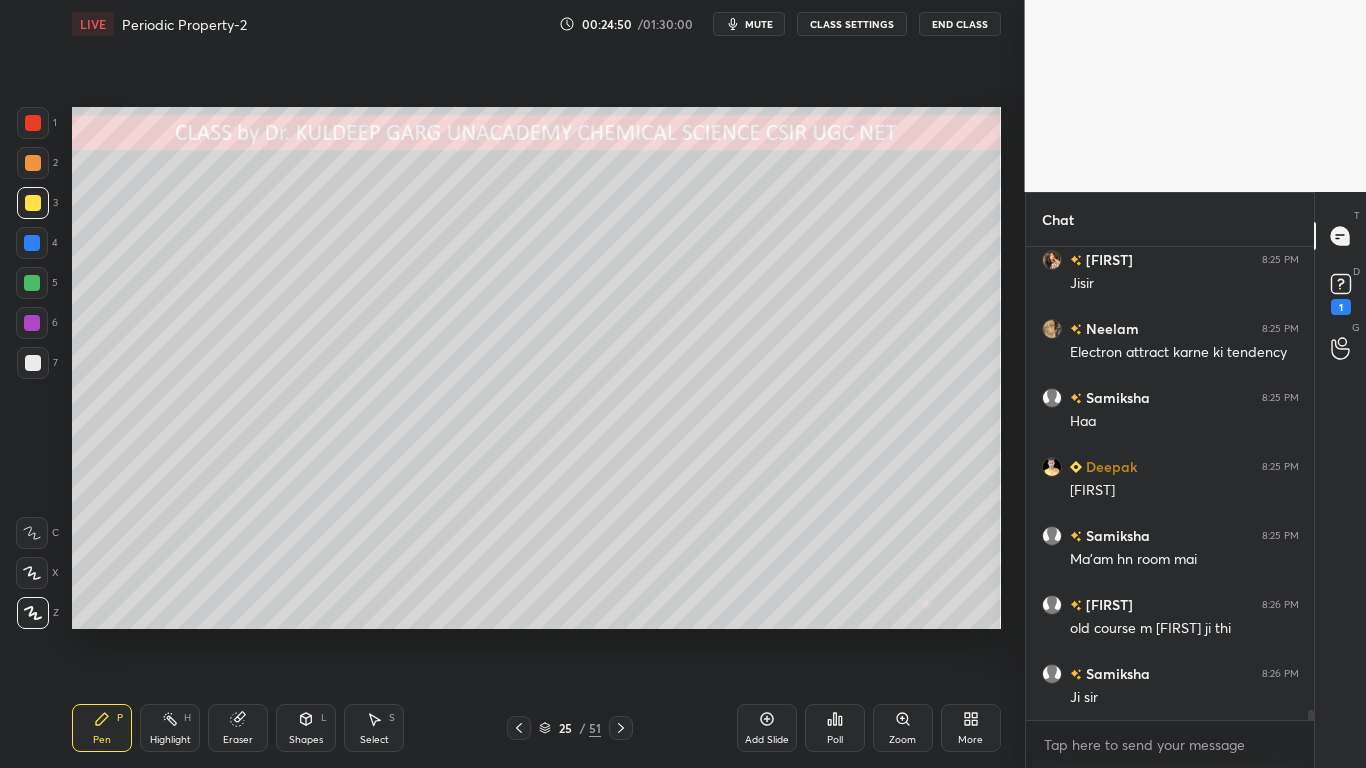 scroll, scrollTop: 20957, scrollLeft: 0, axis: vertical 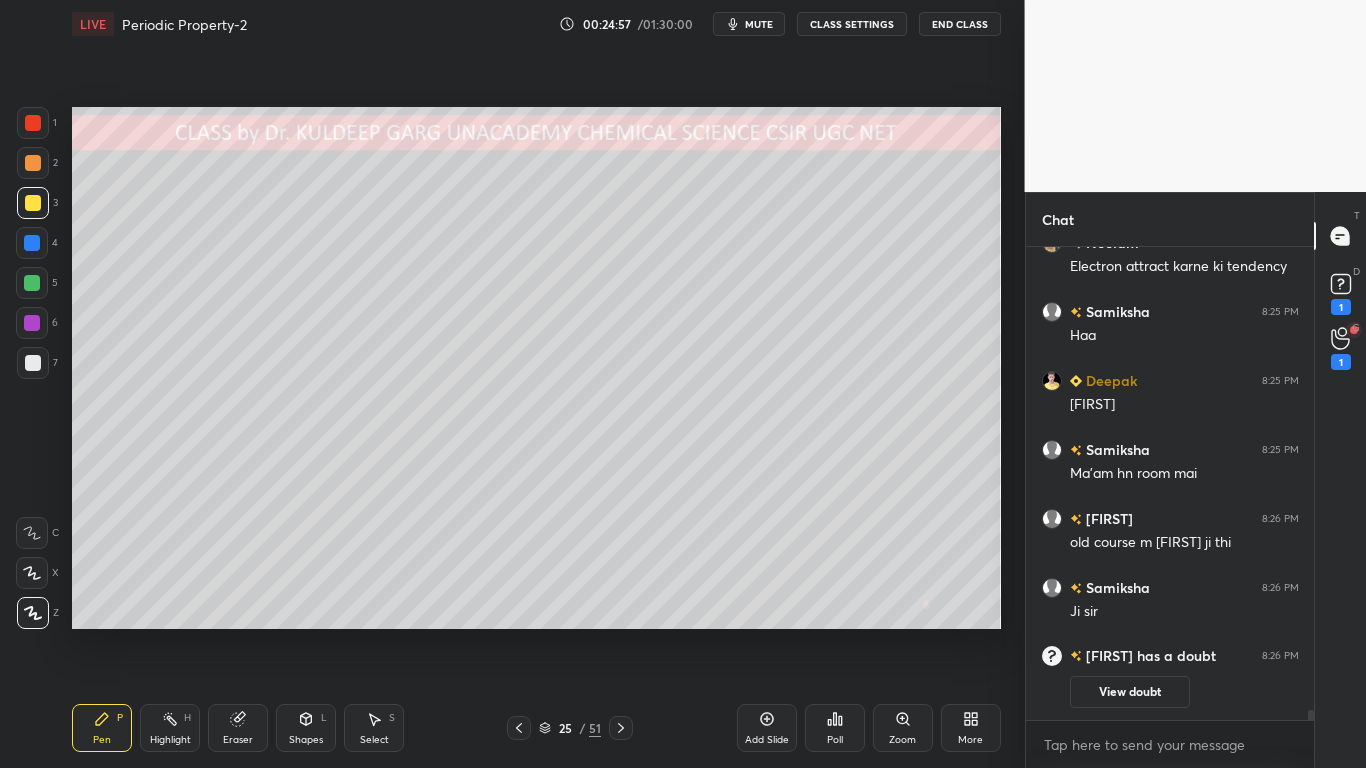click on "View doubt" at bounding box center (1130, 692) 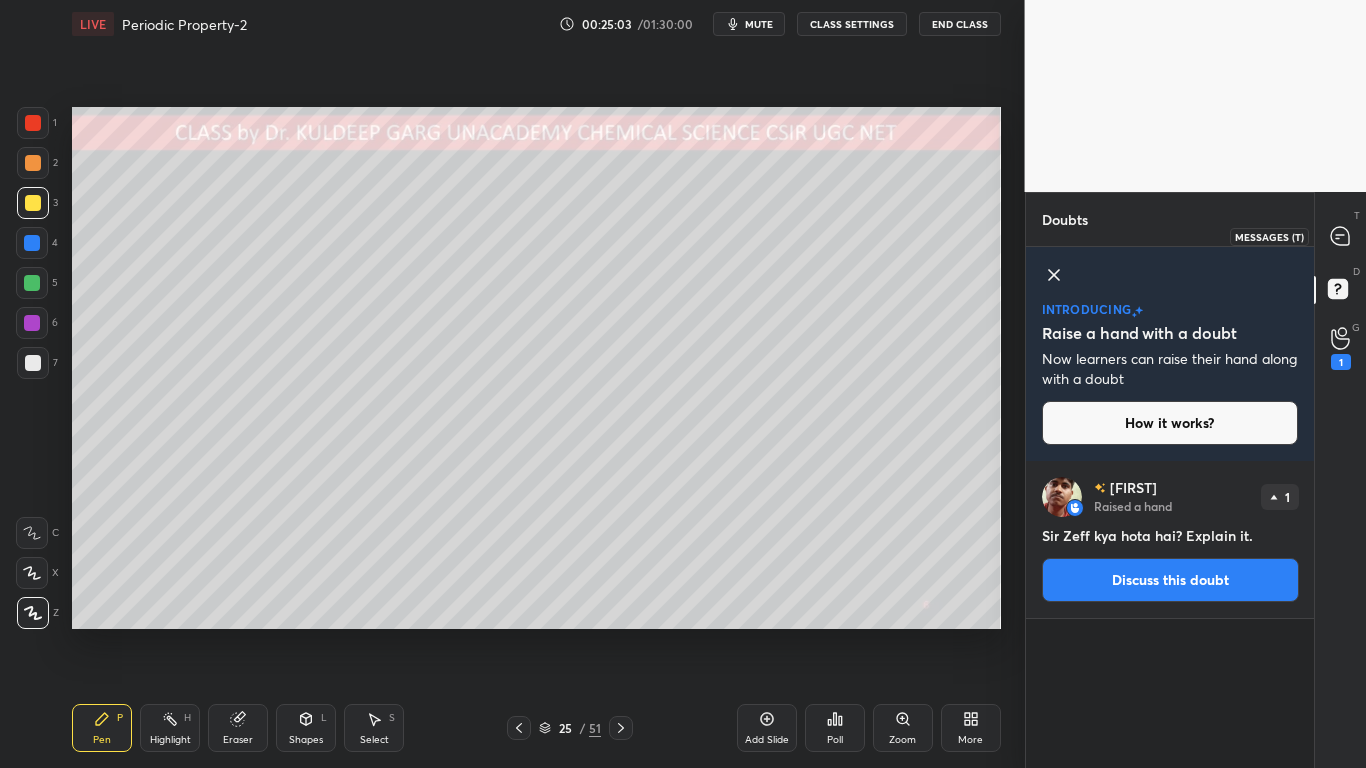 click 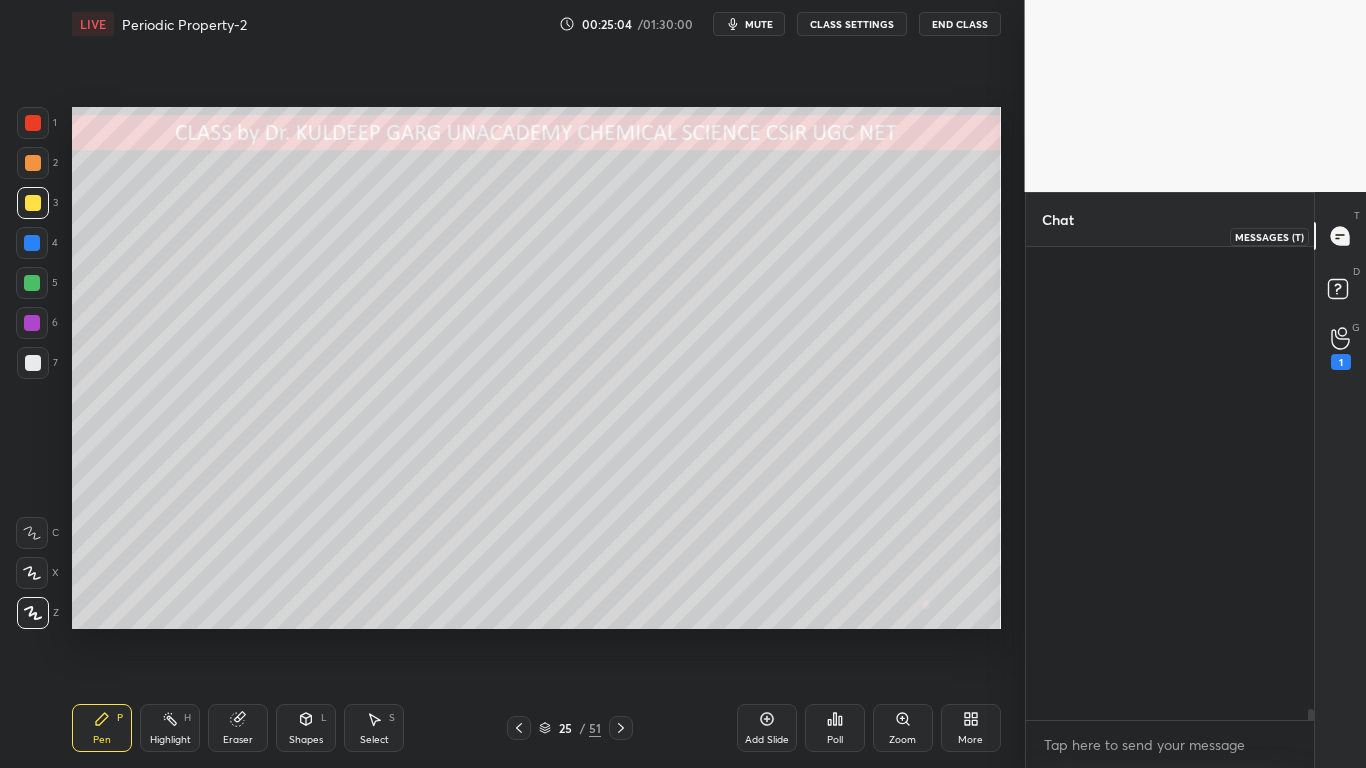 scroll, scrollTop: 20098, scrollLeft: 0, axis: vertical 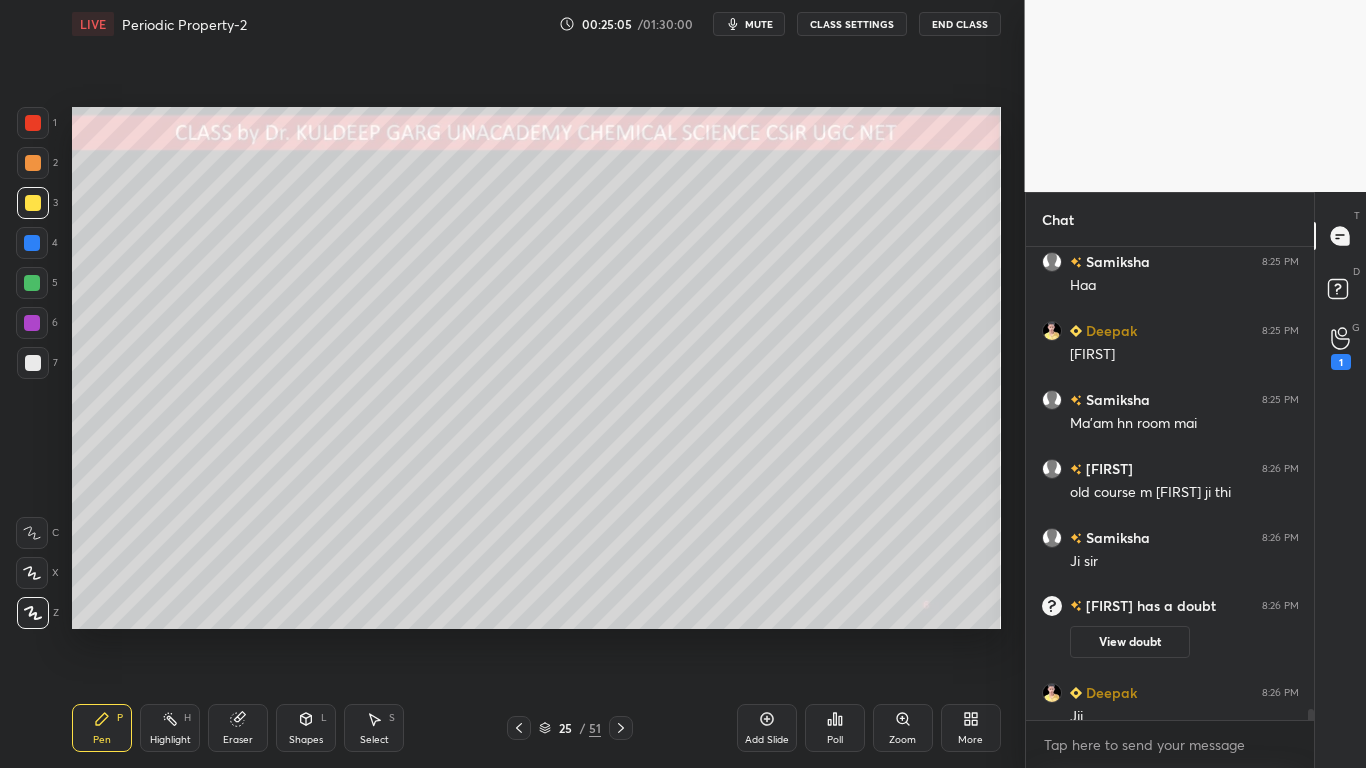 click at bounding box center [1308, 483] 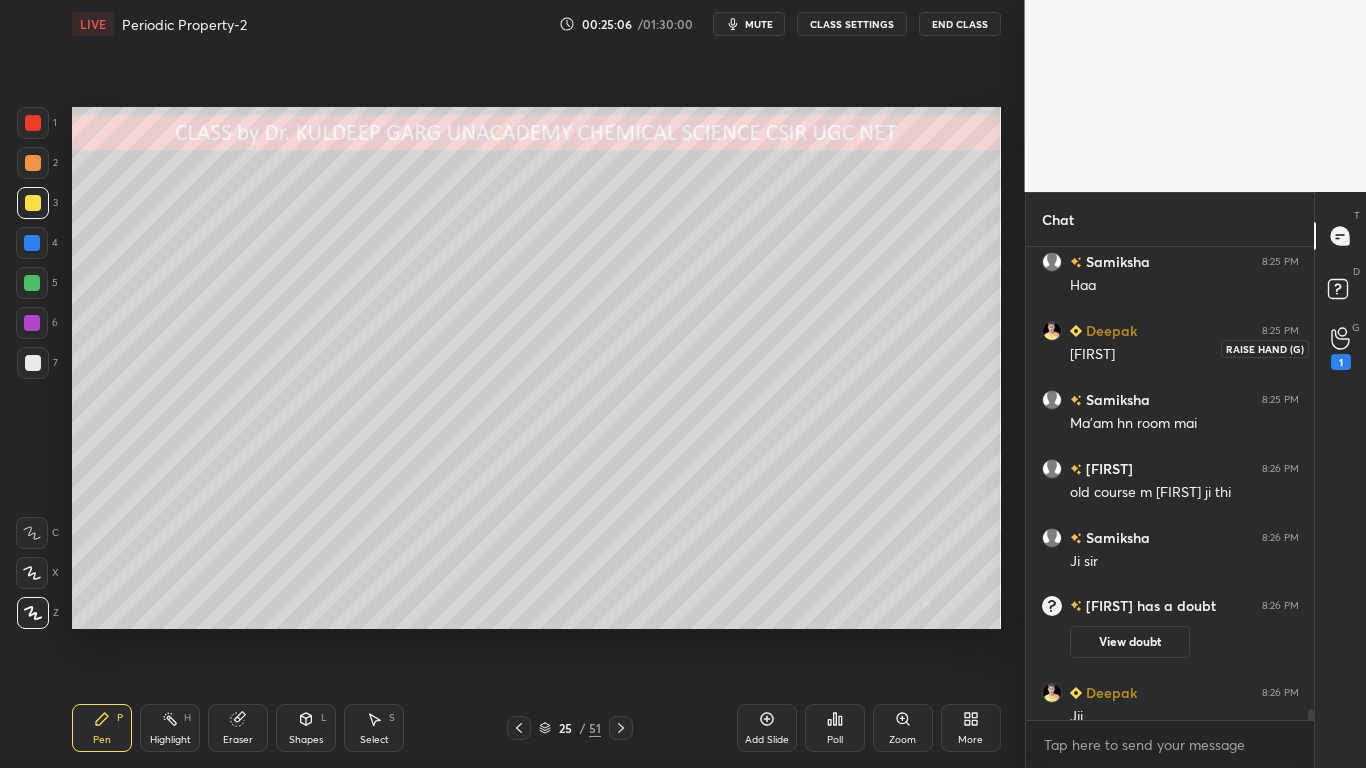 click on "1" at bounding box center (1341, 348) 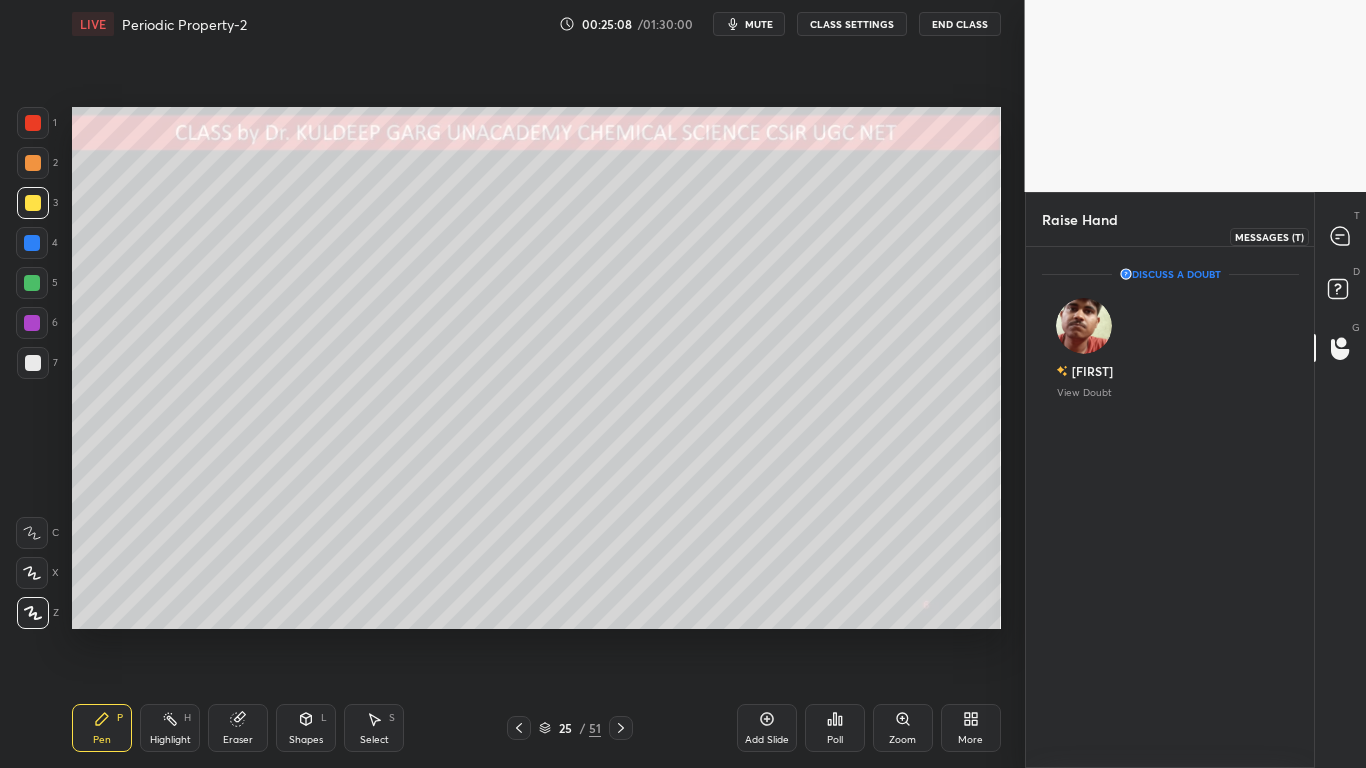 click 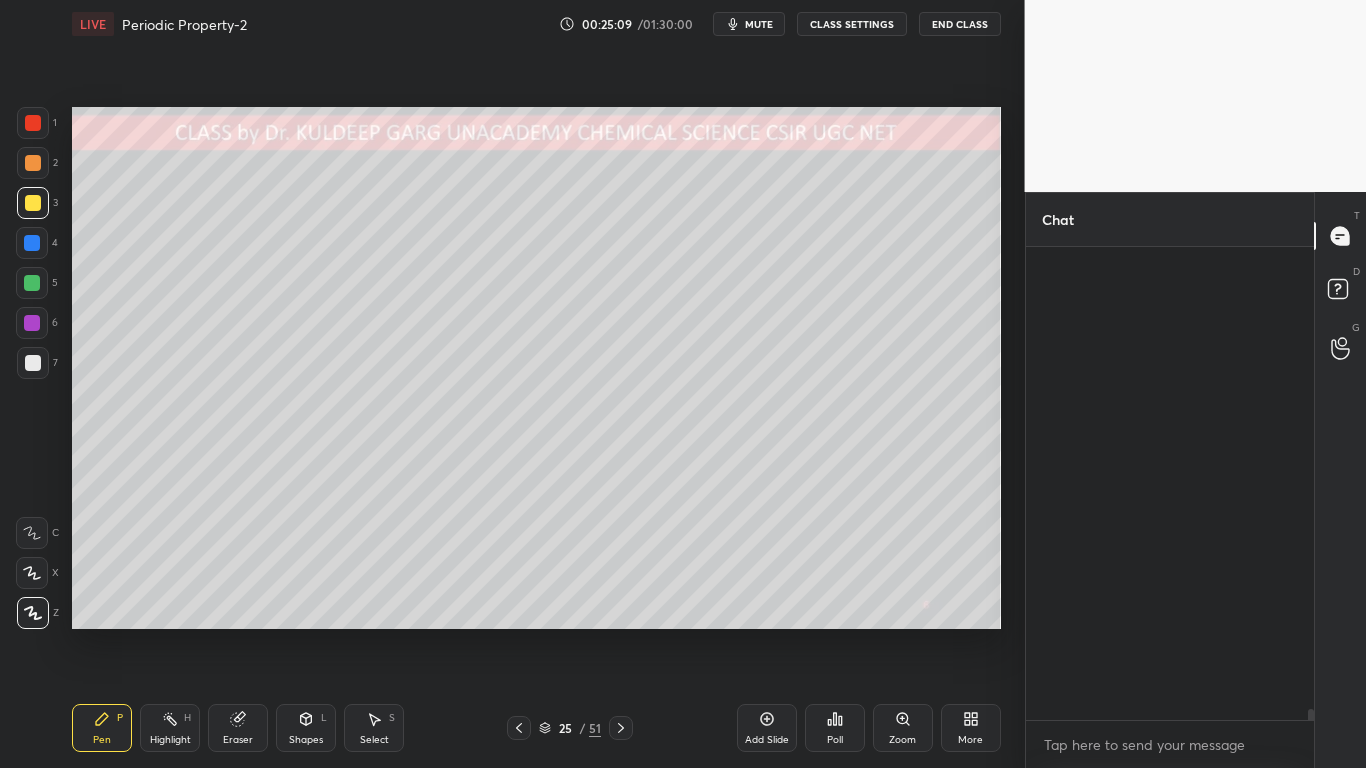scroll, scrollTop: 20117, scrollLeft: 0, axis: vertical 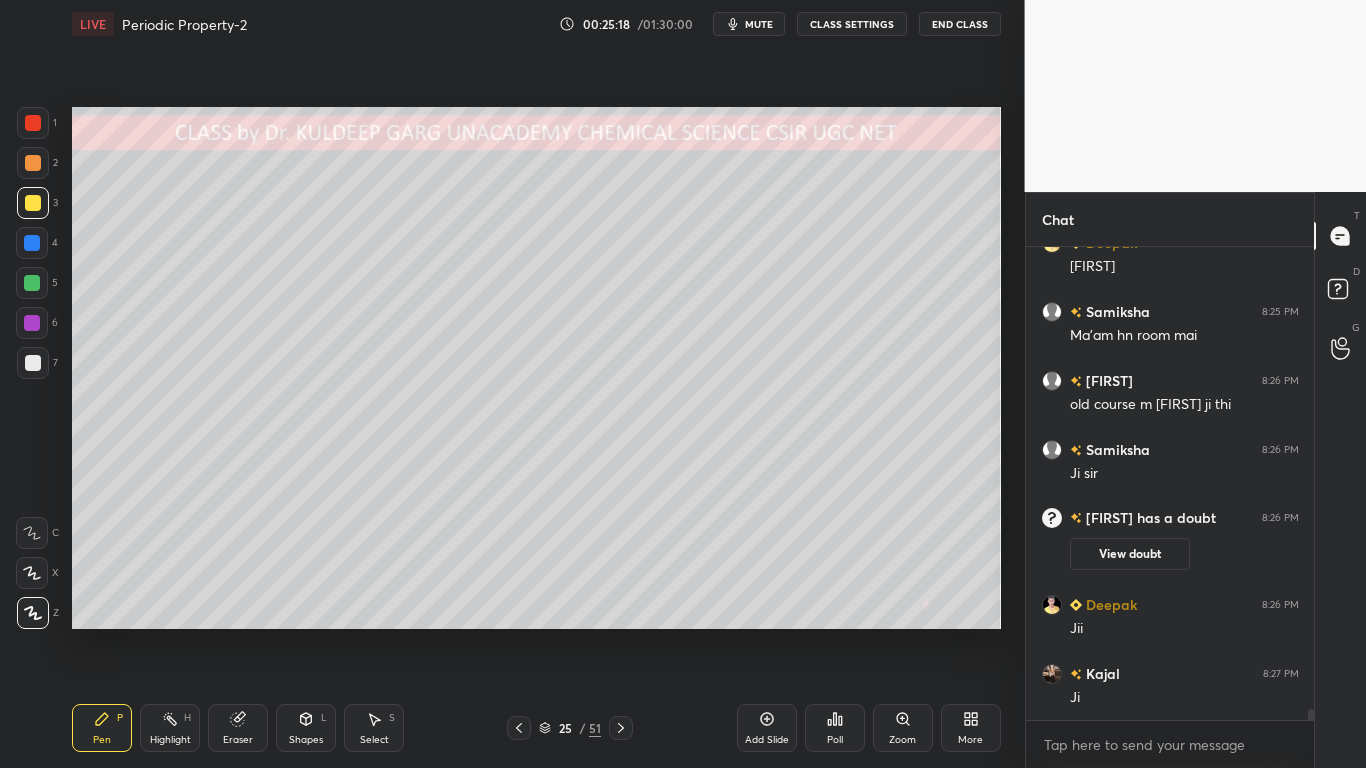 click at bounding box center [33, 363] 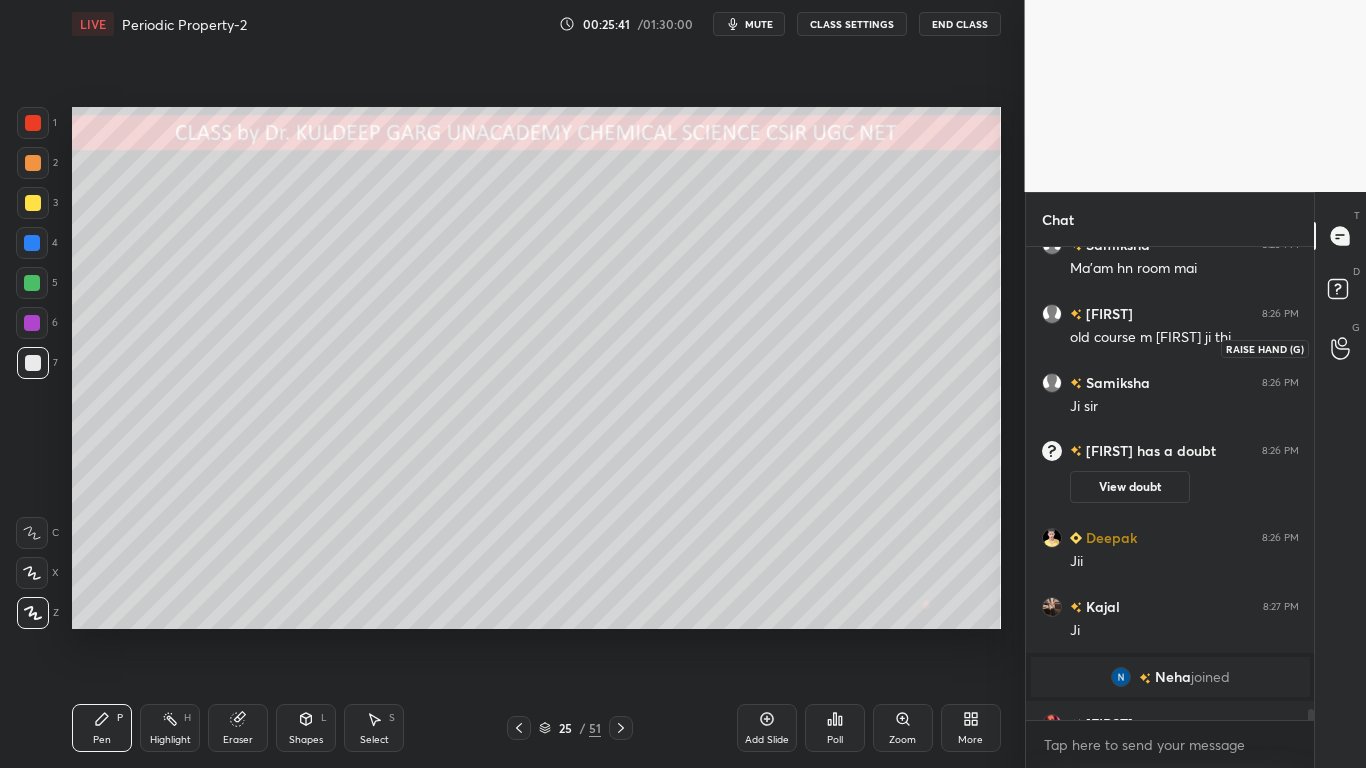 scroll, scrollTop: 20190, scrollLeft: 0, axis: vertical 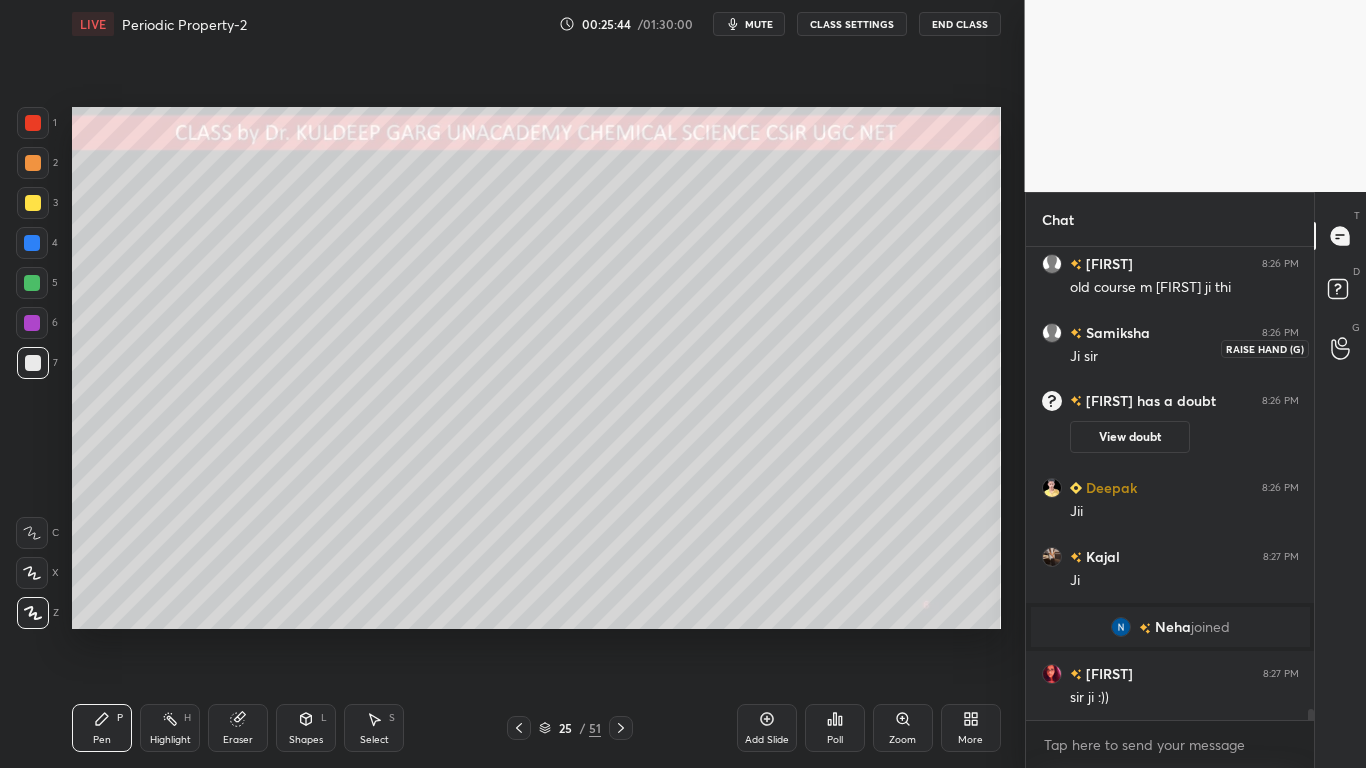 click 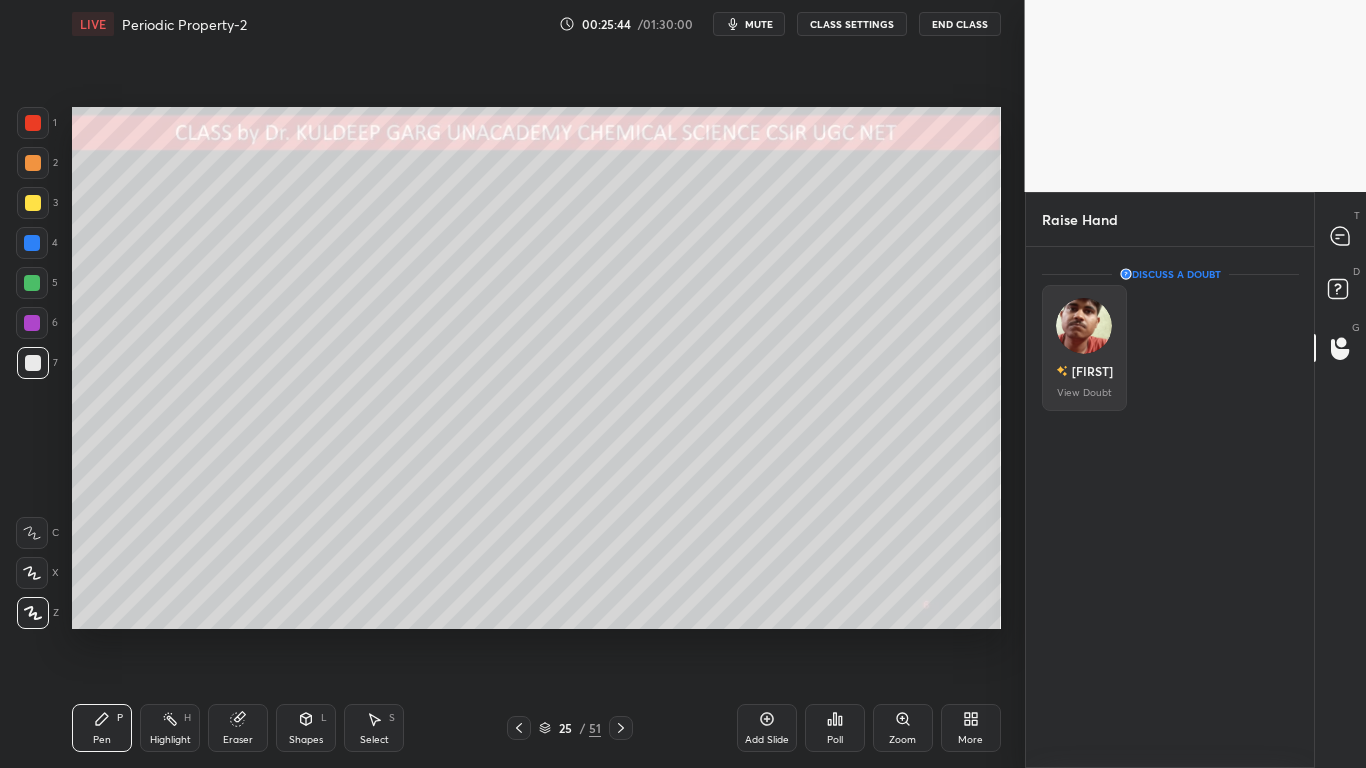 click at bounding box center [1084, 326] 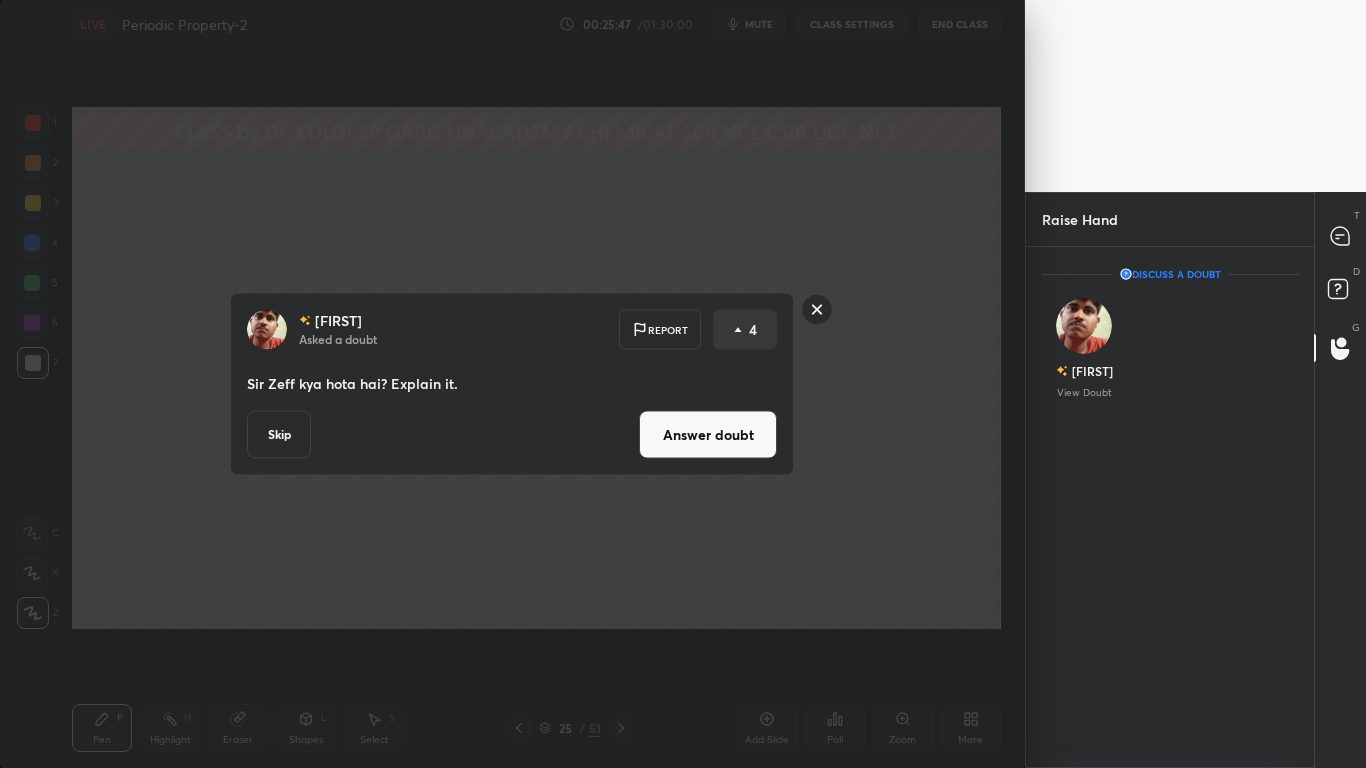 click 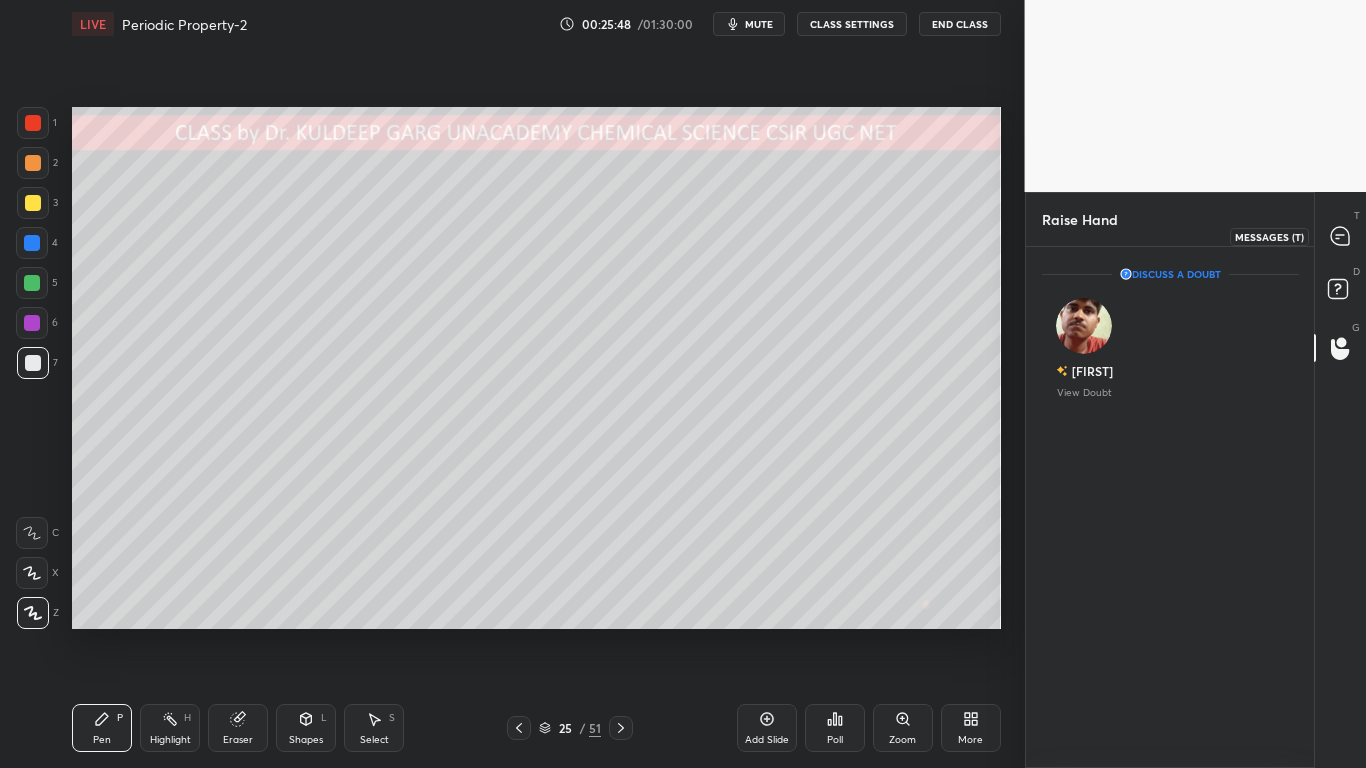 click 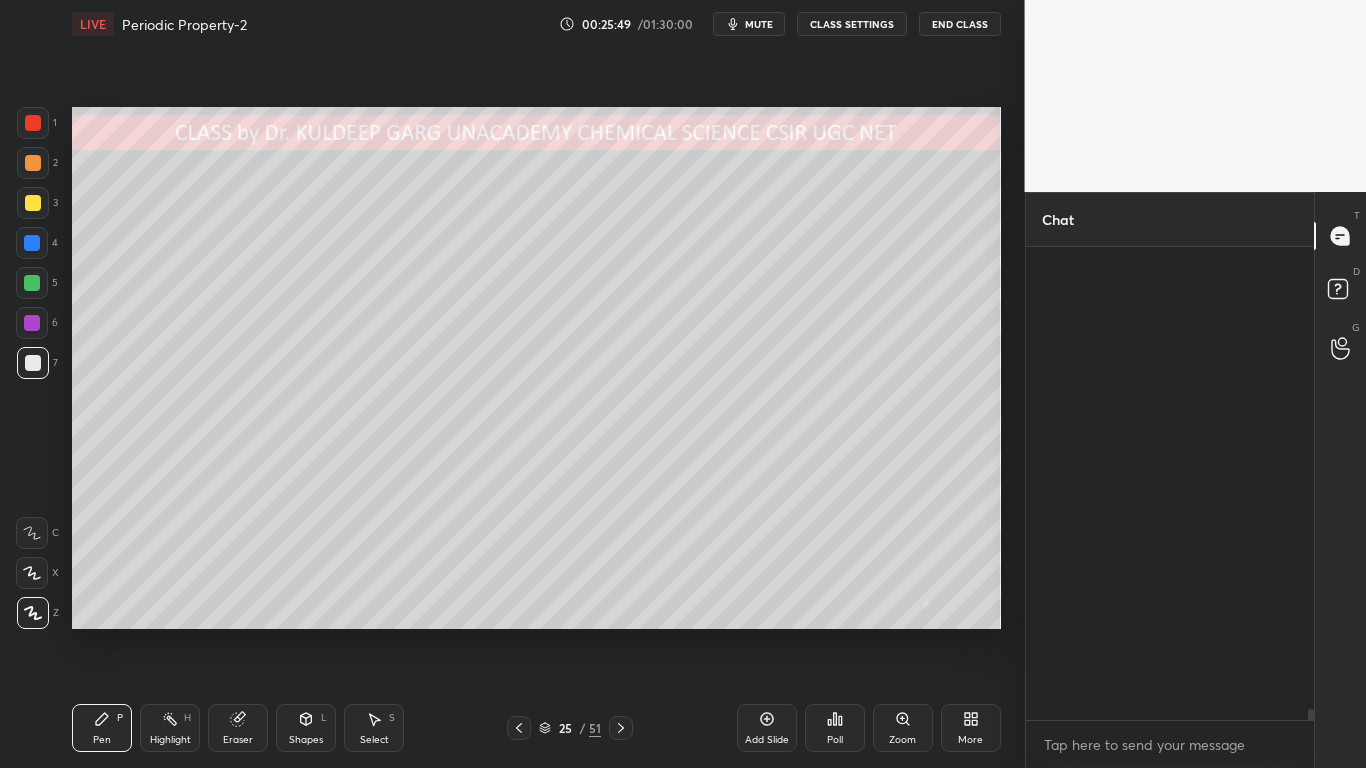 scroll, scrollTop: 20227, scrollLeft: 0, axis: vertical 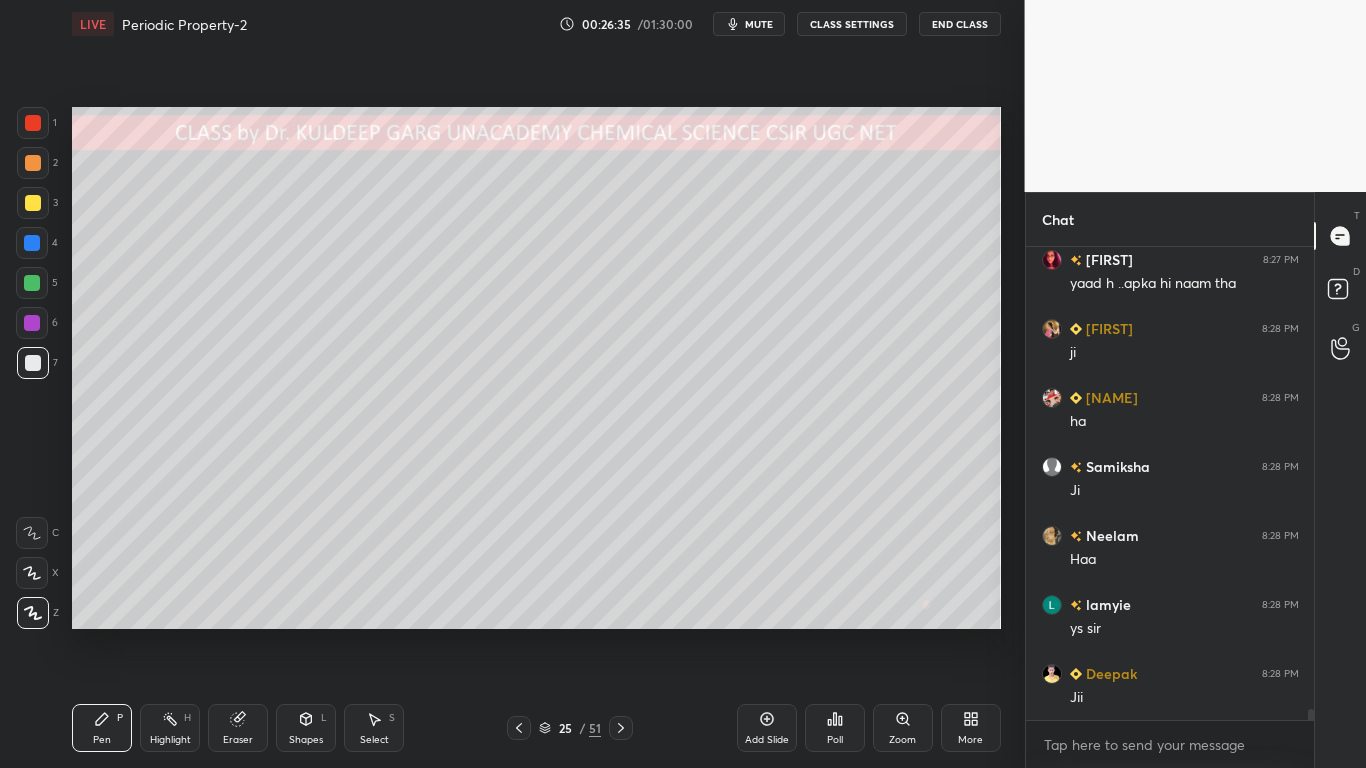 click at bounding box center [33, 363] 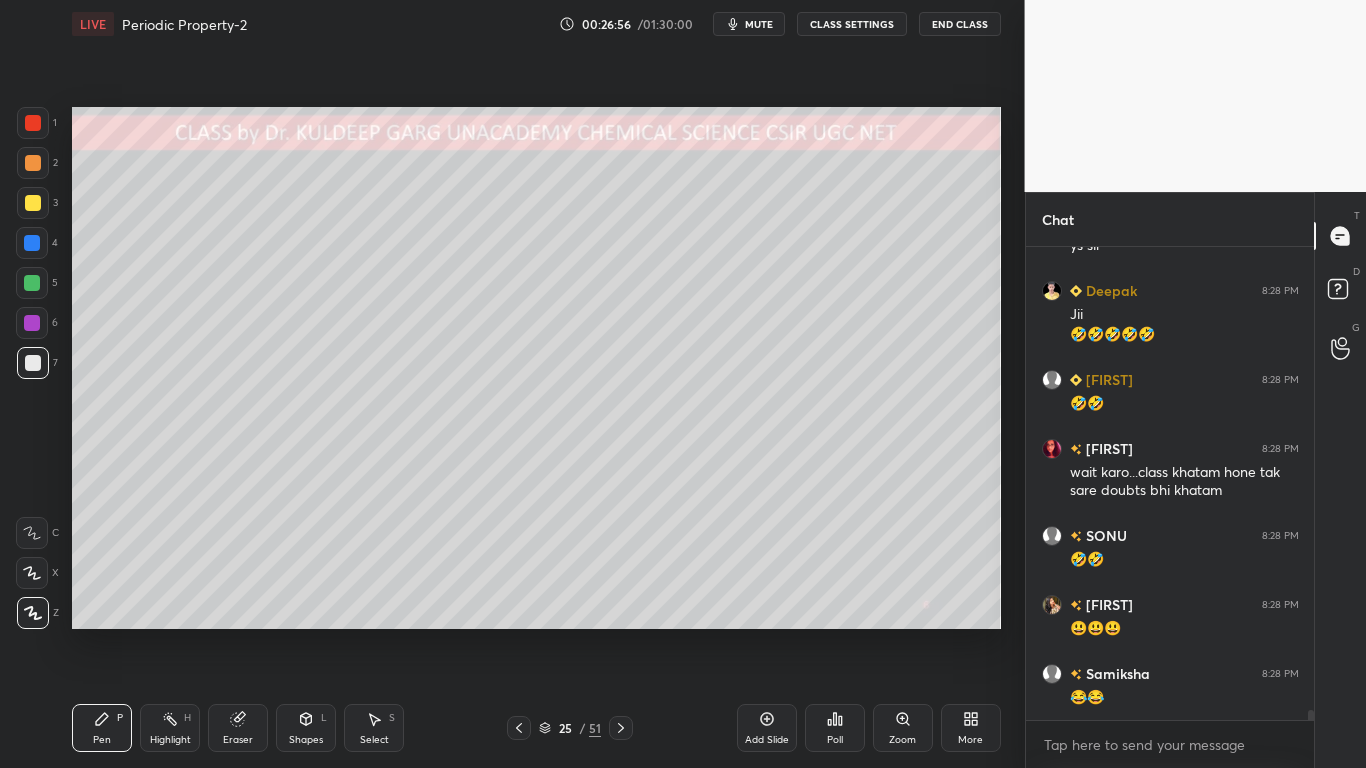 scroll, scrollTop: 21036, scrollLeft: 0, axis: vertical 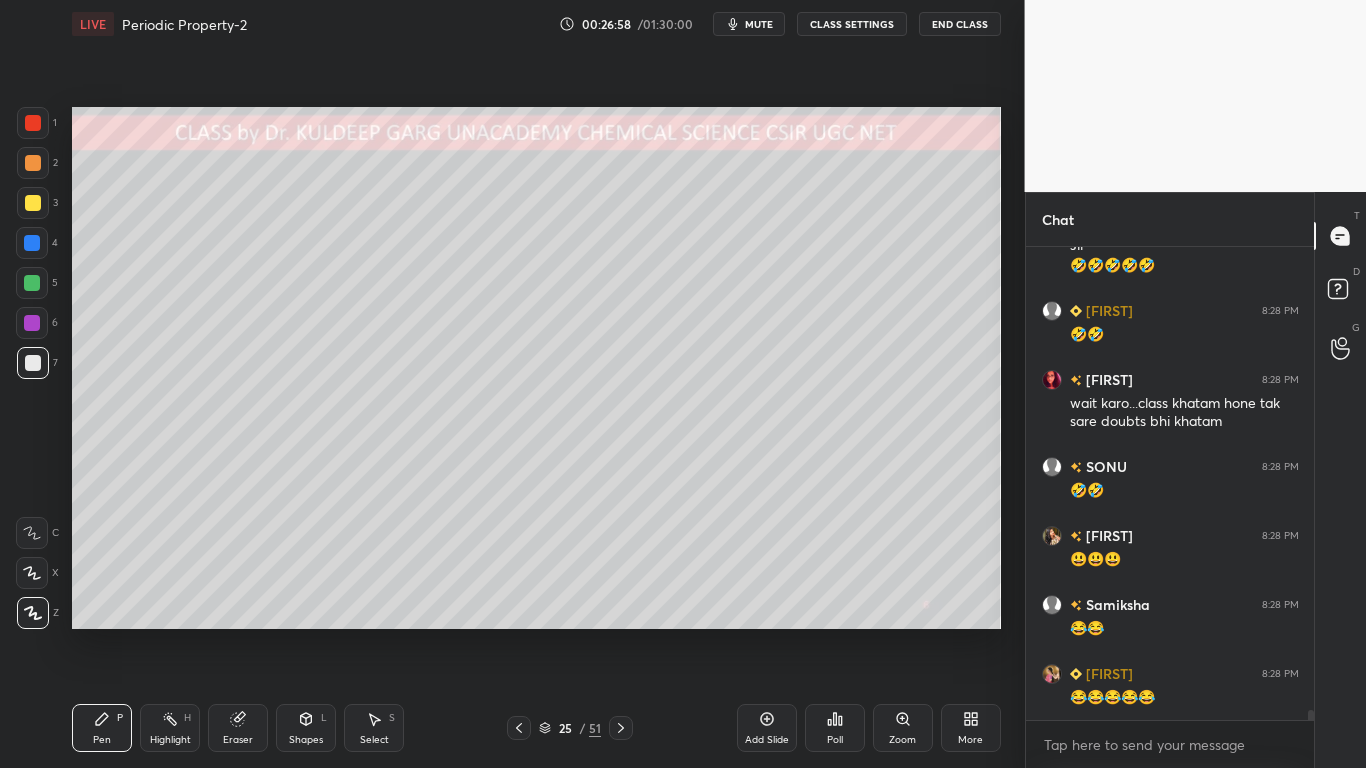 click at bounding box center [33, 203] 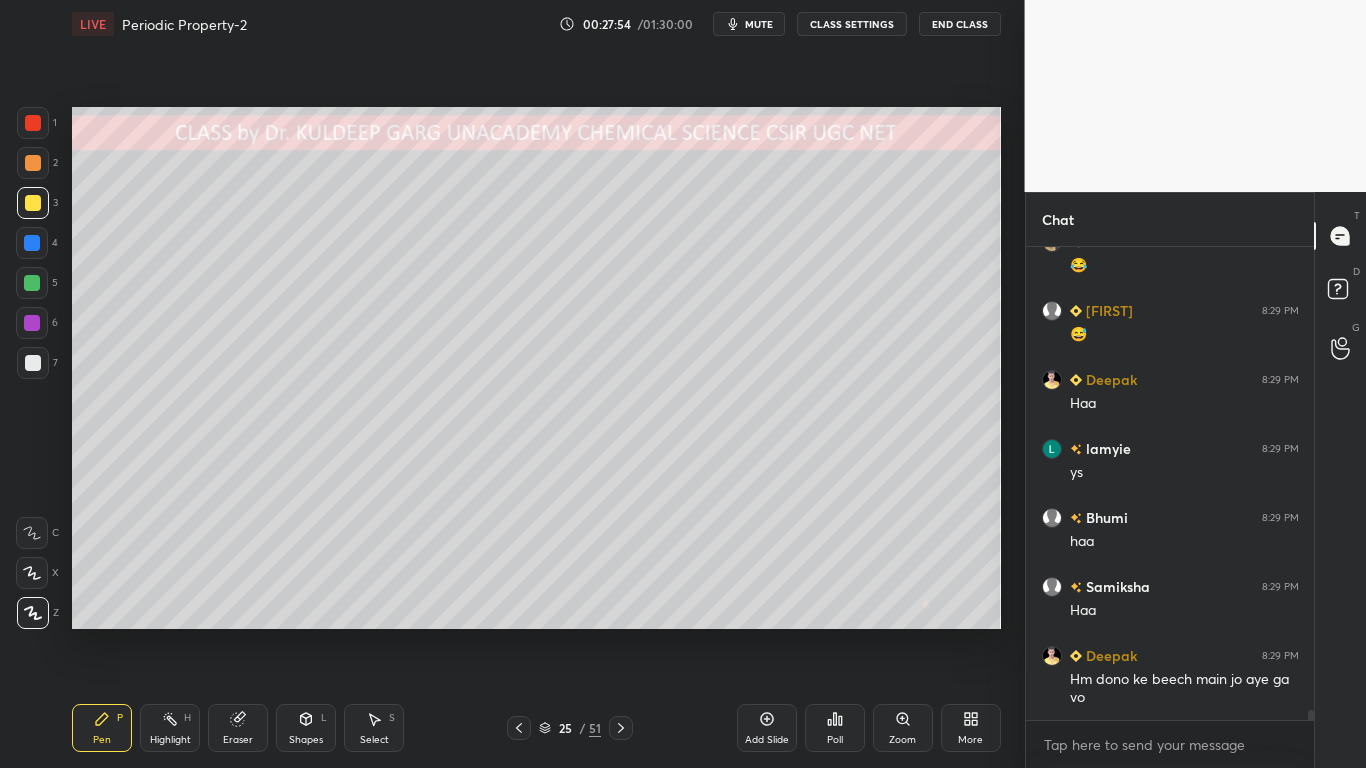 scroll, scrollTop: 21675, scrollLeft: 0, axis: vertical 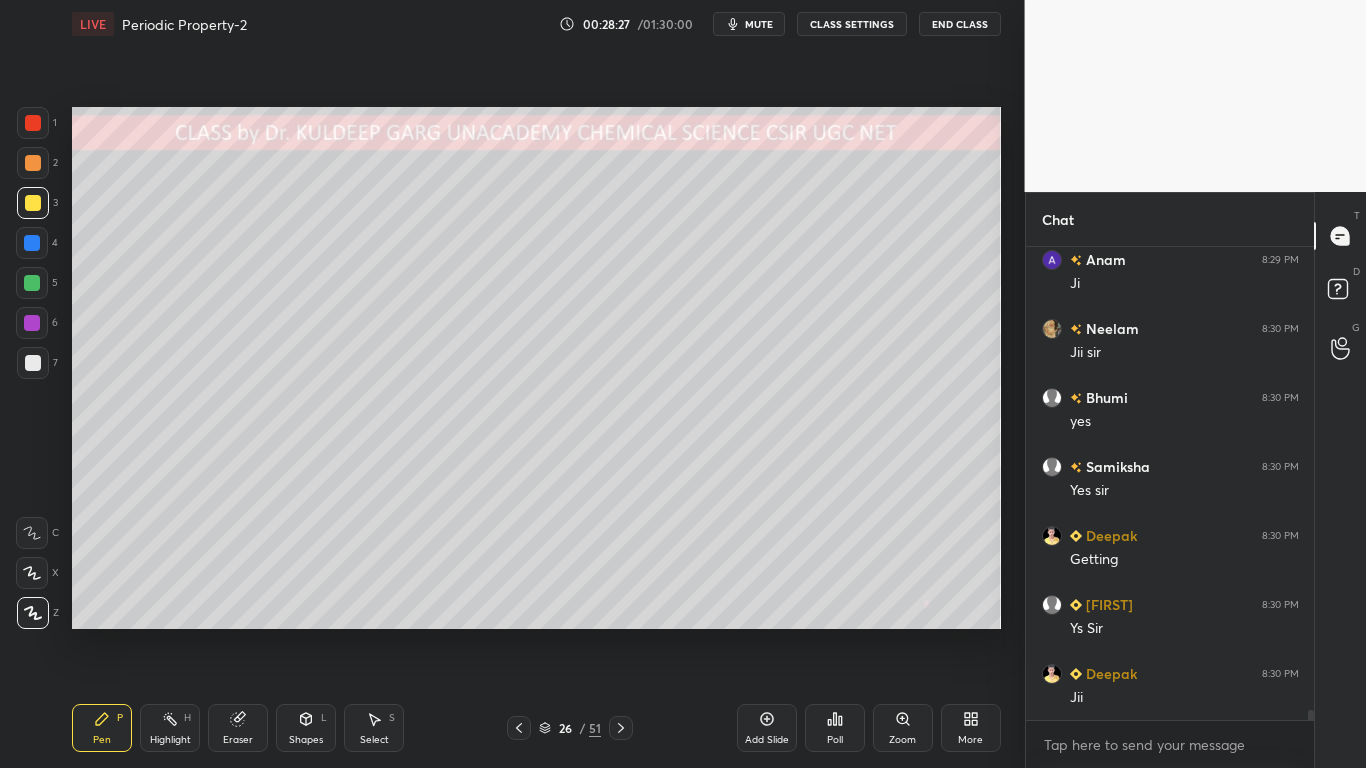 click at bounding box center (33, 203) 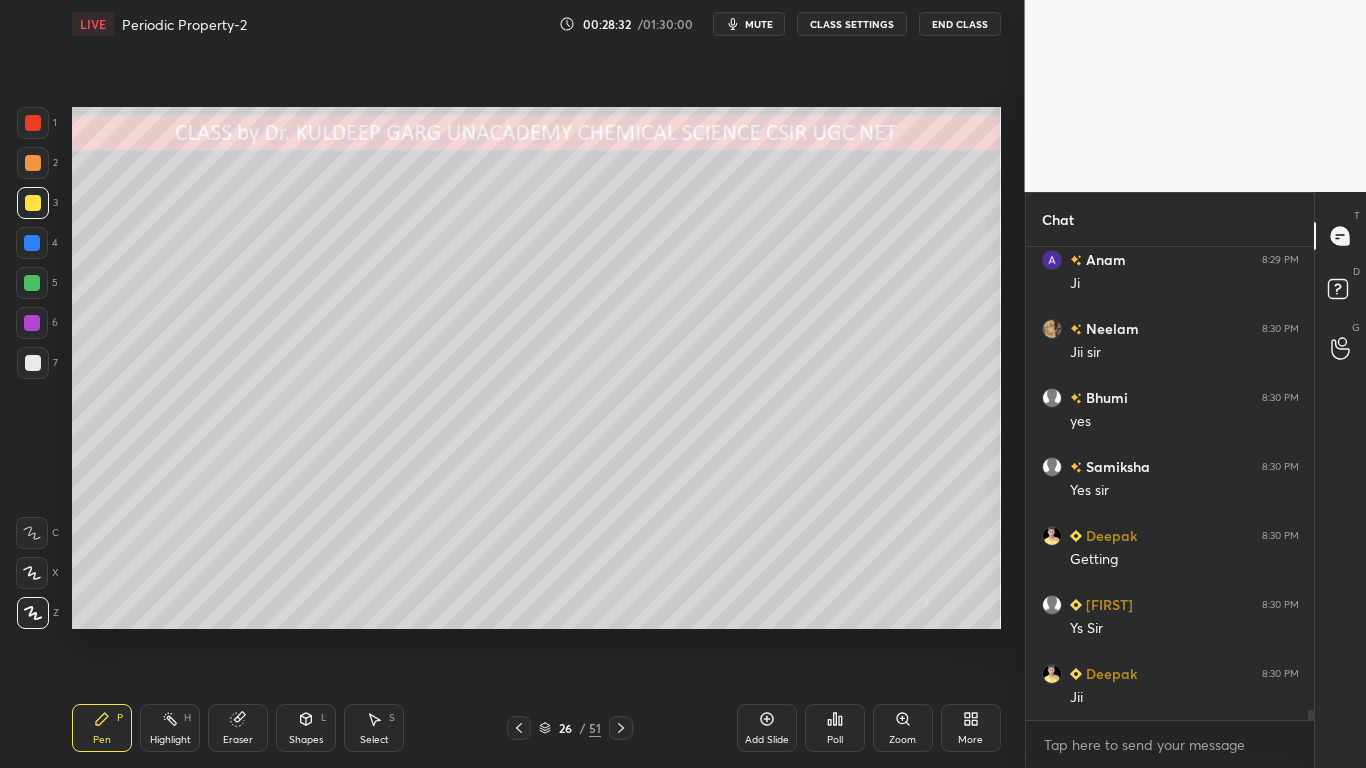 scroll, scrollTop: 22158, scrollLeft: 0, axis: vertical 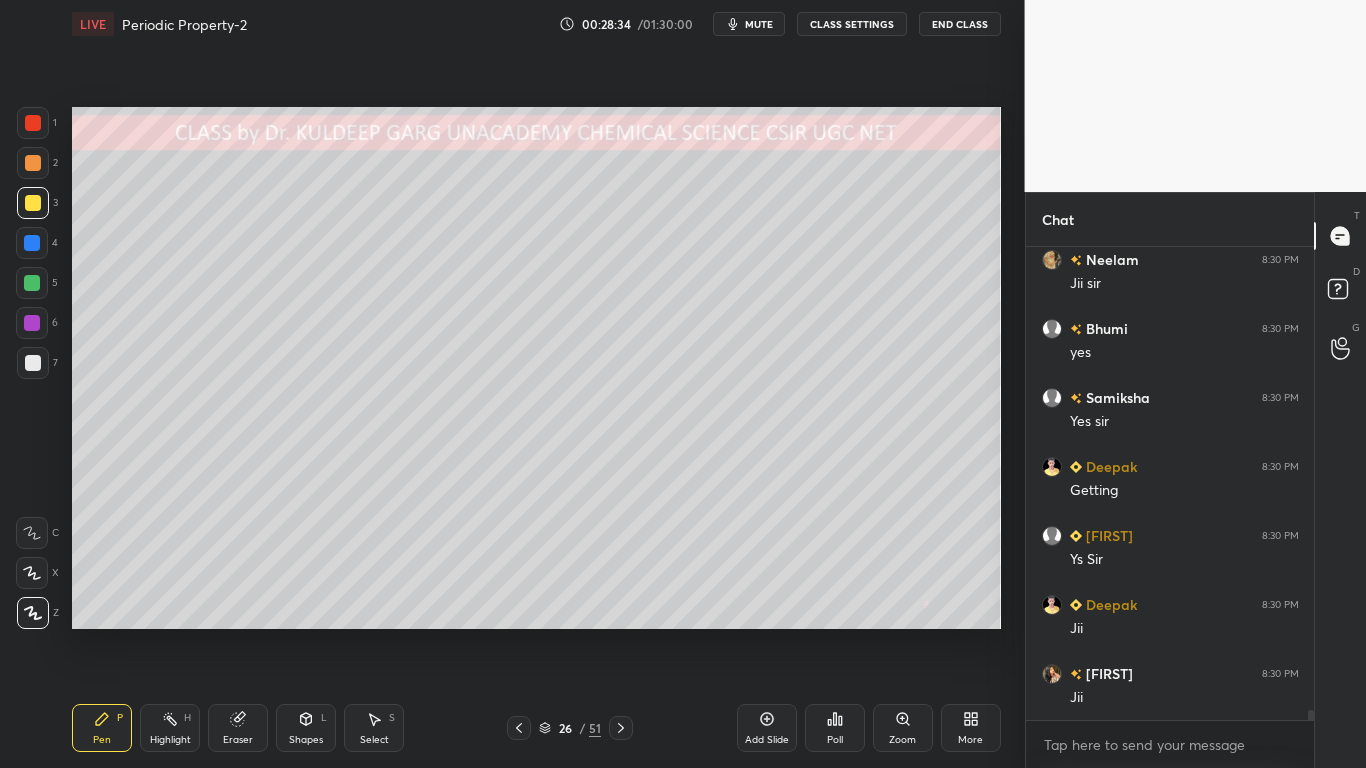 click at bounding box center (33, 203) 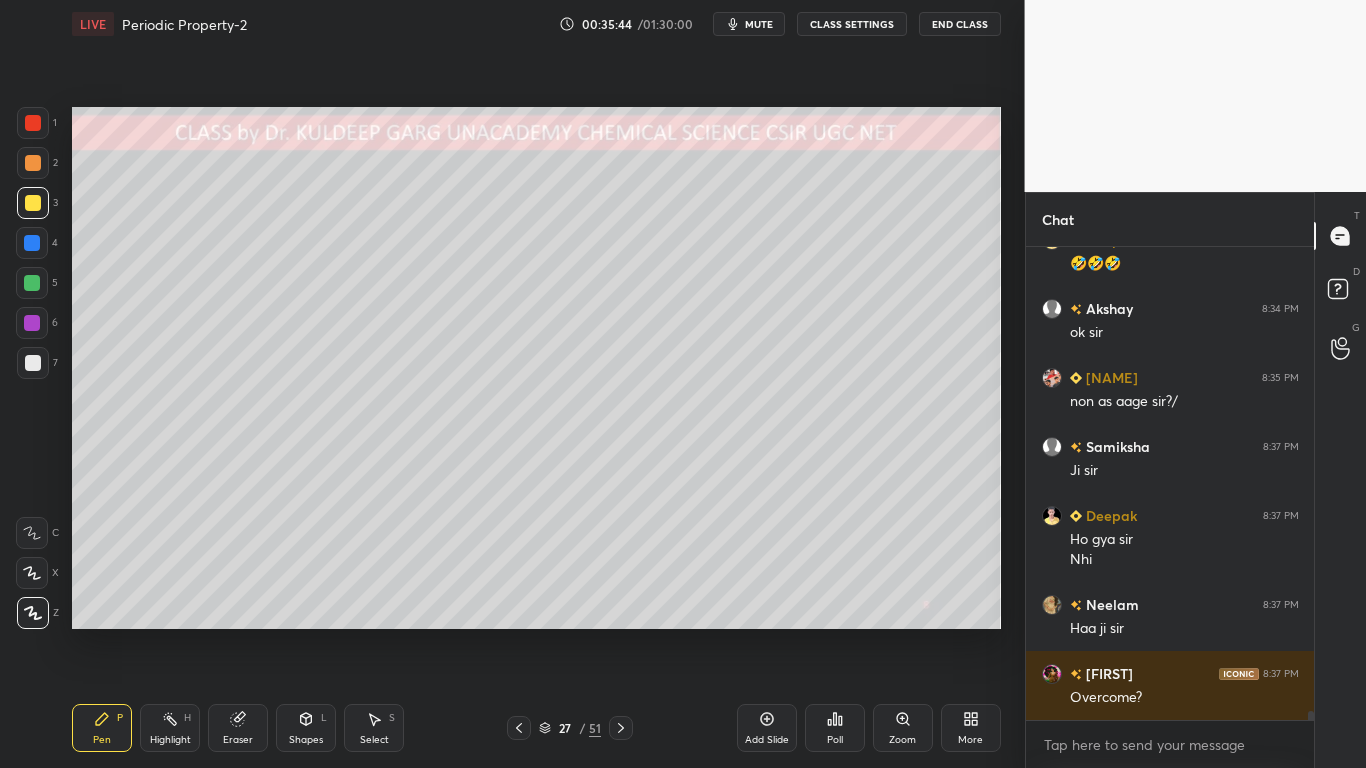 scroll, scrollTop: 23873, scrollLeft: 0, axis: vertical 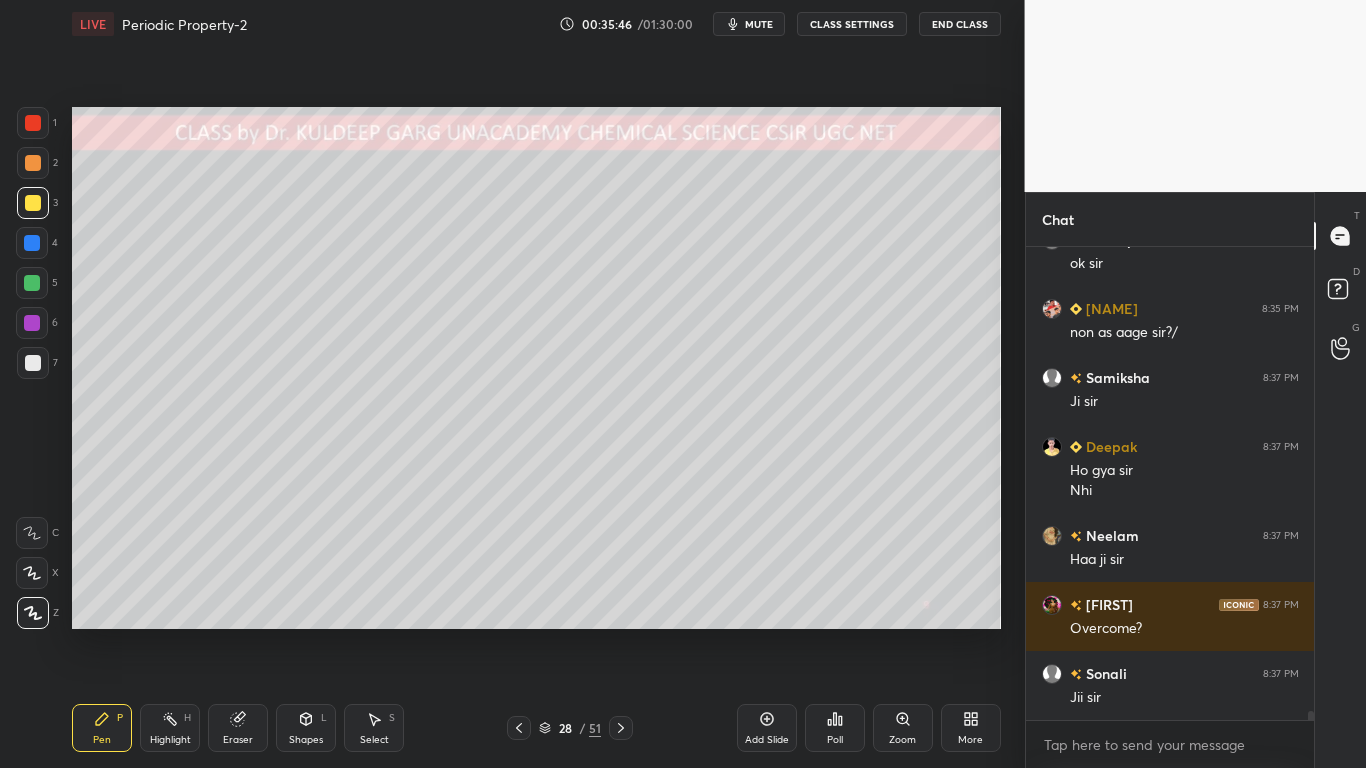 click at bounding box center [33, 203] 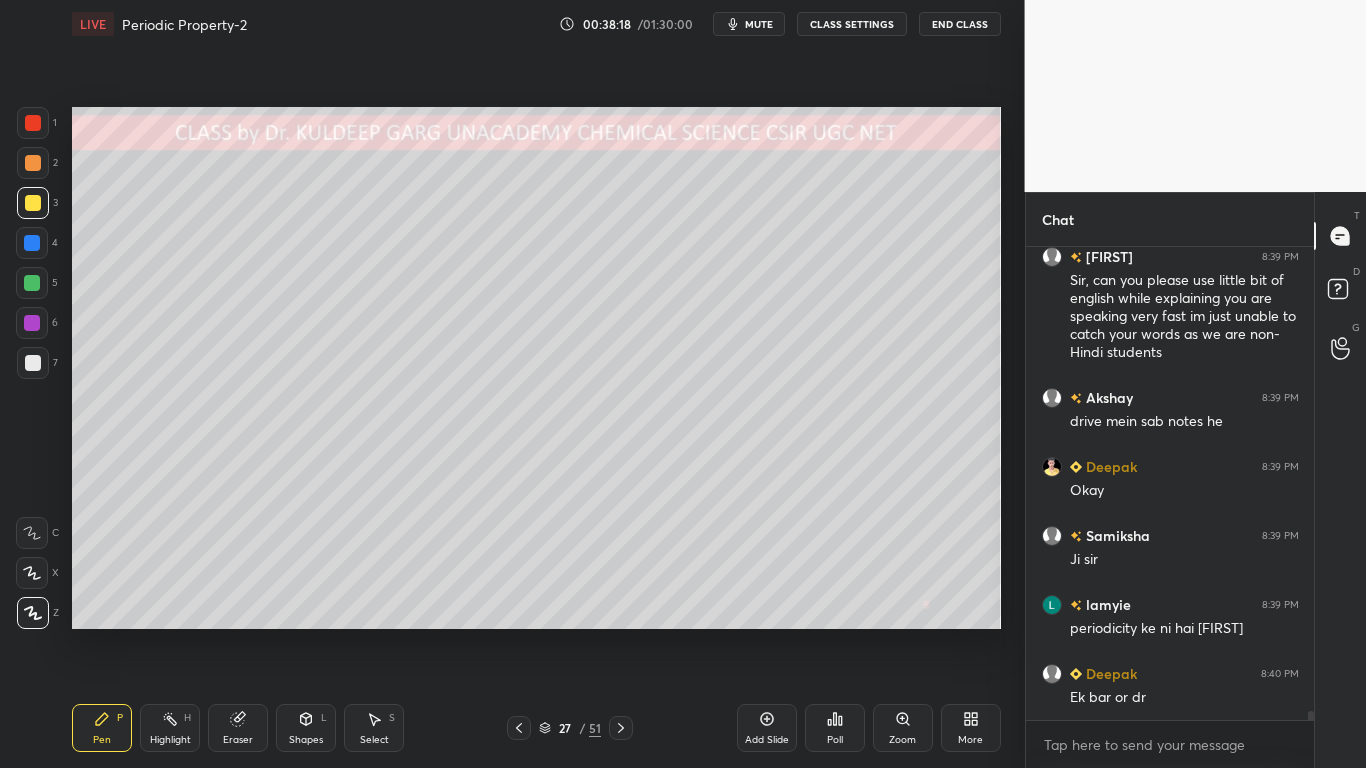 scroll, scrollTop: 24522, scrollLeft: 0, axis: vertical 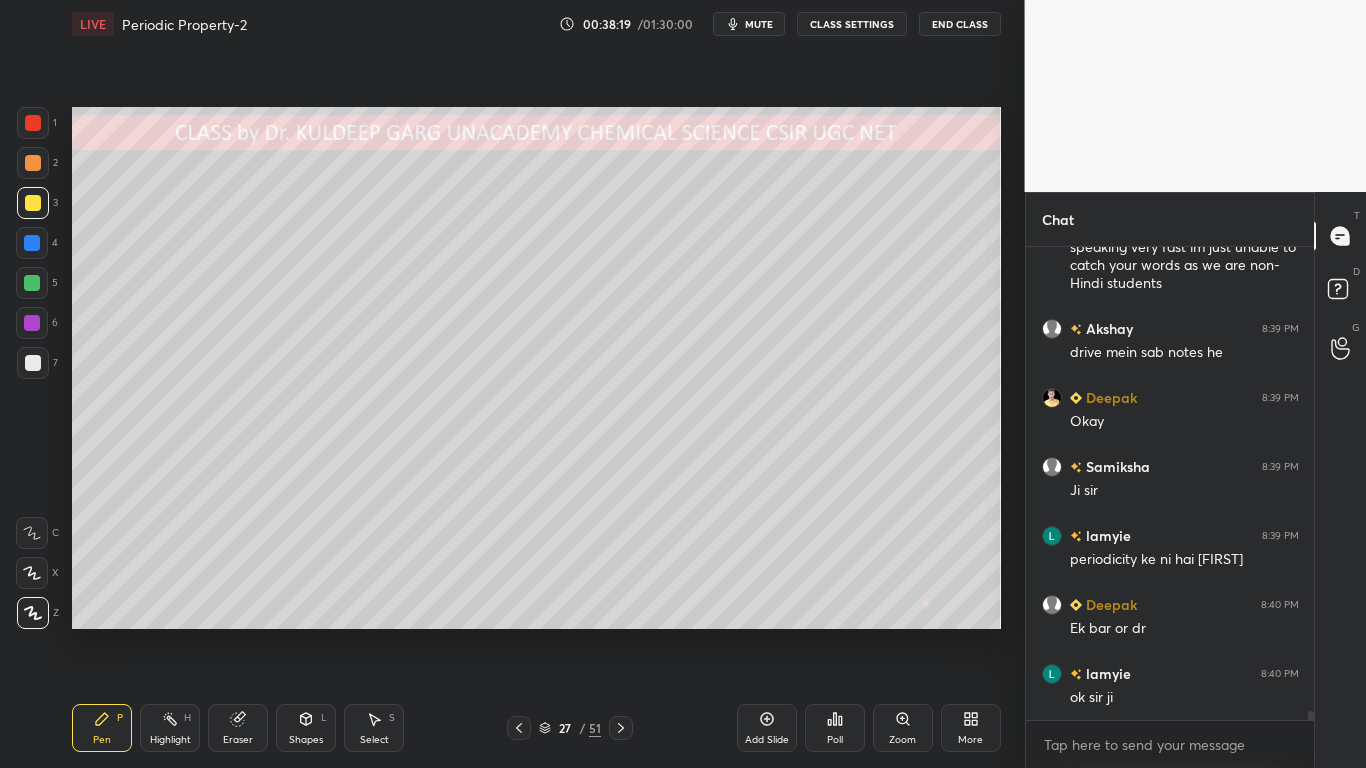 click at bounding box center (33, 363) 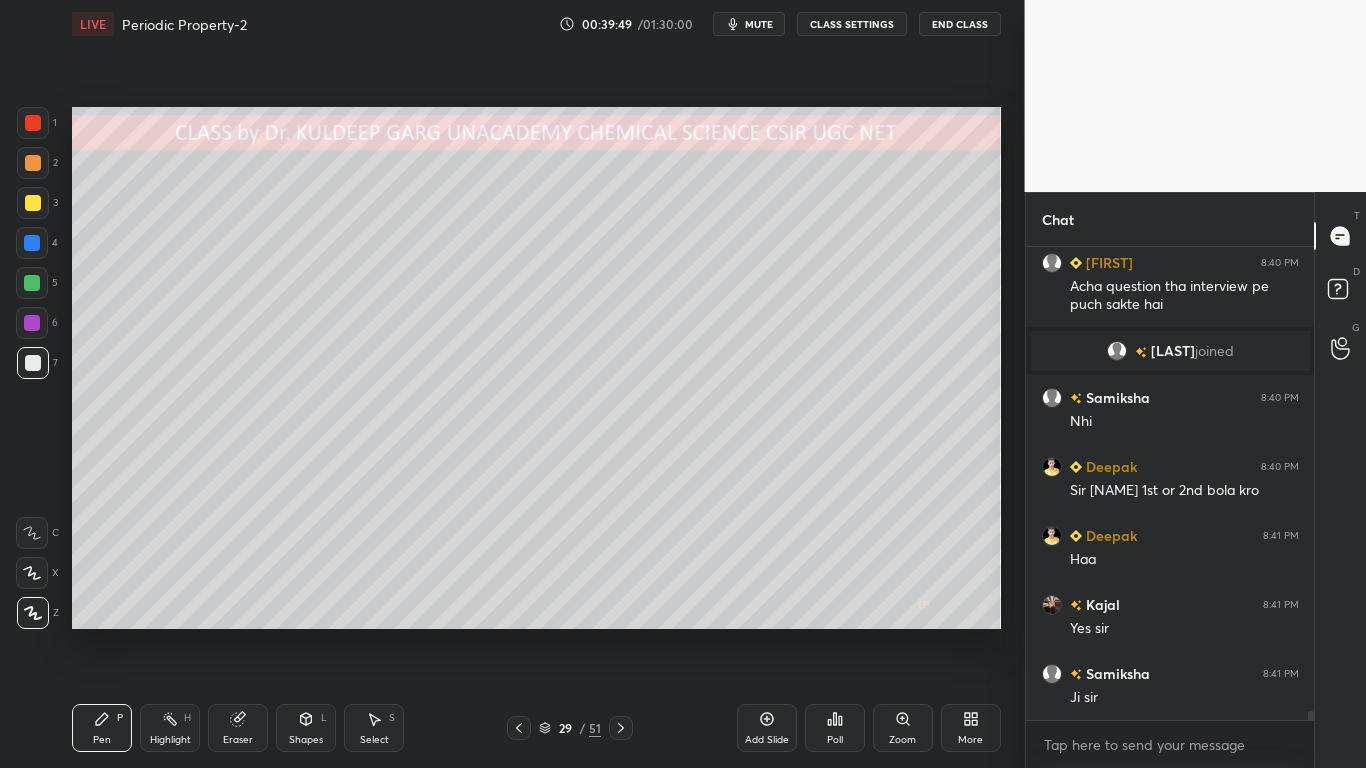 scroll, scrollTop: 24944, scrollLeft: 0, axis: vertical 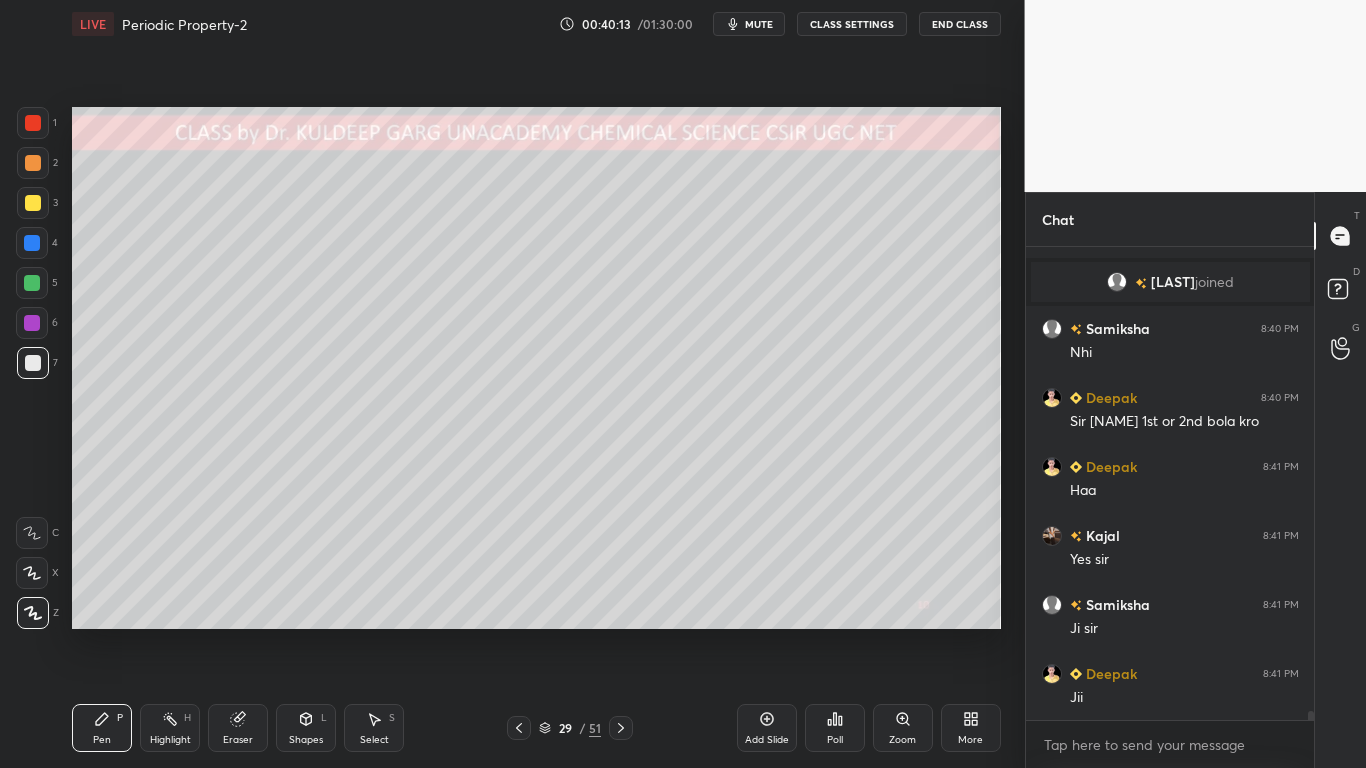 click at bounding box center (33, 203) 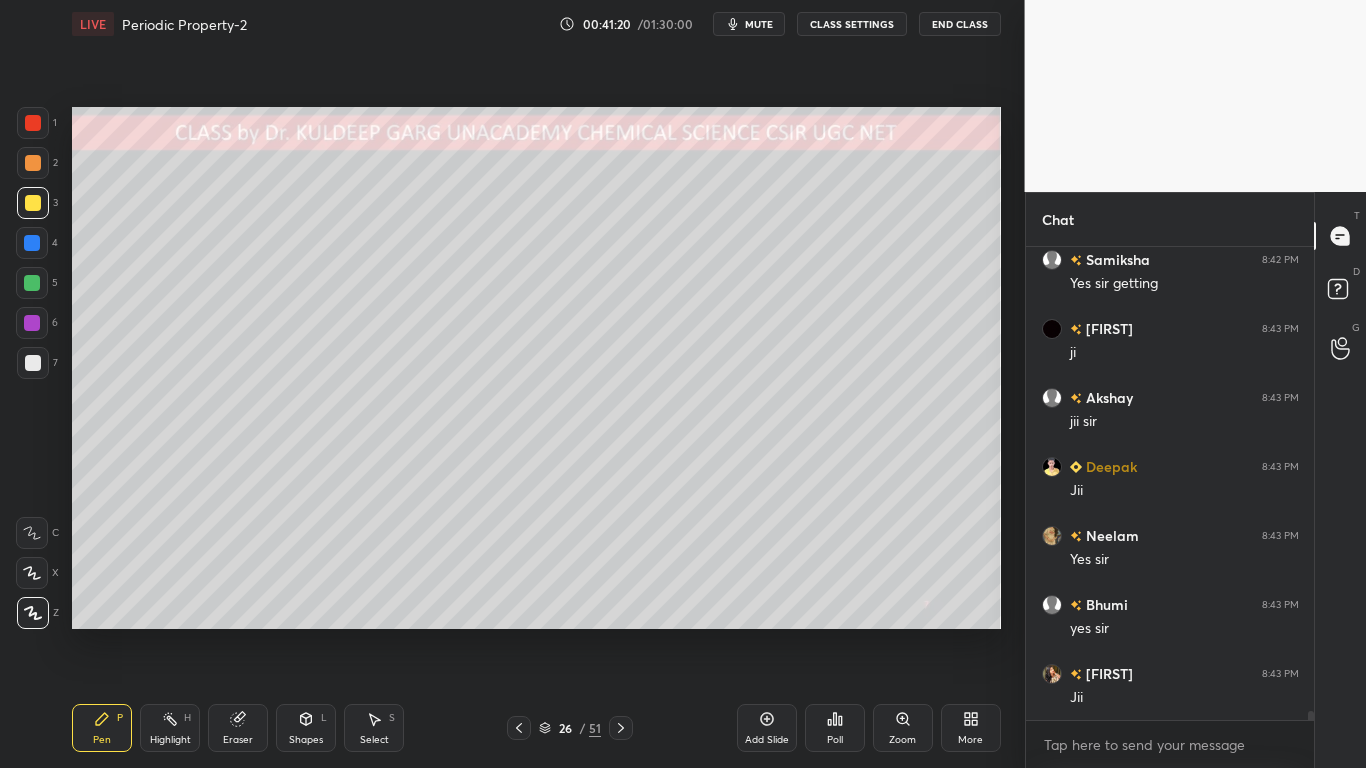 scroll, scrollTop: 25634, scrollLeft: 0, axis: vertical 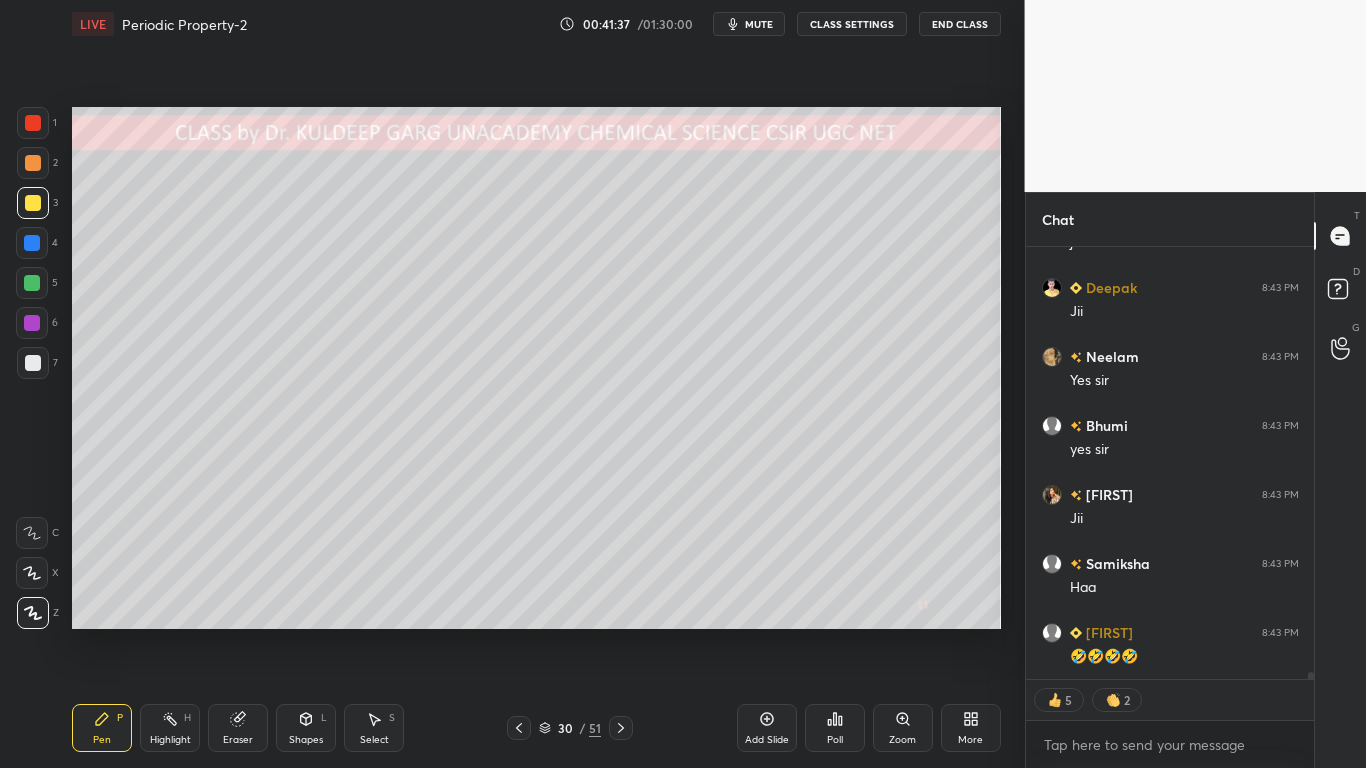 click at bounding box center [33, 363] 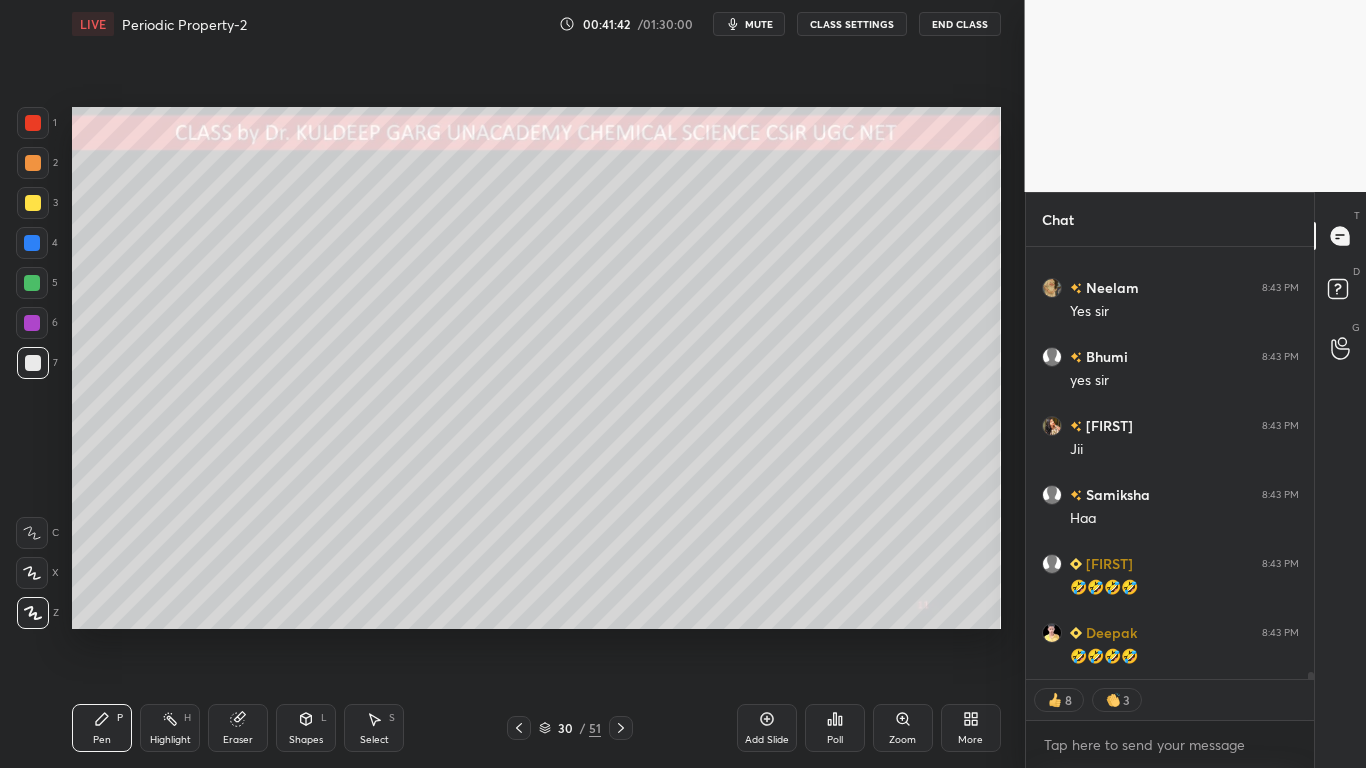 scroll, scrollTop: 25882, scrollLeft: 0, axis: vertical 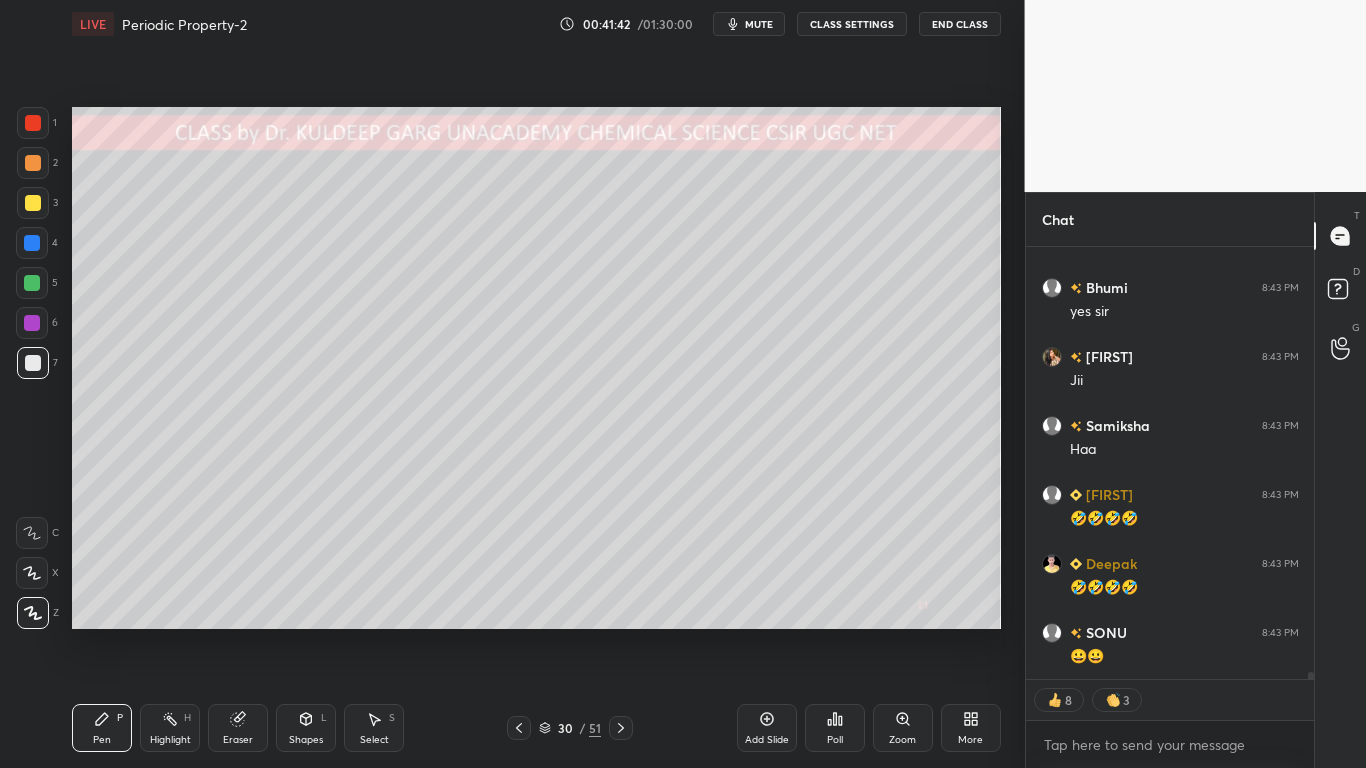 click at bounding box center [33, 363] 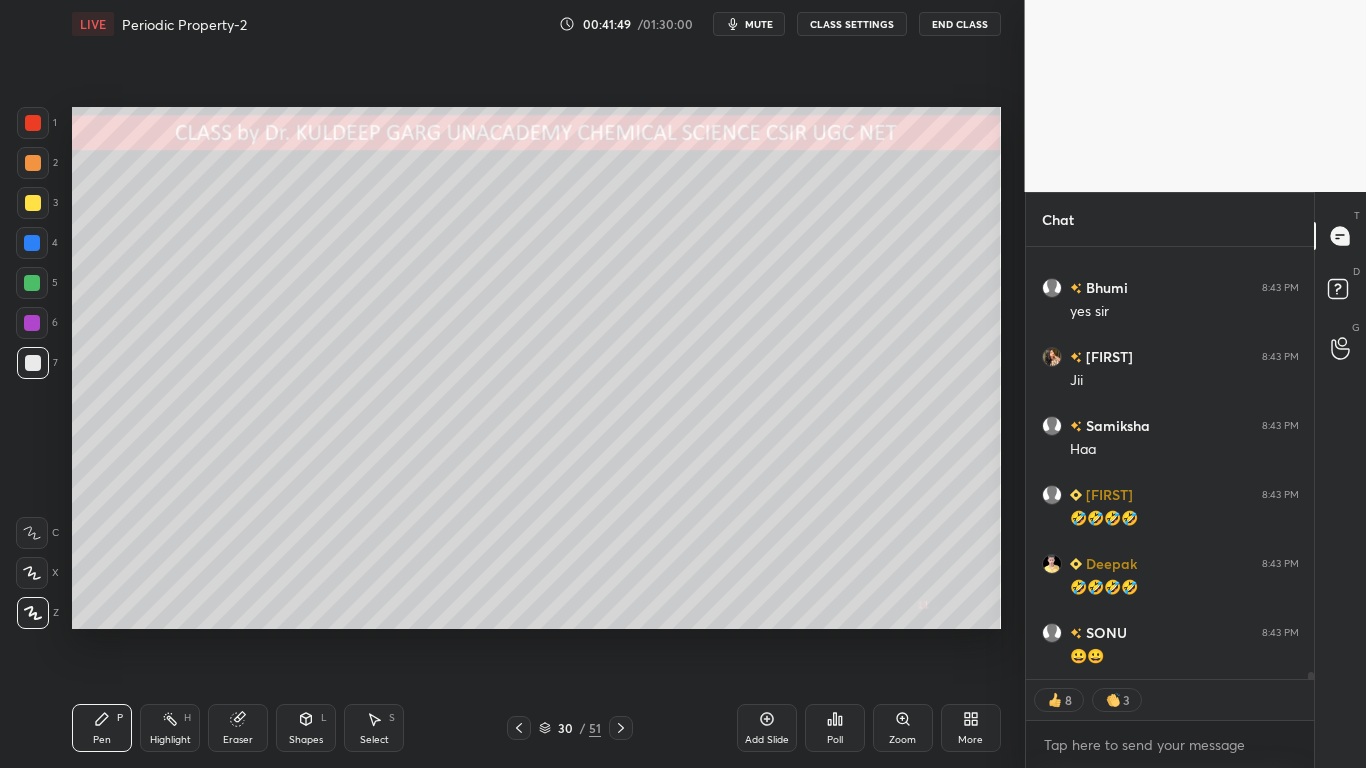 scroll, scrollTop: 25951, scrollLeft: 0, axis: vertical 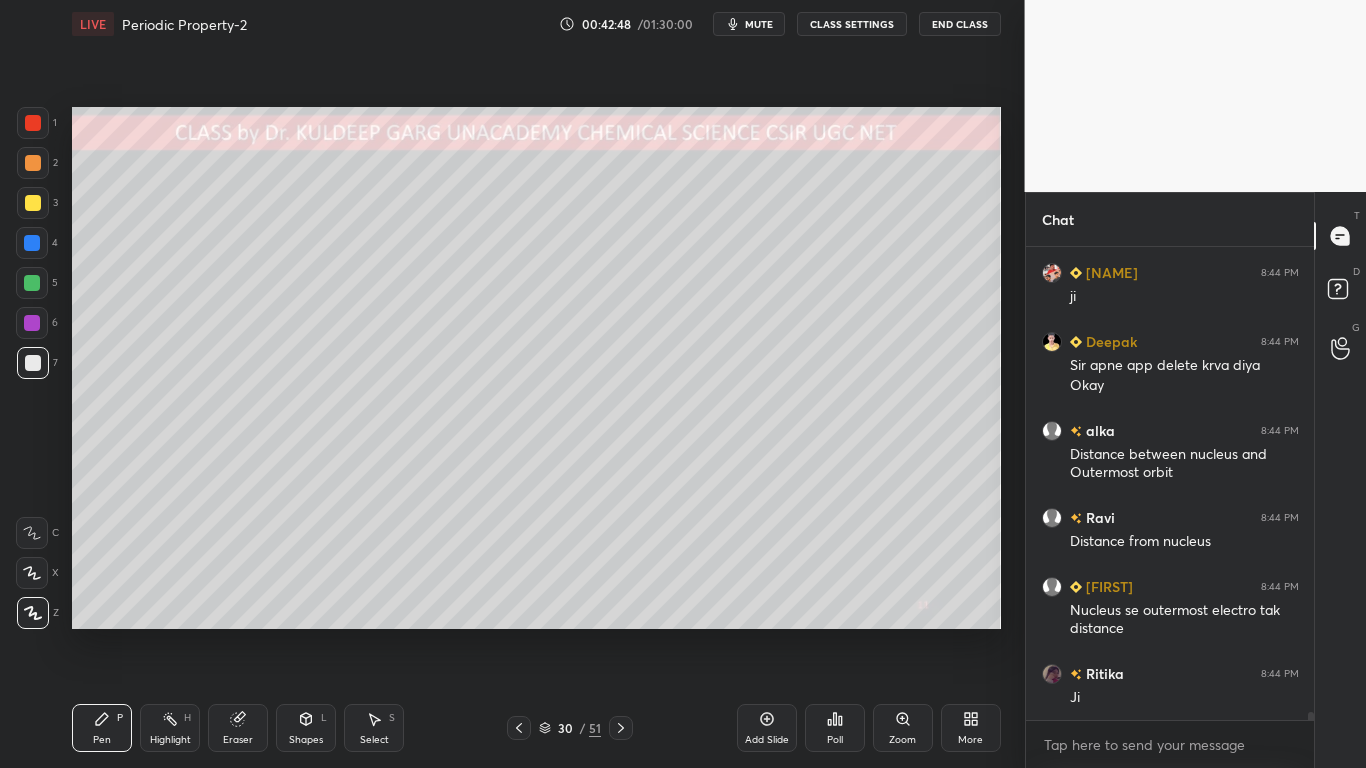 click at bounding box center (33, 203) 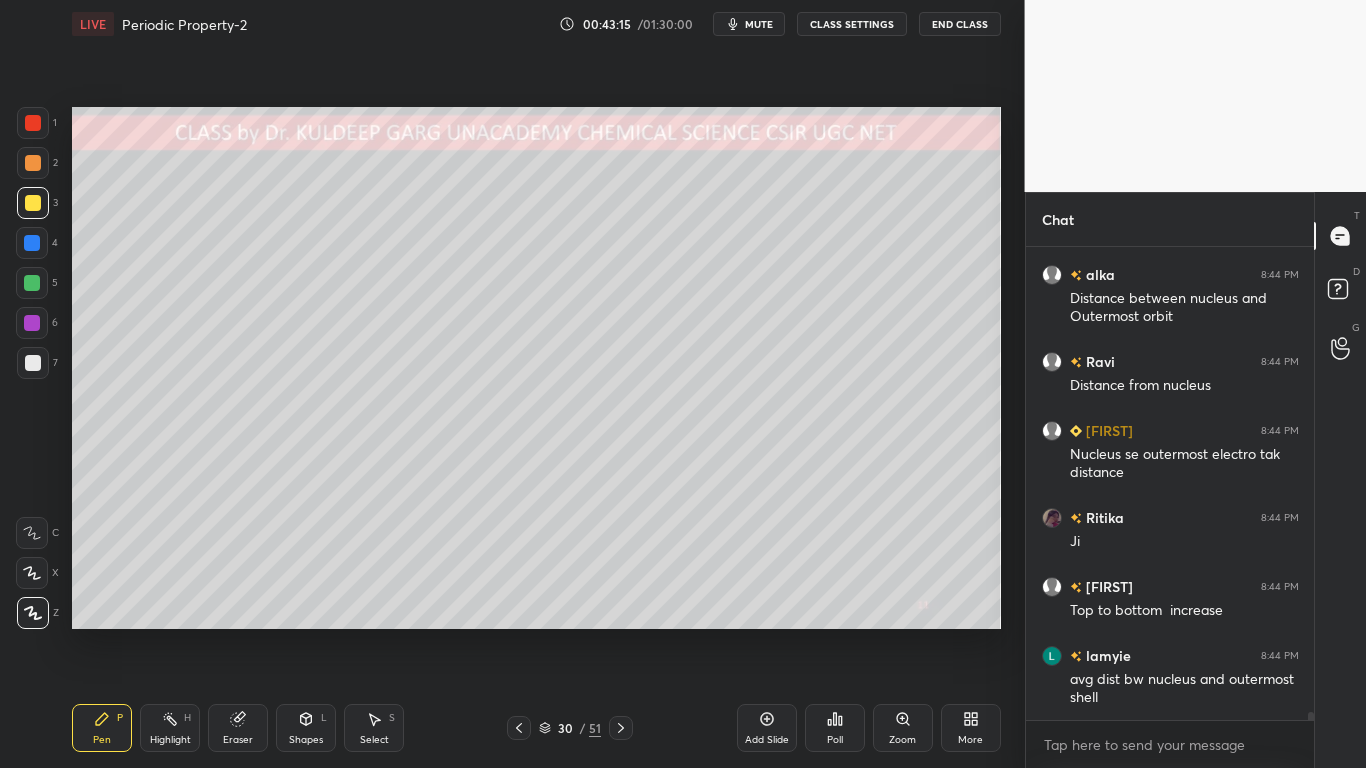 scroll, scrollTop: 26674, scrollLeft: 0, axis: vertical 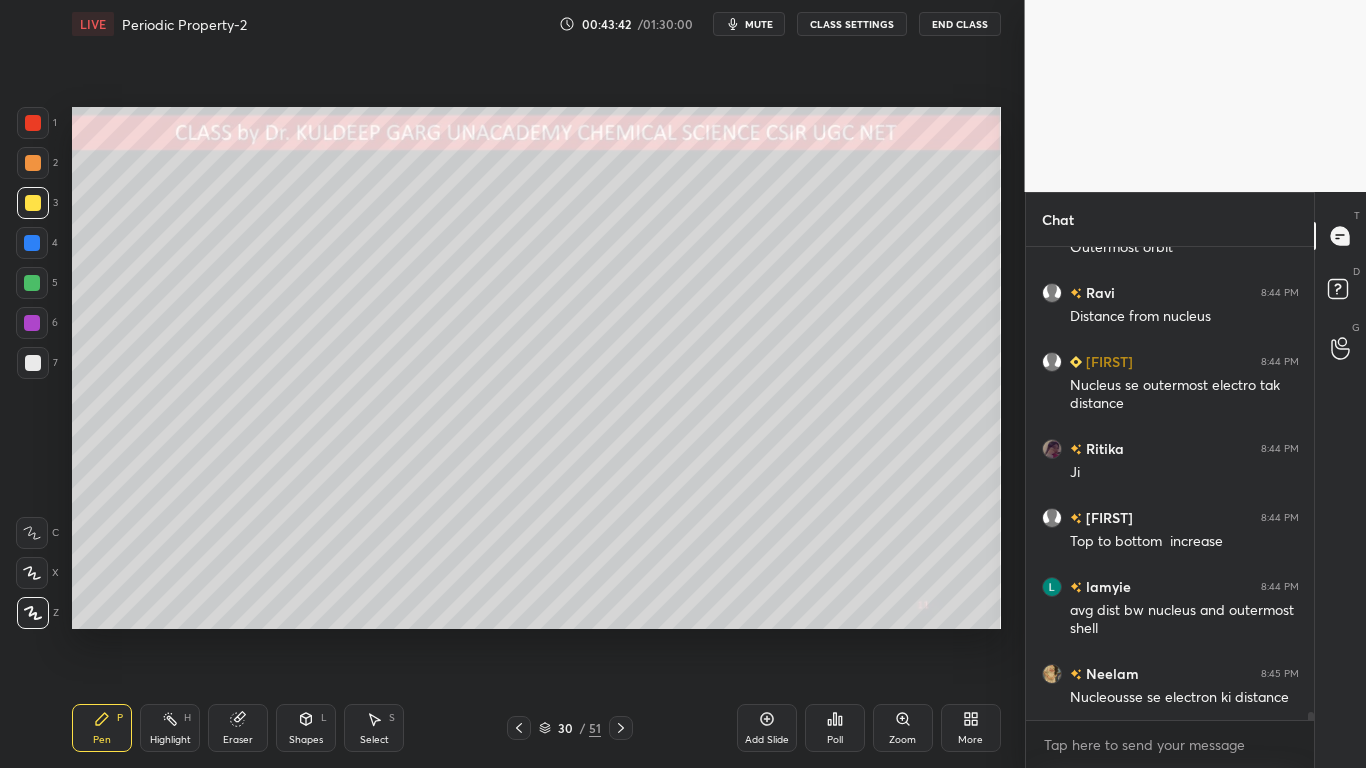 click at bounding box center (33, 363) 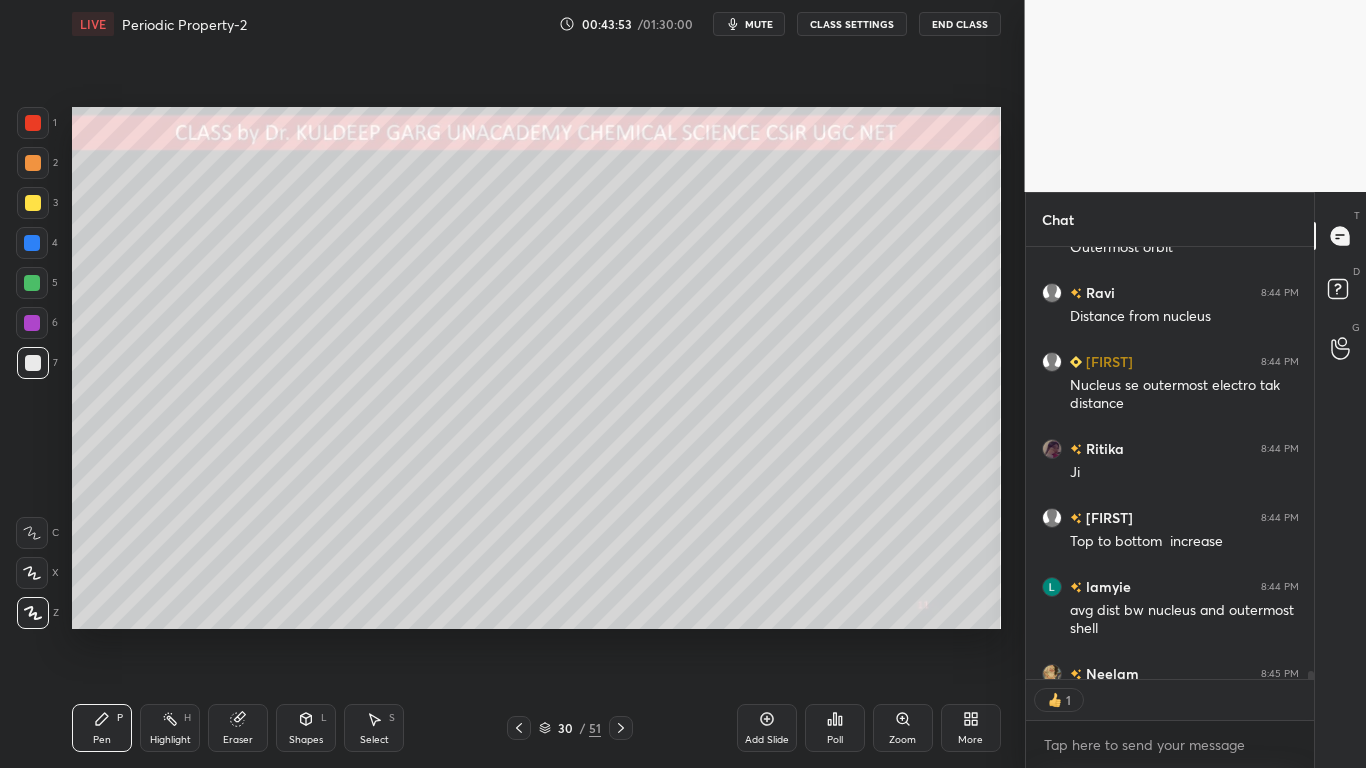 scroll, scrollTop: 426, scrollLeft: 282, axis: both 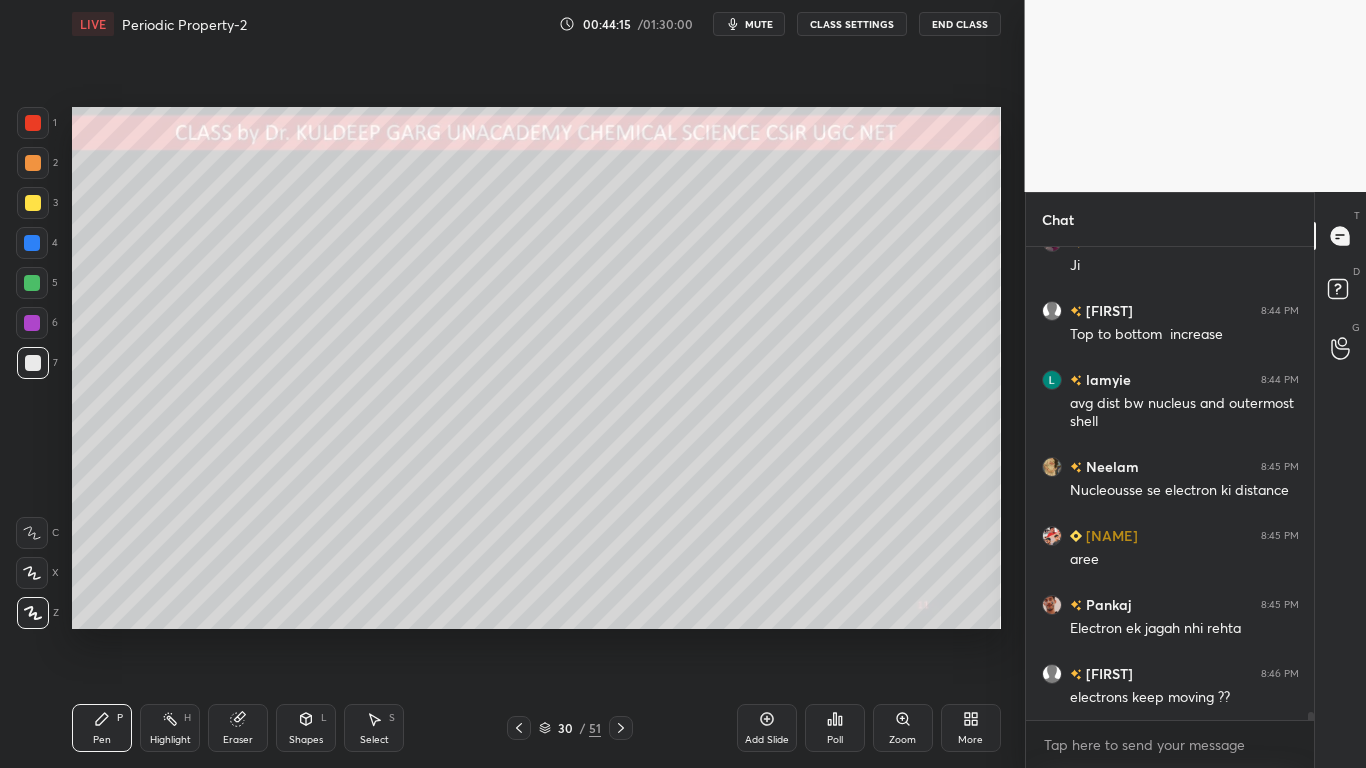click at bounding box center (33, 203) 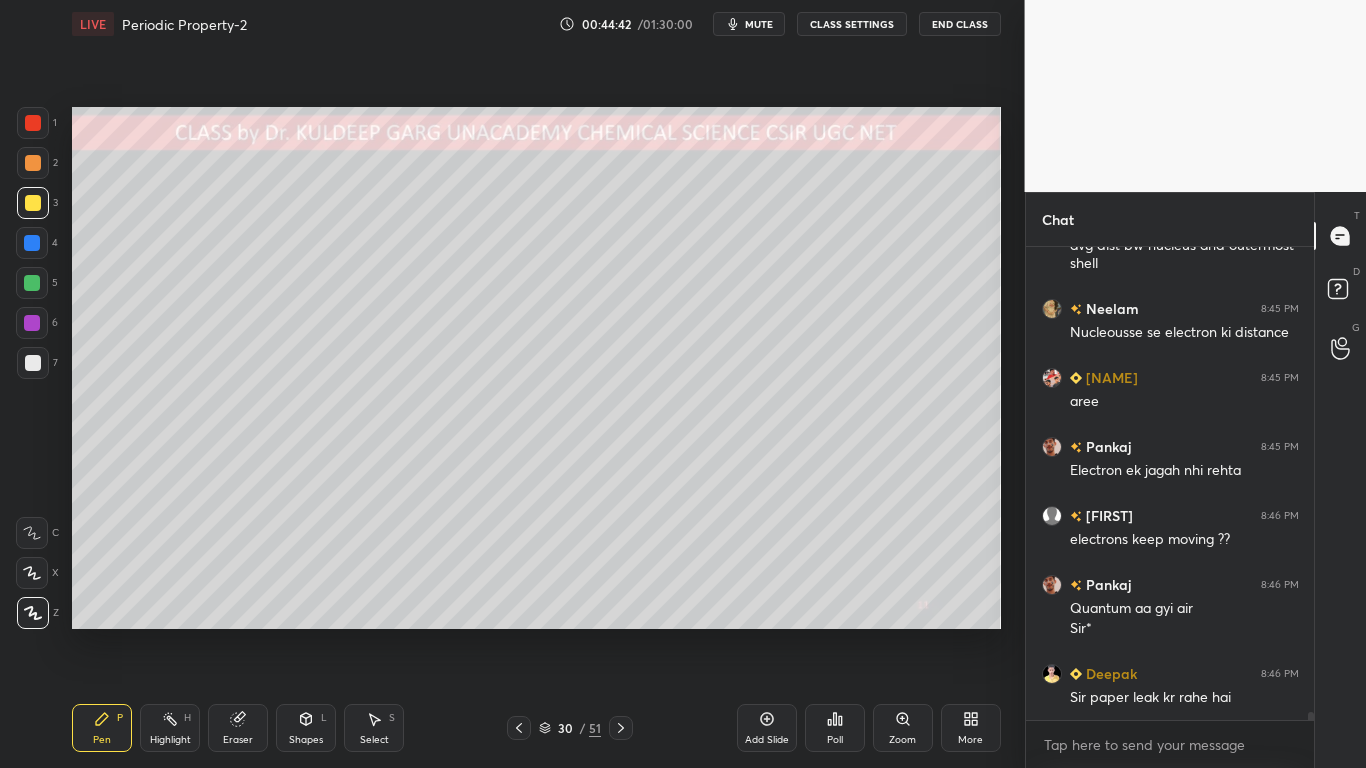 scroll, scrollTop: 27108, scrollLeft: 0, axis: vertical 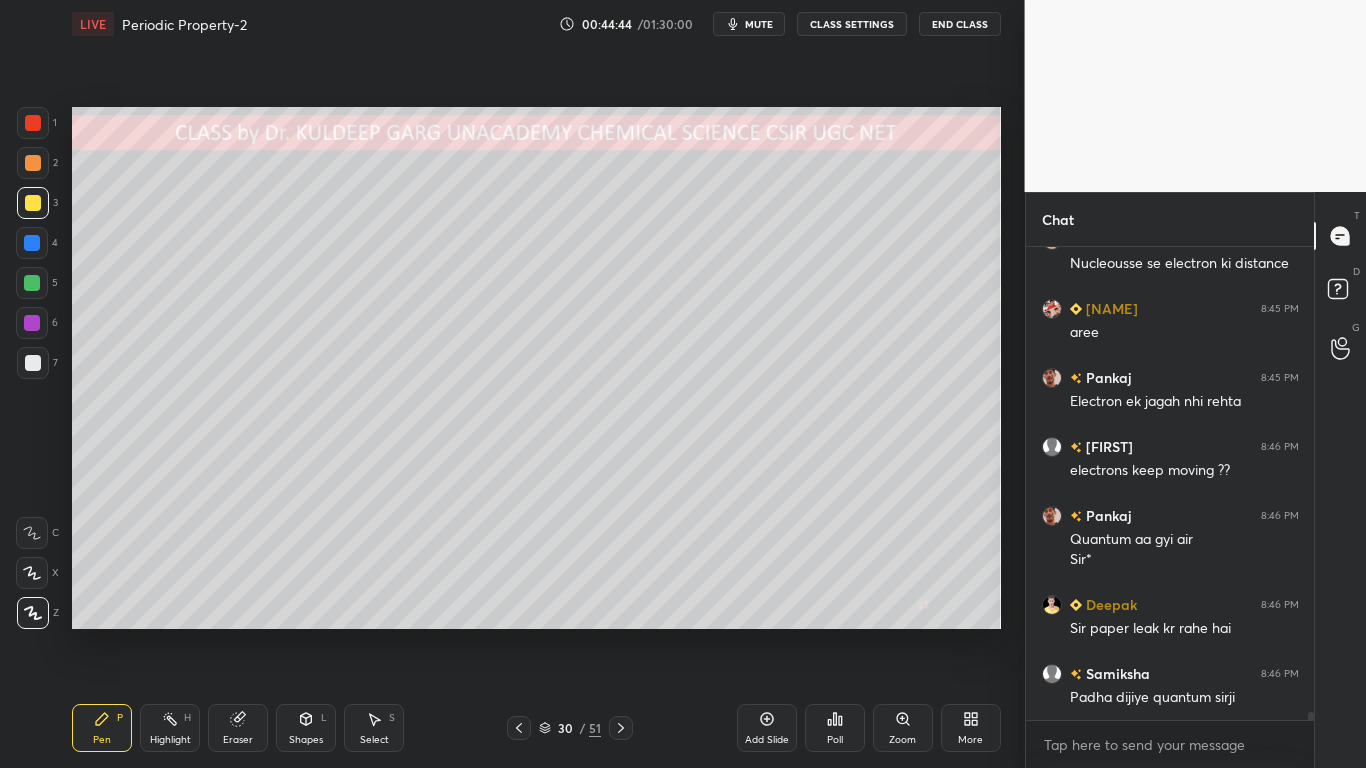 click at bounding box center (33, 363) 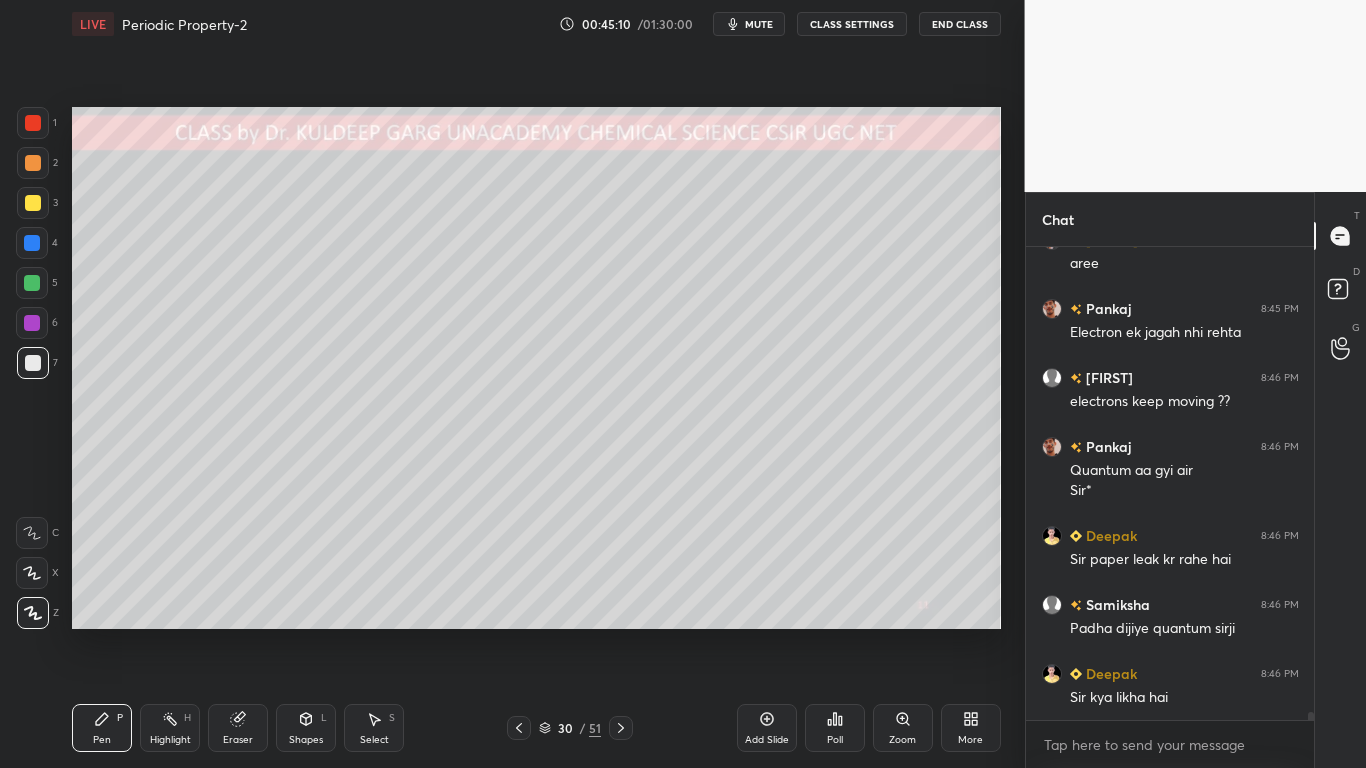 scroll, scrollTop: 27246, scrollLeft: 0, axis: vertical 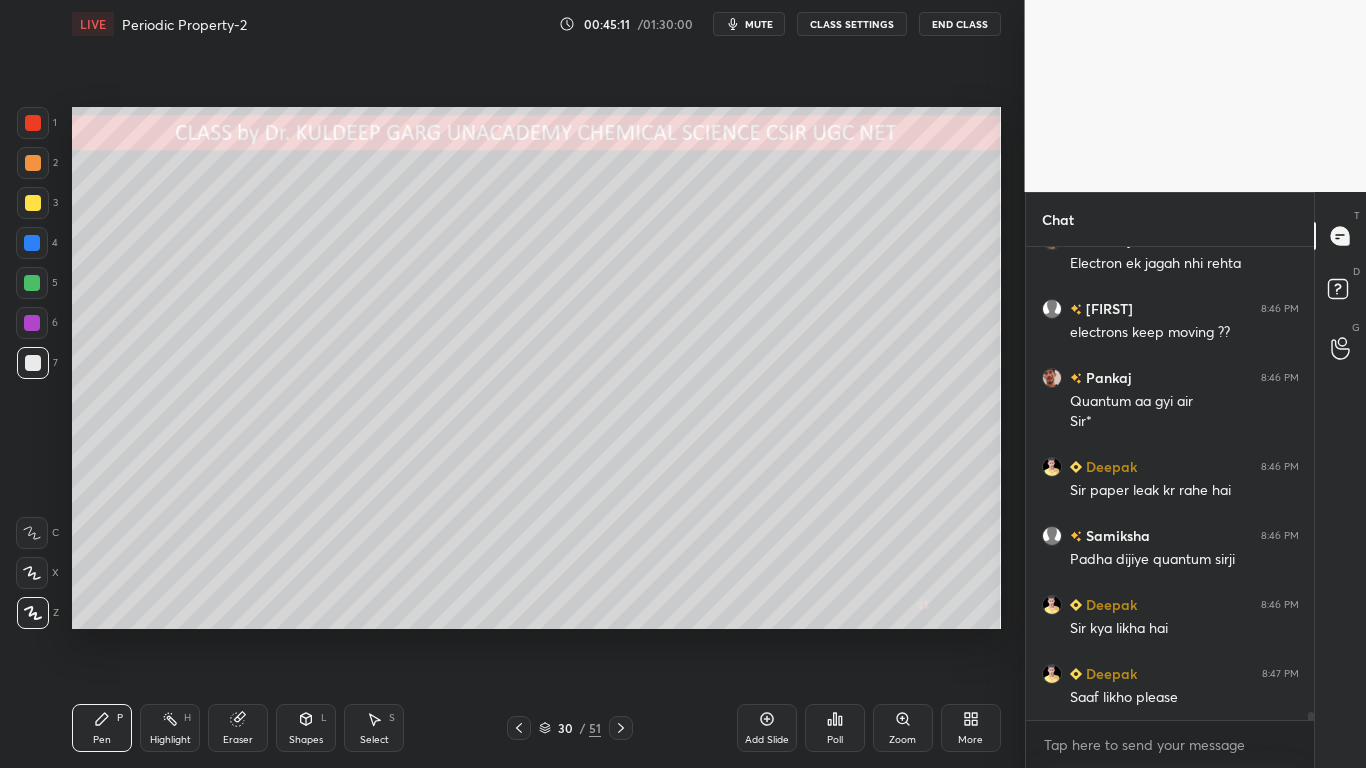 click at bounding box center [33, 363] 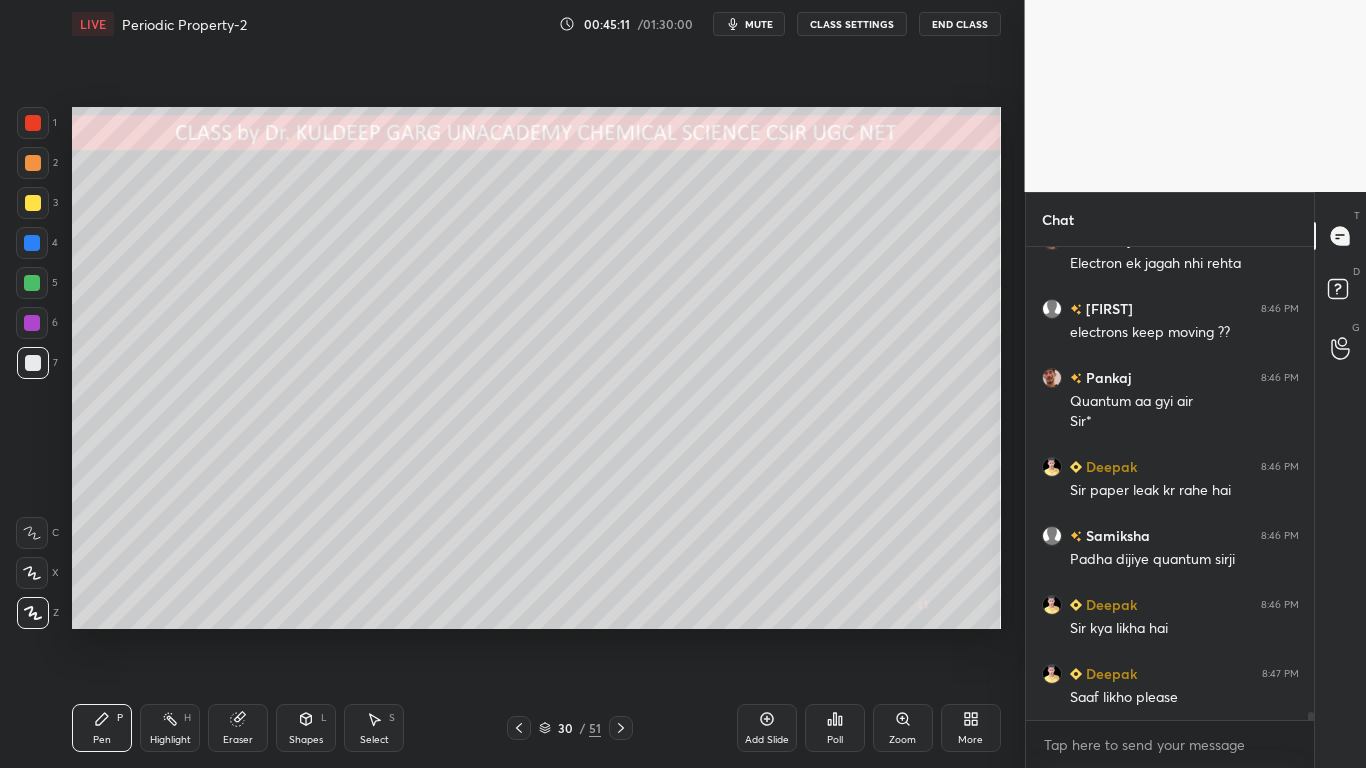 scroll, scrollTop: 27315, scrollLeft: 0, axis: vertical 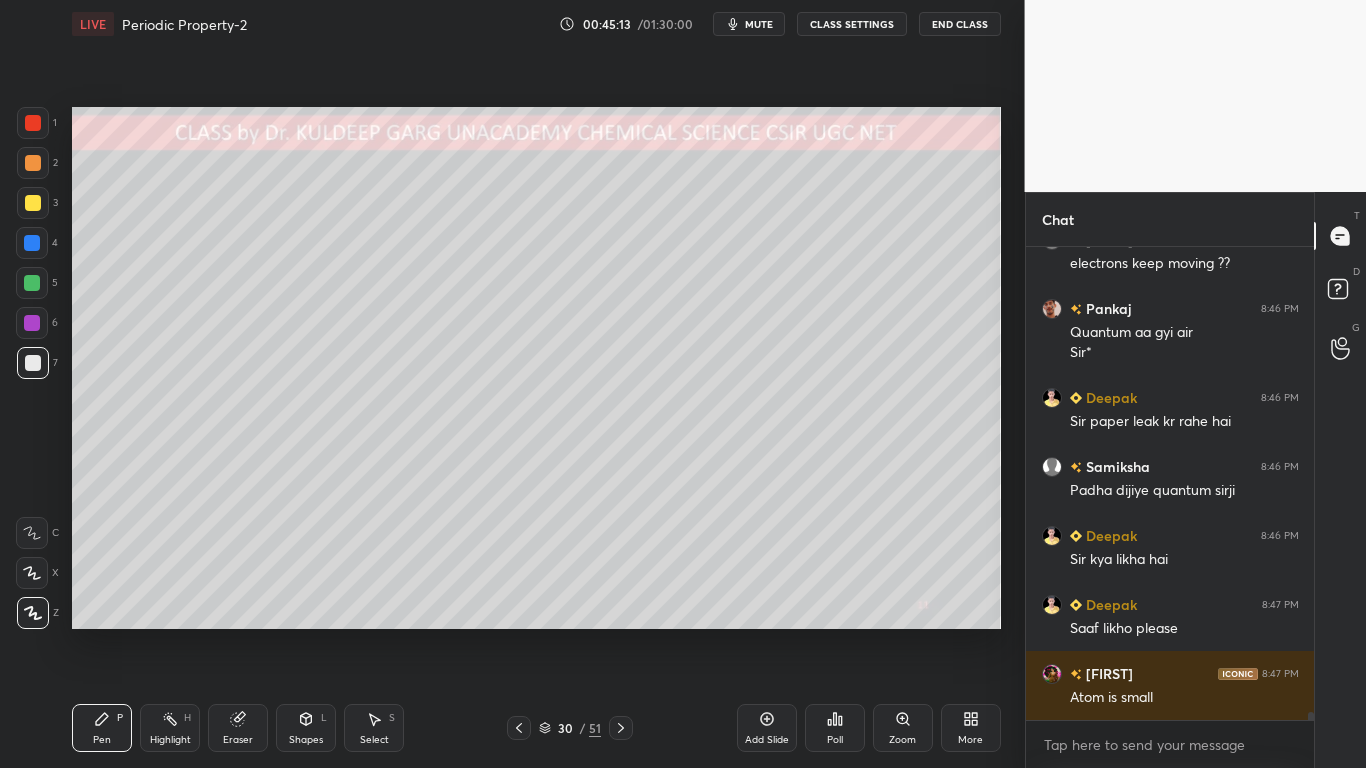 click 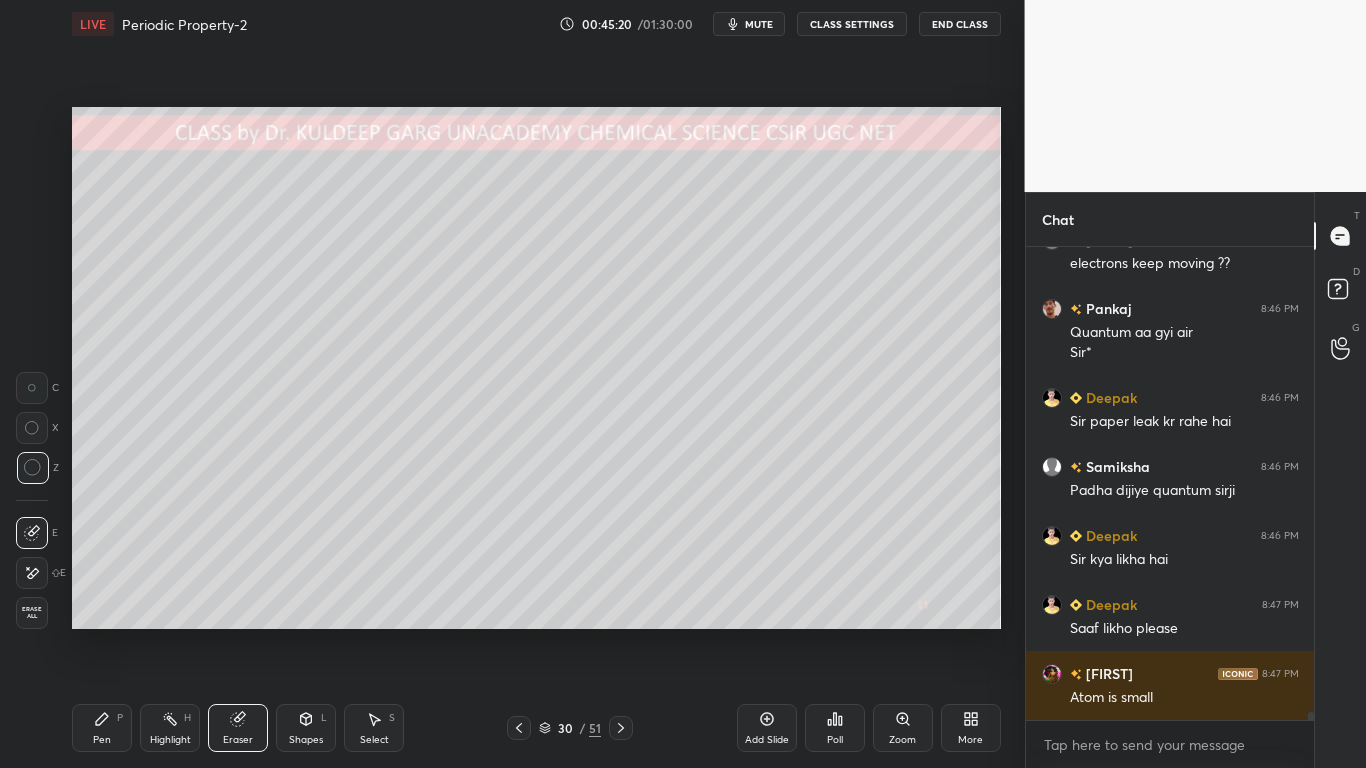 click on "Pen P" at bounding box center (102, 728) 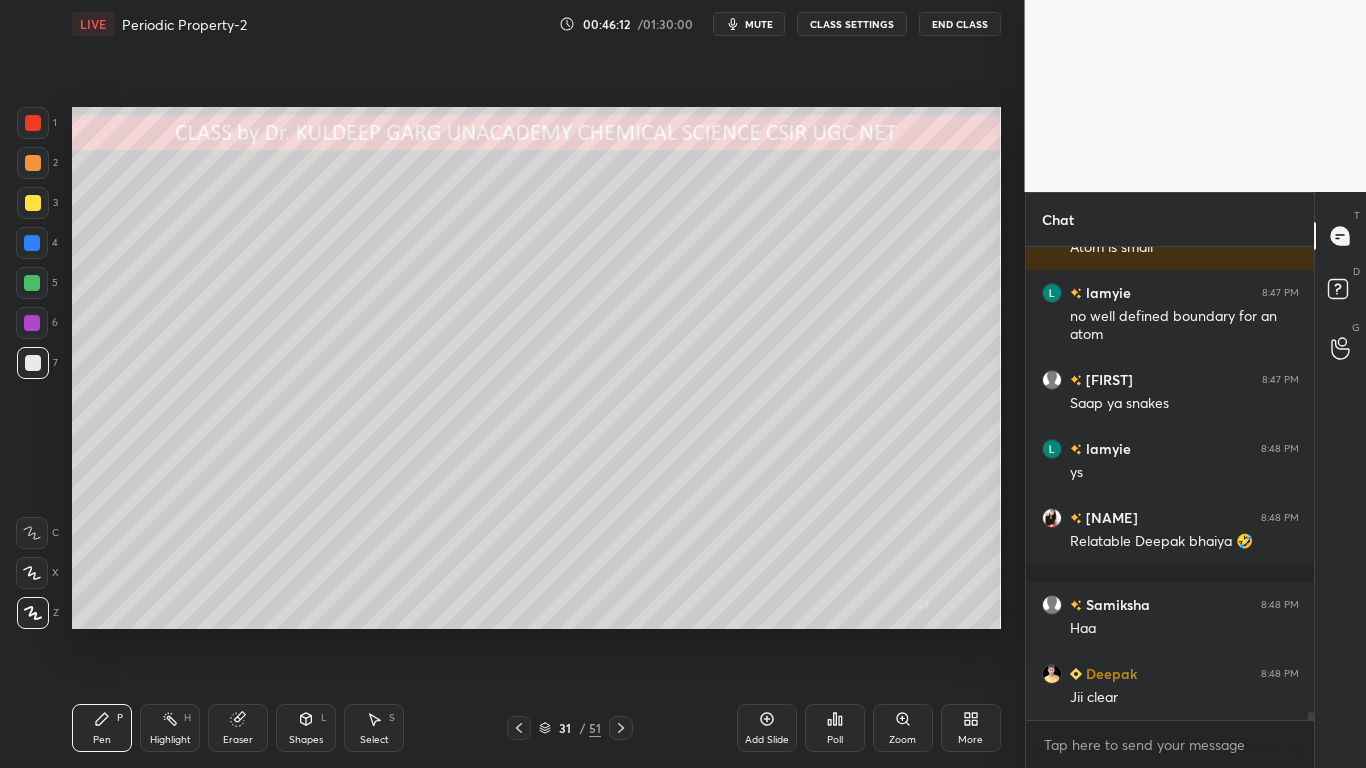 scroll, scrollTop: 27834, scrollLeft: 0, axis: vertical 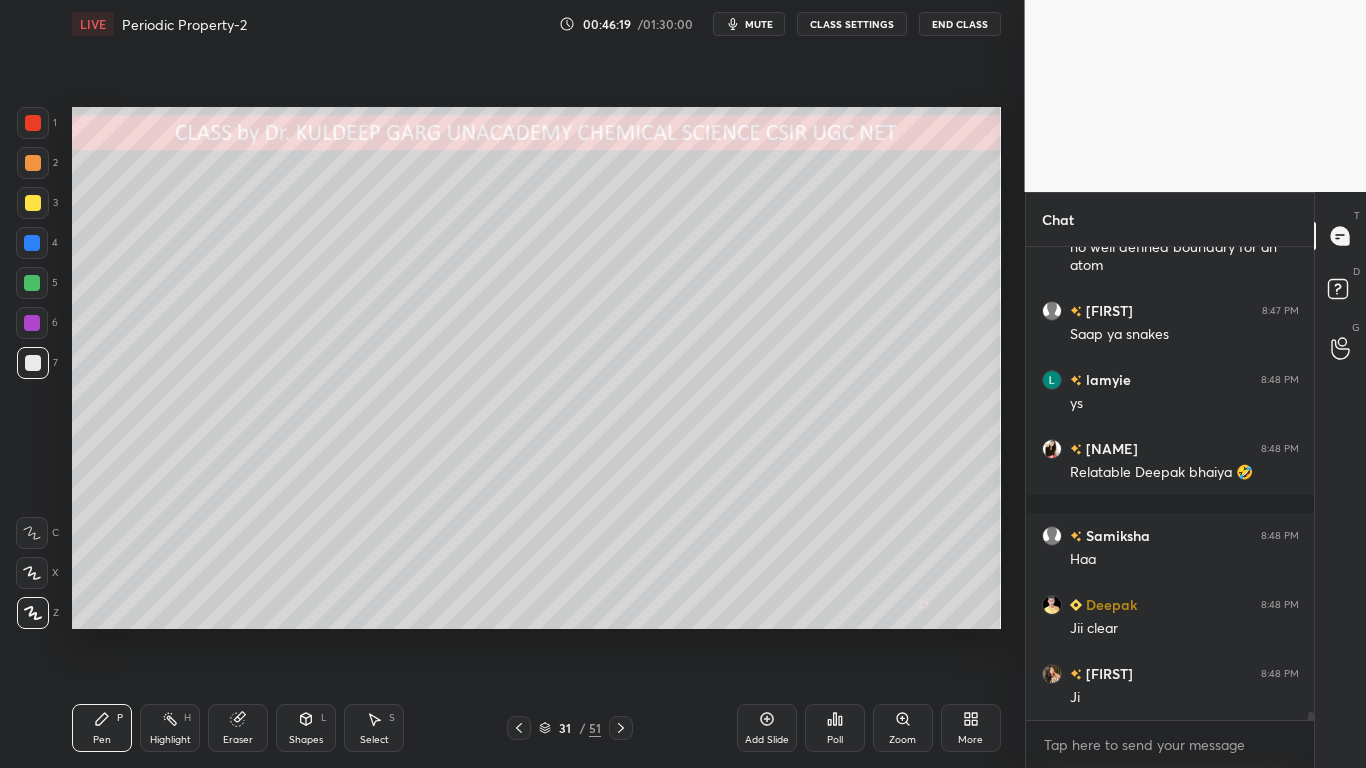 click at bounding box center (33, 363) 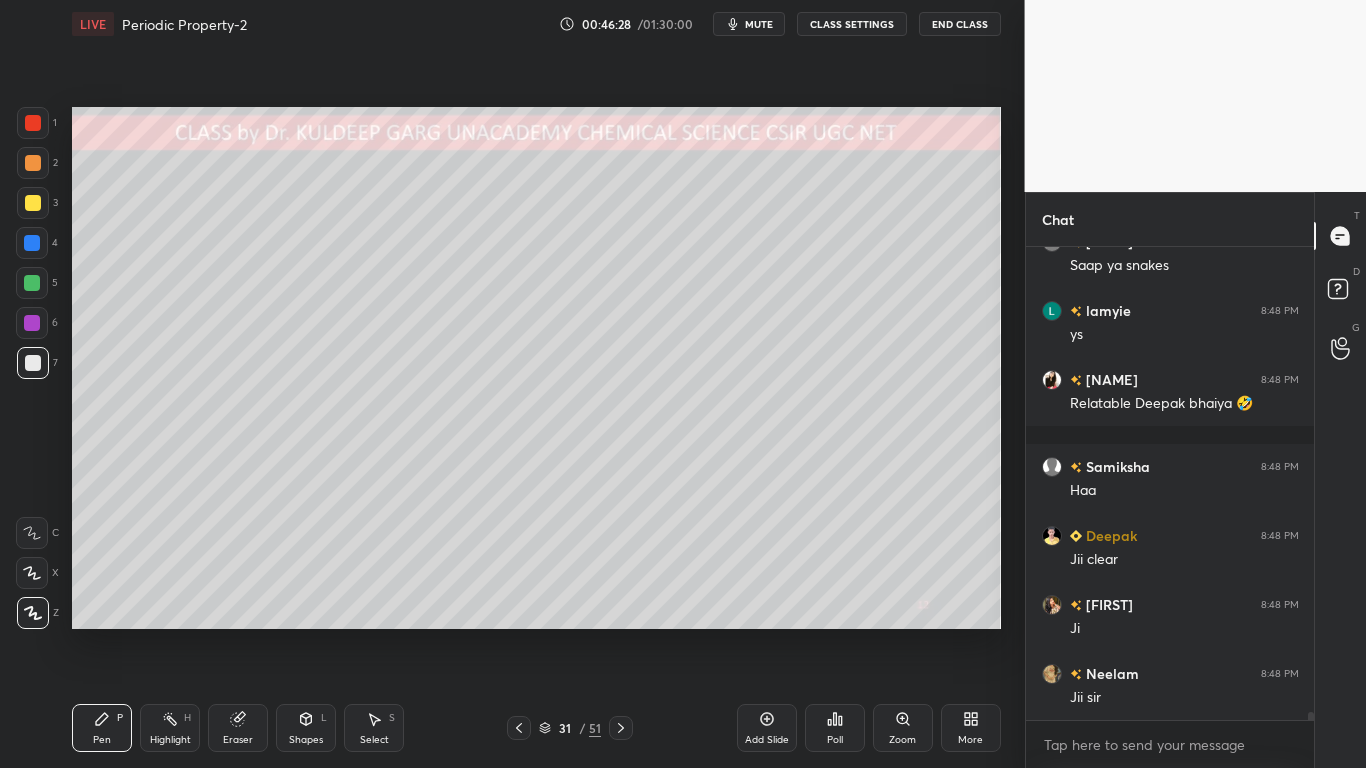 scroll, scrollTop: 27972, scrollLeft: 0, axis: vertical 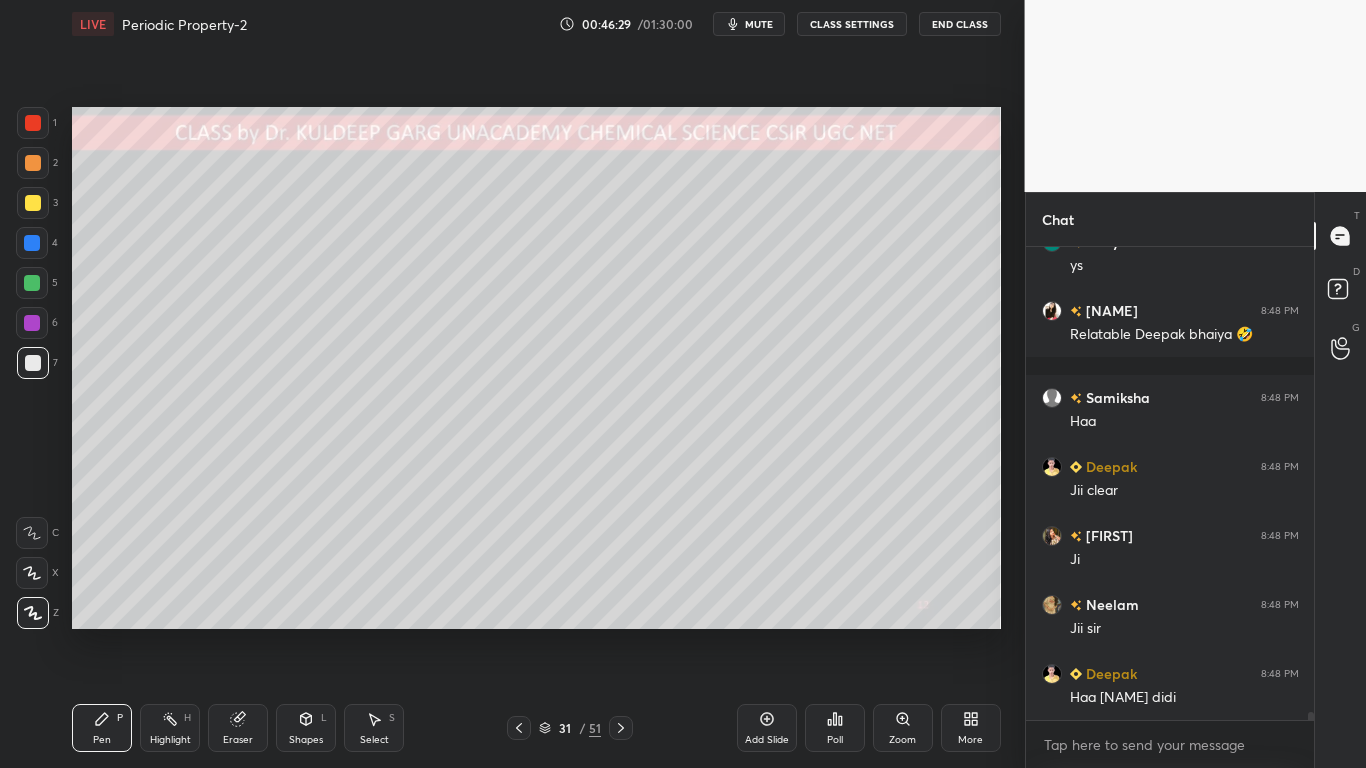 click at bounding box center (33, 203) 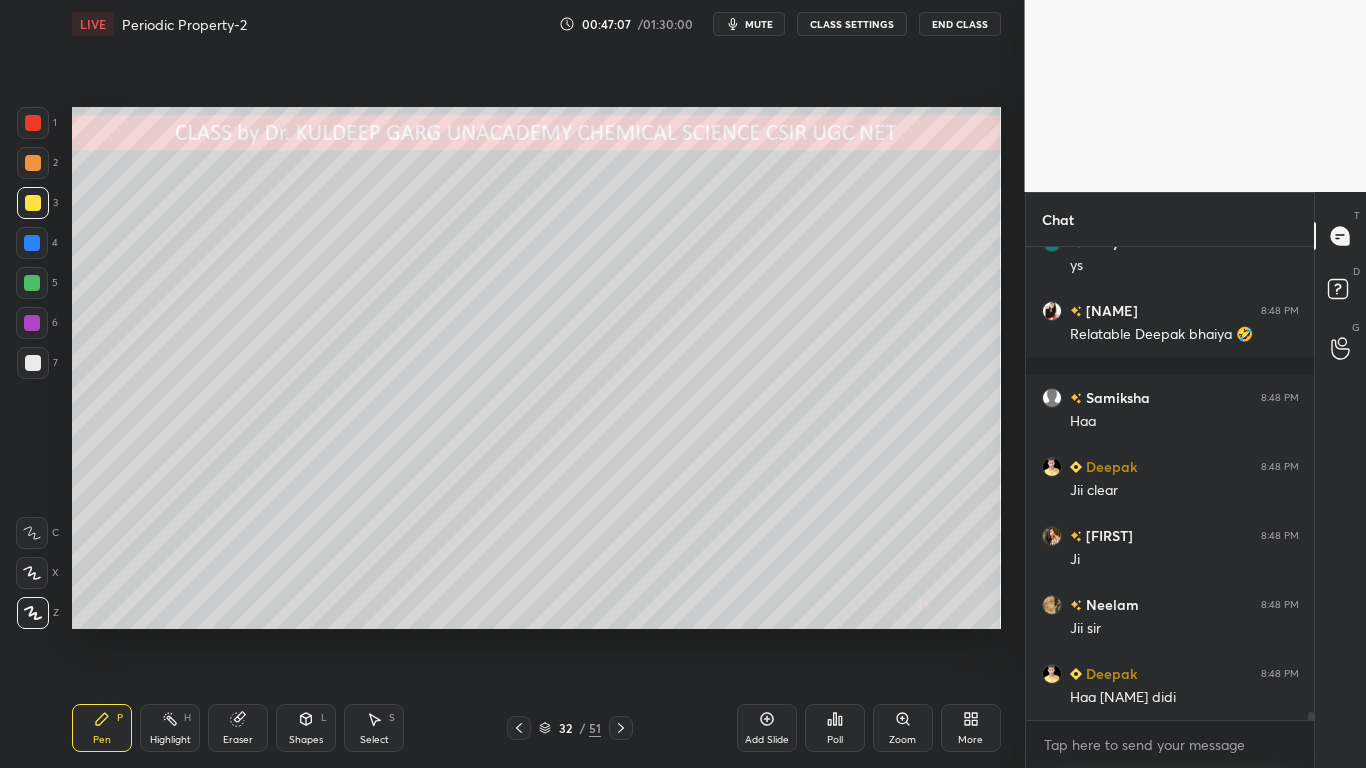 click at bounding box center (33, 203) 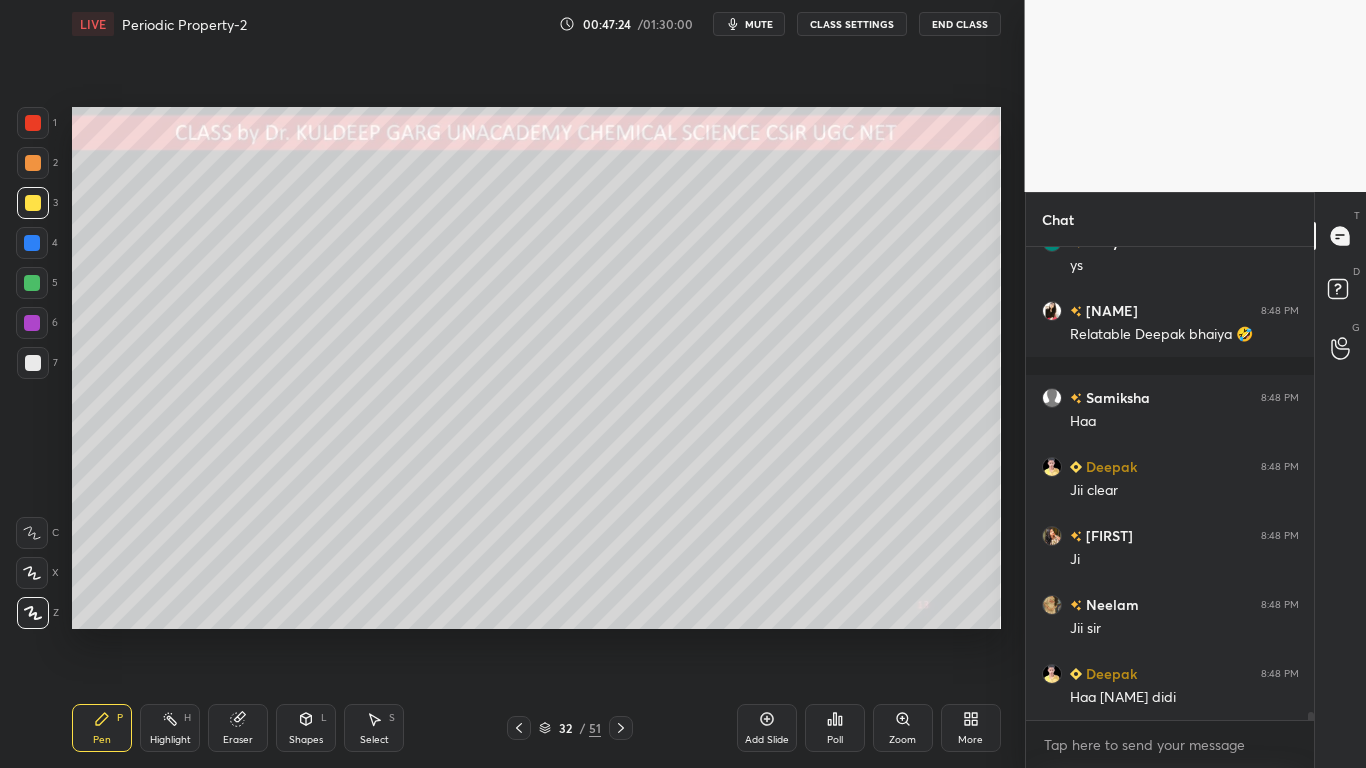 click at bounding box center [33, 203] 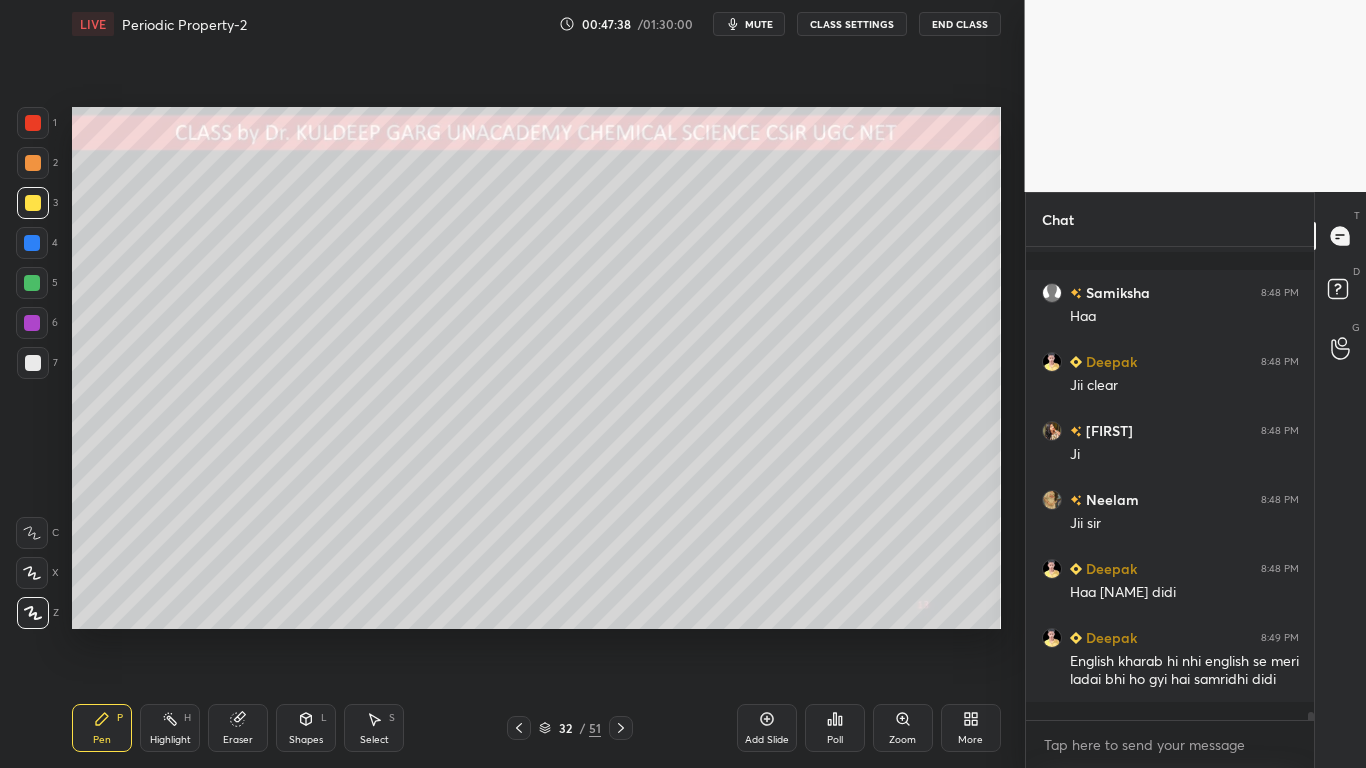 scroll, scrollTop: 28097, scrollLeft: 0, axis: vertical 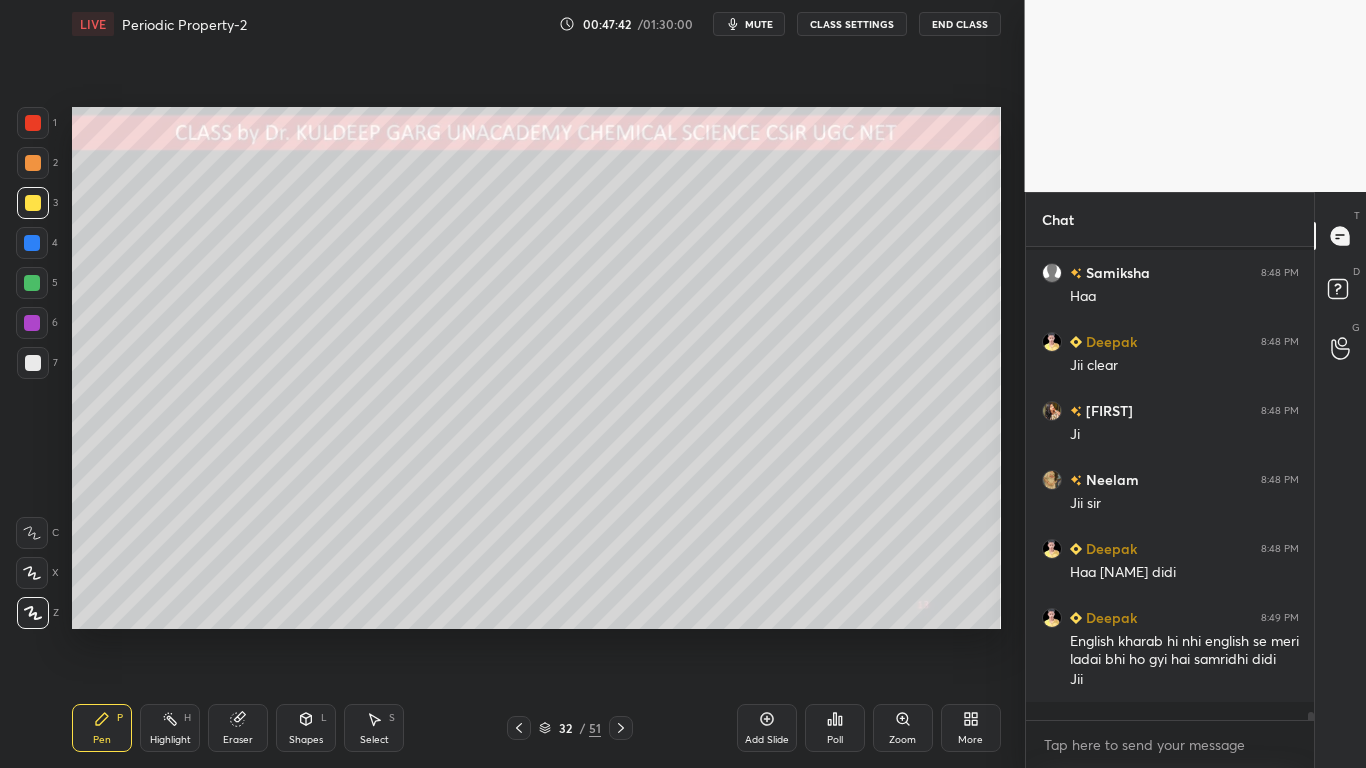 click at bounding box center [33, 203] 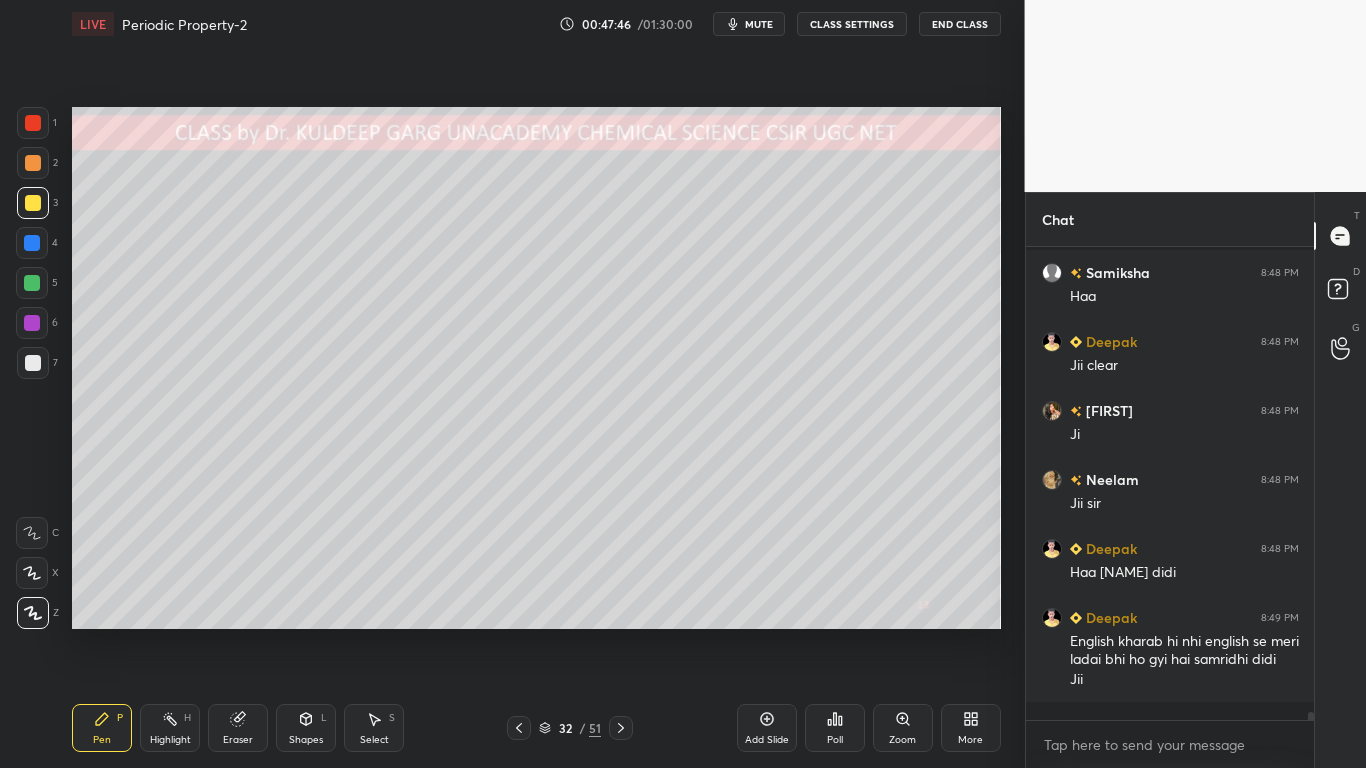 click at bounding box center [32, 323] 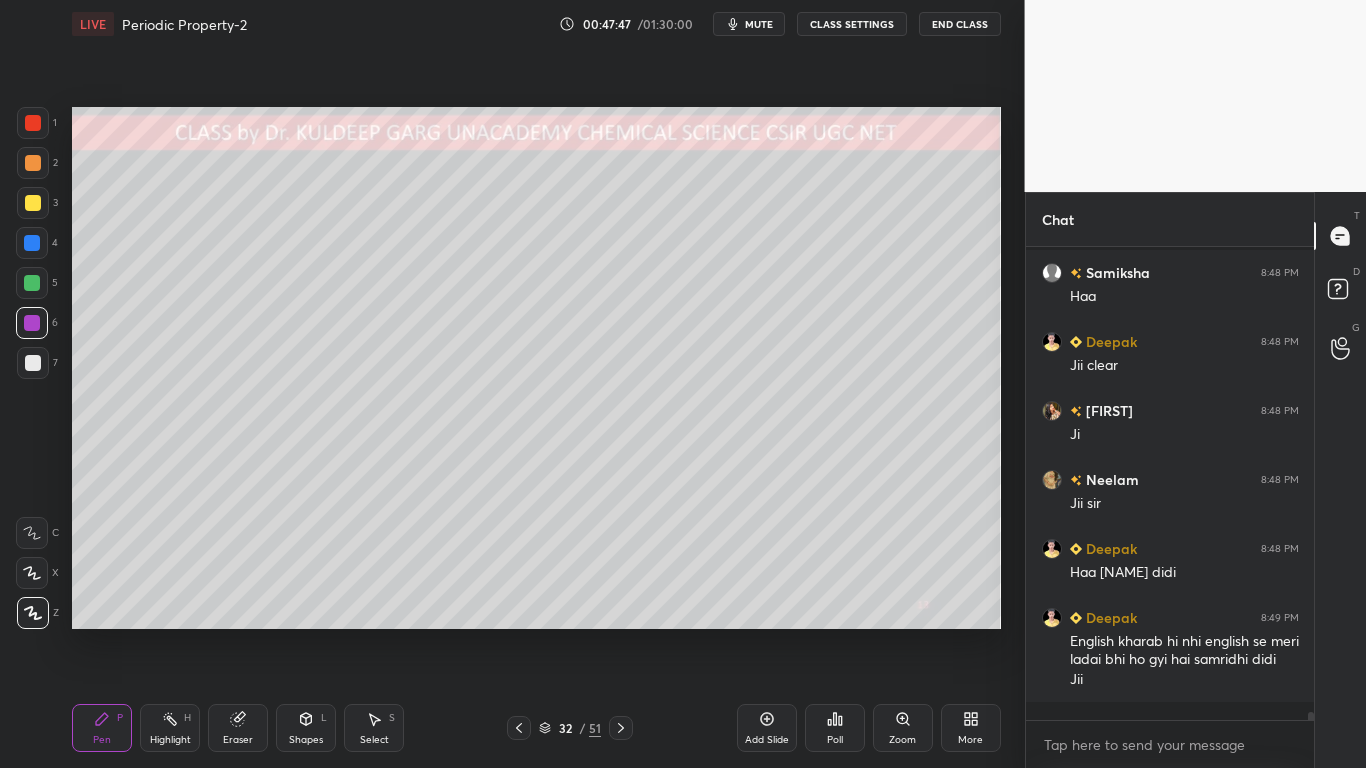 click at bounding box center (33, 363) 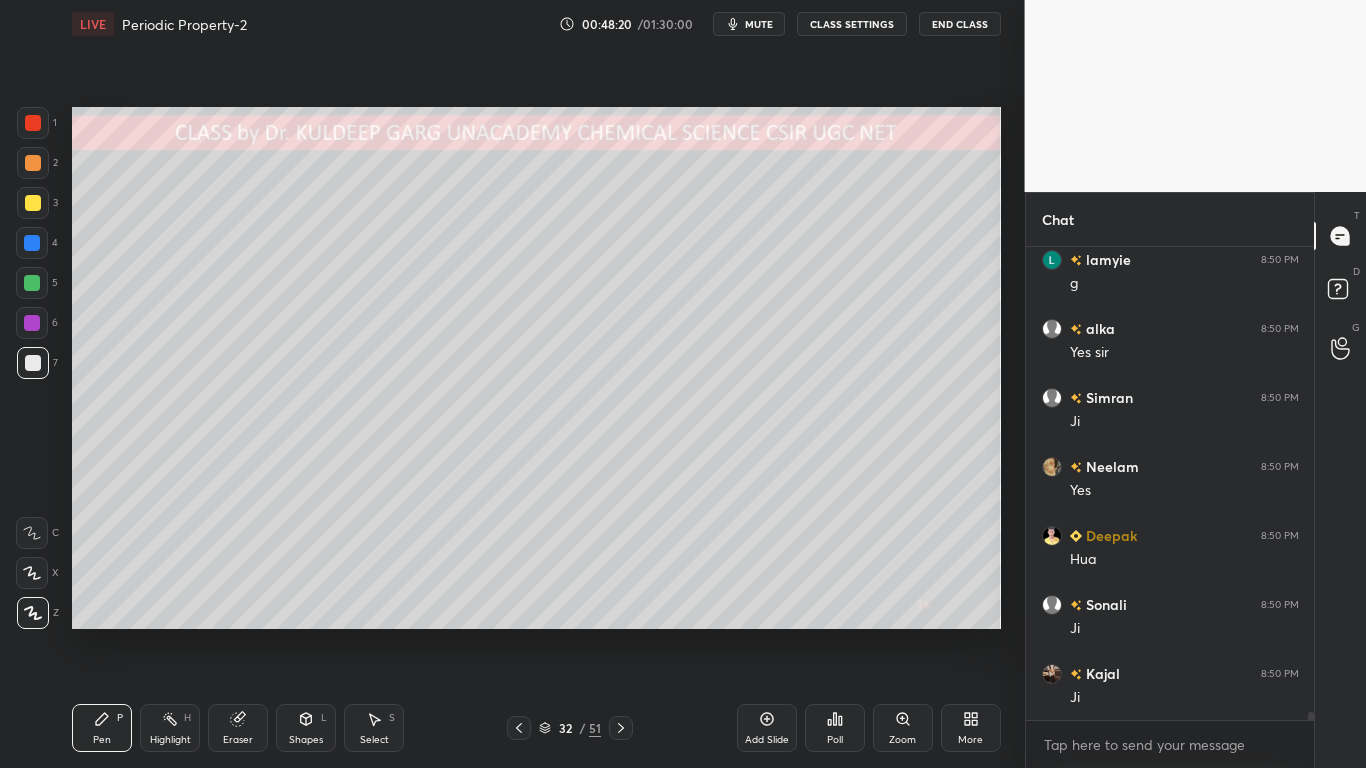 scroll, scrollTop: 28925, scrollLeft: 0, axis: vertical 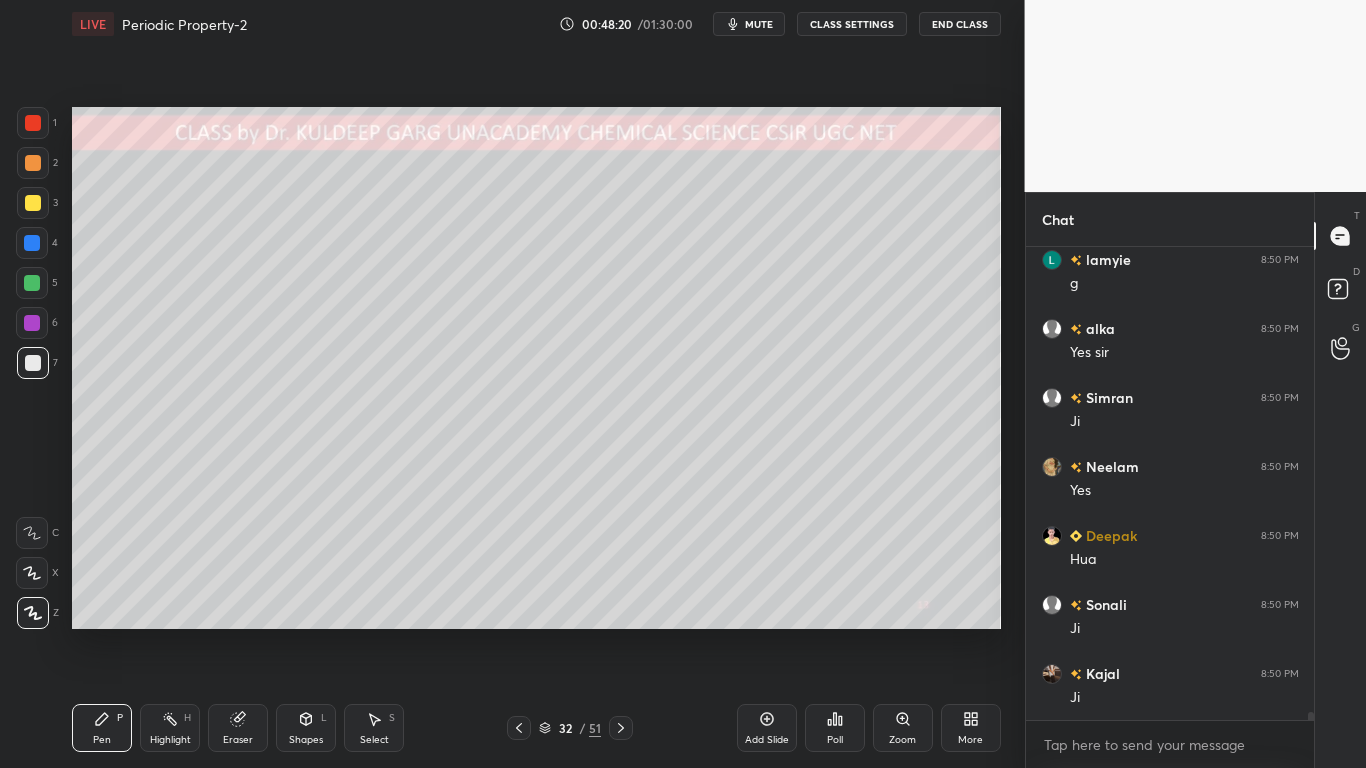 click at bounding box center [33, 123] 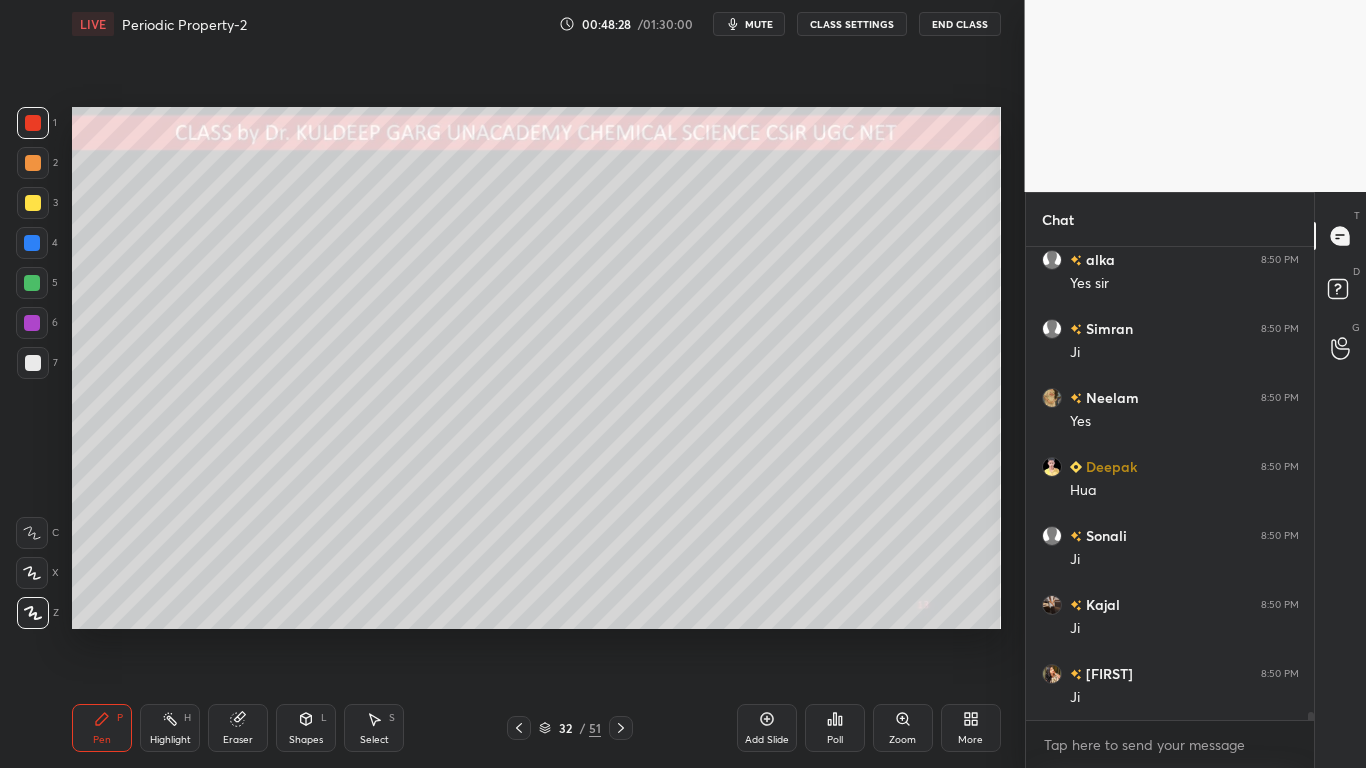 scroll, scrollTop: 28994, scrollLeft: 0, axis: vertical 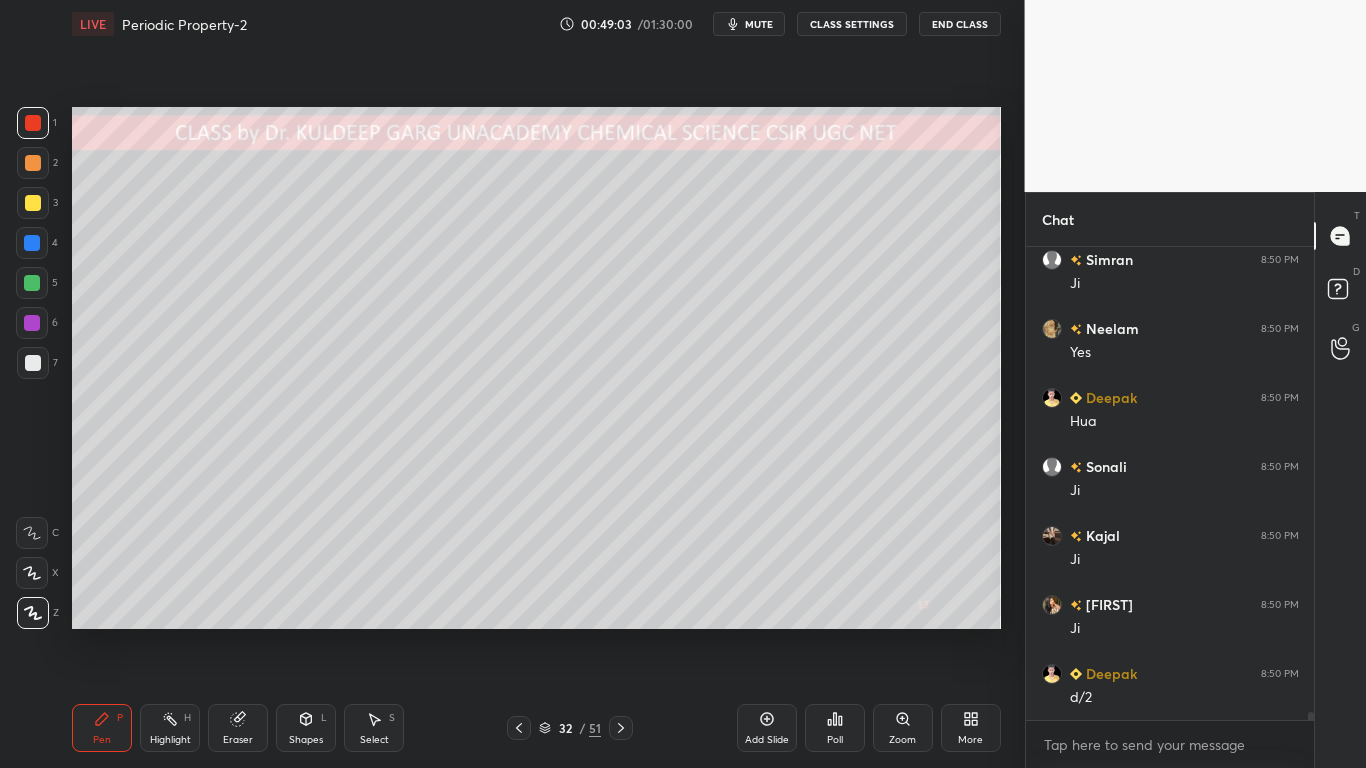 click at bounding box center [33, 363] 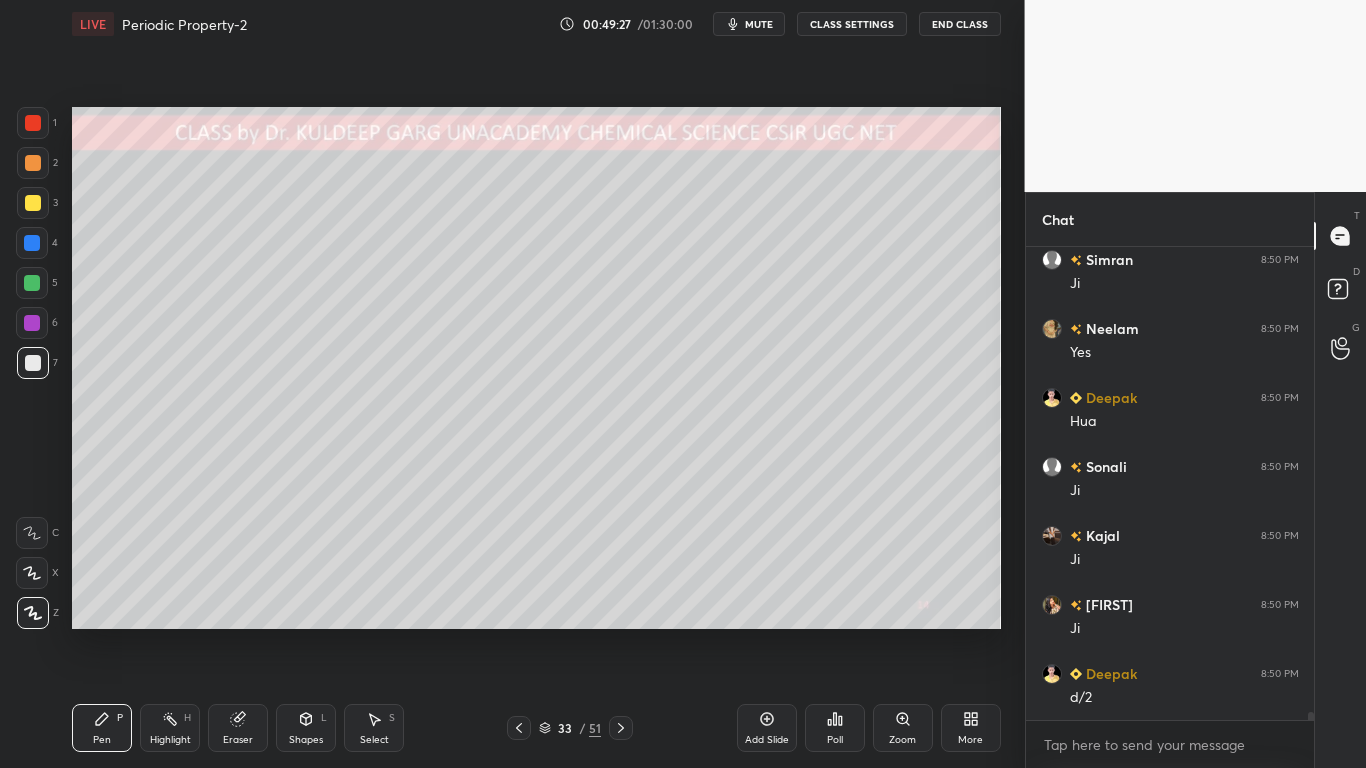 click at bounding box center [33, 363] 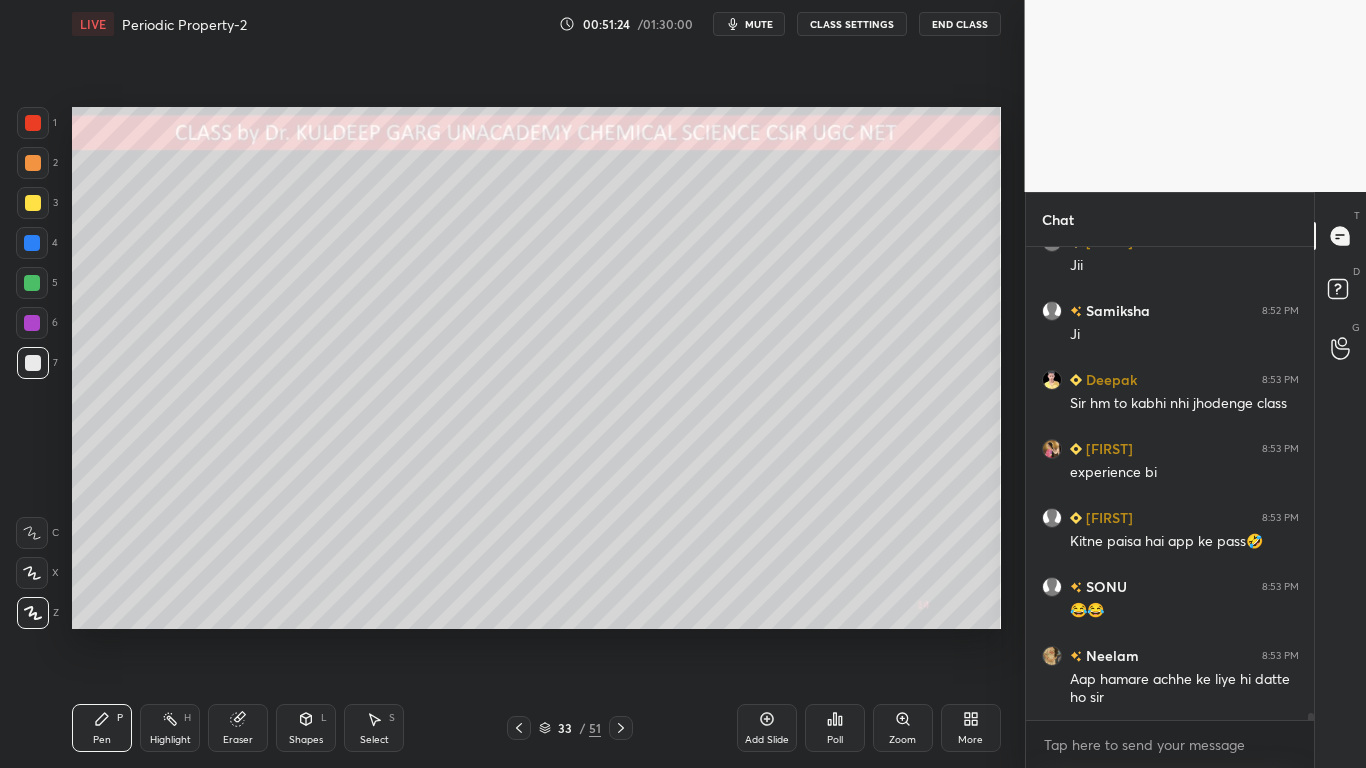 scroll, scrollTop: 30737, scrollLeft: 0, axis: vertical 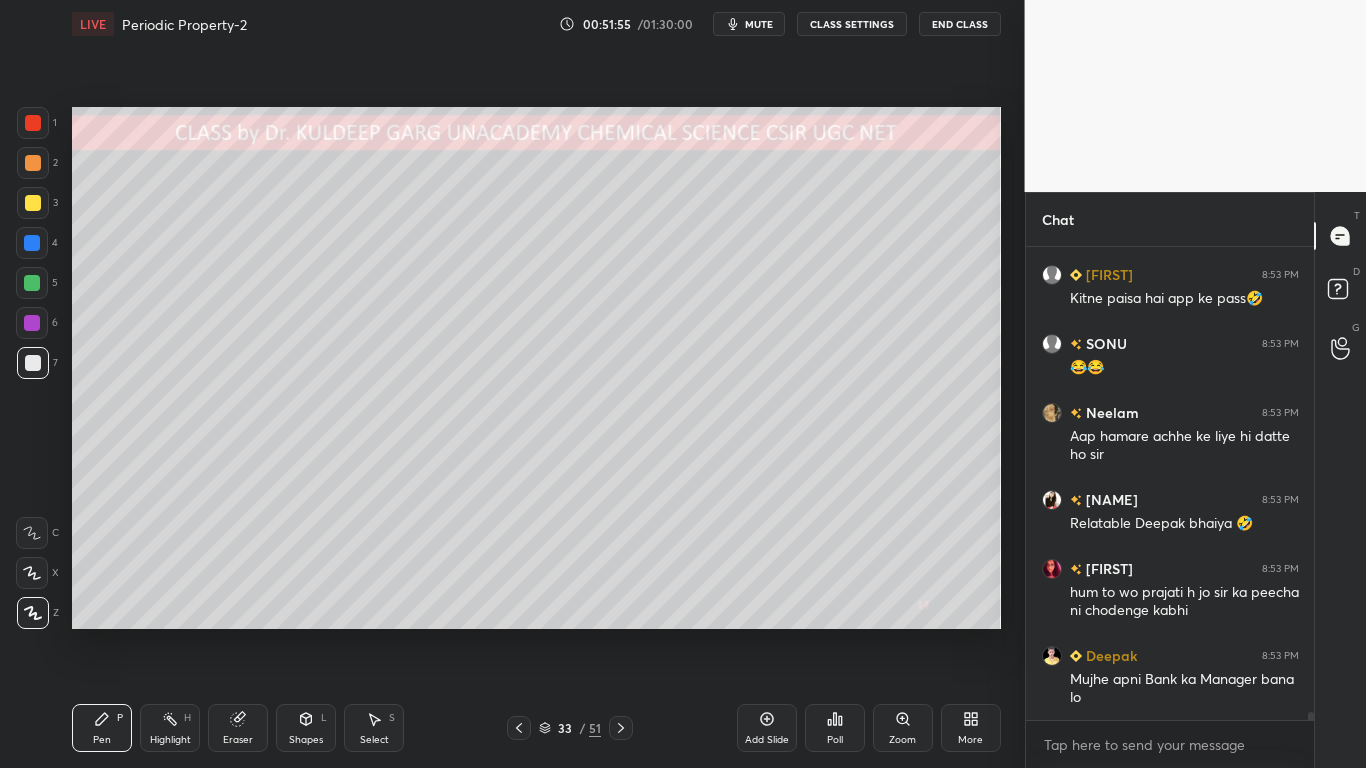 click at bounding box center [33, 363] 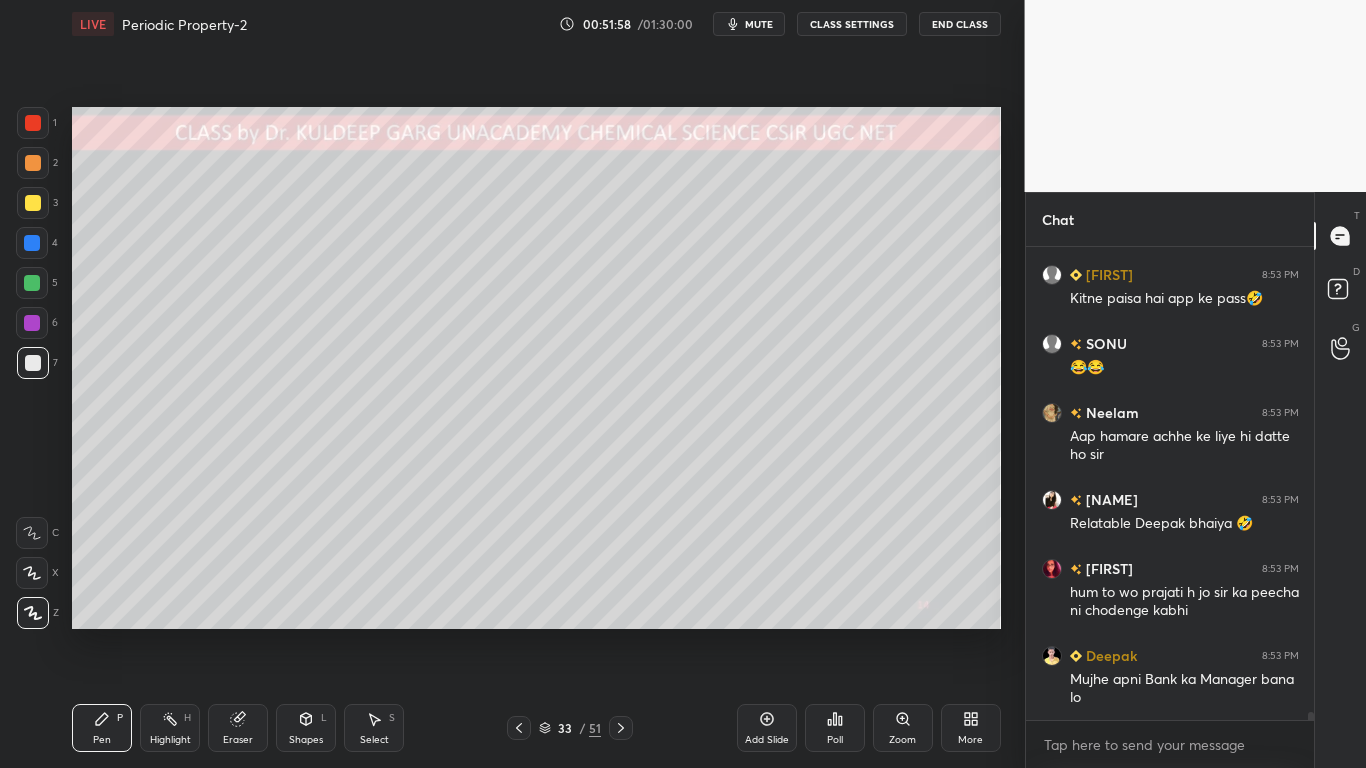scroll, scrollTop: 28961, scrollLeft: 0, axis: vertical 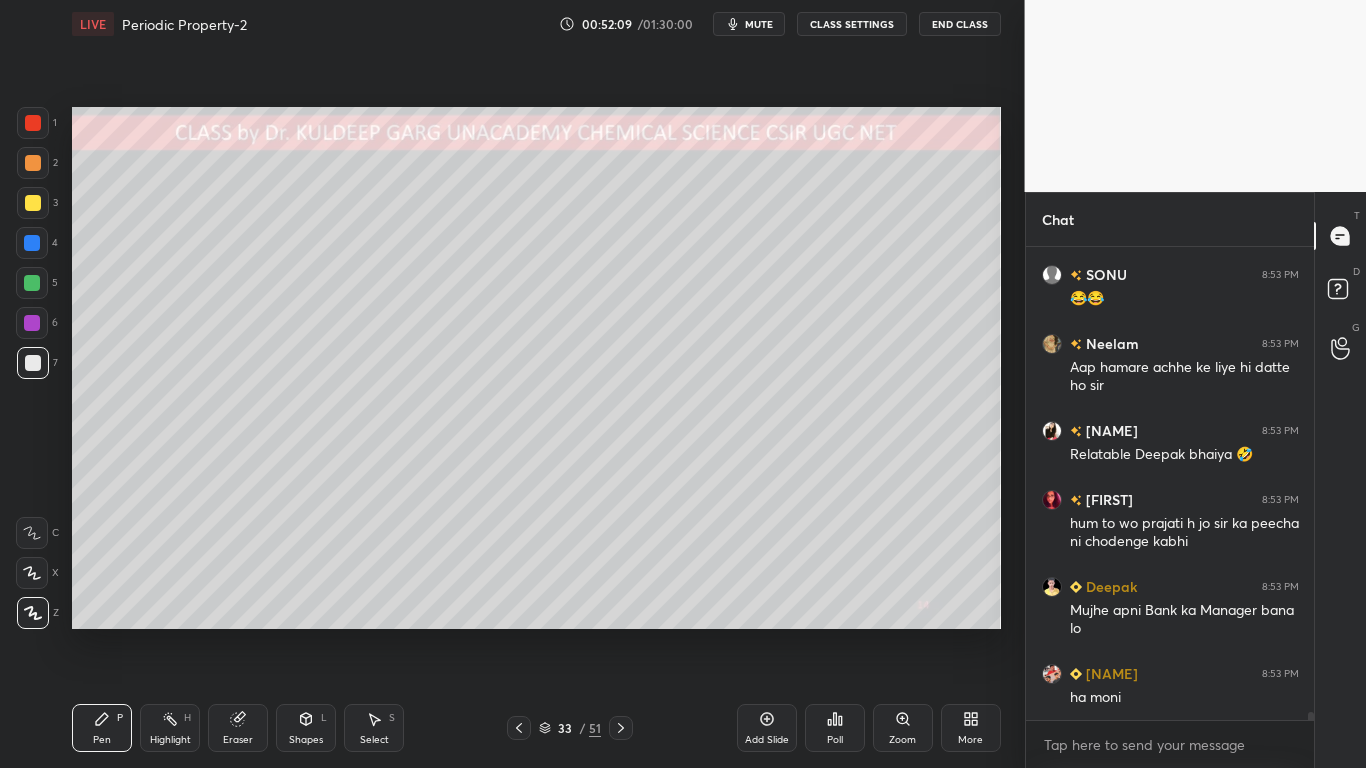 click on "Eraser" at bounding box center [238, 728] 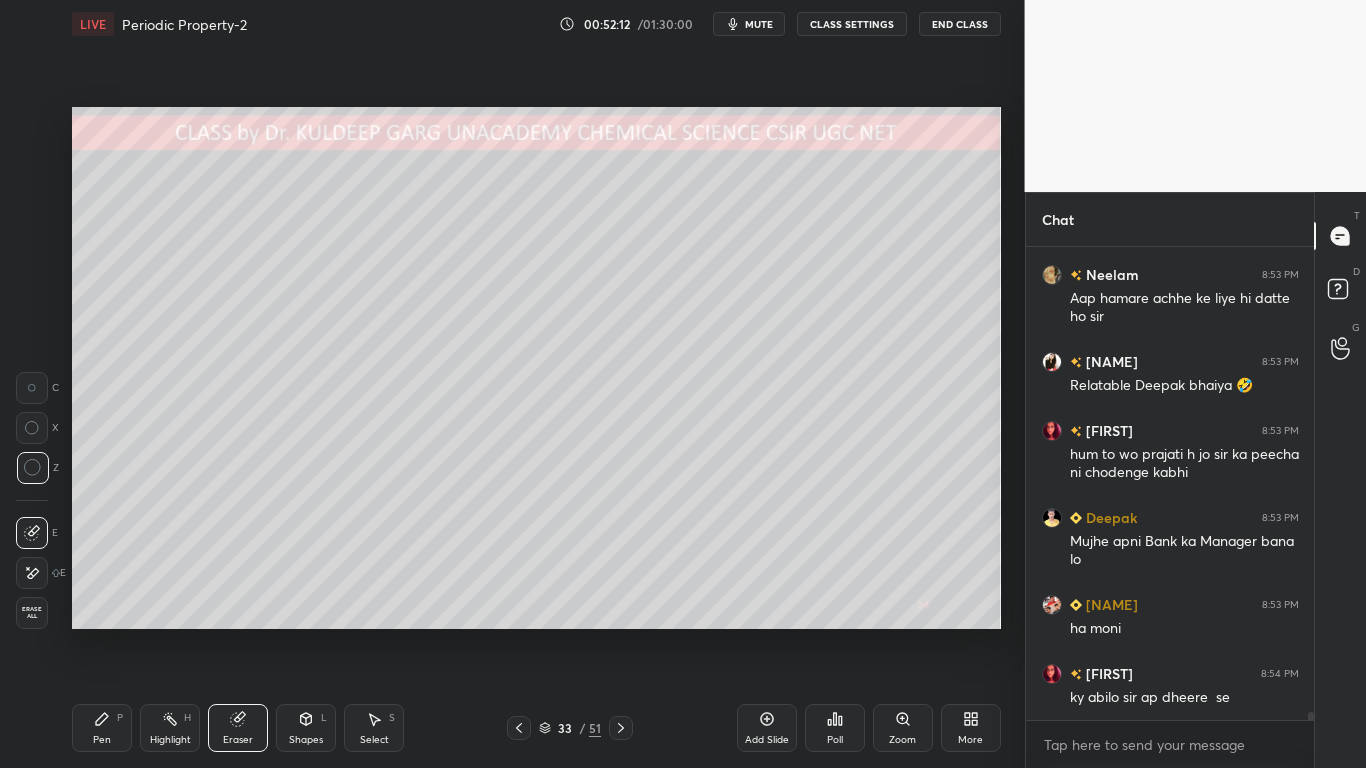 click on "Shapes L" at bounding box center (306, 728) 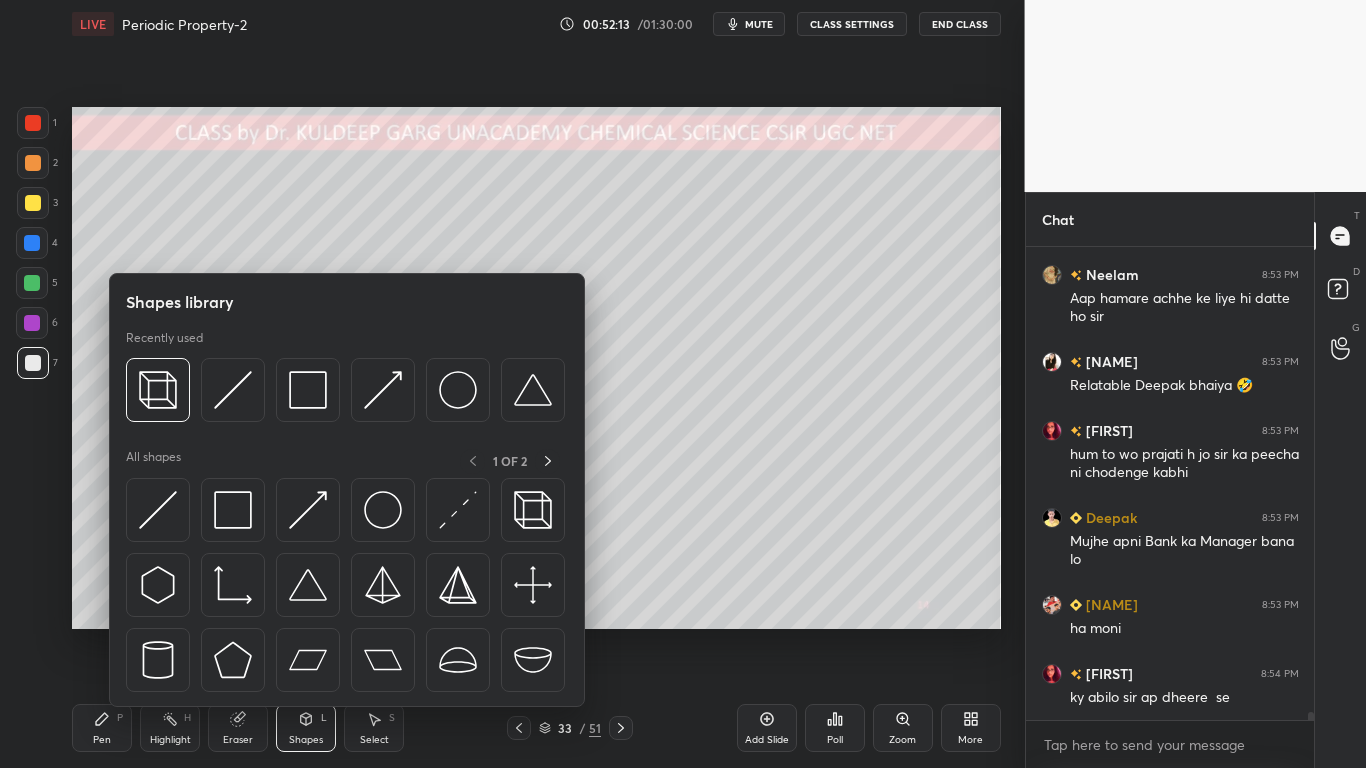 scroll, scrollTop: 29050, scrollLeft: 0, axis: vertical 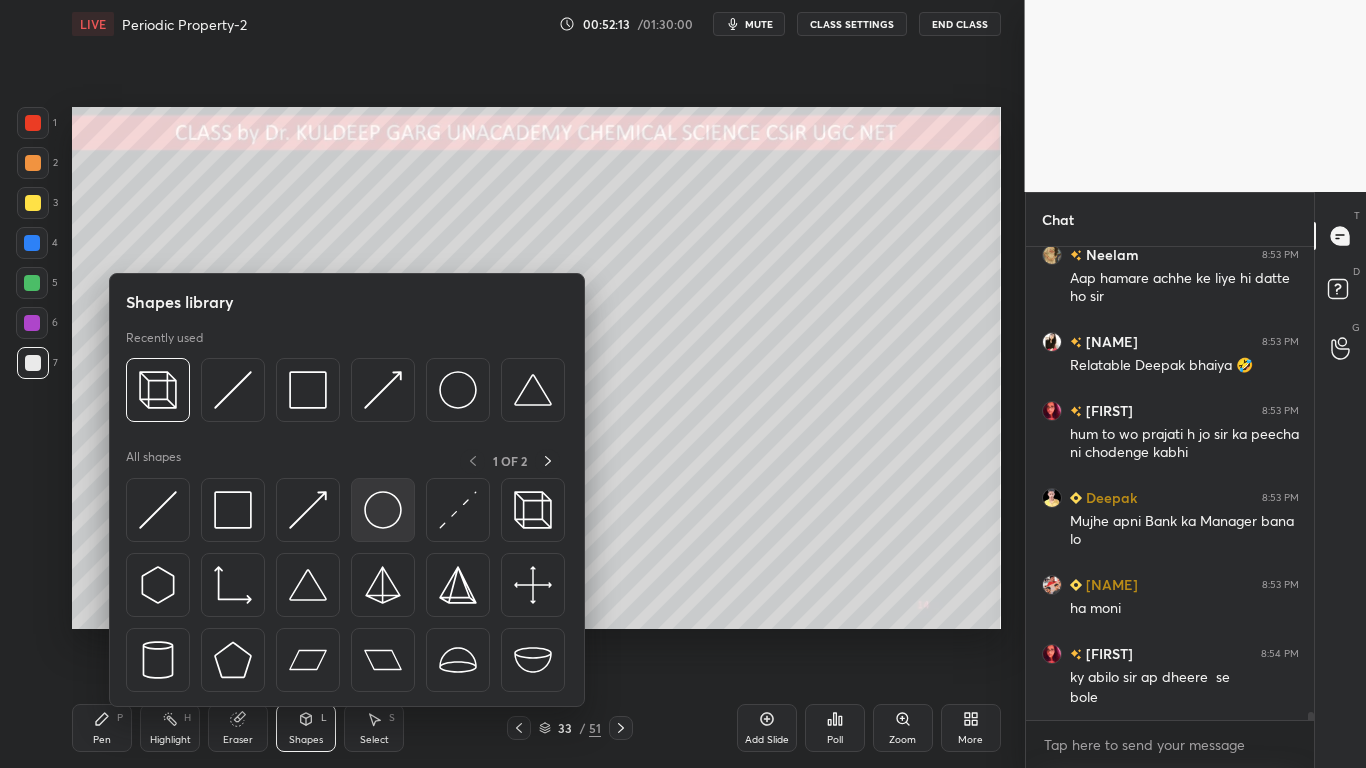 click at bounding box center [383, 510] 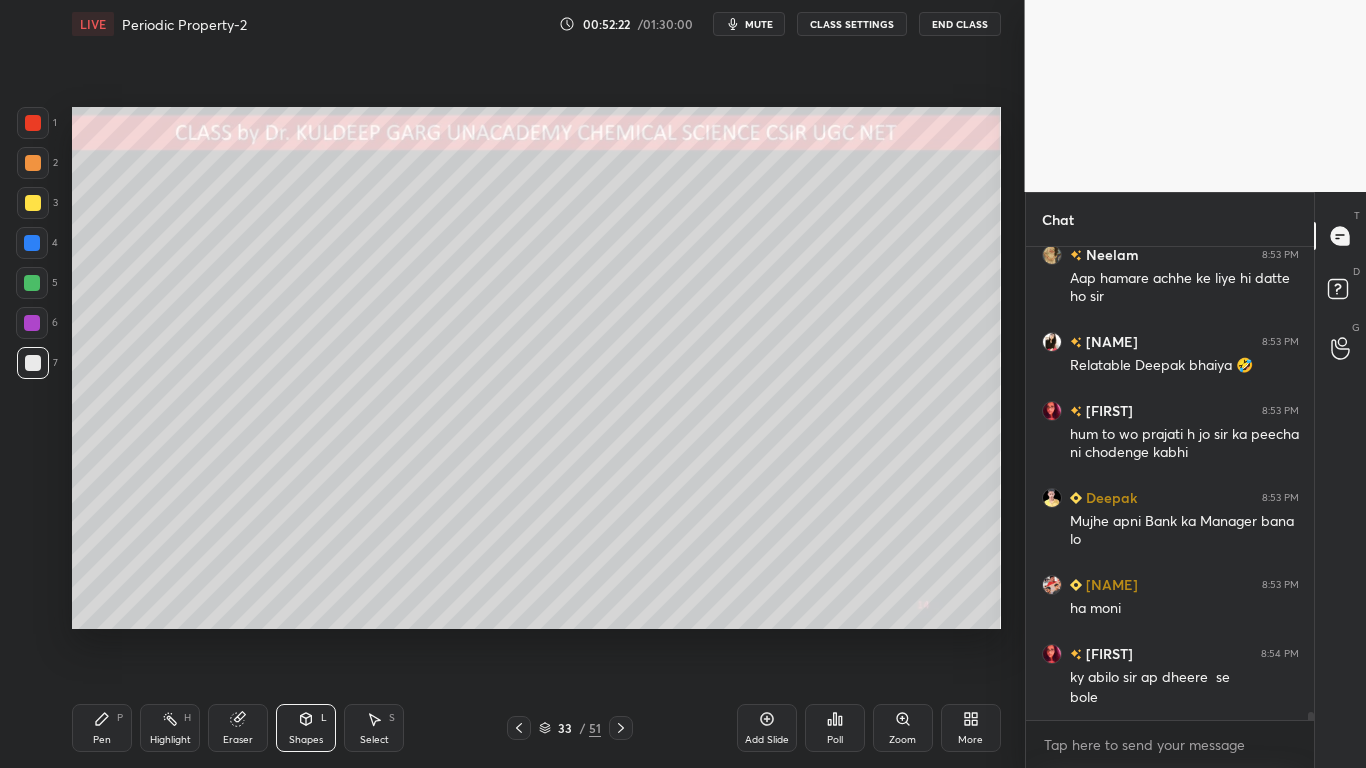 click on "Pen P" at bounding box center (102, 728) 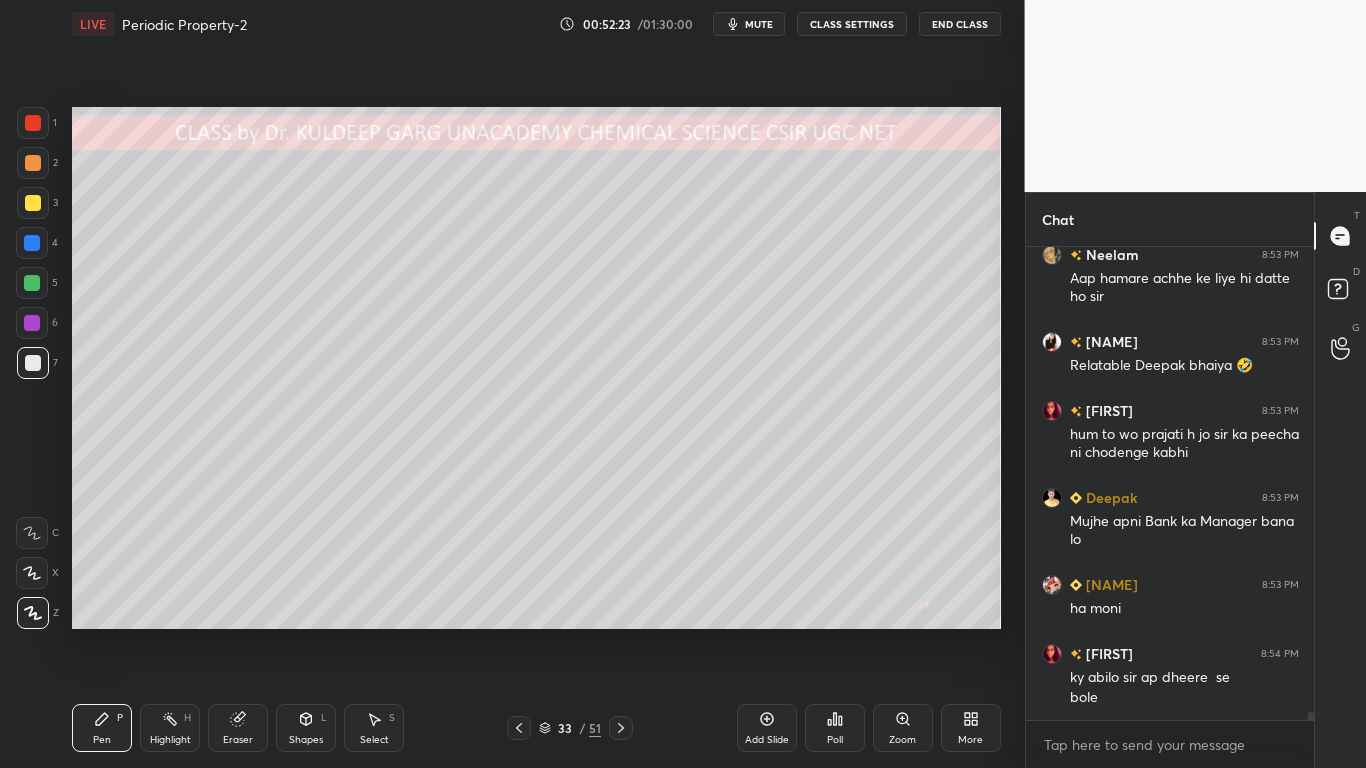 click at bounding box center (33, 203) 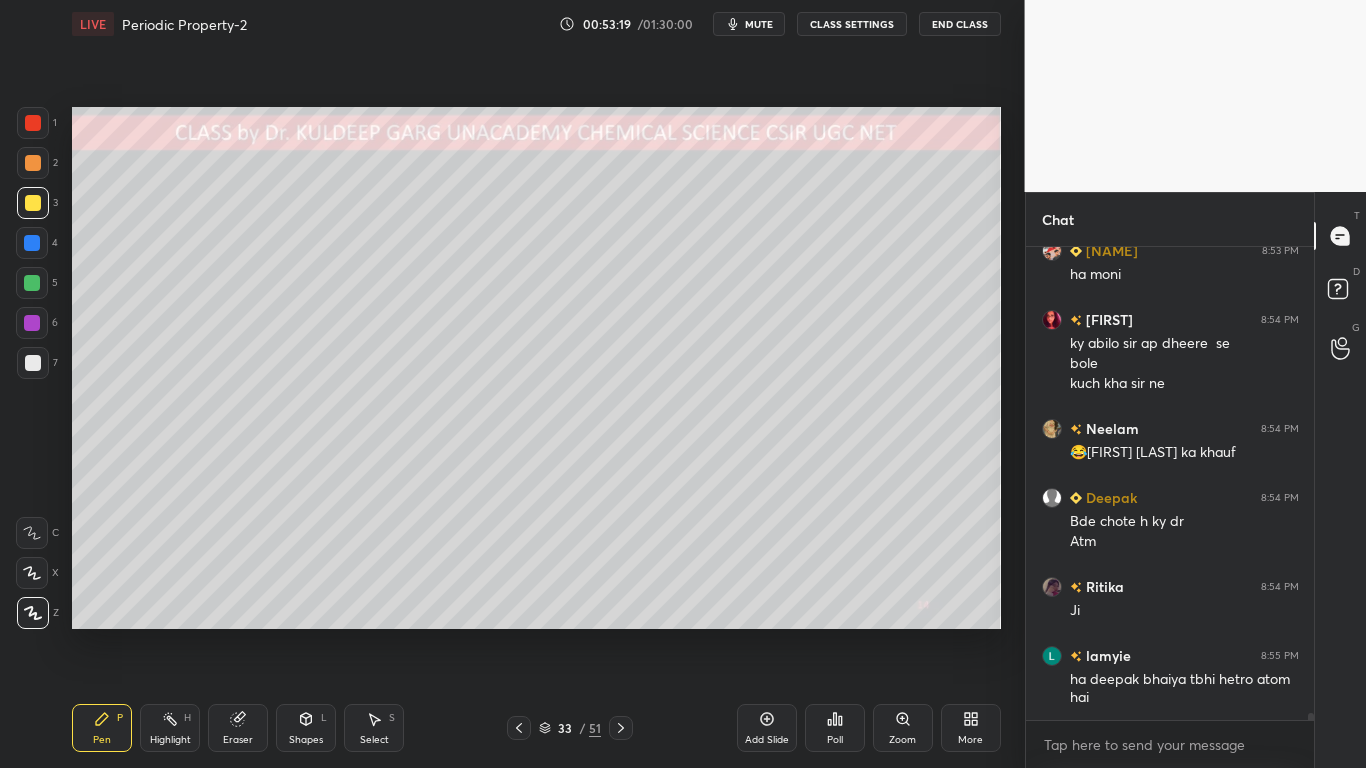 scroll, scrollTop: 29453, scrollLeft: 0, axis: vertical 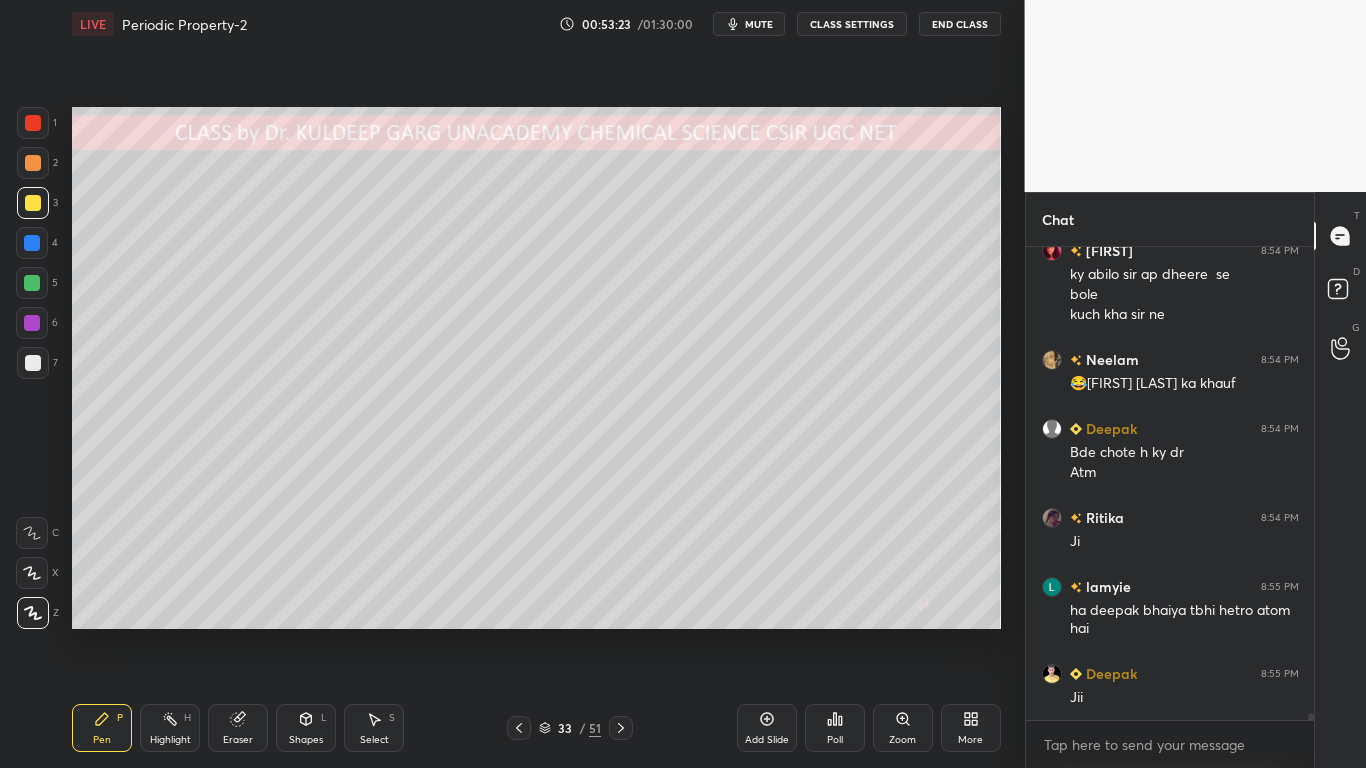 click at bounding box center [33, 203] 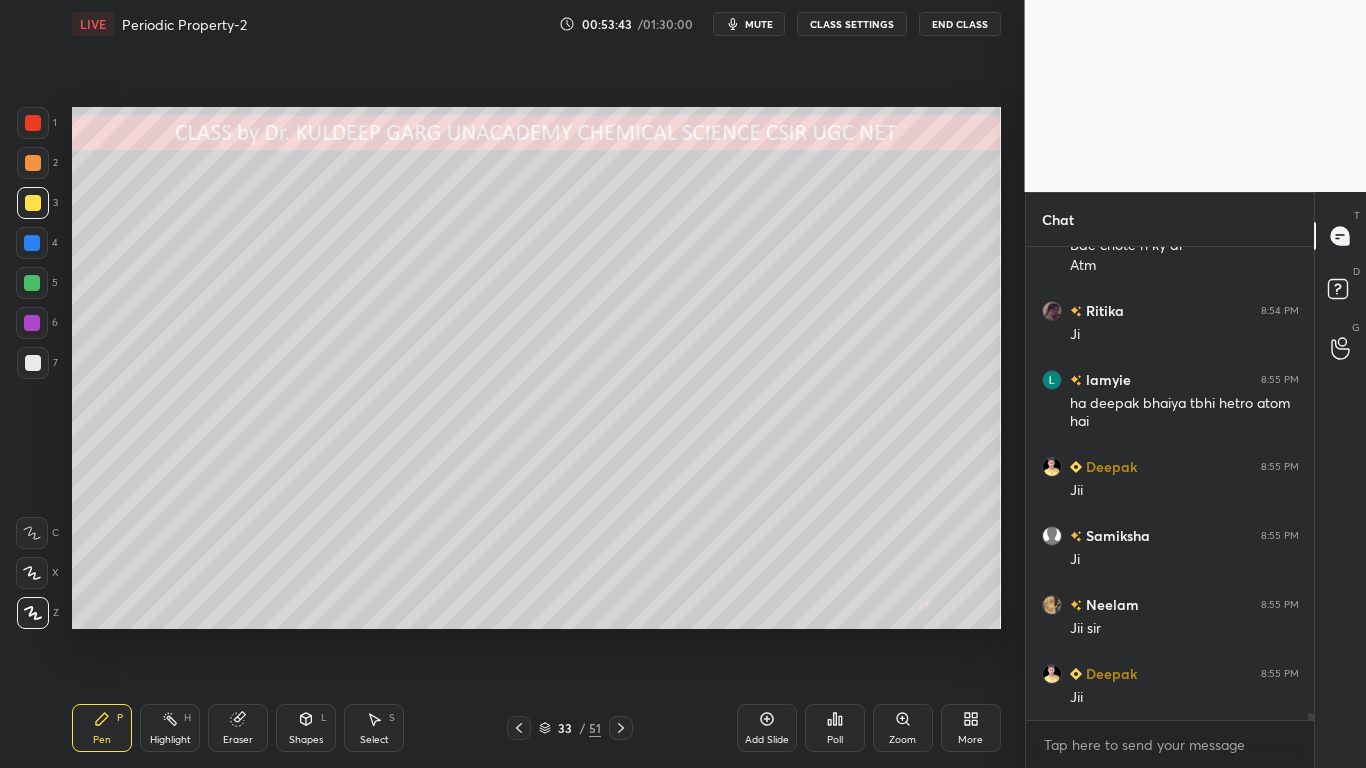 scroll, scrollTop: 29729, scrollLeft: 0, axis: vertical 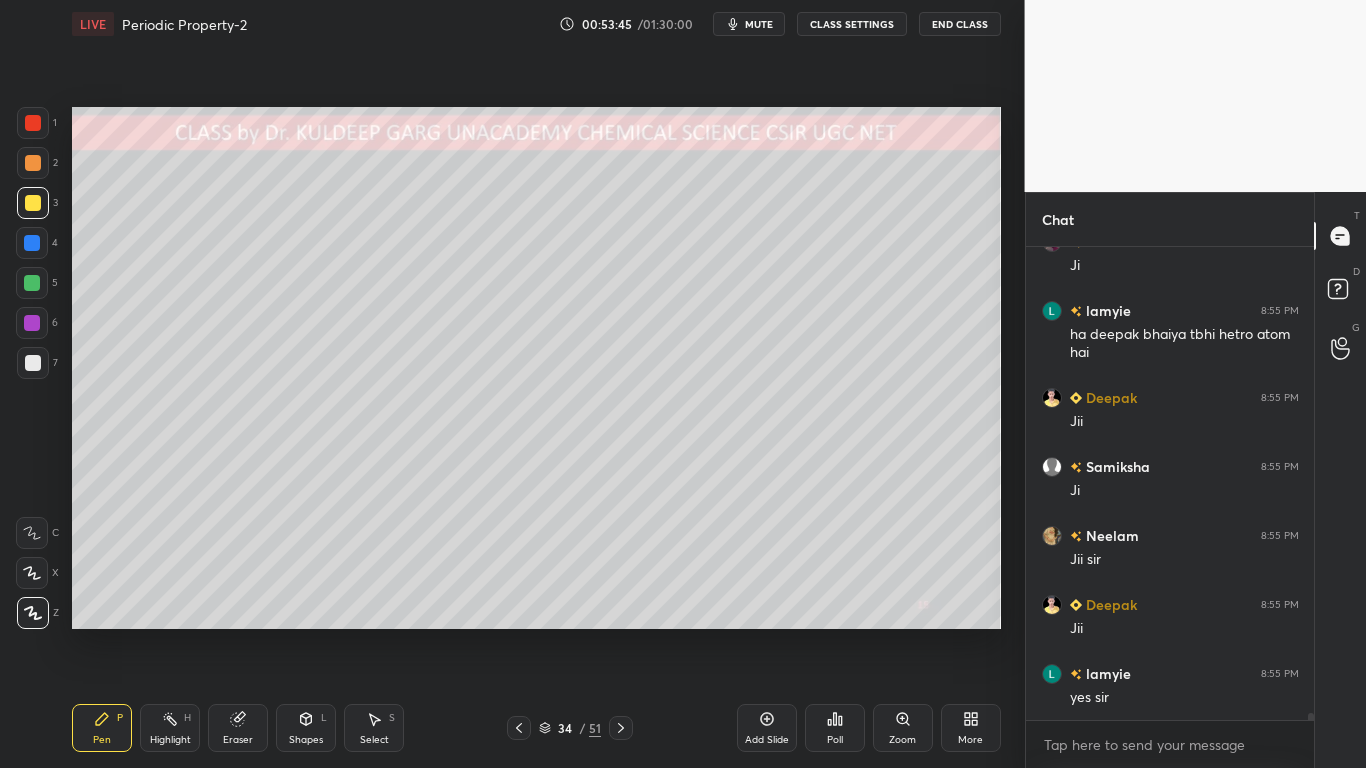 click at bounding box center (33, 363) 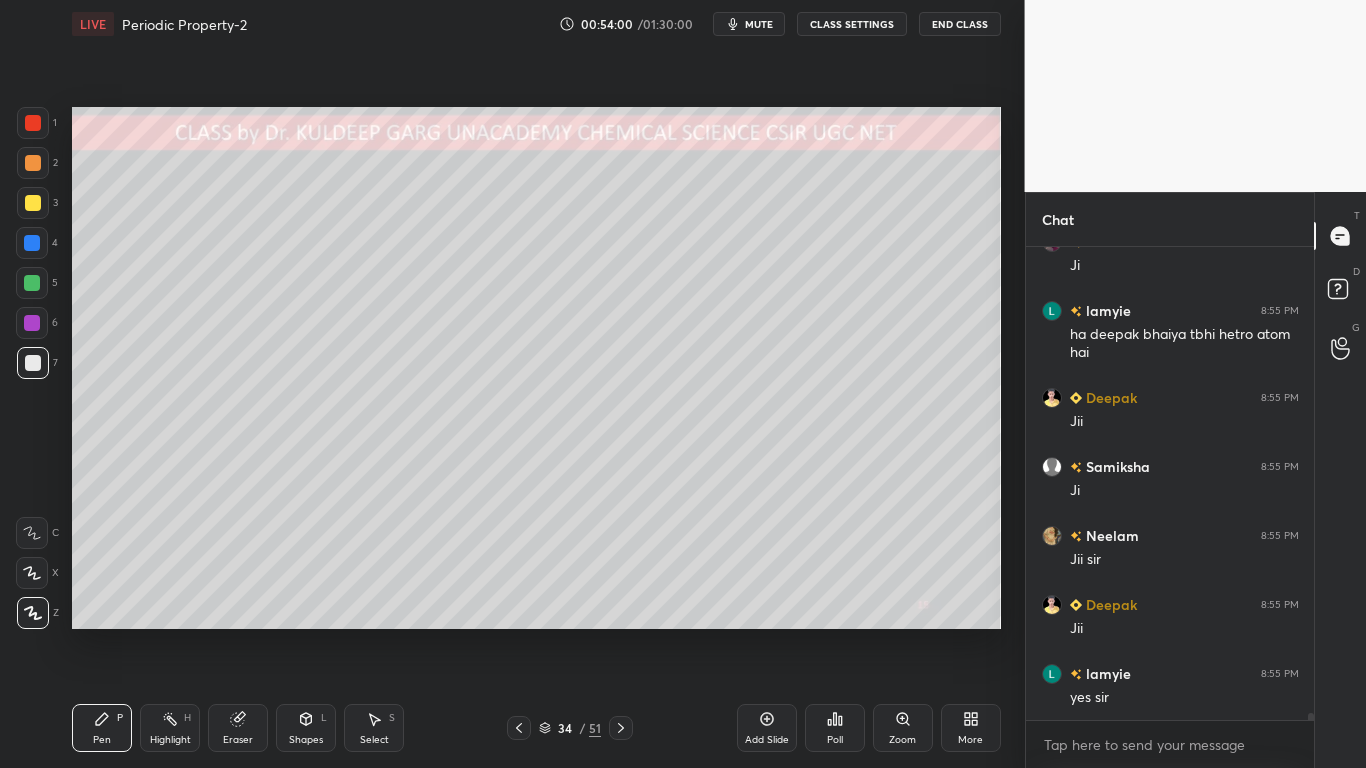 click on "Shapes L" at bounding box center (306, 728) 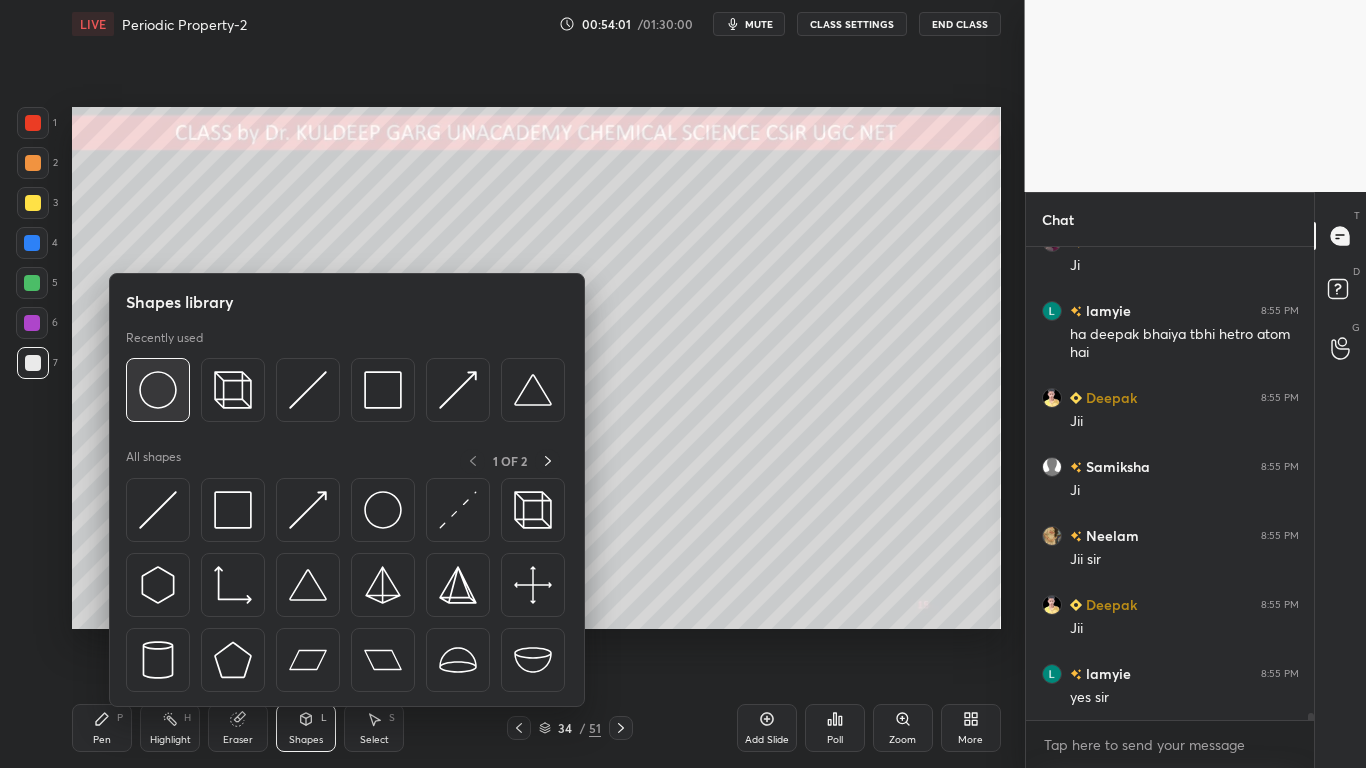 click at bounding box center (158, 390) 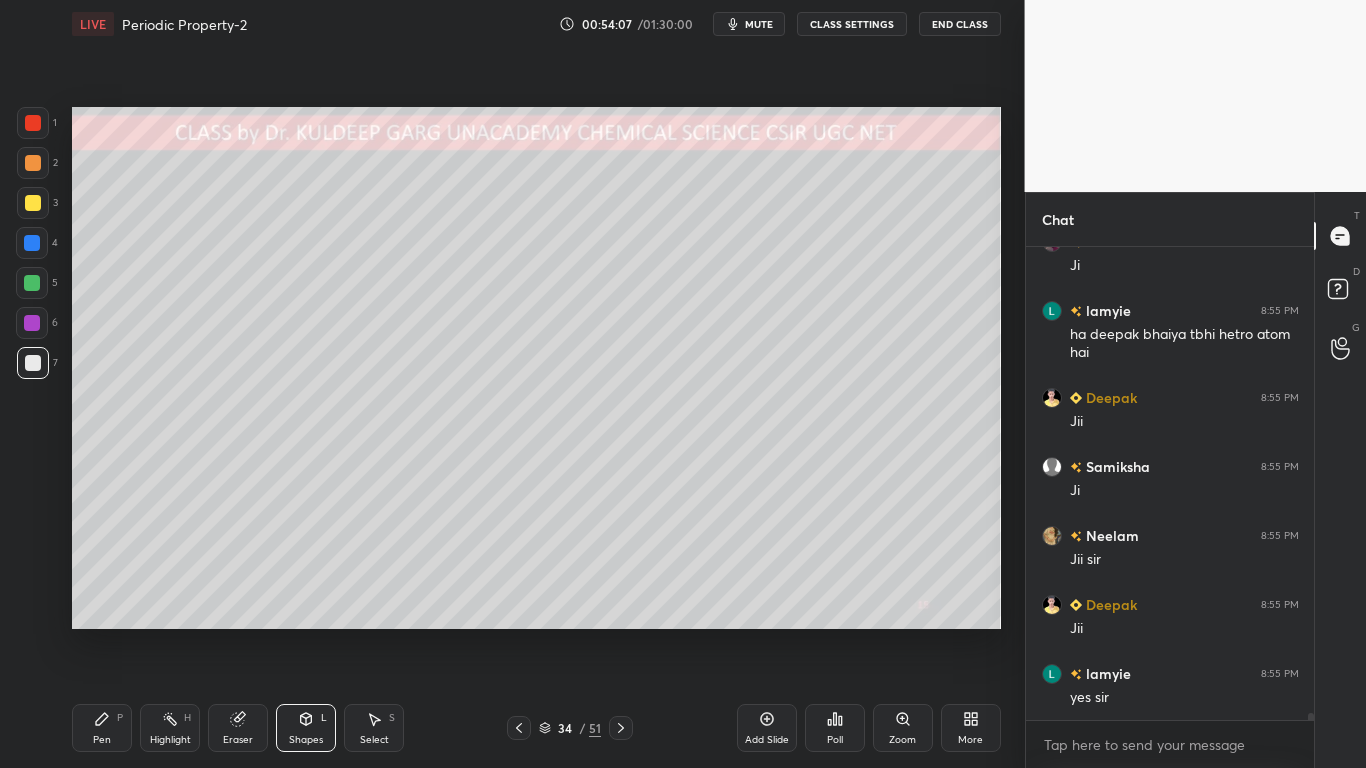 scroll, scrollTop: 29798, scrollLeft: 0, axis: vertical 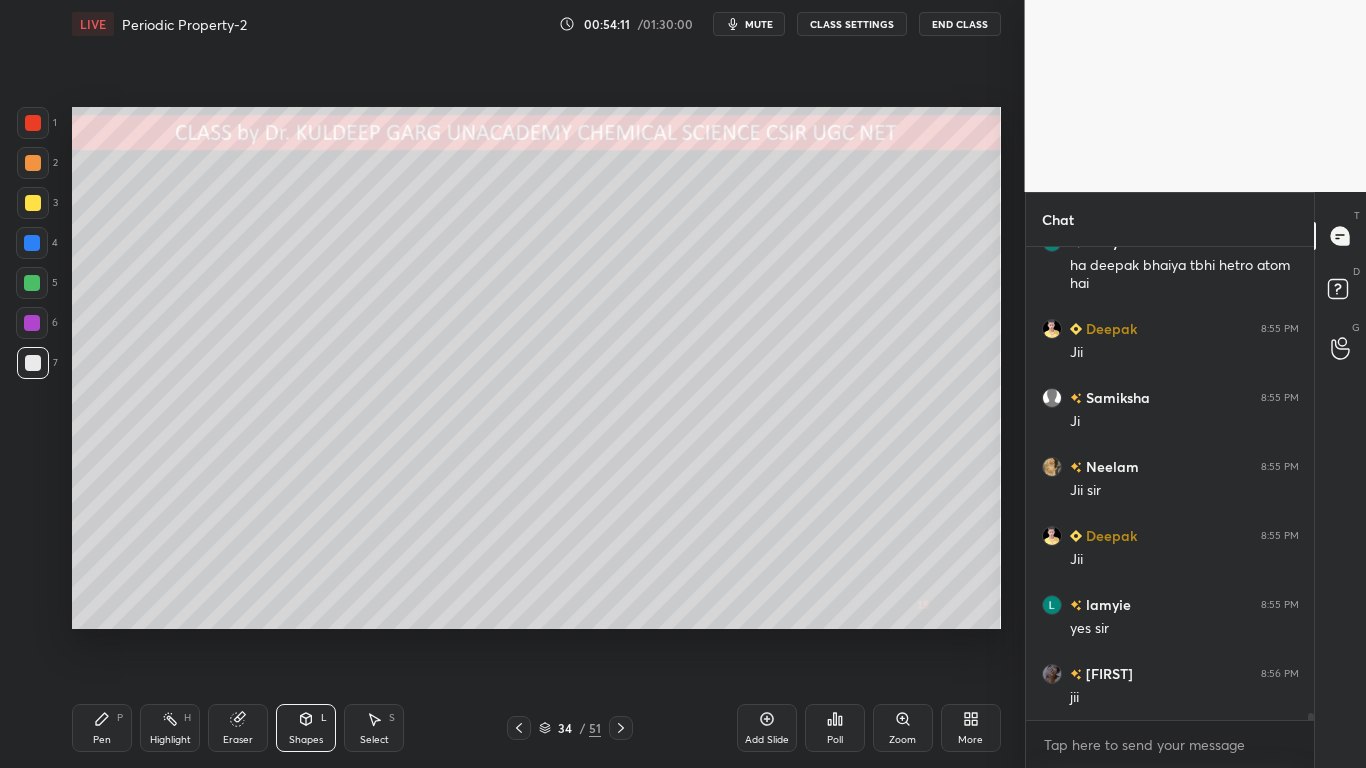 click 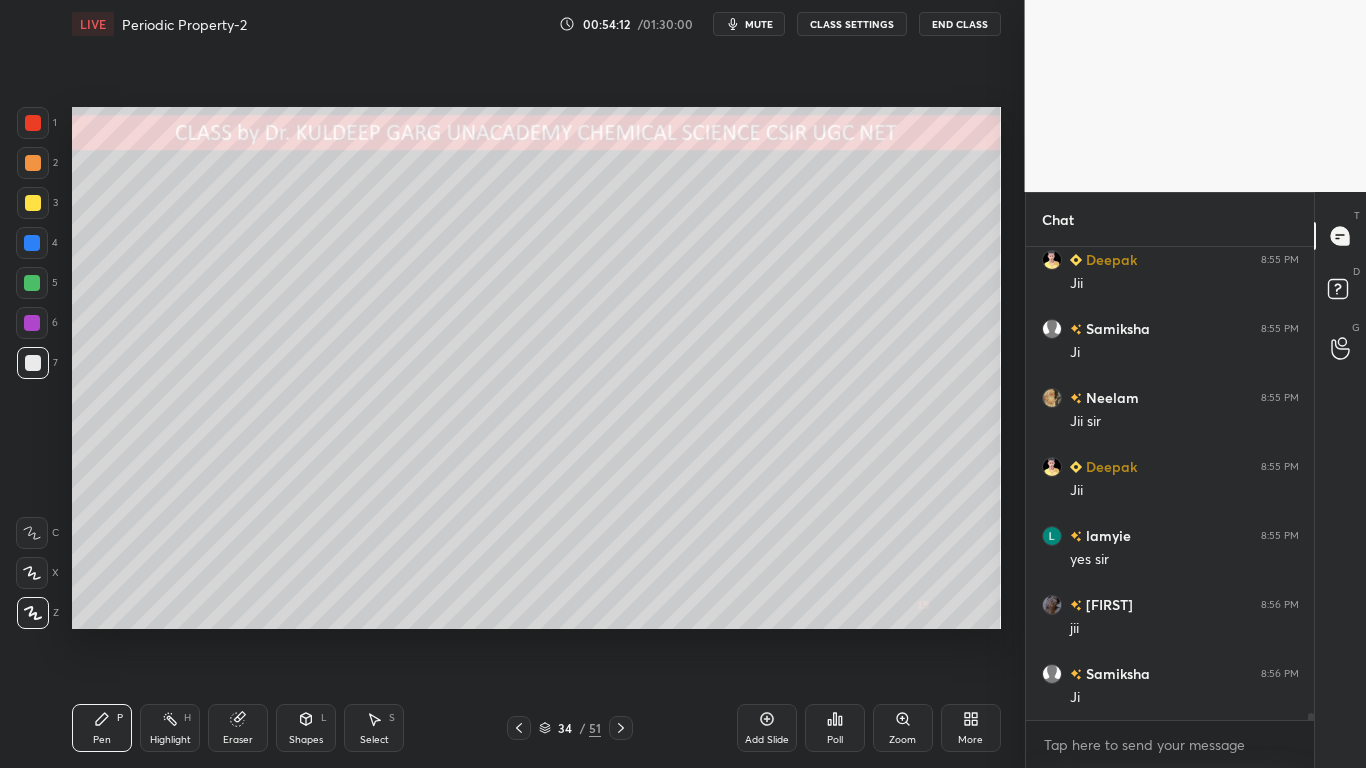 scroll, scrollTop: 29936, scrollLeft: 0, axis: vertical 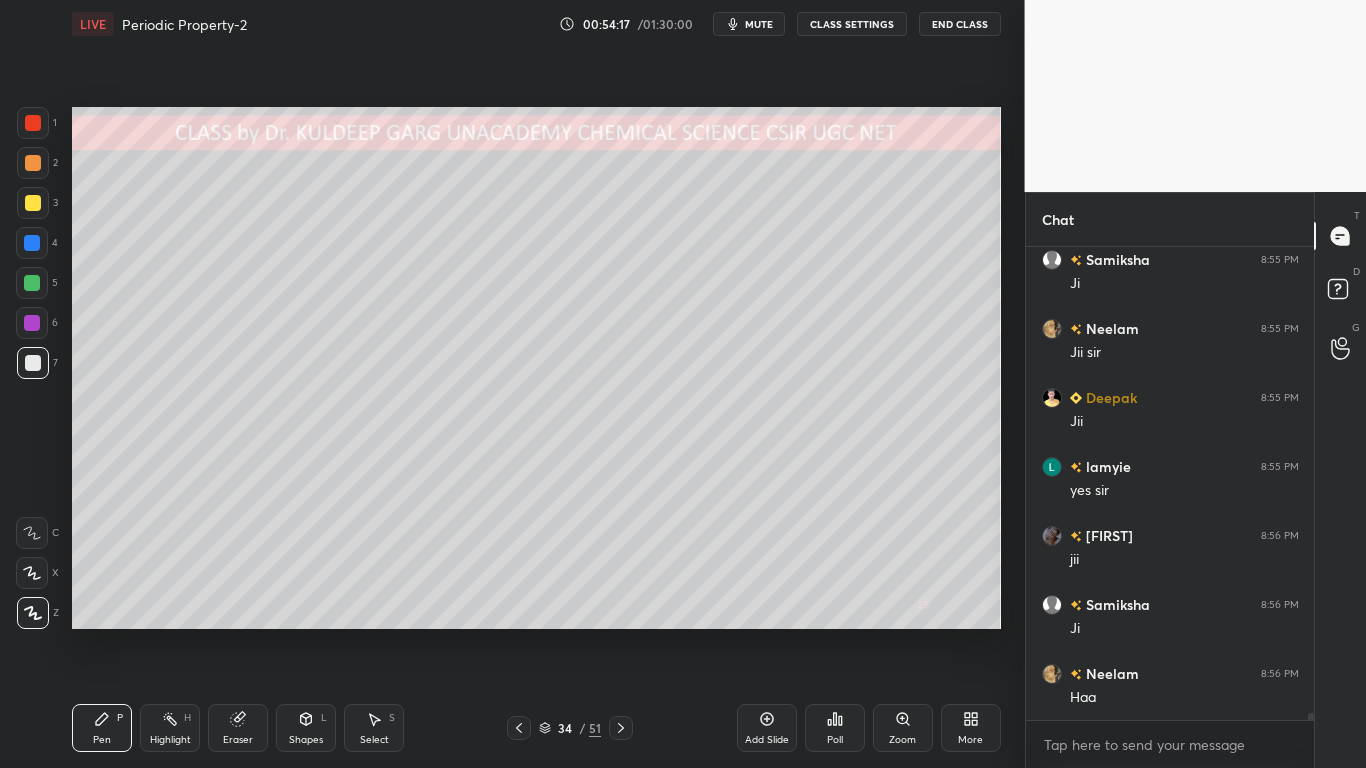 click at bounding box center (33, 203) 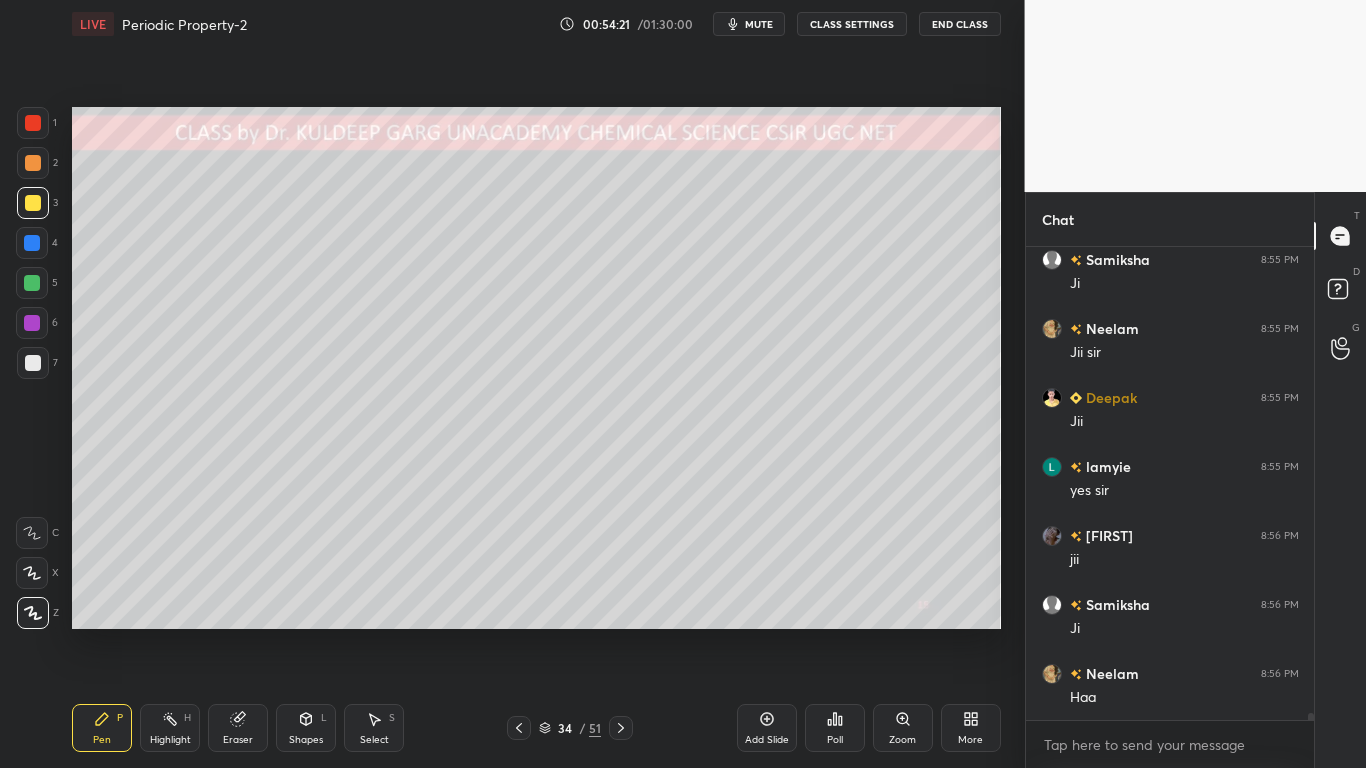 scroll, scrollTop: 30005, scrollLeft: 0, axis: vertical 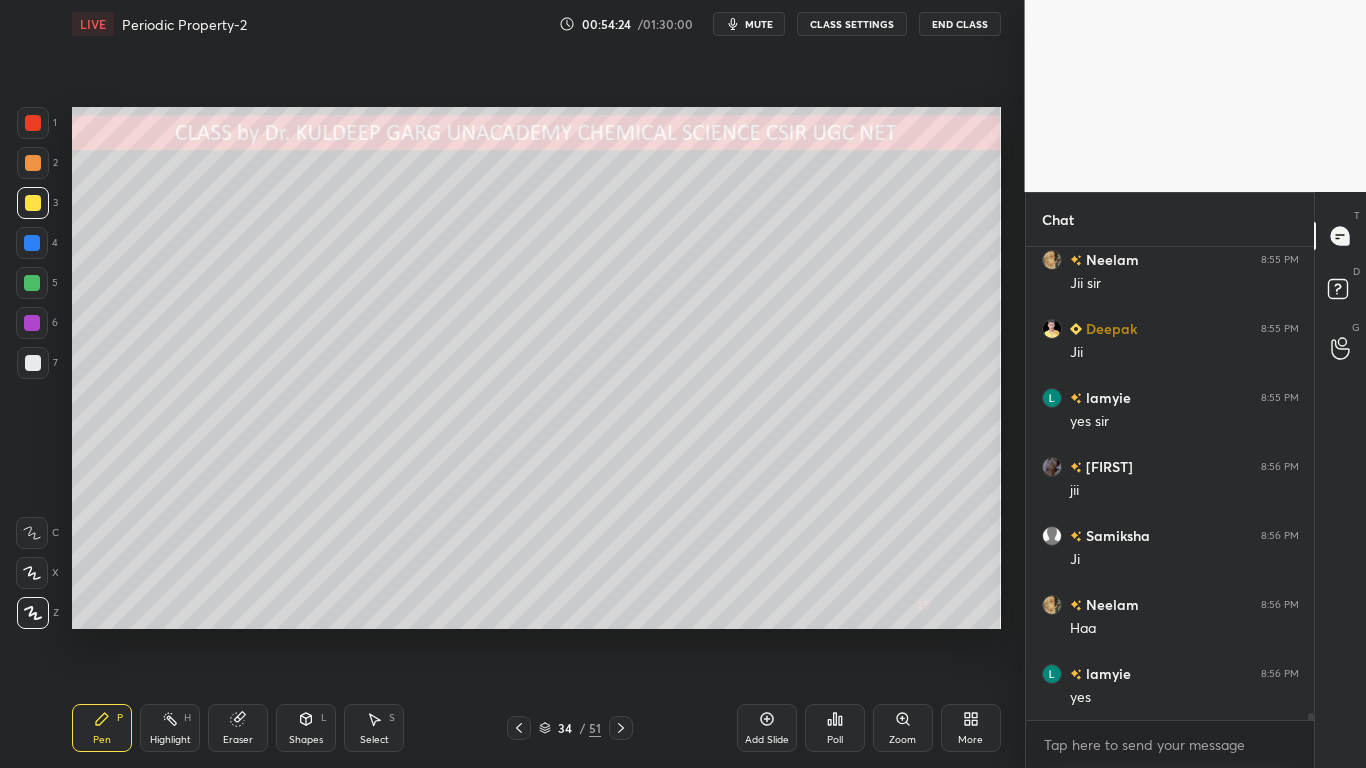 click on "Pen P" at bounding box center (102, 728) 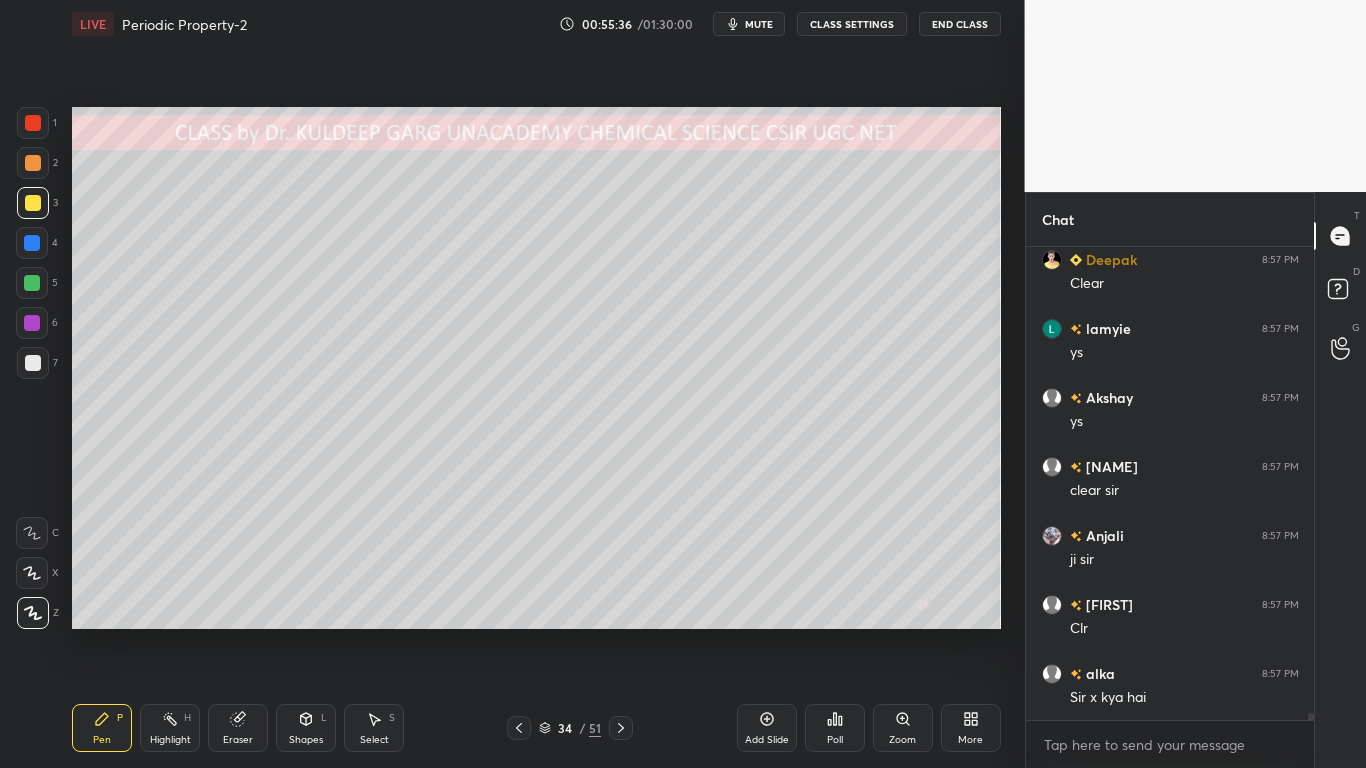scroll, scrollTop: 31247, scrollLeft: 0, axis: vertical 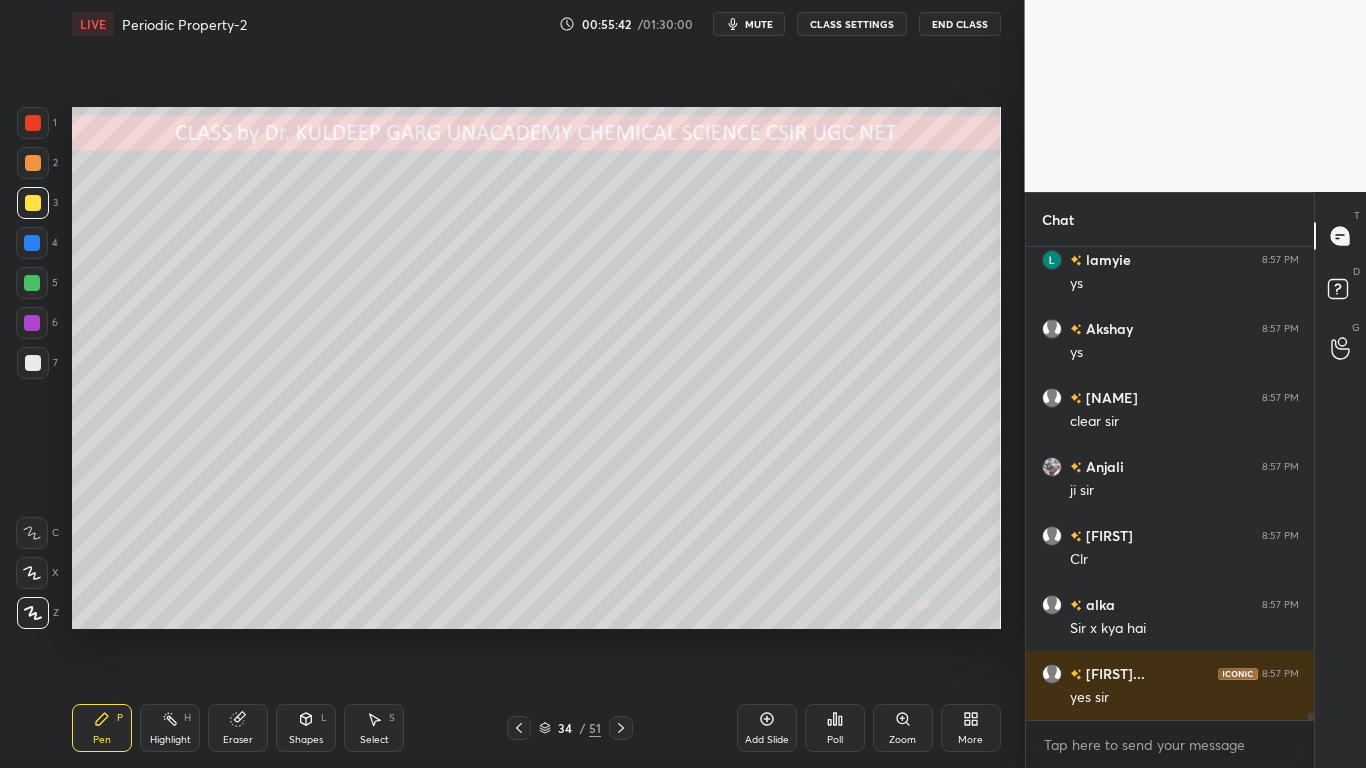 click at bounding box center [33, 363] 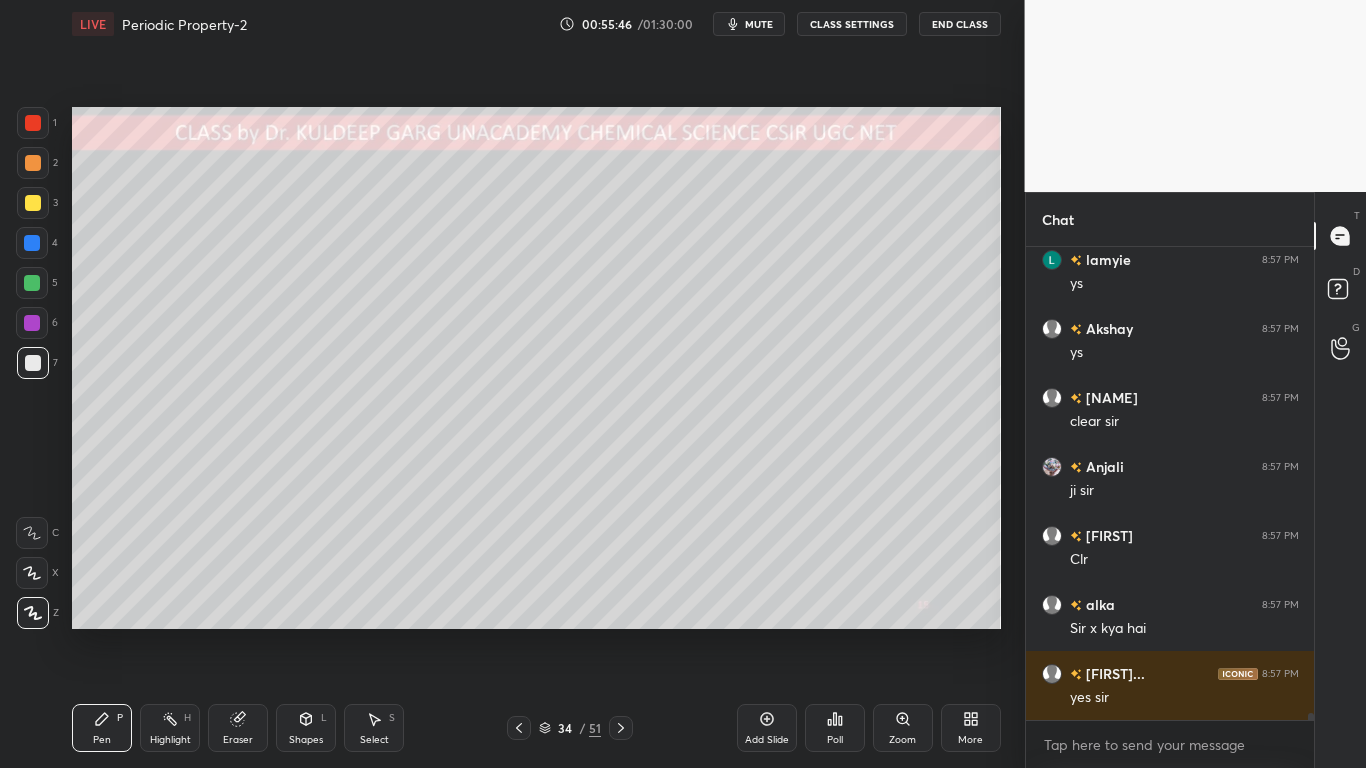scroll, scrollTop: 31316, scrollLeft: 0, axis: vertical 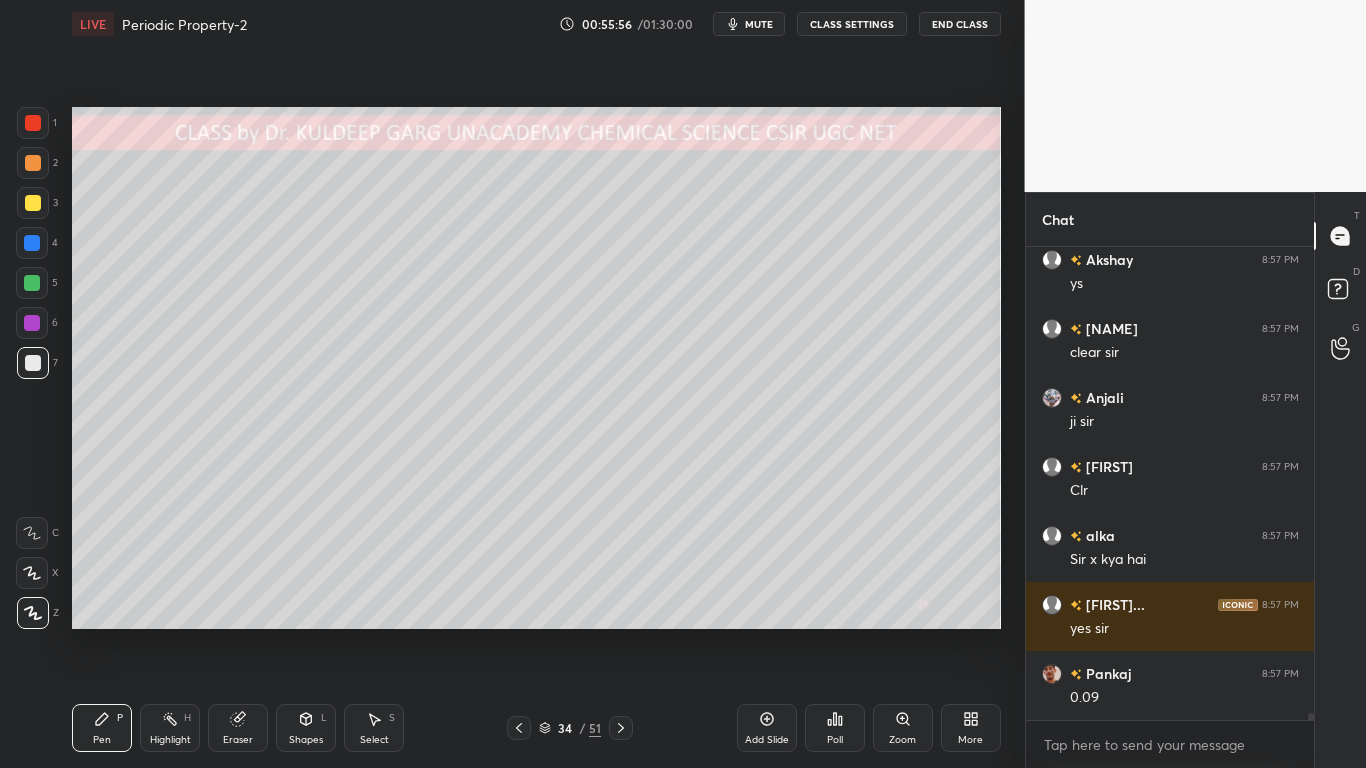 click on "Eraser" at bounding box center [238, 728] 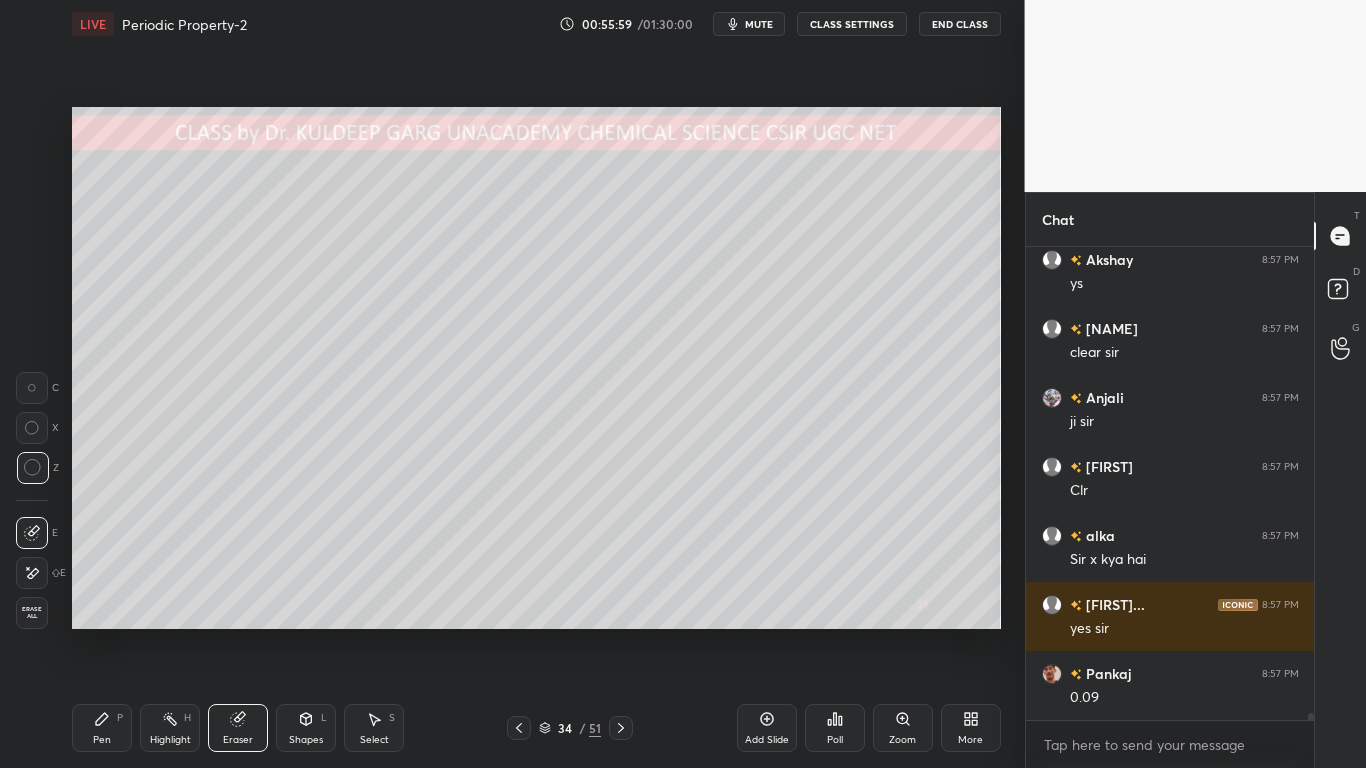 click on "Pen P" at bounding box center [102, 728] 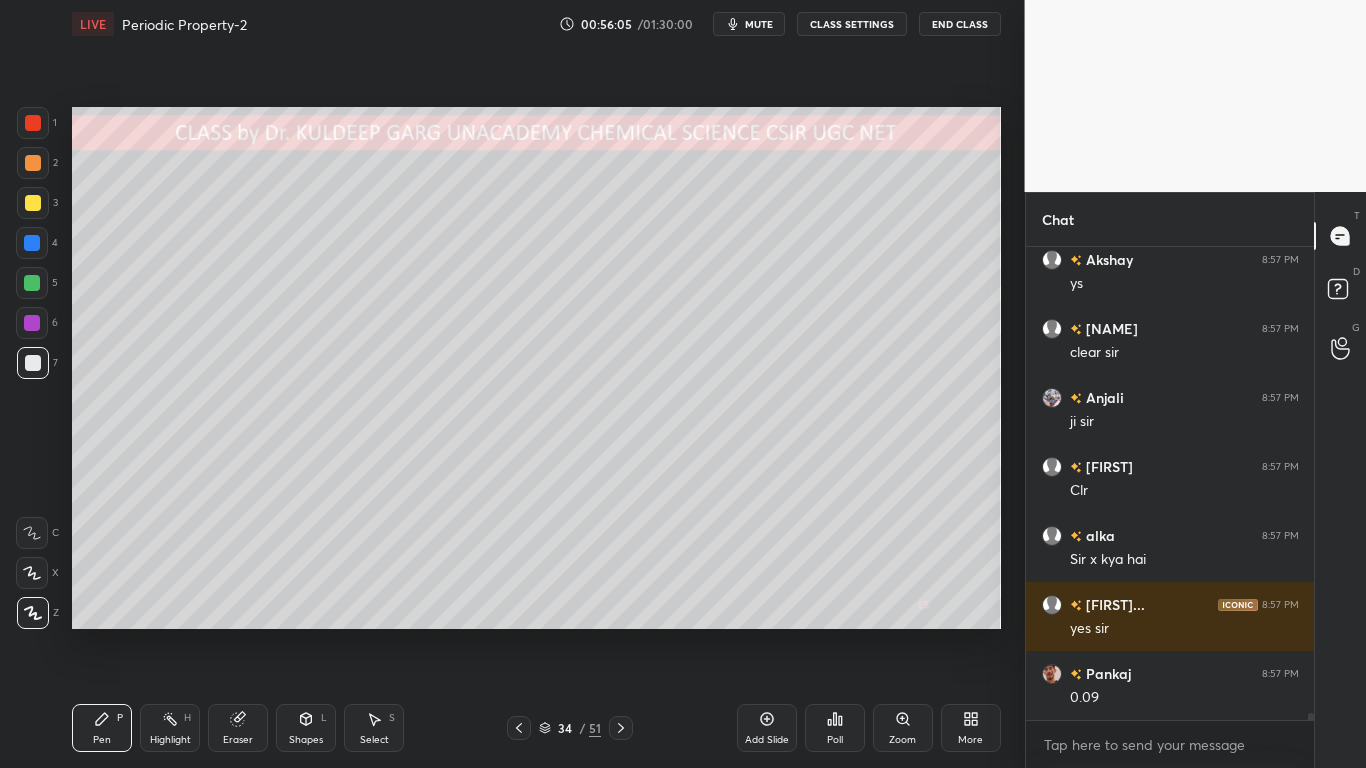 click 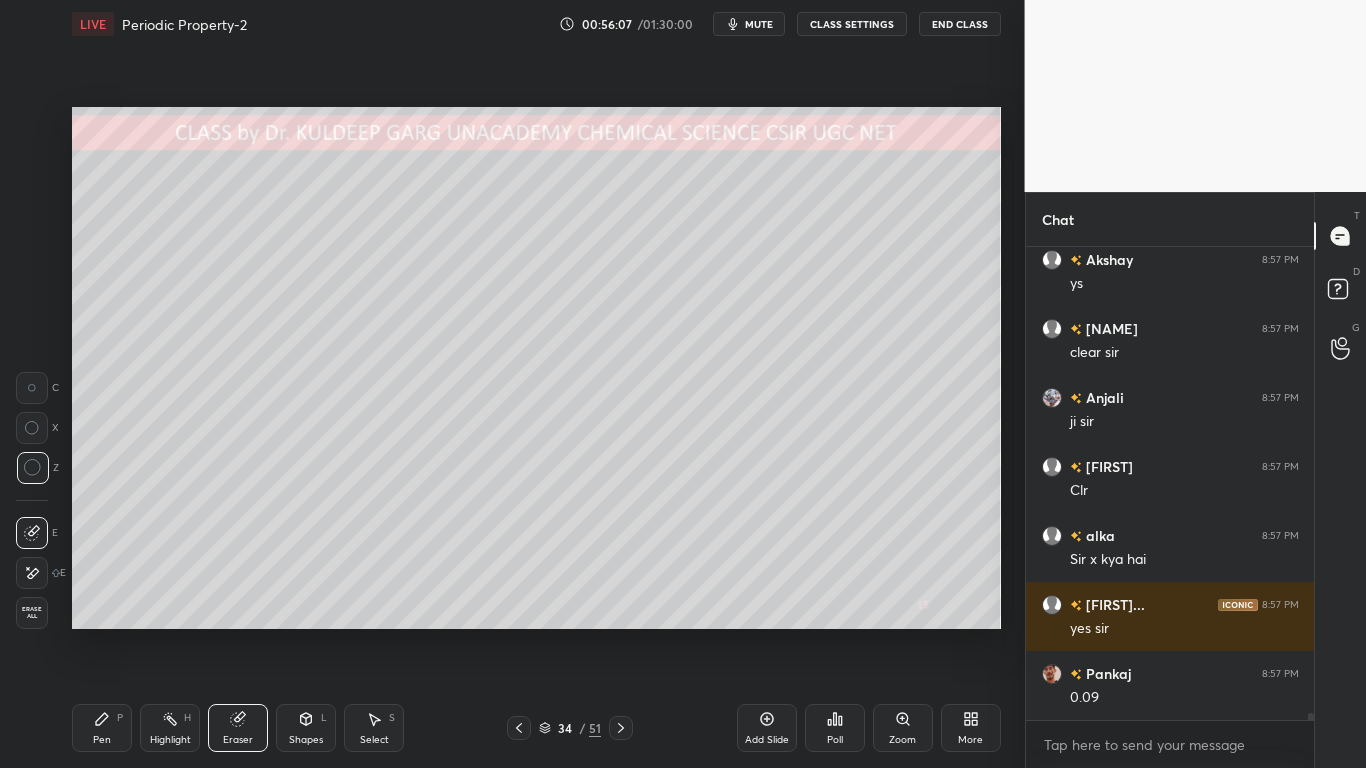 click 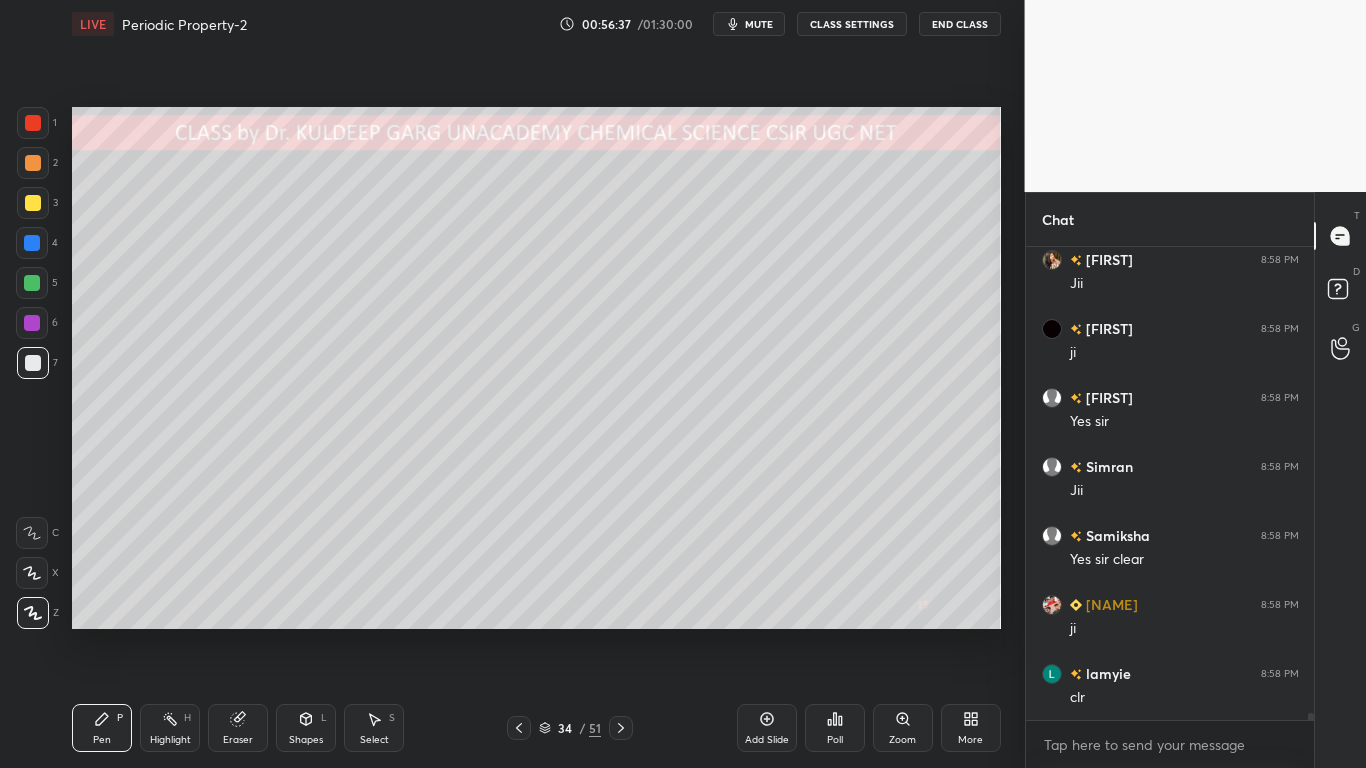scroll, scrollTop: 32006, scrollLeft: 0, axis: vertical 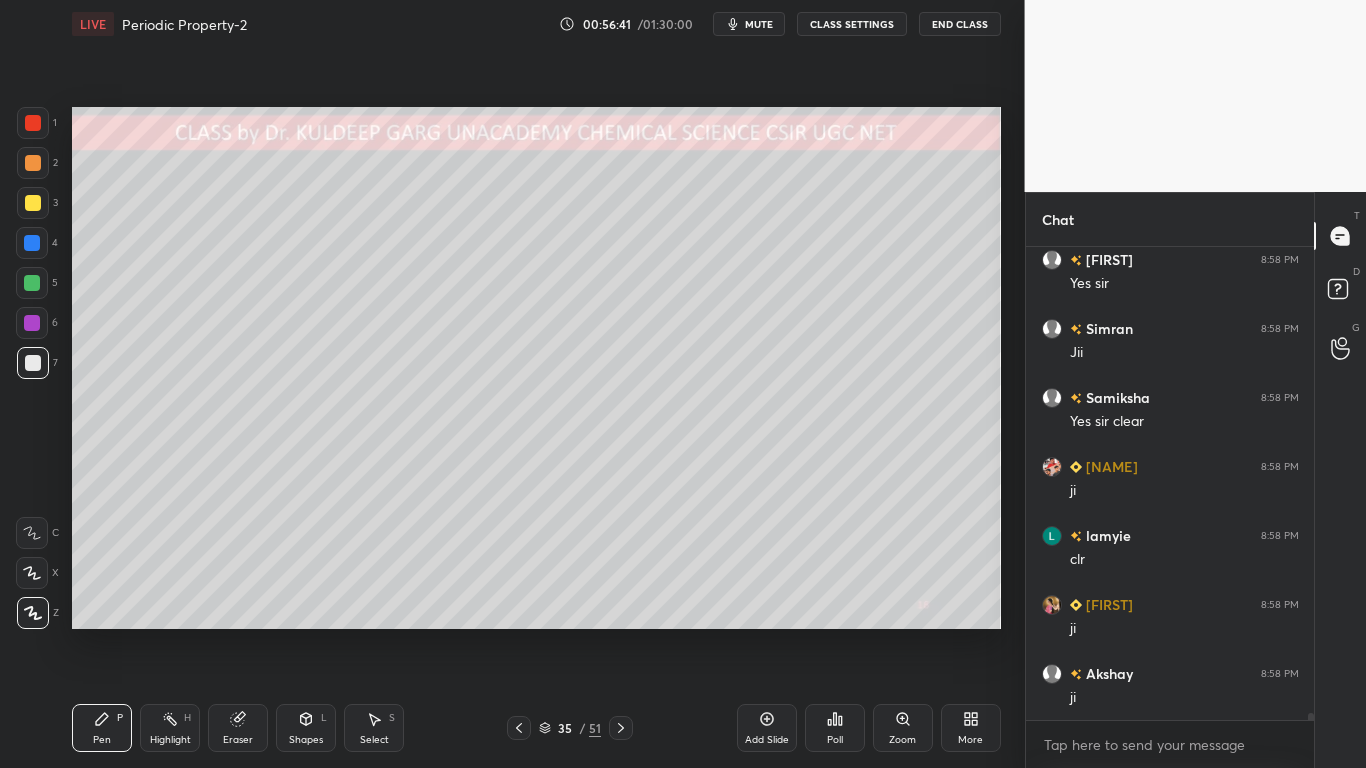 click at bounding box center [33, 363] 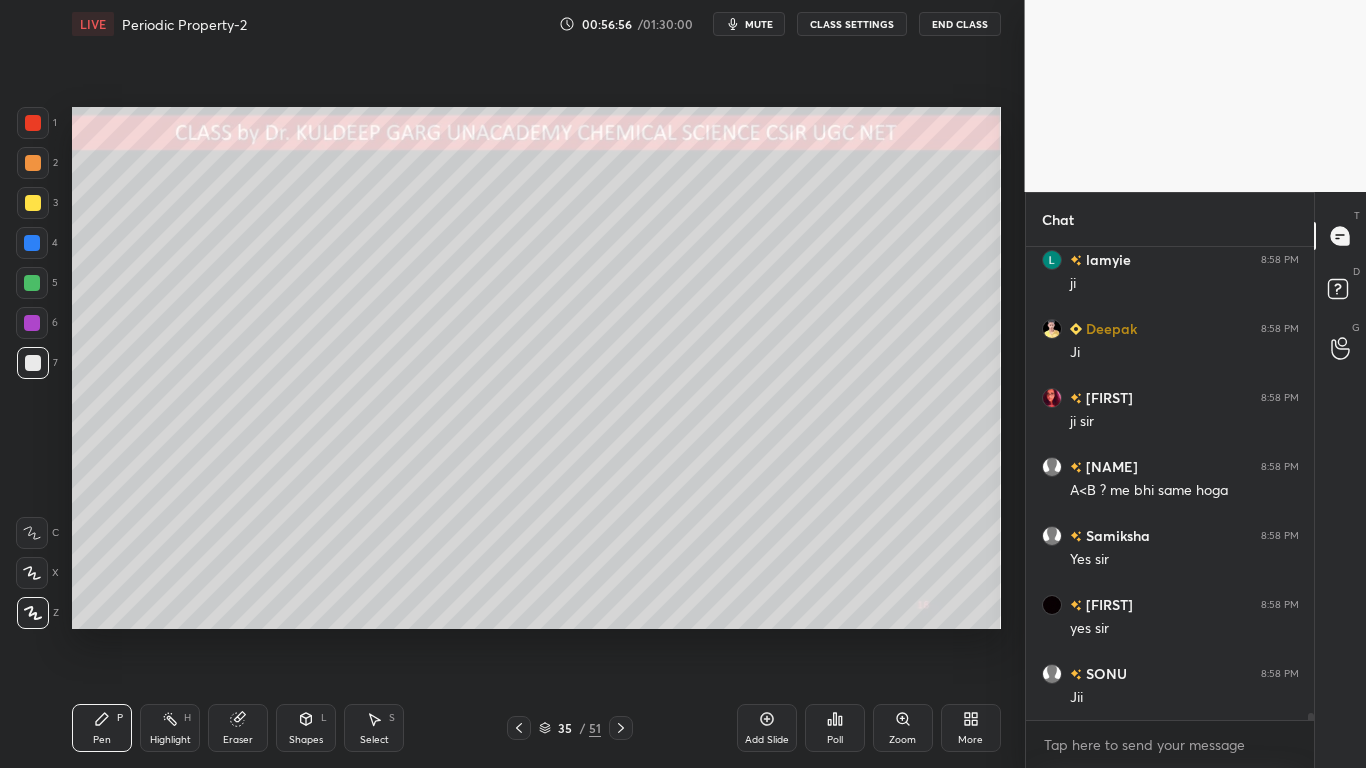 scroll, scrollTop: 32627, scrollLeft: 0, axis: vertical 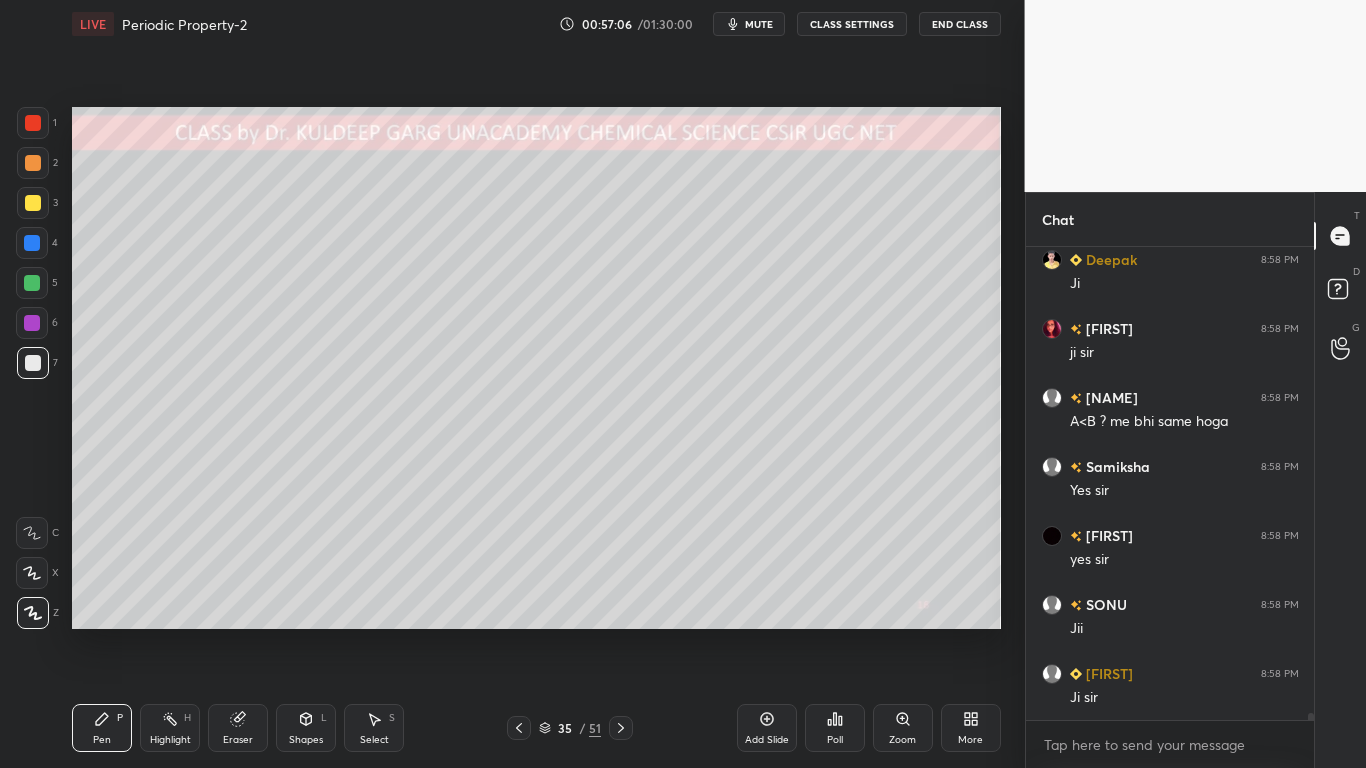 click at bounding box center [33, 203] 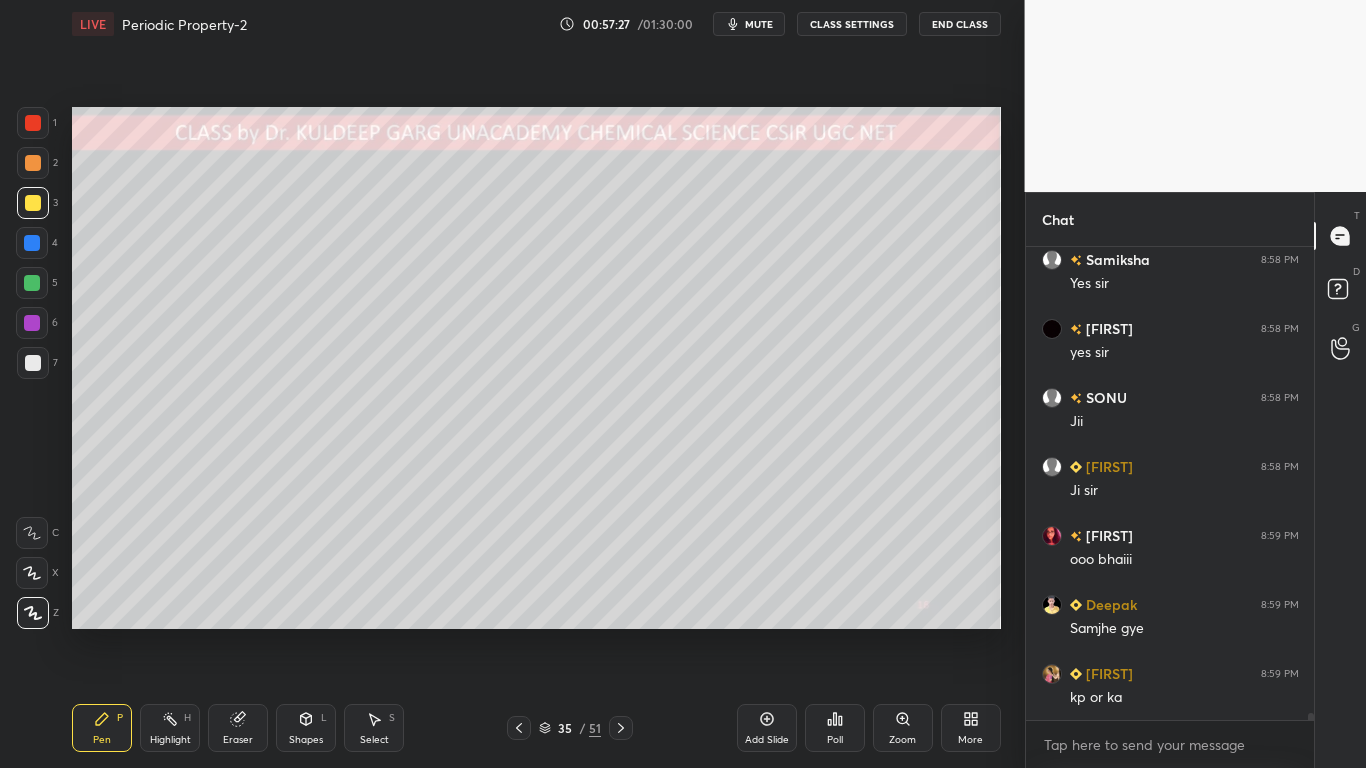 scroll, scrollTop: 32903, scrollLeft: 0, axis: vertical 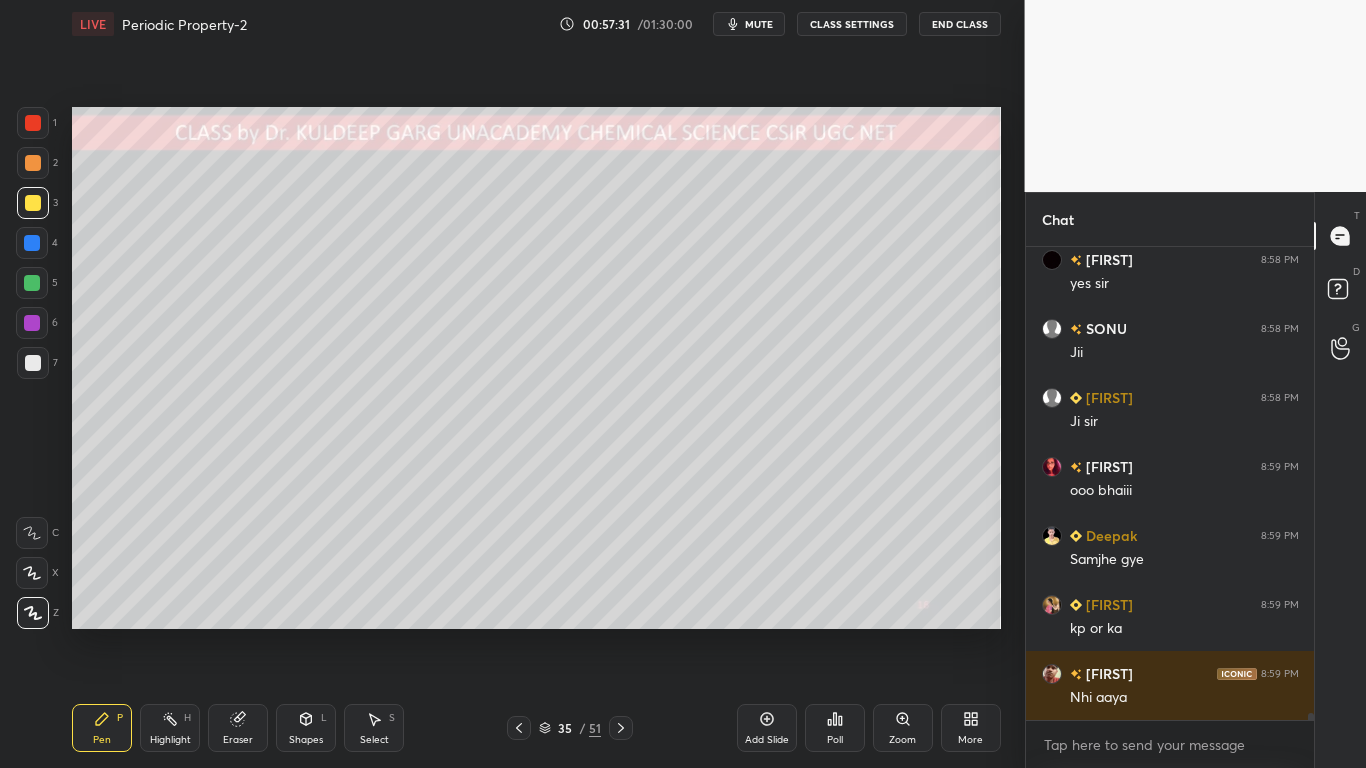 click at bounding box center (33, 363) 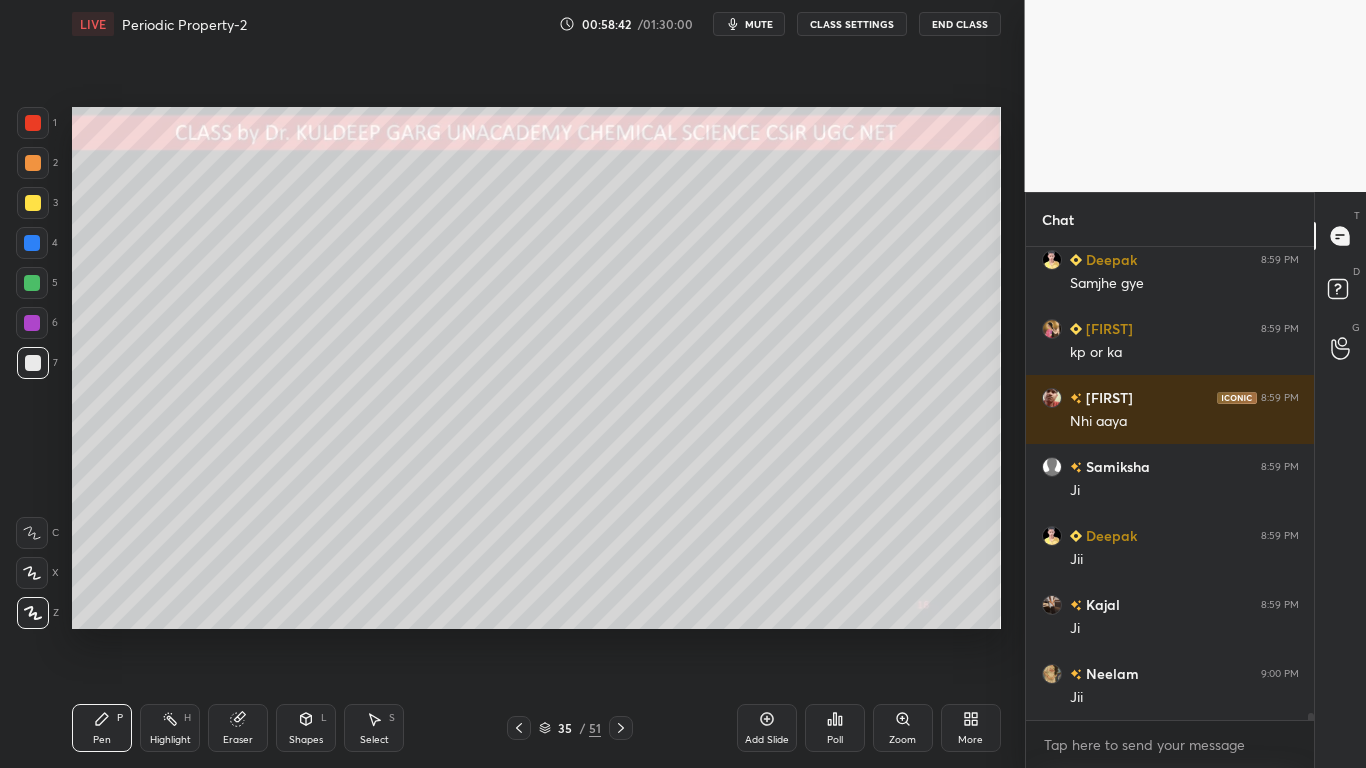 scroll, scrollTop: 33248, scrollLeft: 0, axis: vertical 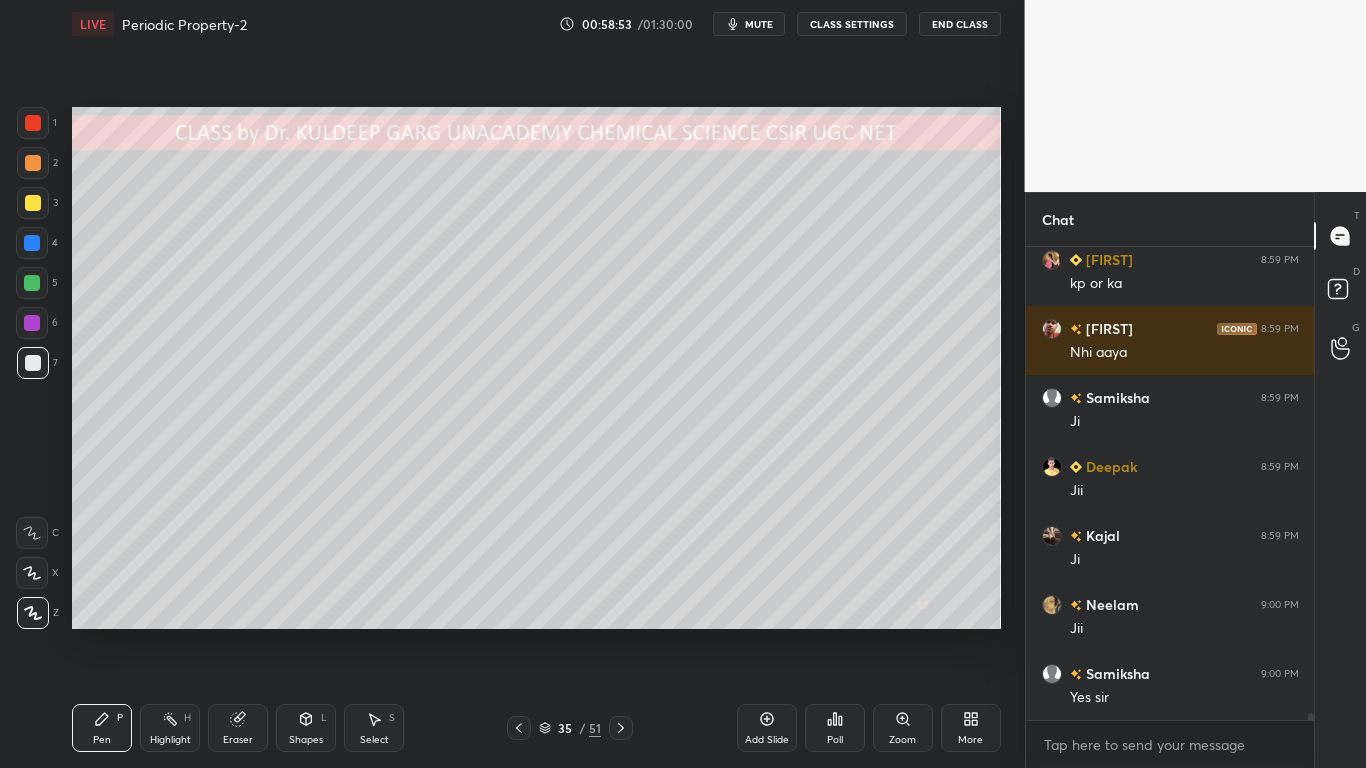 click 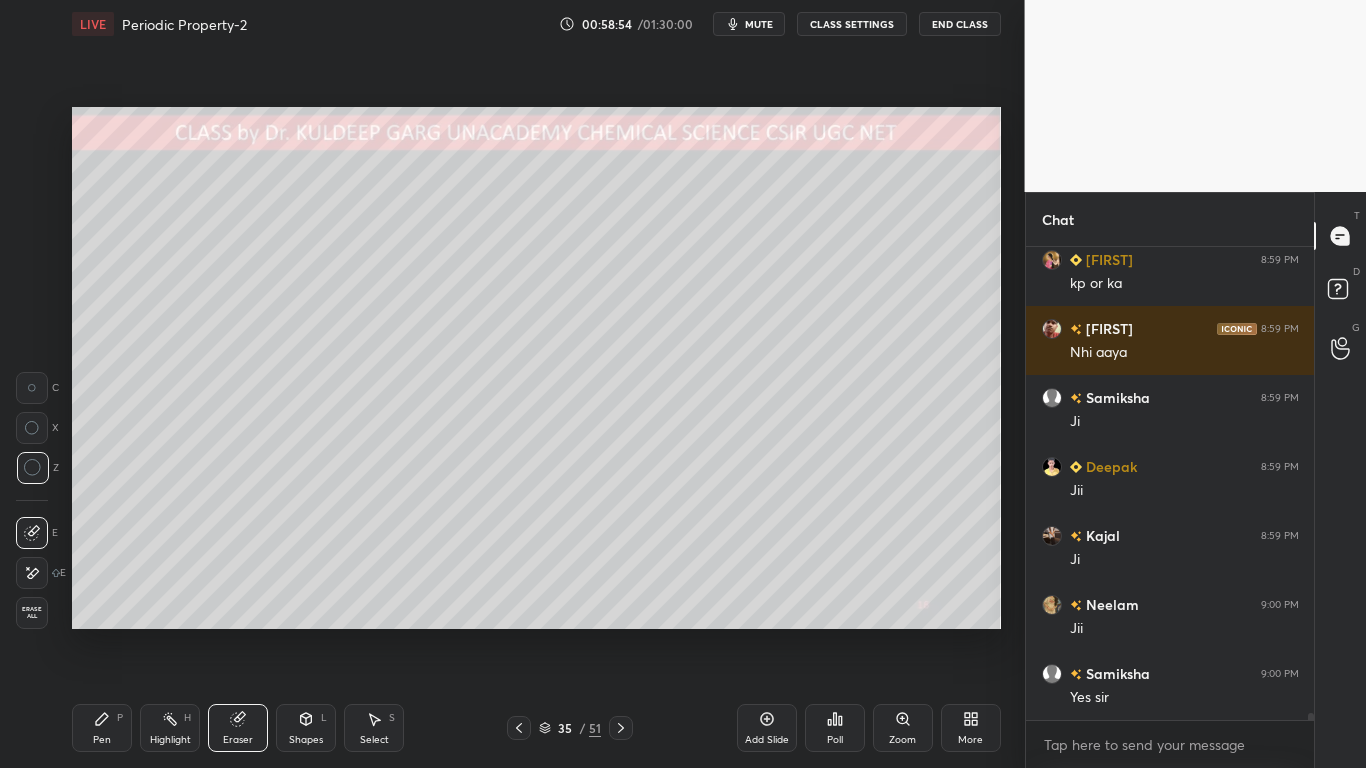 click on "Pen P" at bounding box center [102, 728] 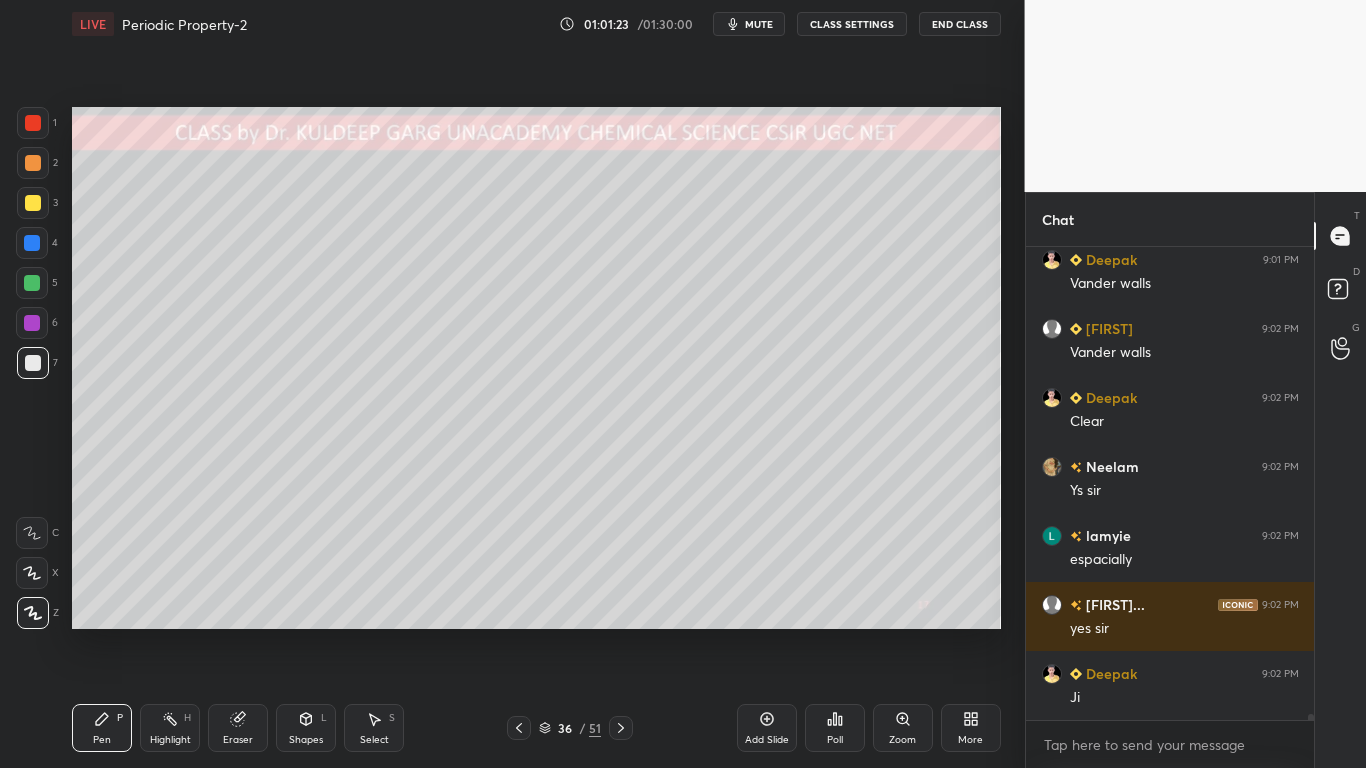 scroll, scrollTop: 34668, scrollLeft: 0, axis: vertical 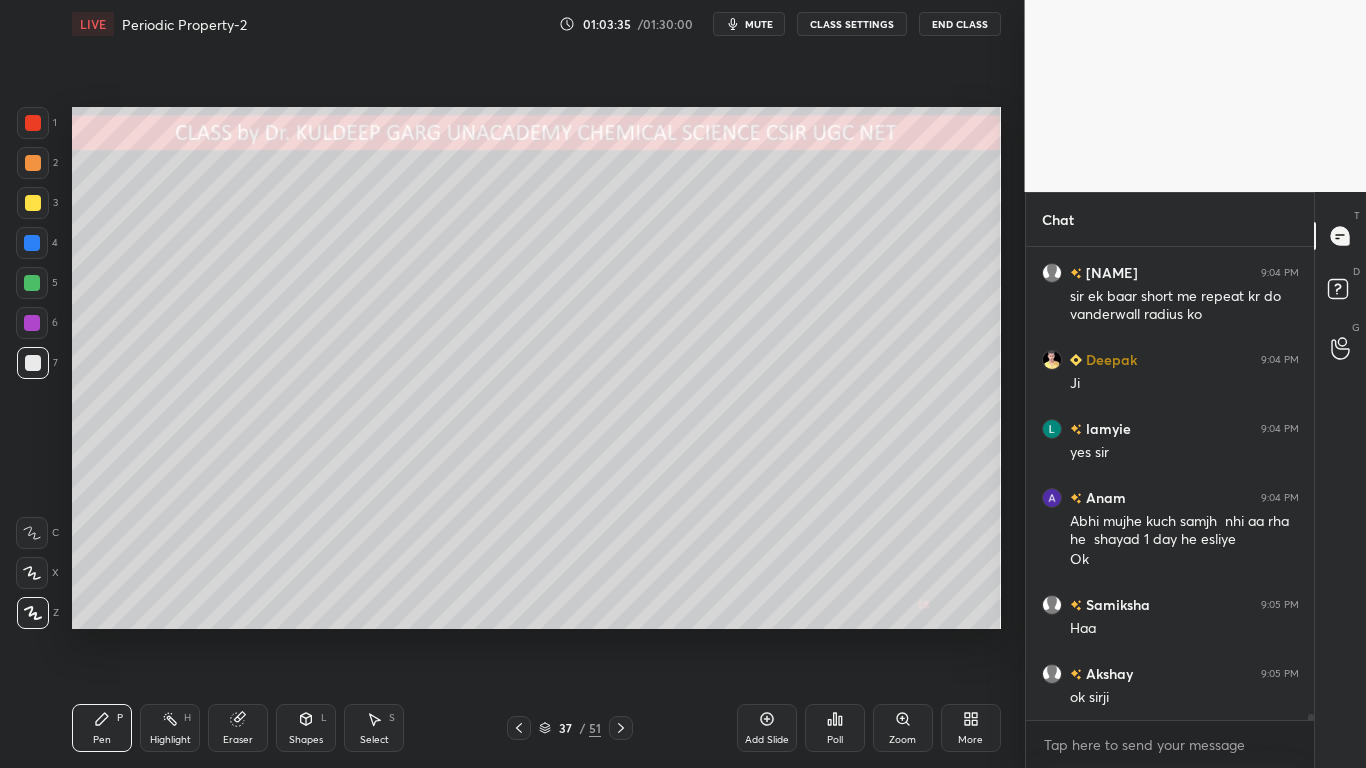click 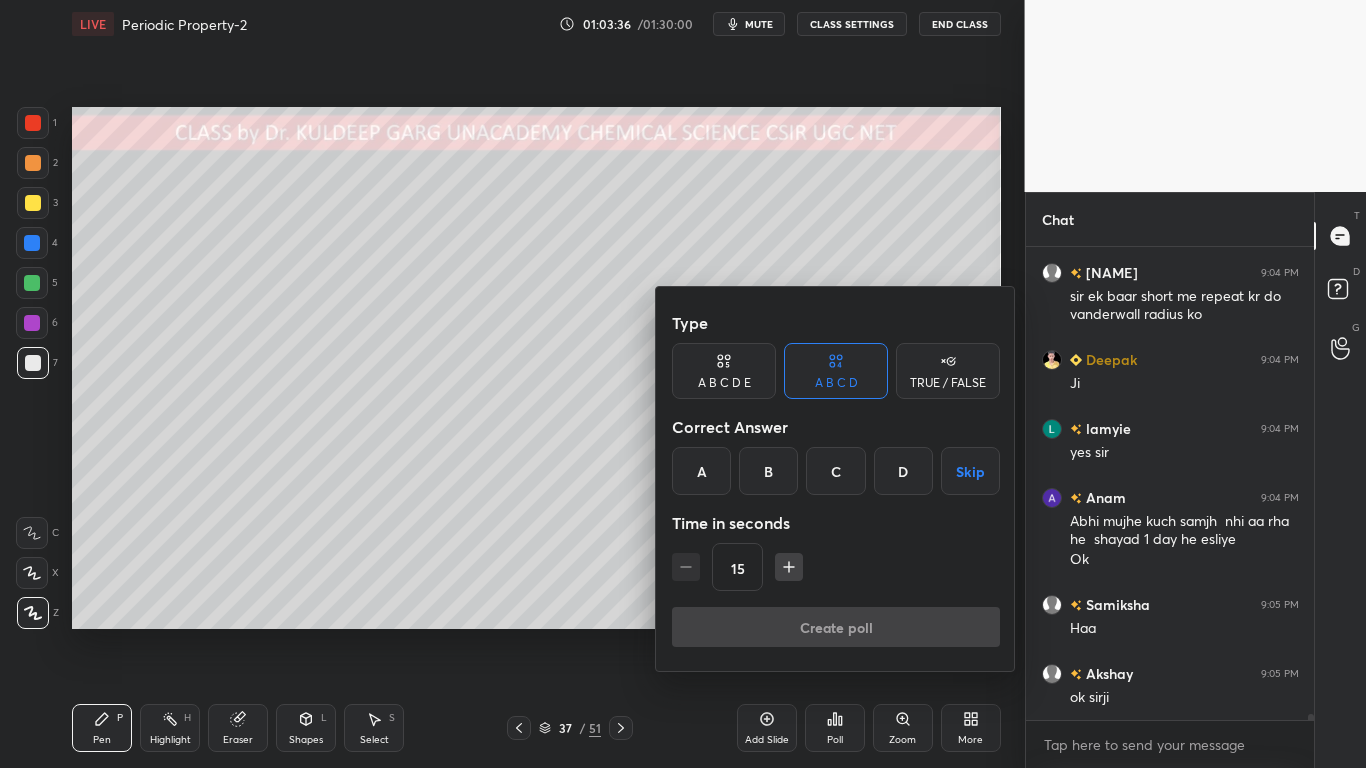 click on "TRUE / FALSE" at bounding box center (948, 371) 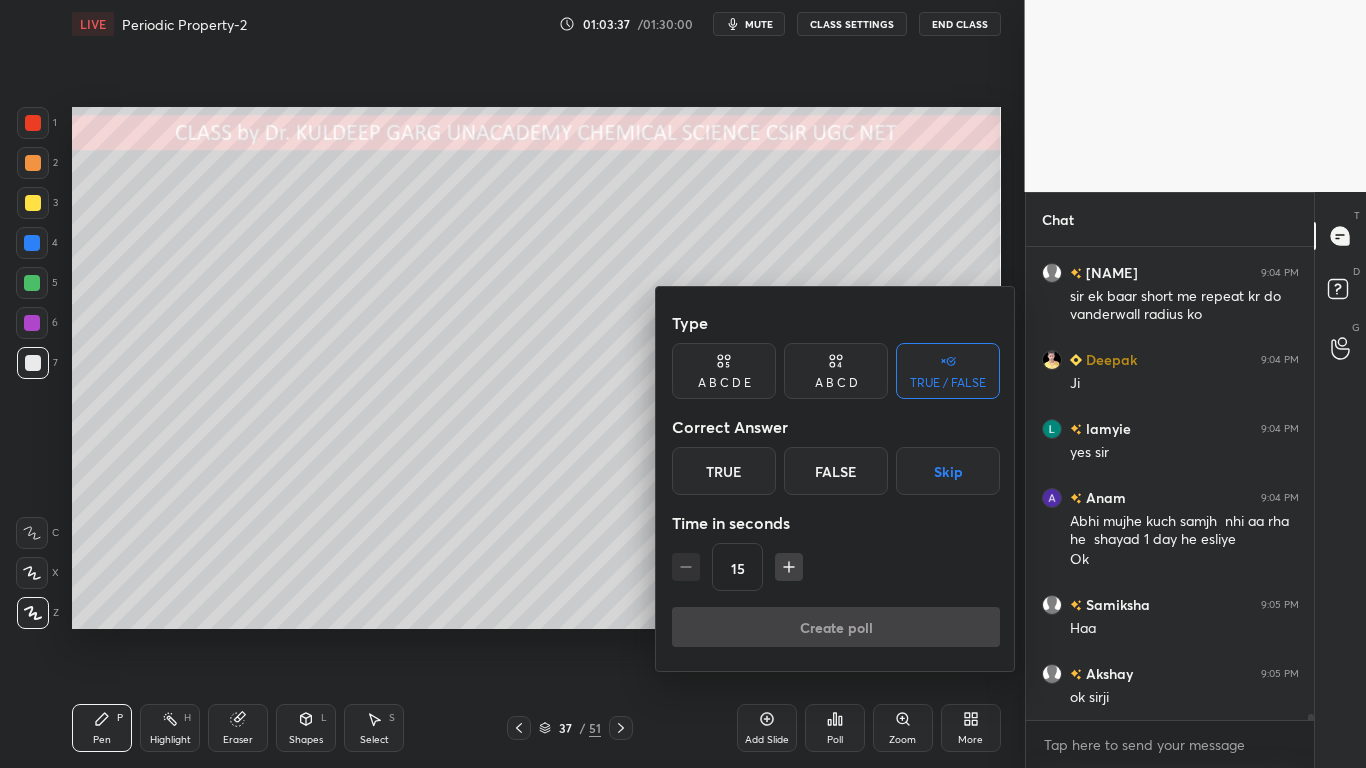 click on "True" at bounding box center (724, 471) 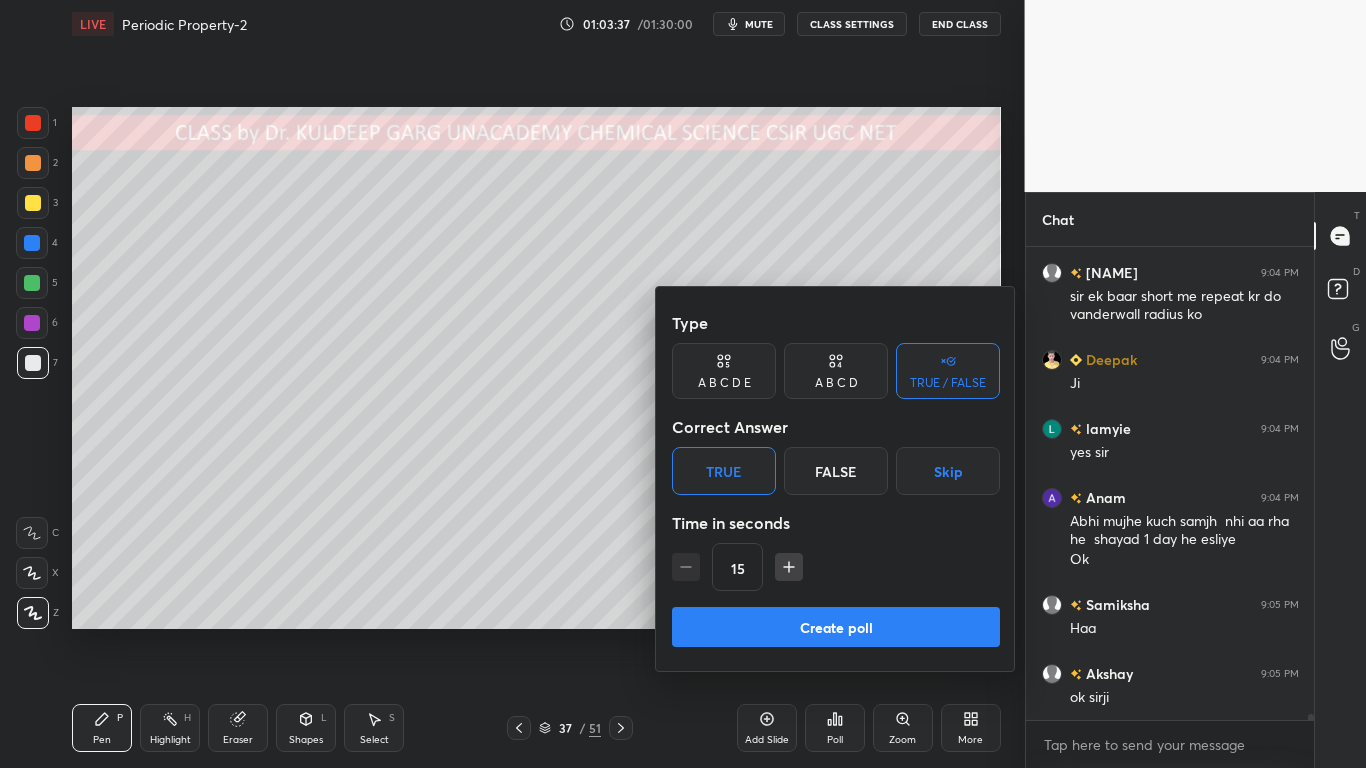 click on "Create poll" at bounding box center [836, 627] 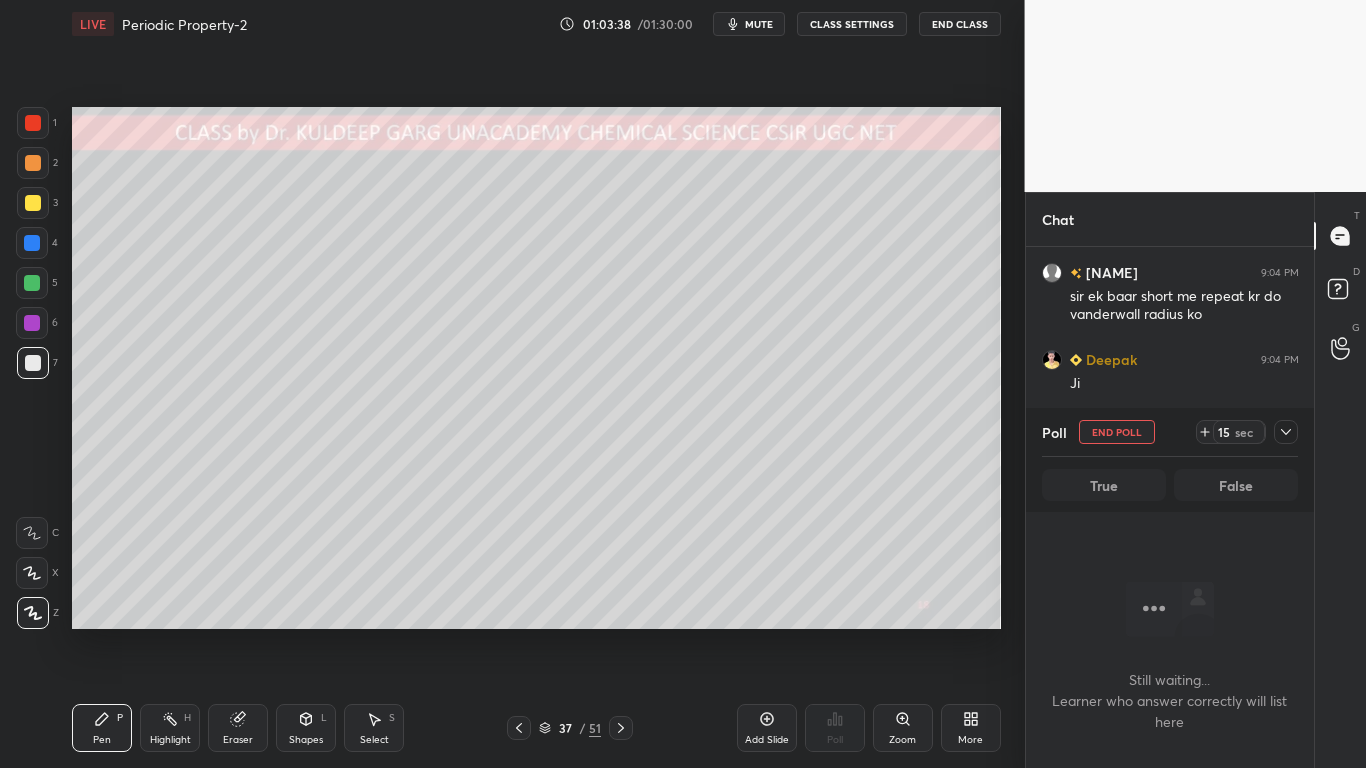 scroll, scrollTop: 363, scrollLeft: 282, axis: both 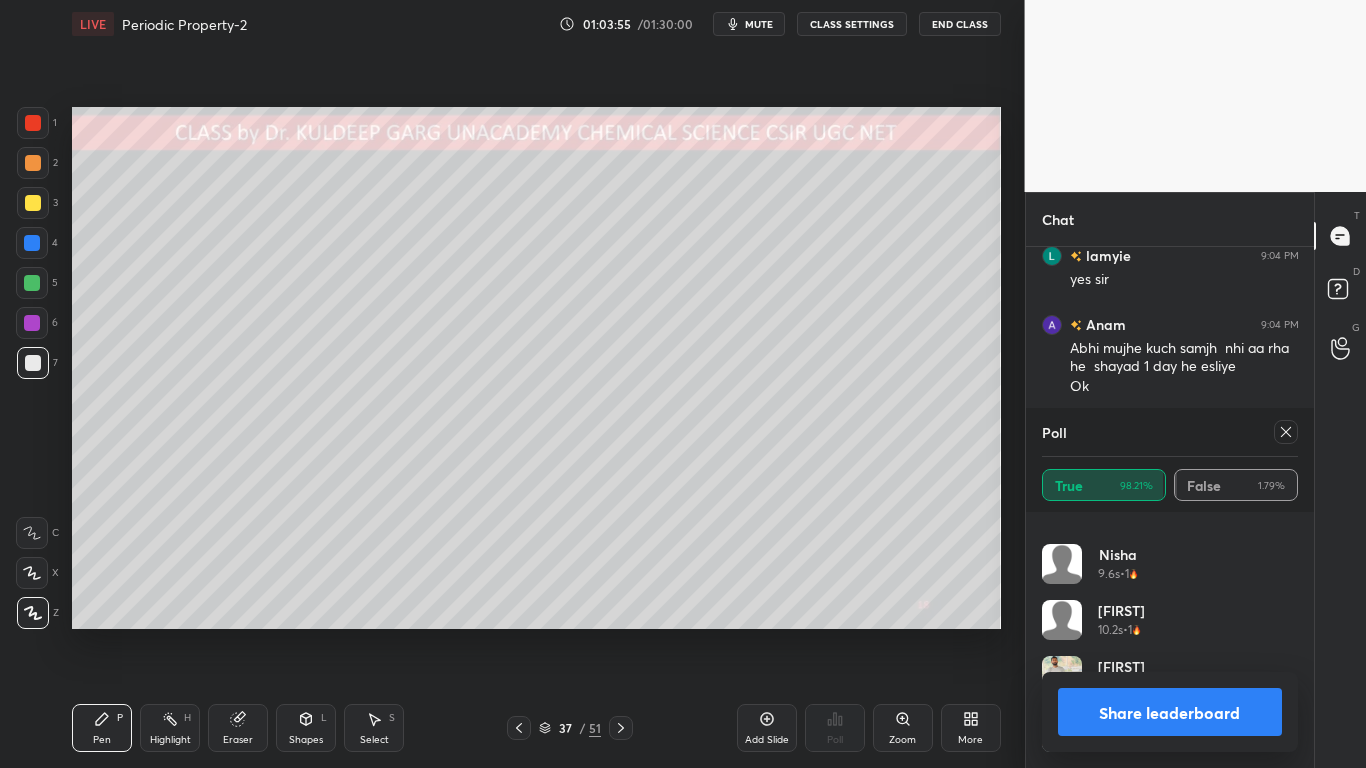 click on "[FIRST] 9.6s  •  1" at bounding box center (1170, 572) 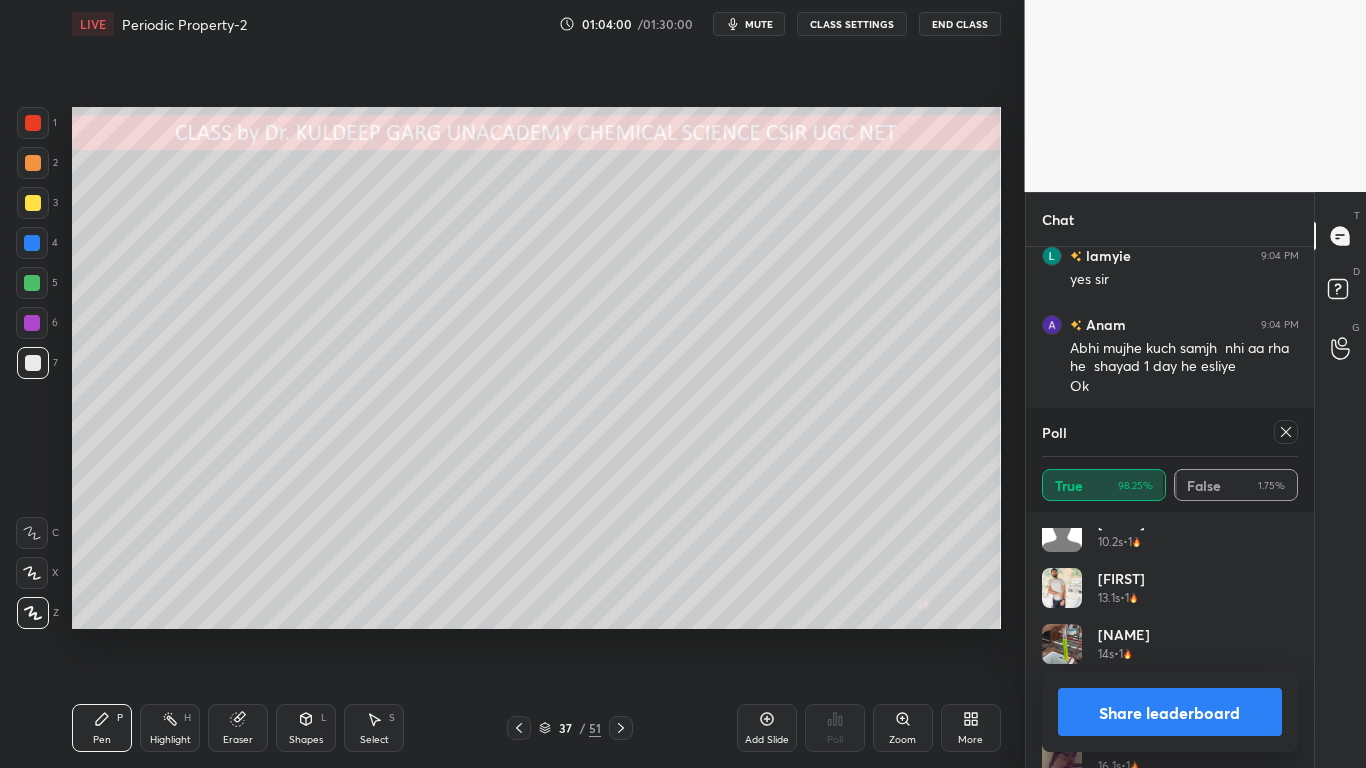 scroll, scrollTop: 2878, scrollLeft: 0, axis: vertical 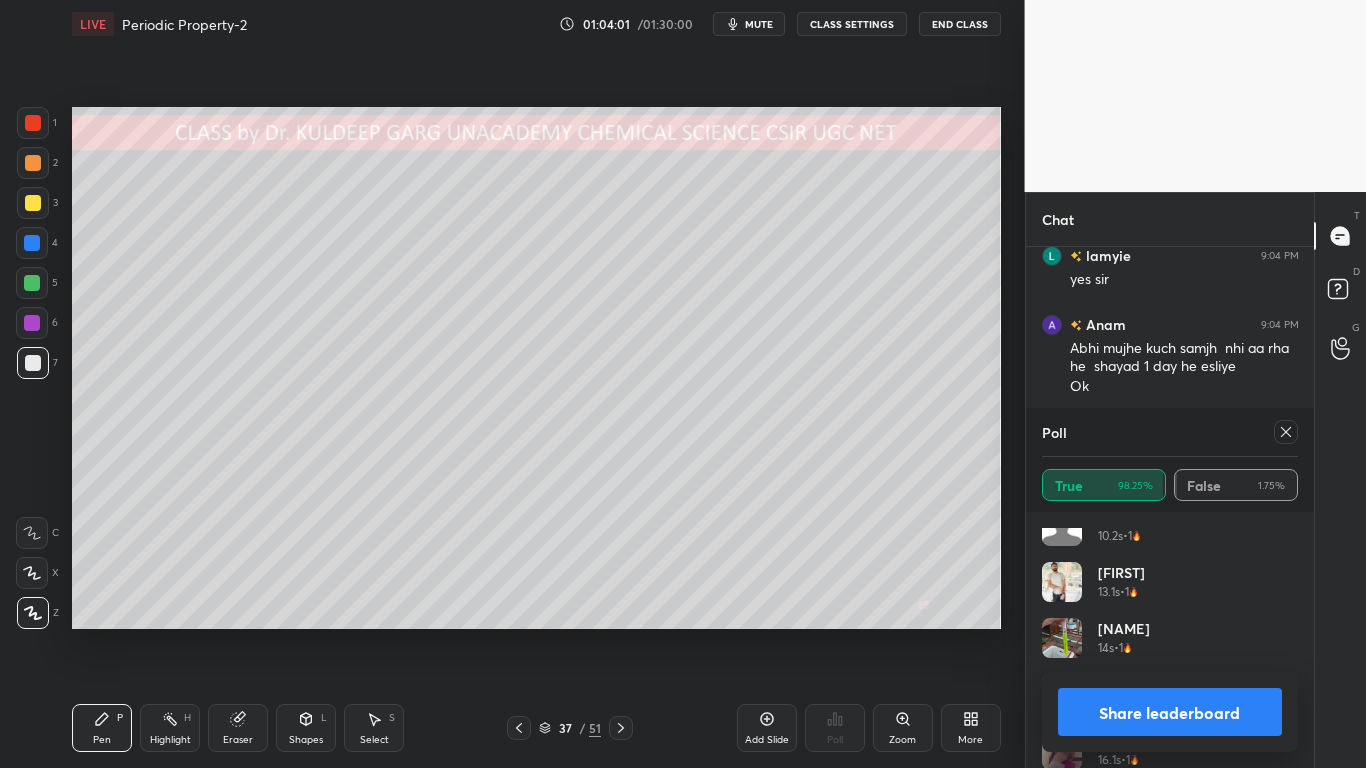 click at bounding box center (1286, 432) 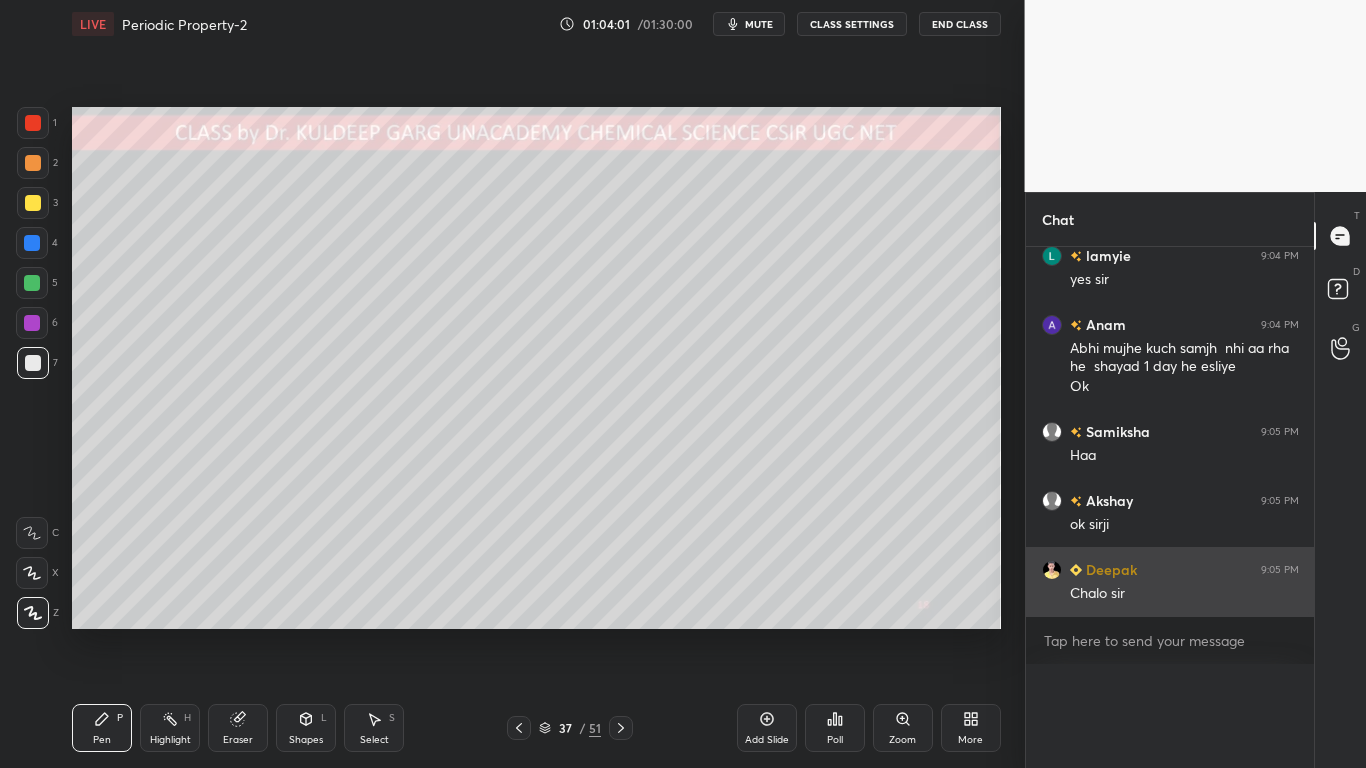 scroll, scrollTop: 0, scrollLeft: 0, axis: both 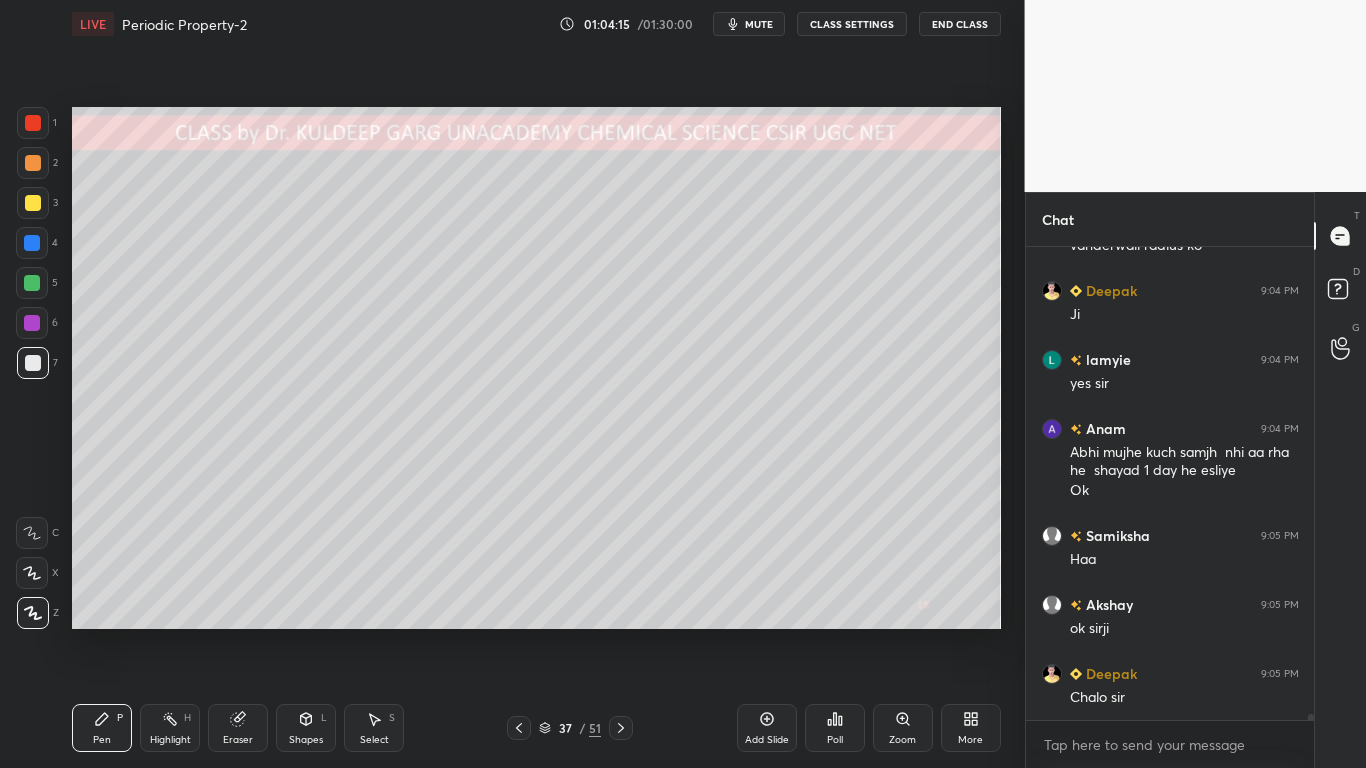click on "Eraser" at bounding box center [238, 728] 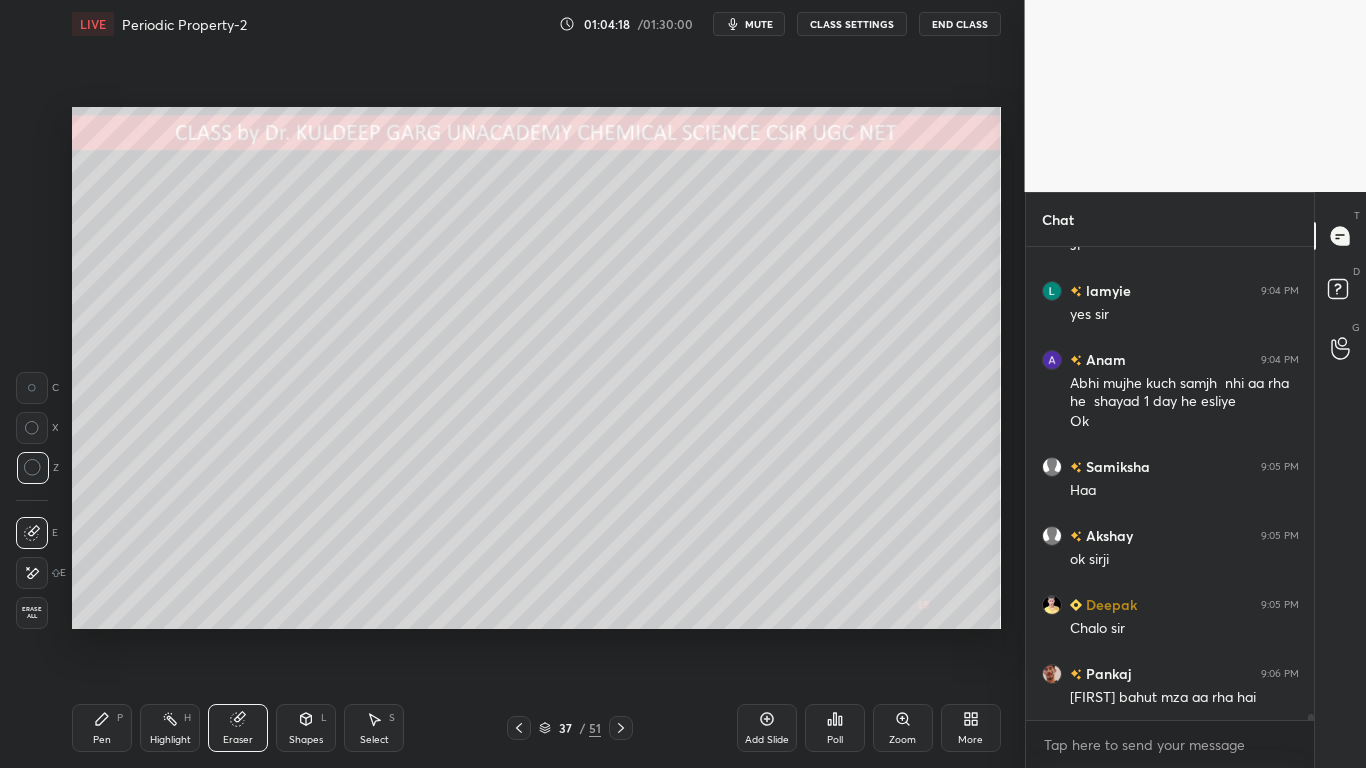 scroll, scrollTop: 36830, scrollLeft: 0, axis: vertical 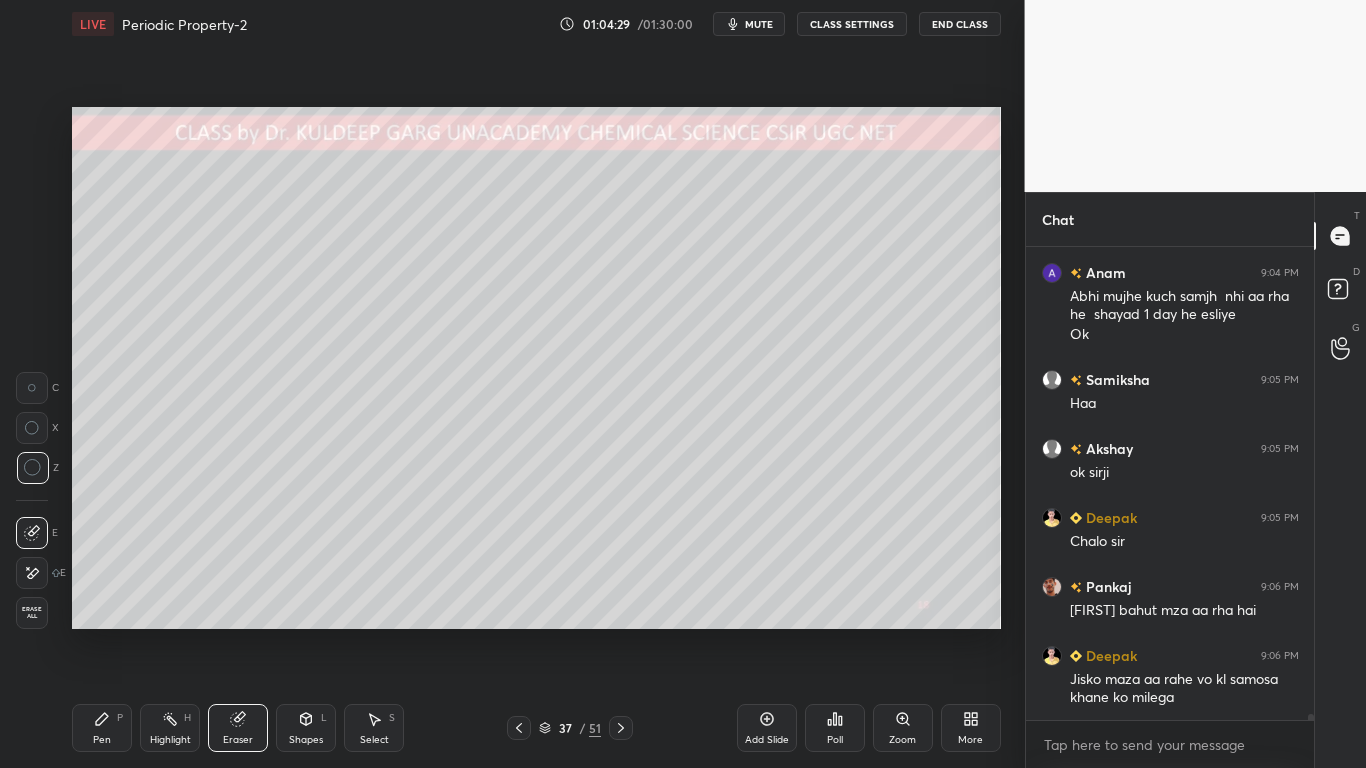 click on "Pen P" at bounding box center [102, 728] 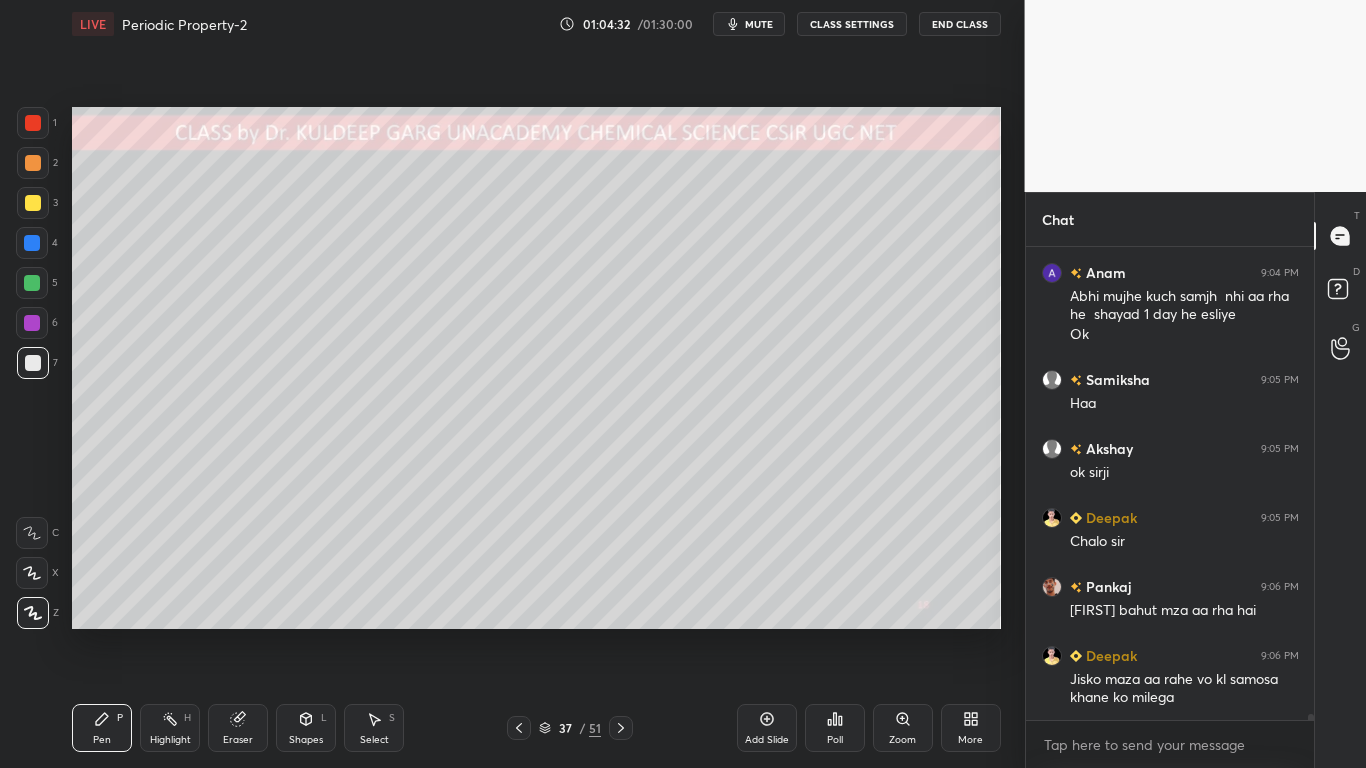 click at bounding box center (33, 363) 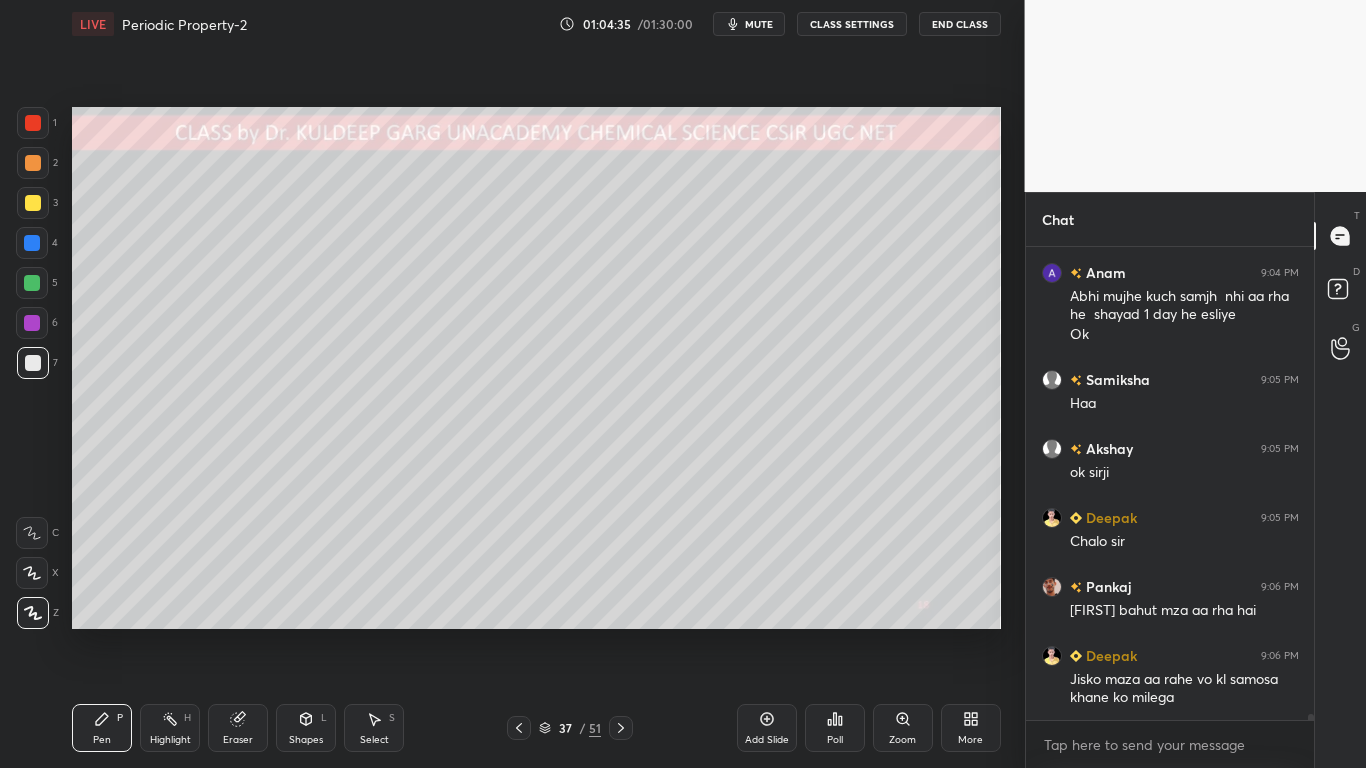 click at bounding box center [33, 203] 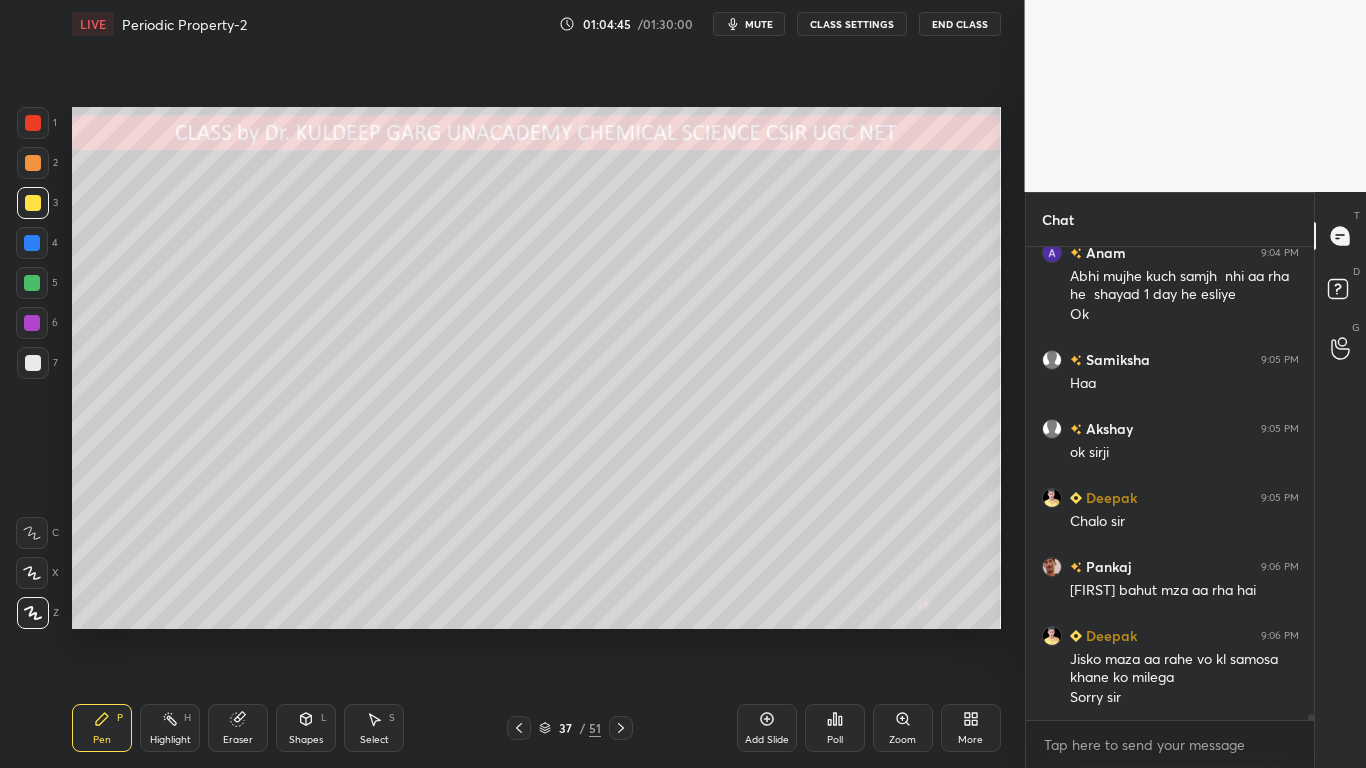 scroll, scrollTop: 36919, scrollLeft: 0, axis: vertical 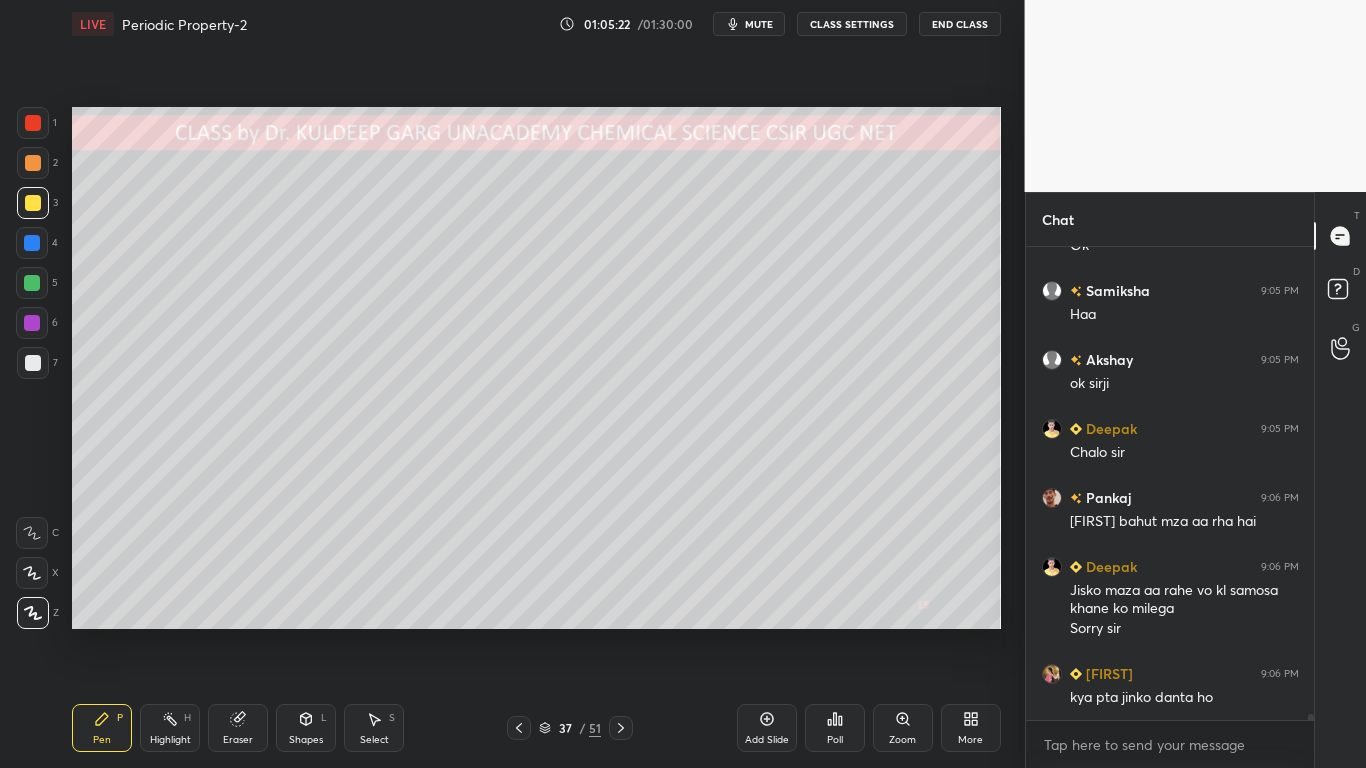 click at bounding box center (33, 363) 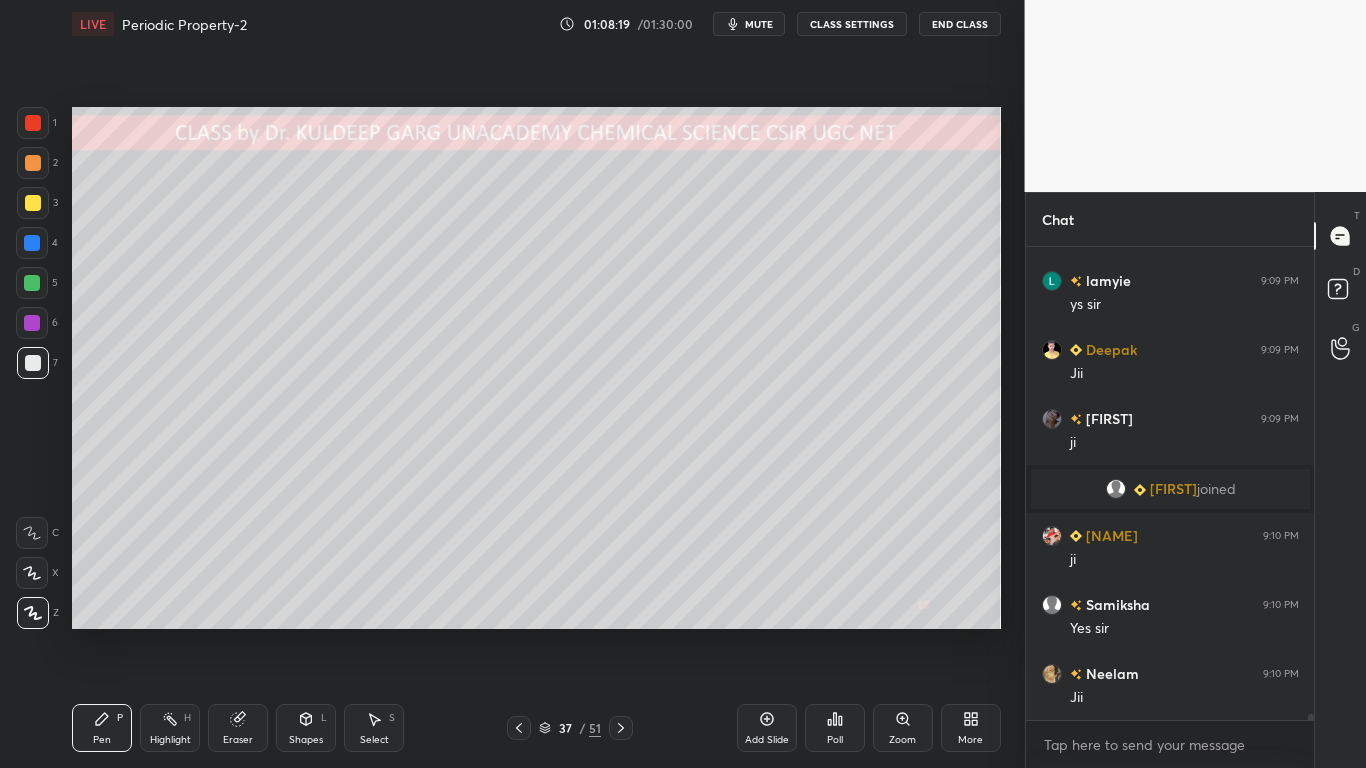 scroll, scrollTop: 35736, scrollLeft: 0, axis: vertical 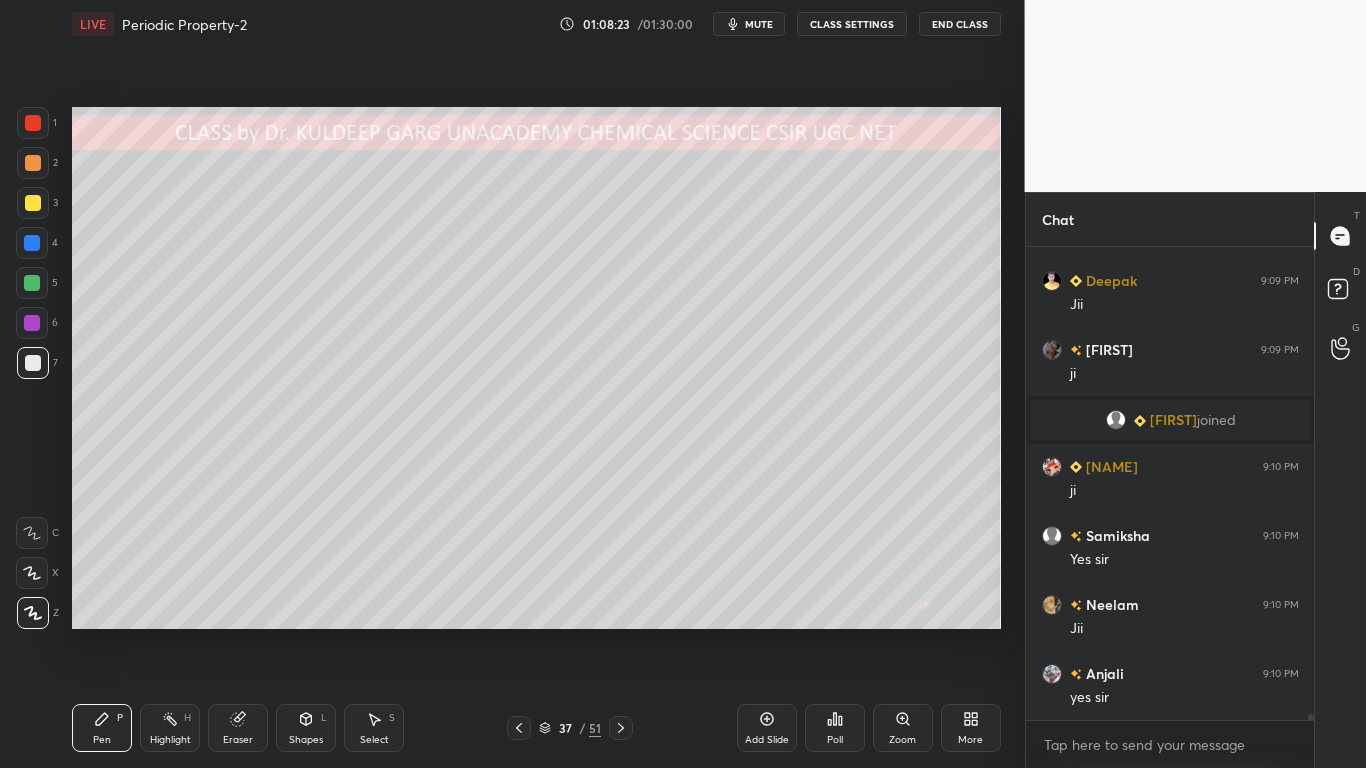 click at bounding box center (33, 203) 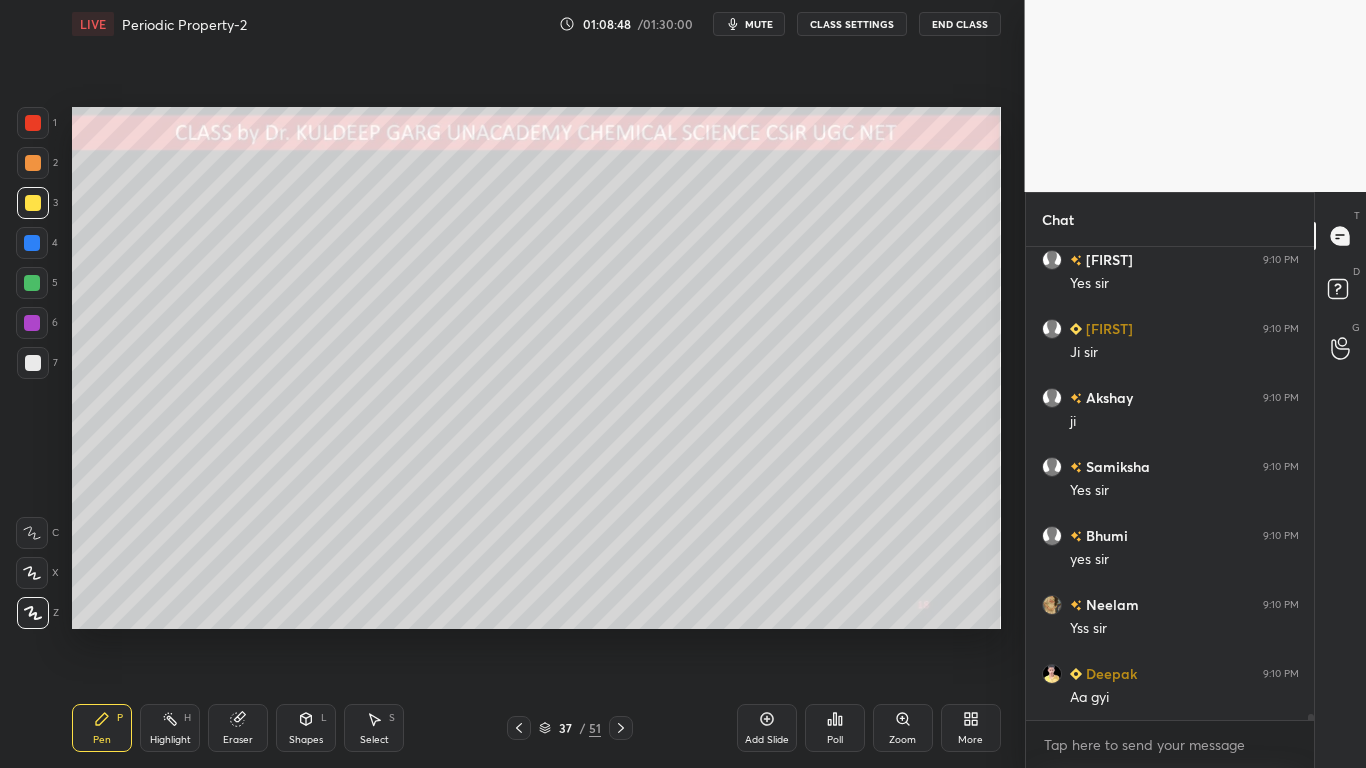 scroll, scrollTop: 36288, scrollLeft: 0, axis: vertical 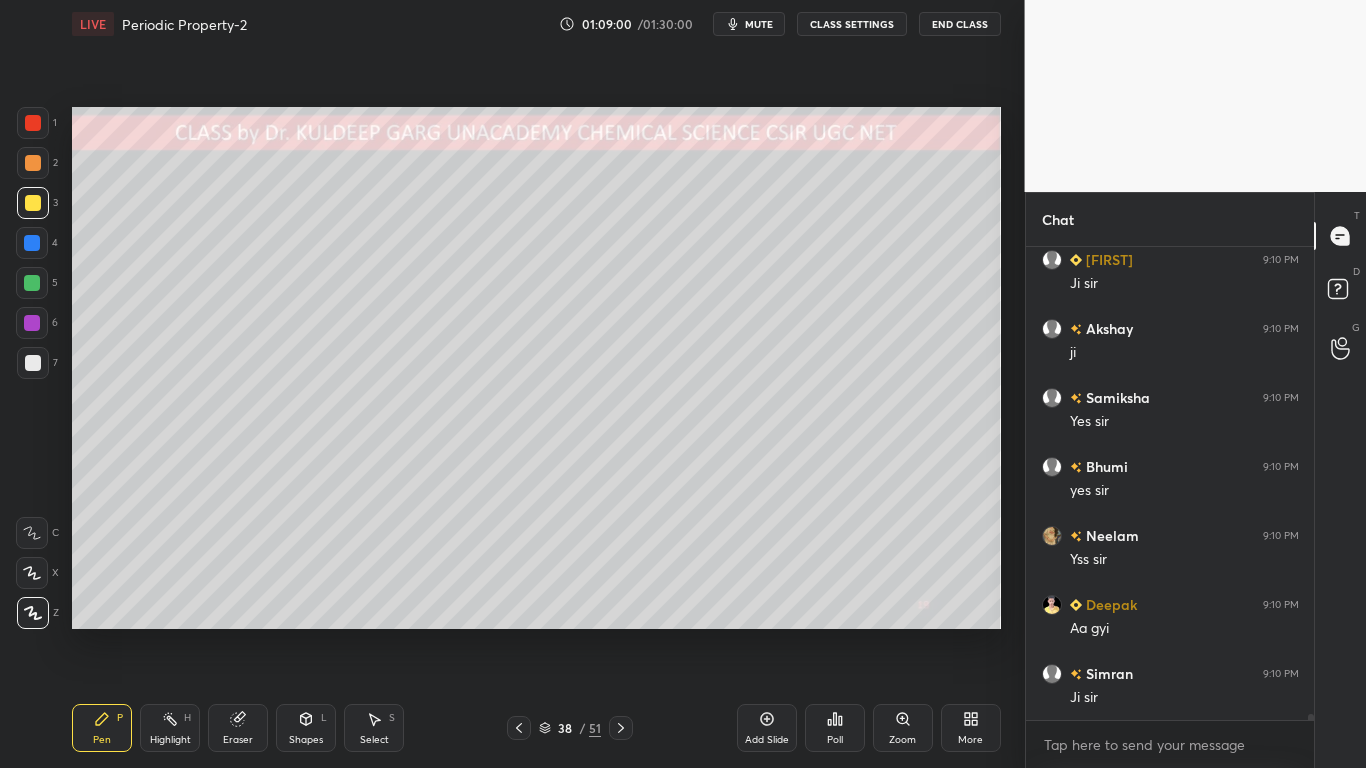 click at bounding box center [33, 363] 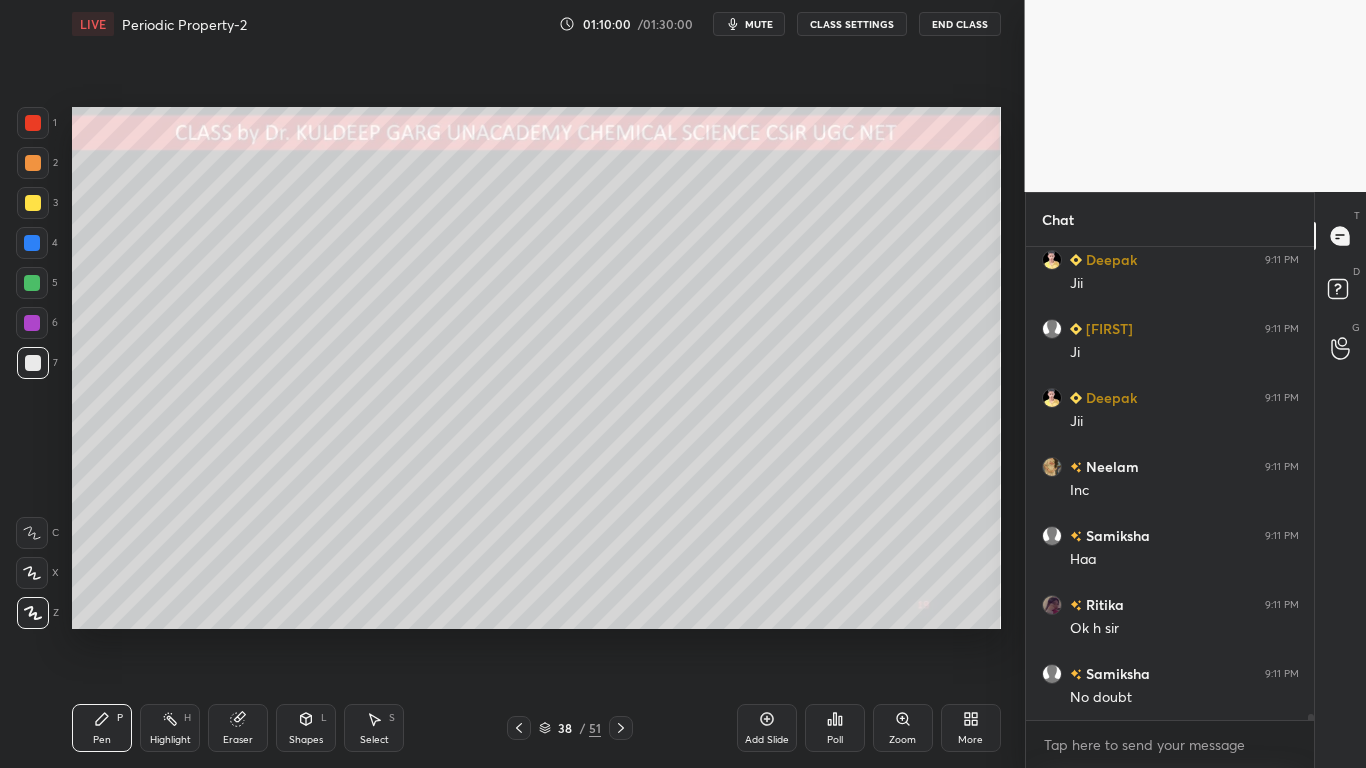 scroll, scrollTop: 36909, scrollLeft: 0, axis: vertical 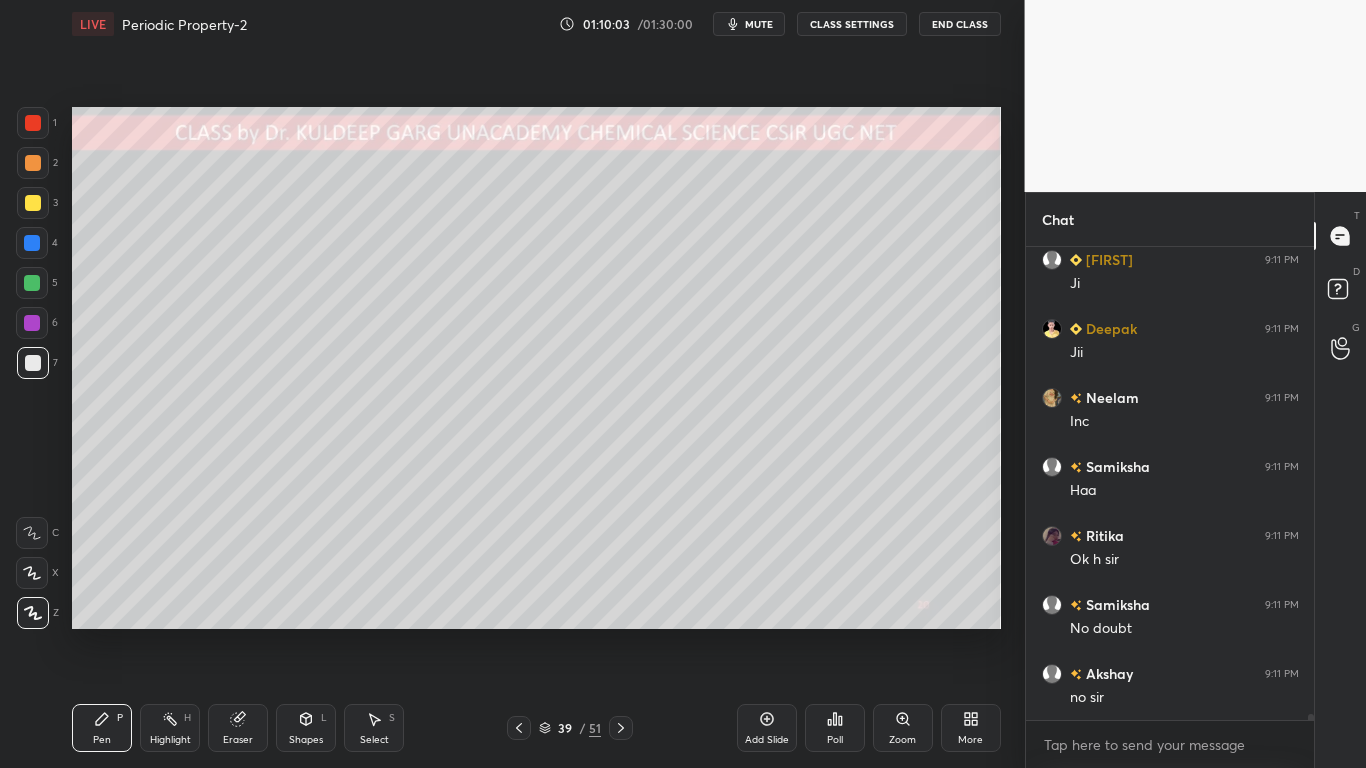 click at bounding box center [33, 203] 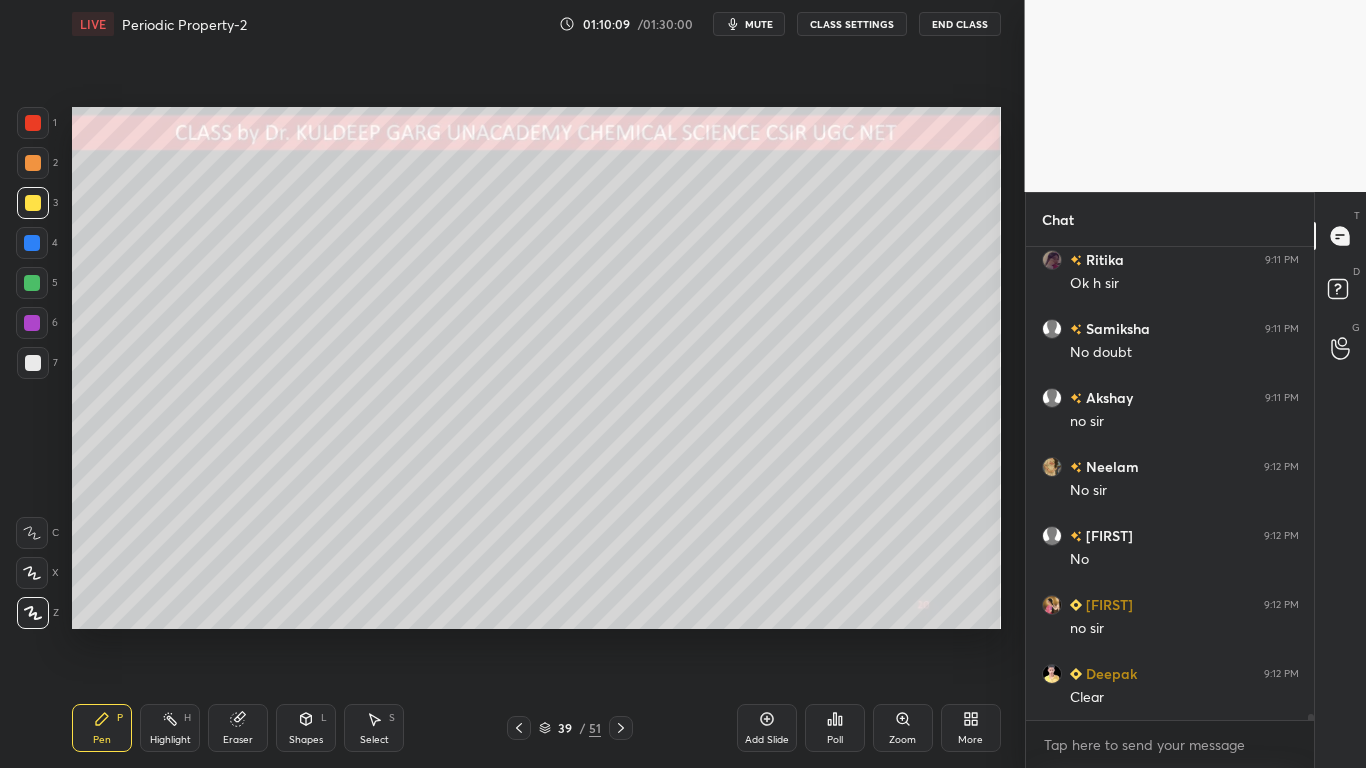 scroll, scrollTop: 37254, scrollLeft: 0, axis: vertical 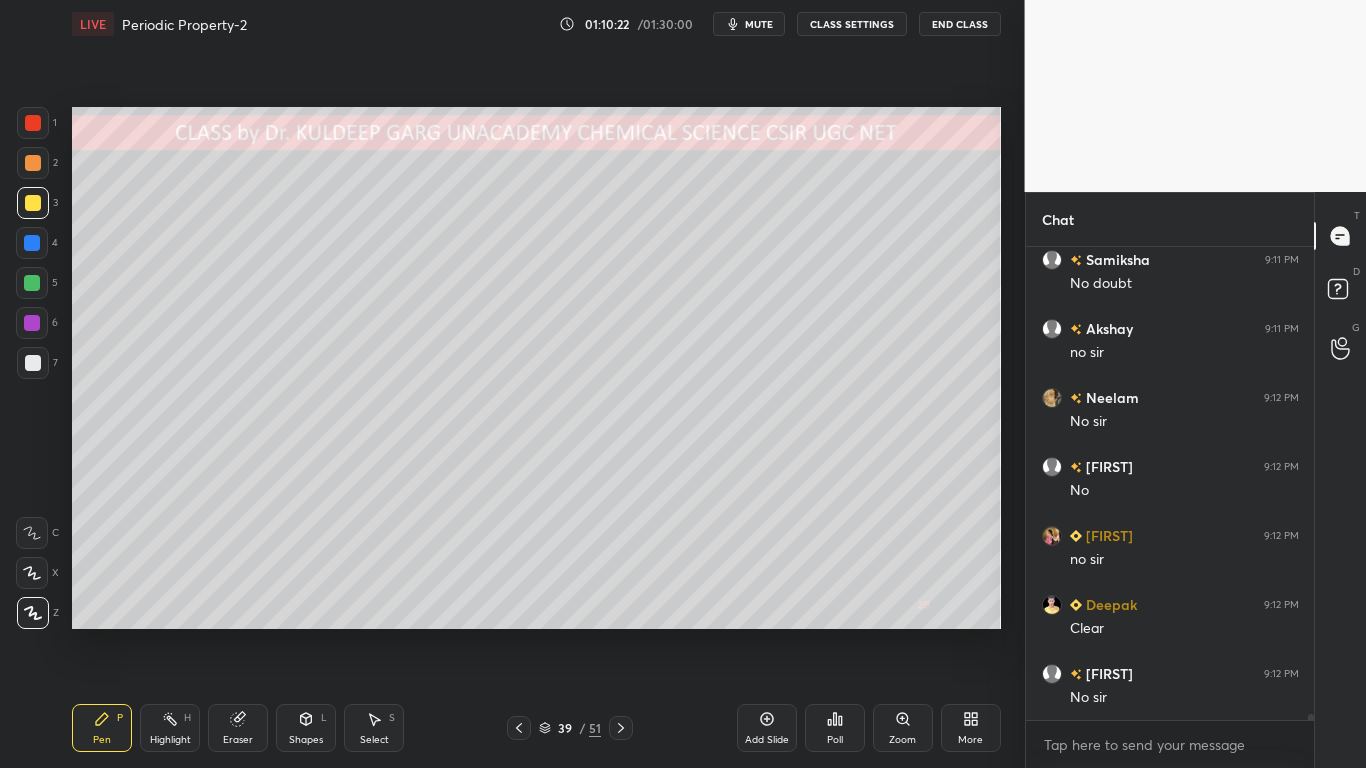 click at bounding box center [33, 363] 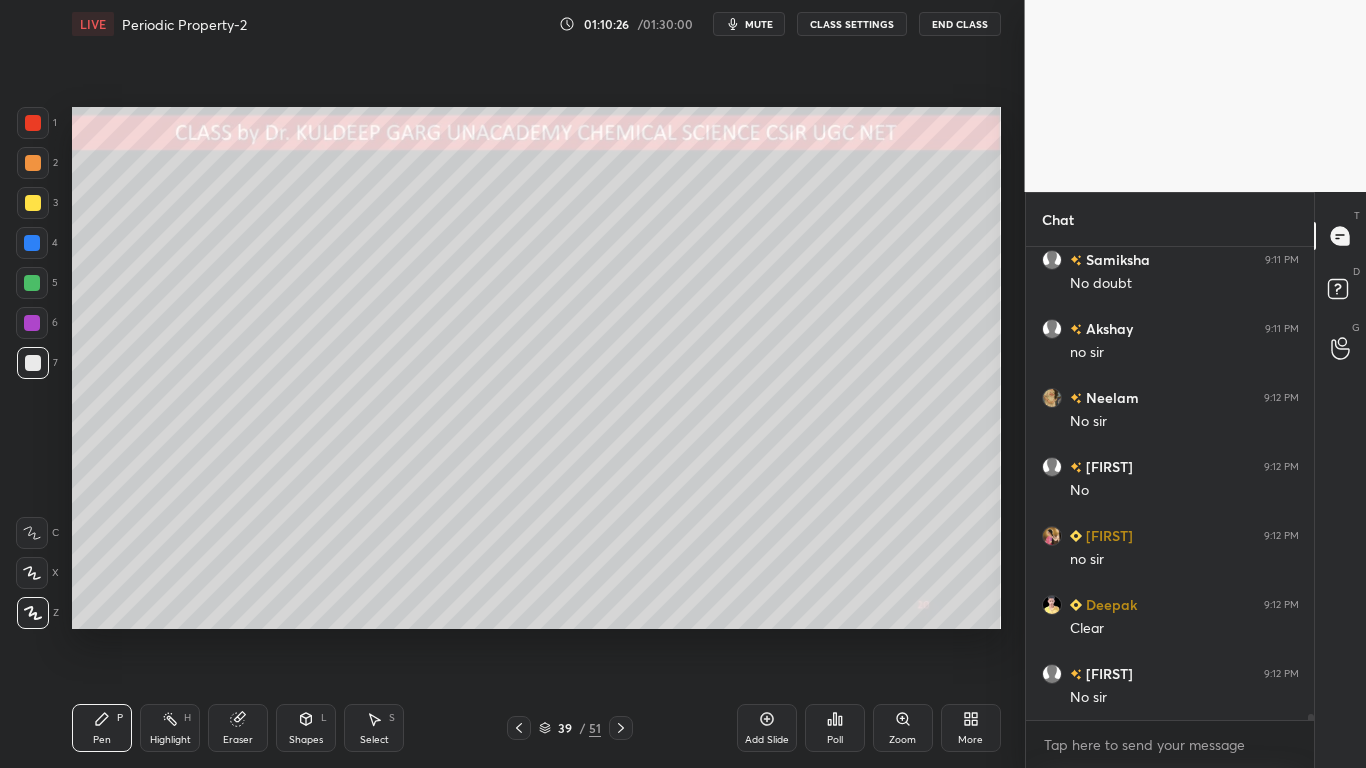 scroll, scrollTop: 37323, scrollLeft: 0, axis: vertical 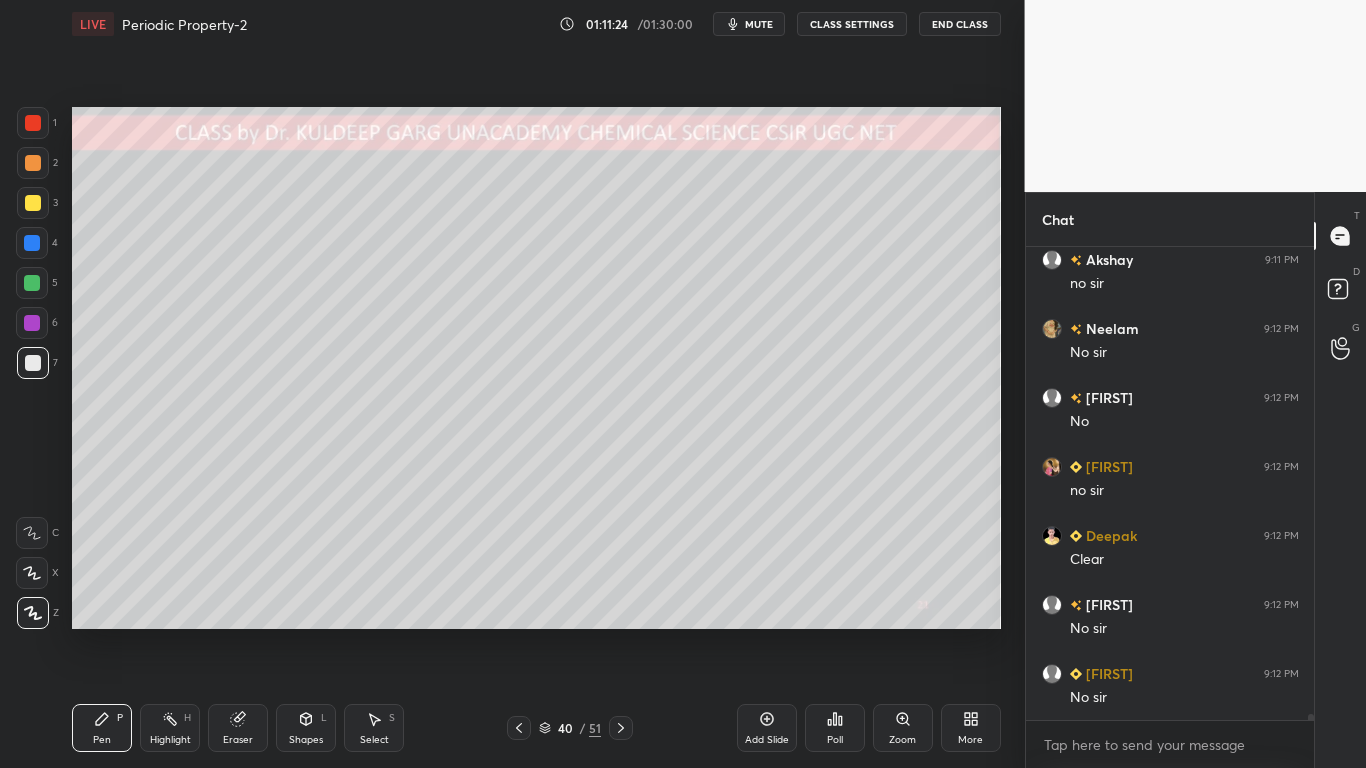 click at bounding box center (33, 363) 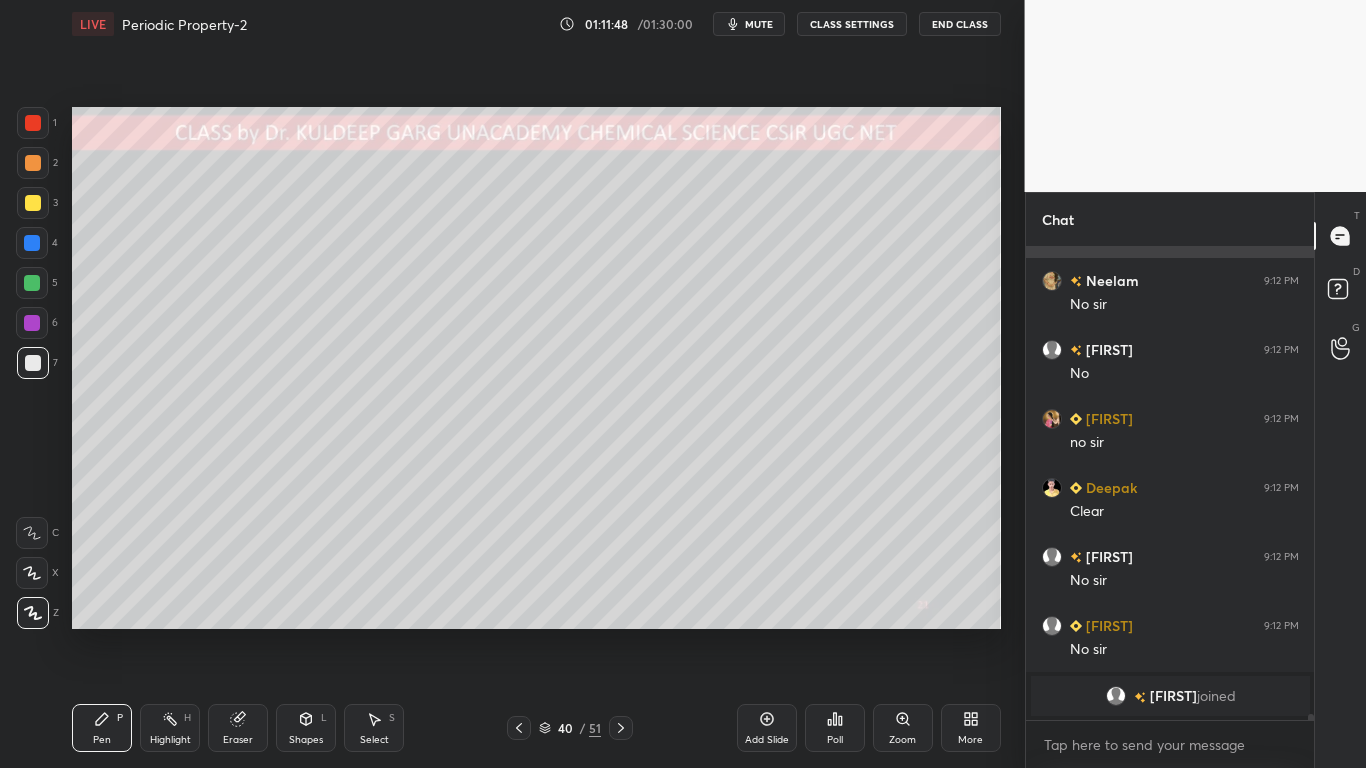 scroll, scrollTop: 36836, scrollLeft: 0, axis: vertical 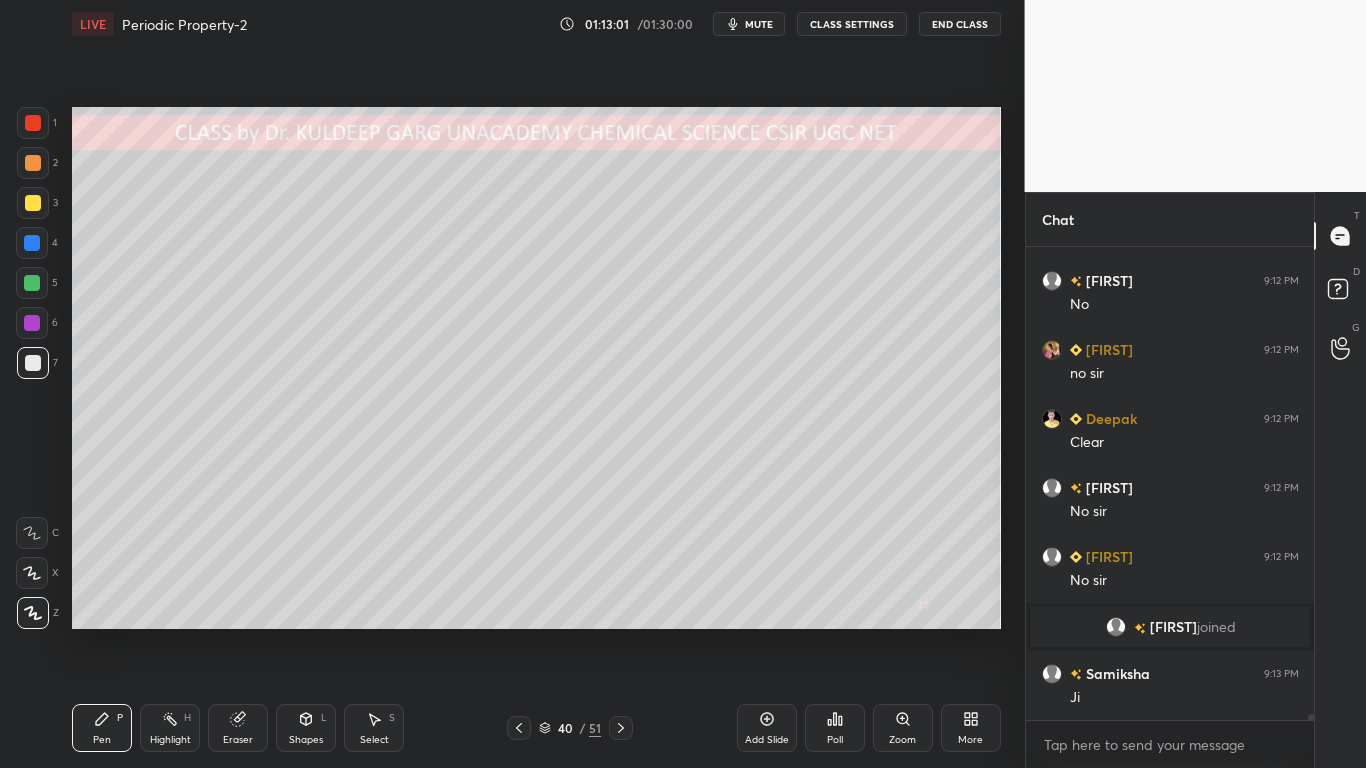 click at bounding box center (33, 363) 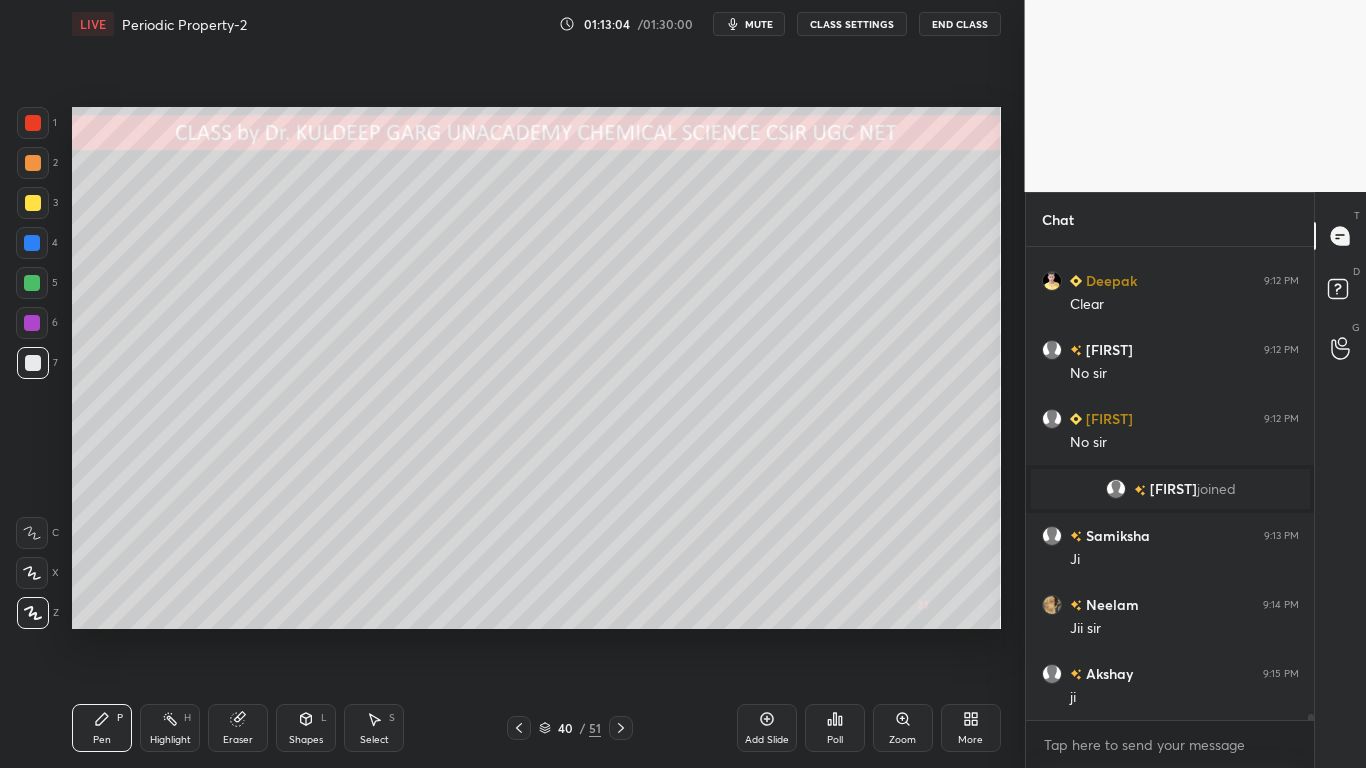 scroll, scrollTop: 37043, scrollLeft: 0, axis: vertical 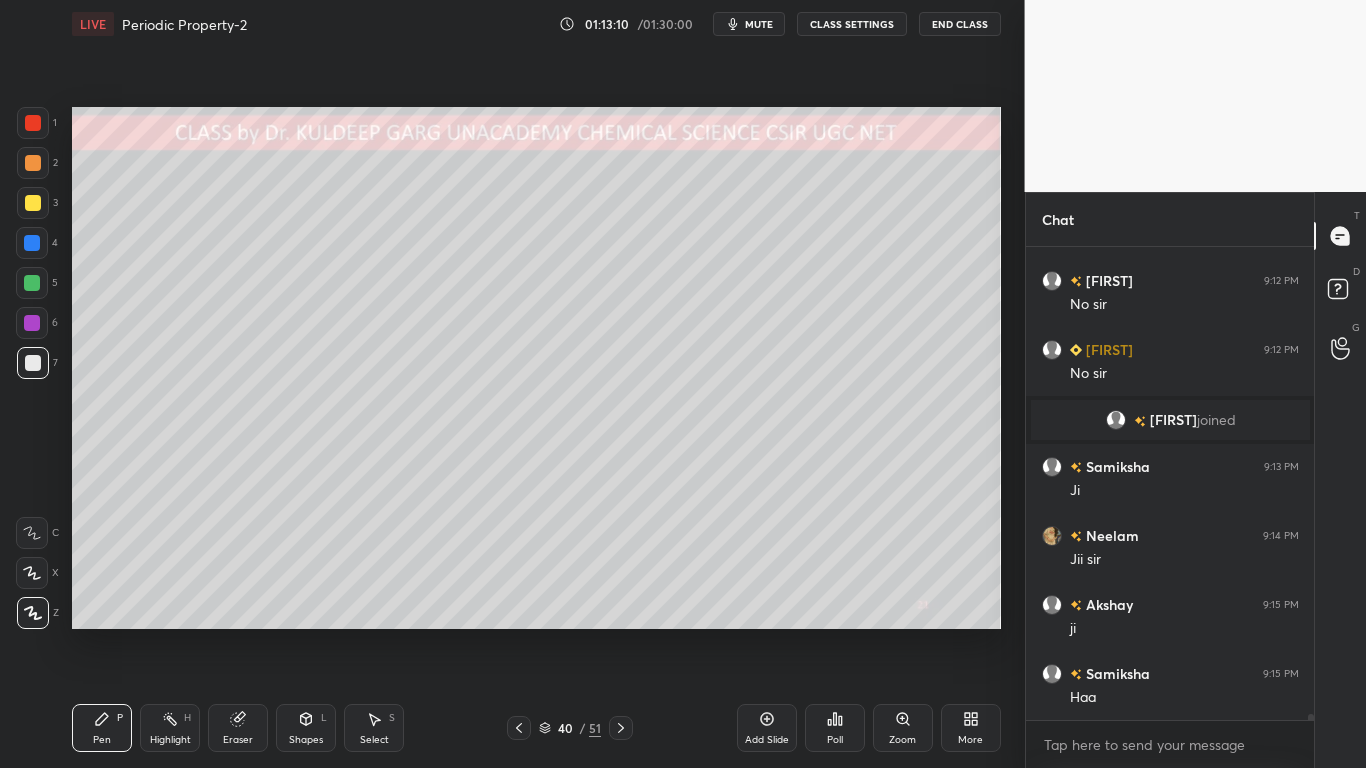click at bounding box center (33, 203) 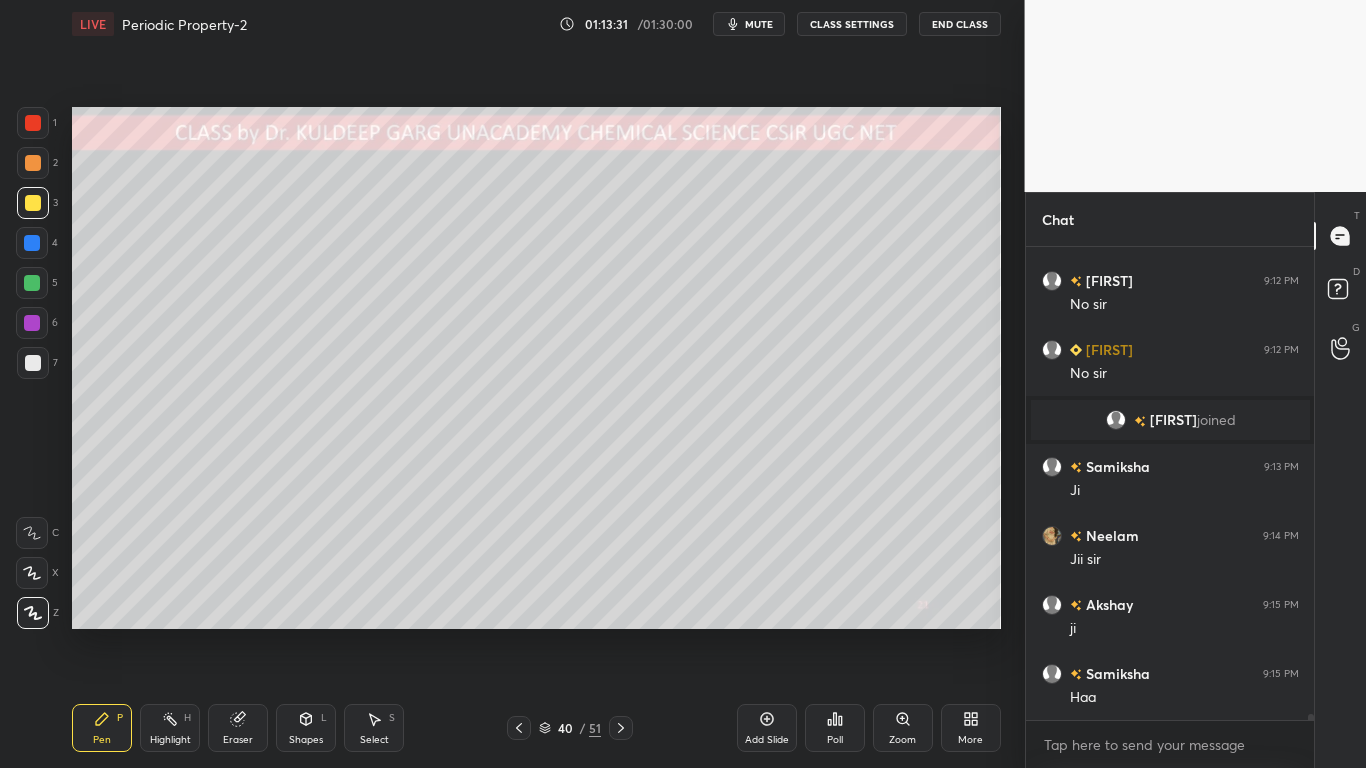 scroll, scrollTop: 37091, scrollLeft: 0, axis: vertical 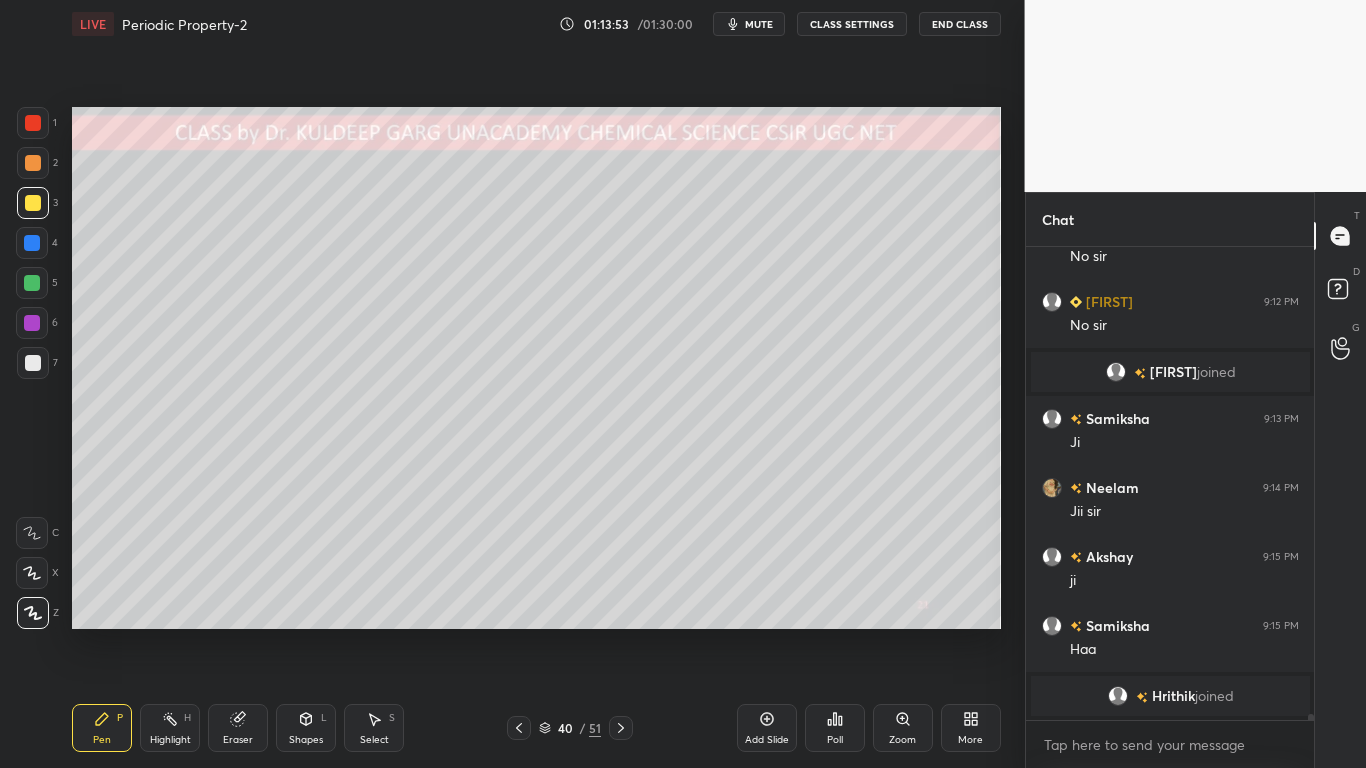 click 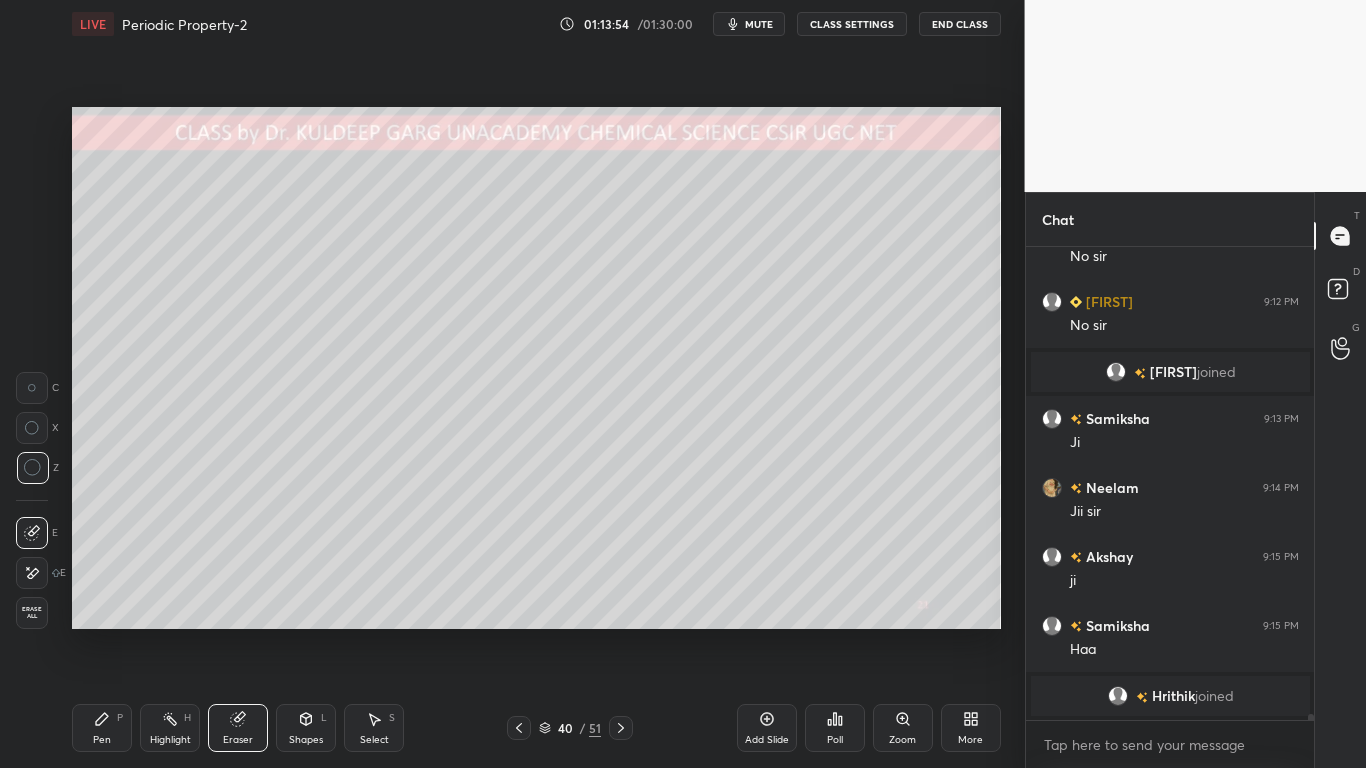 click 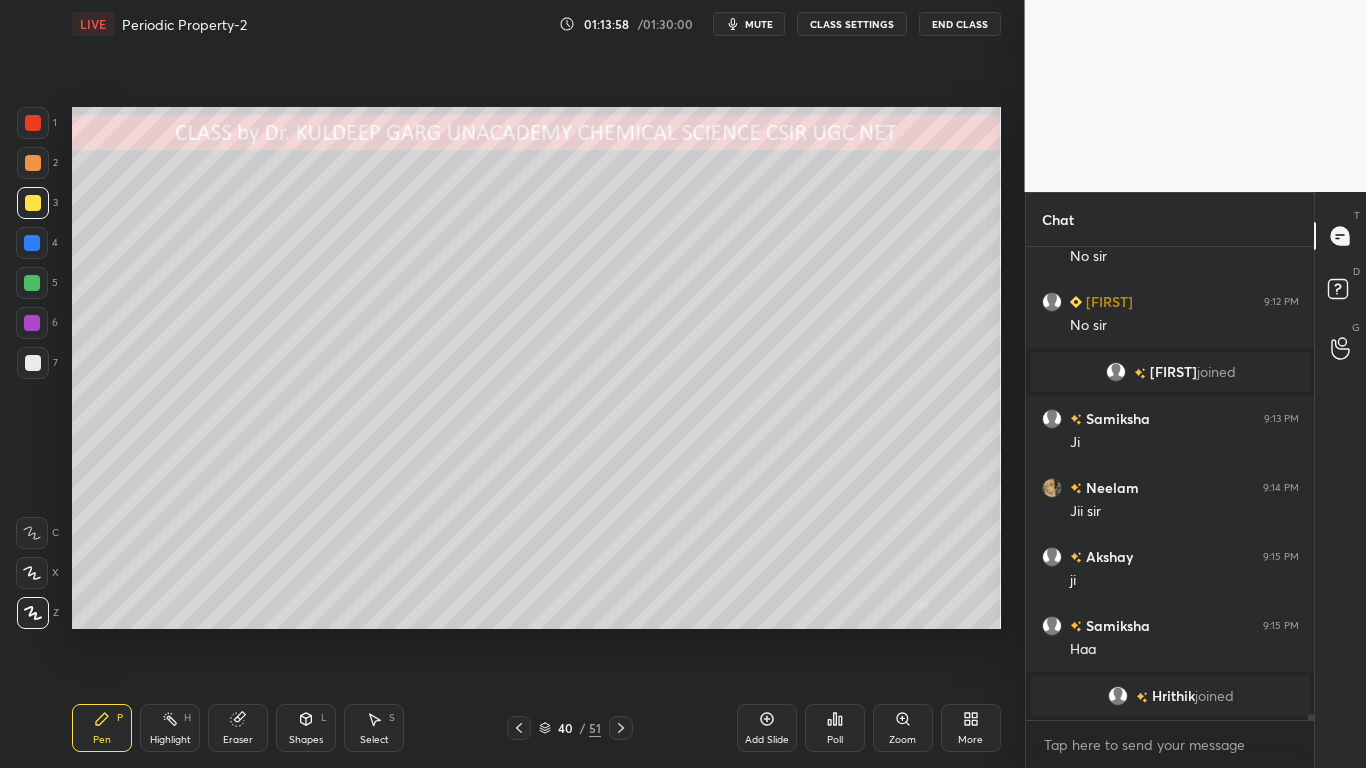 click 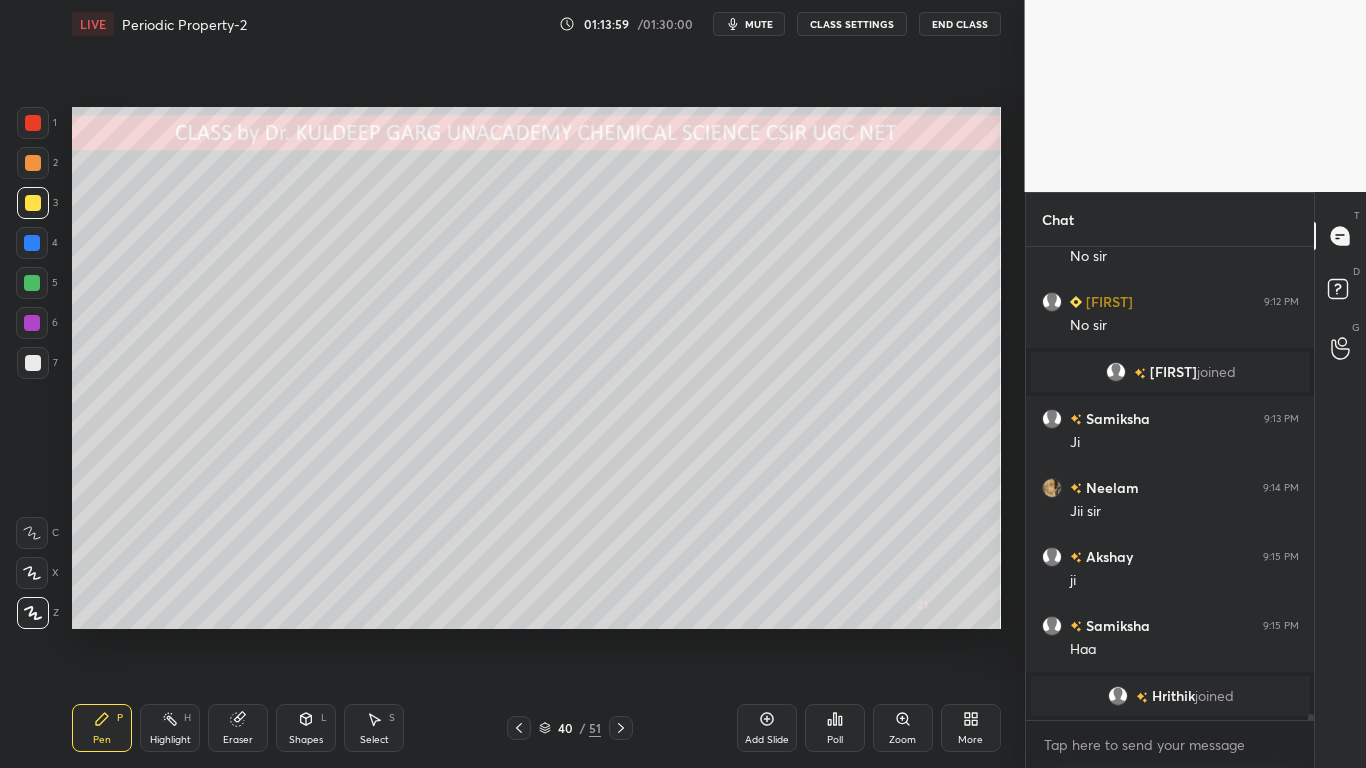 click 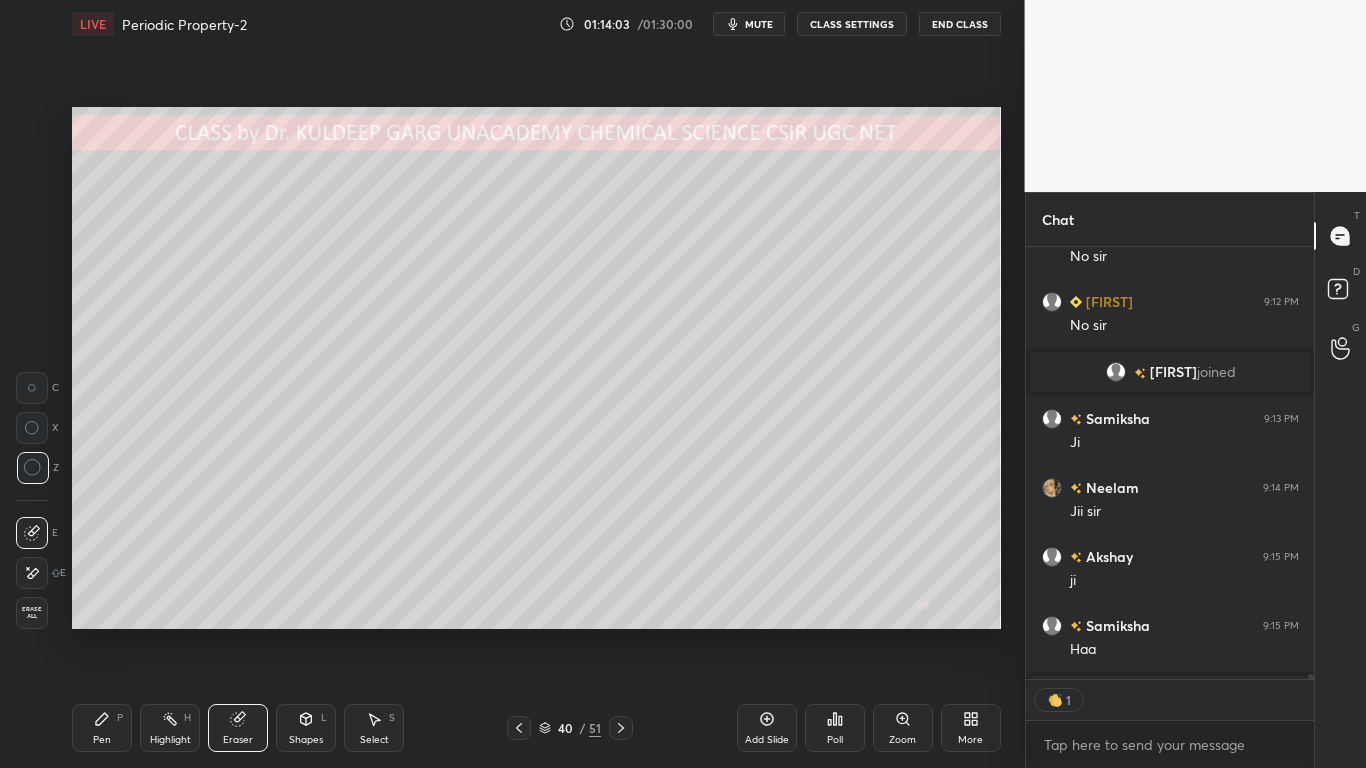 scroll, scrollTop: 426, scrollLeft: 282, axis: both 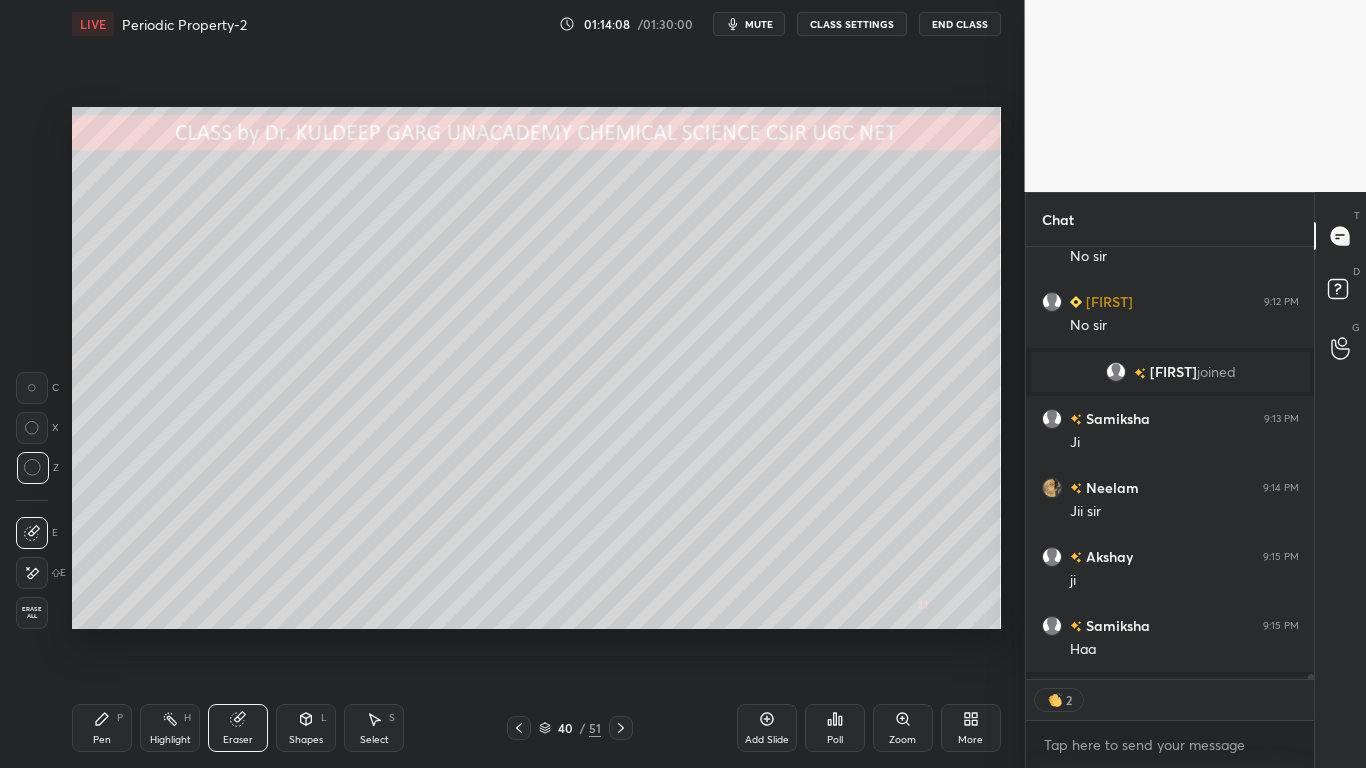 click on "Eraser" at bounding box center (238, 728) 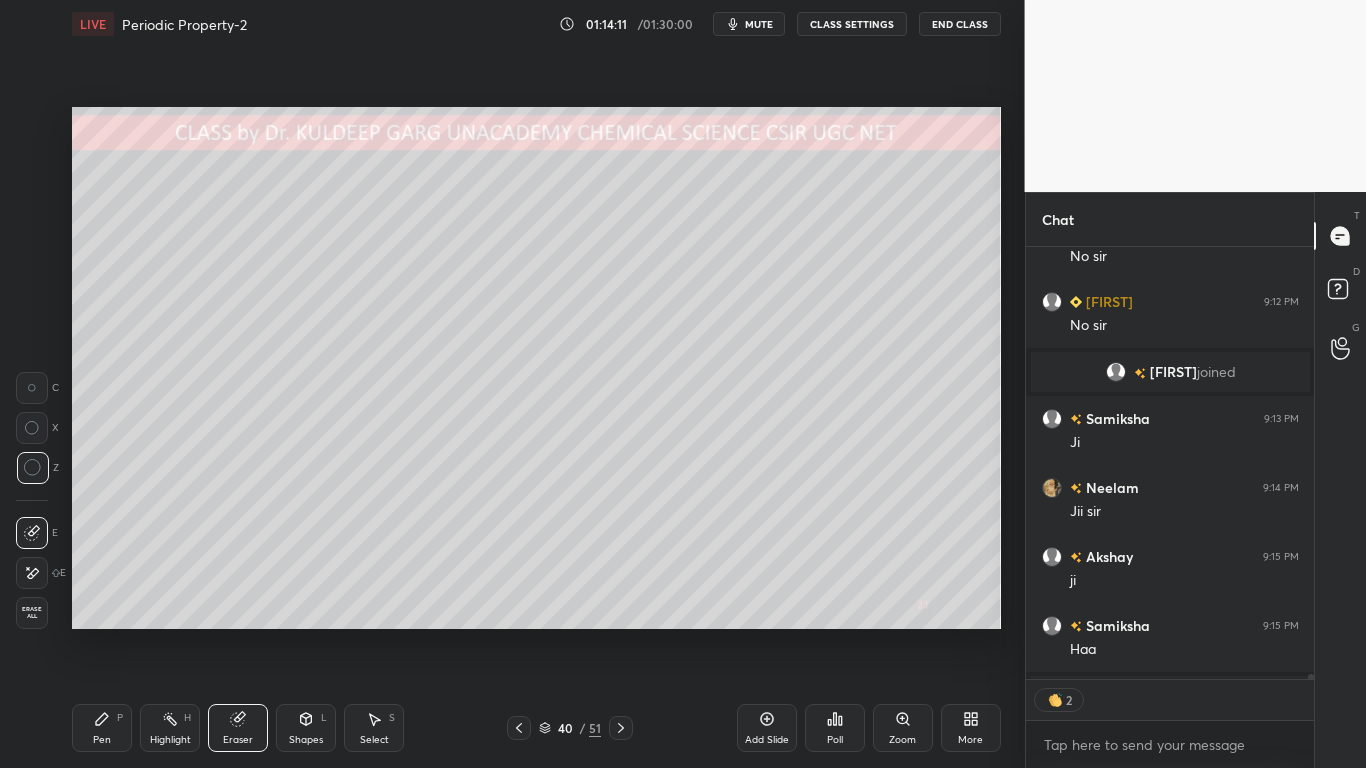 click 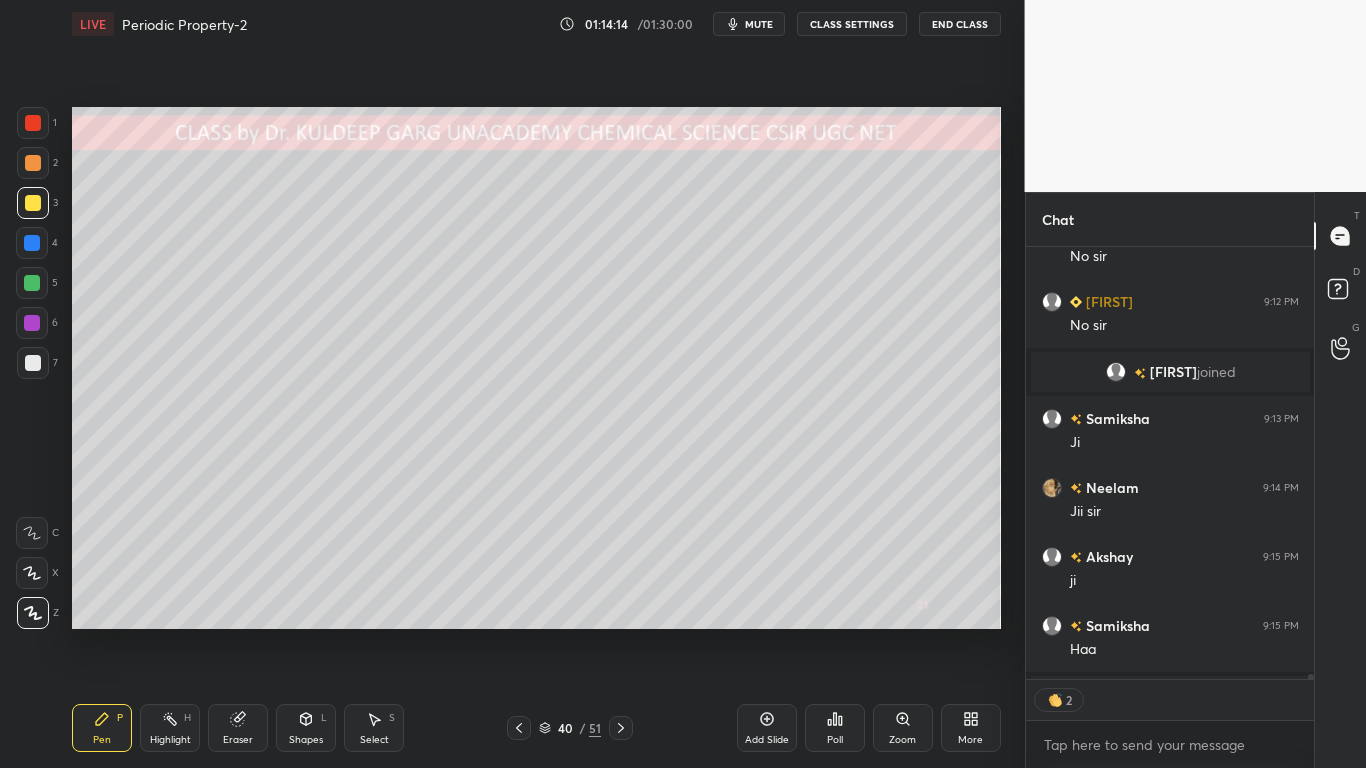 scroll, scrollTop: 7, scrollLeft: 7, axis: both 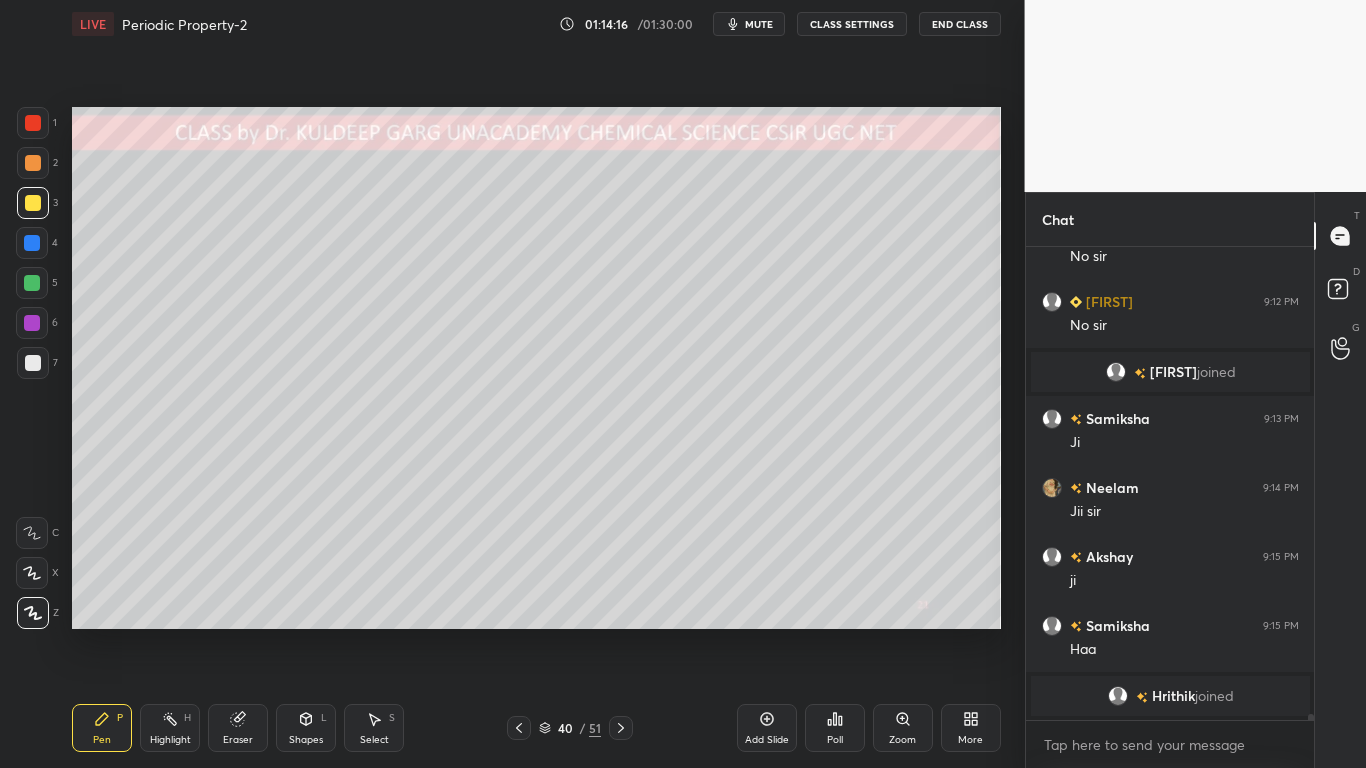 click on "Eraser" at bounding box center [238, 728] 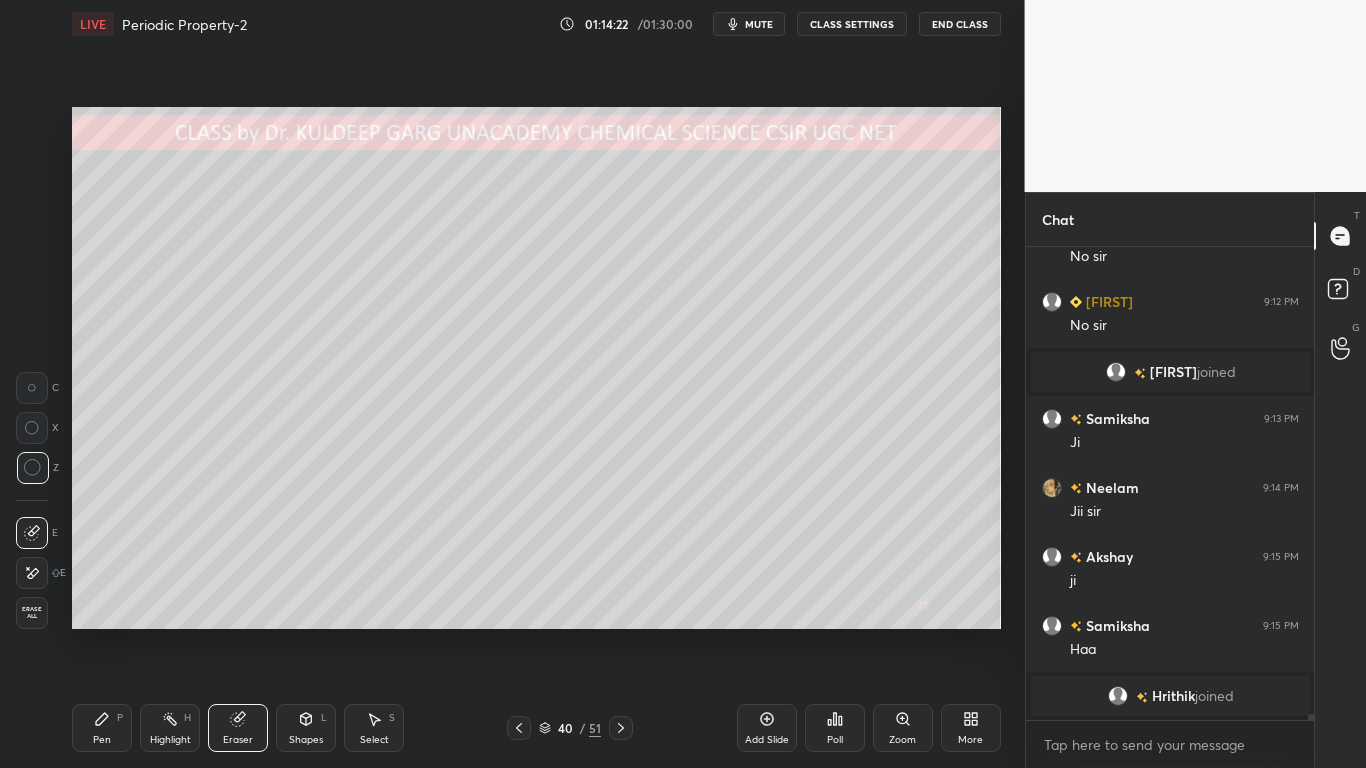 click on "Pen P" at bounding box center [102, 728] 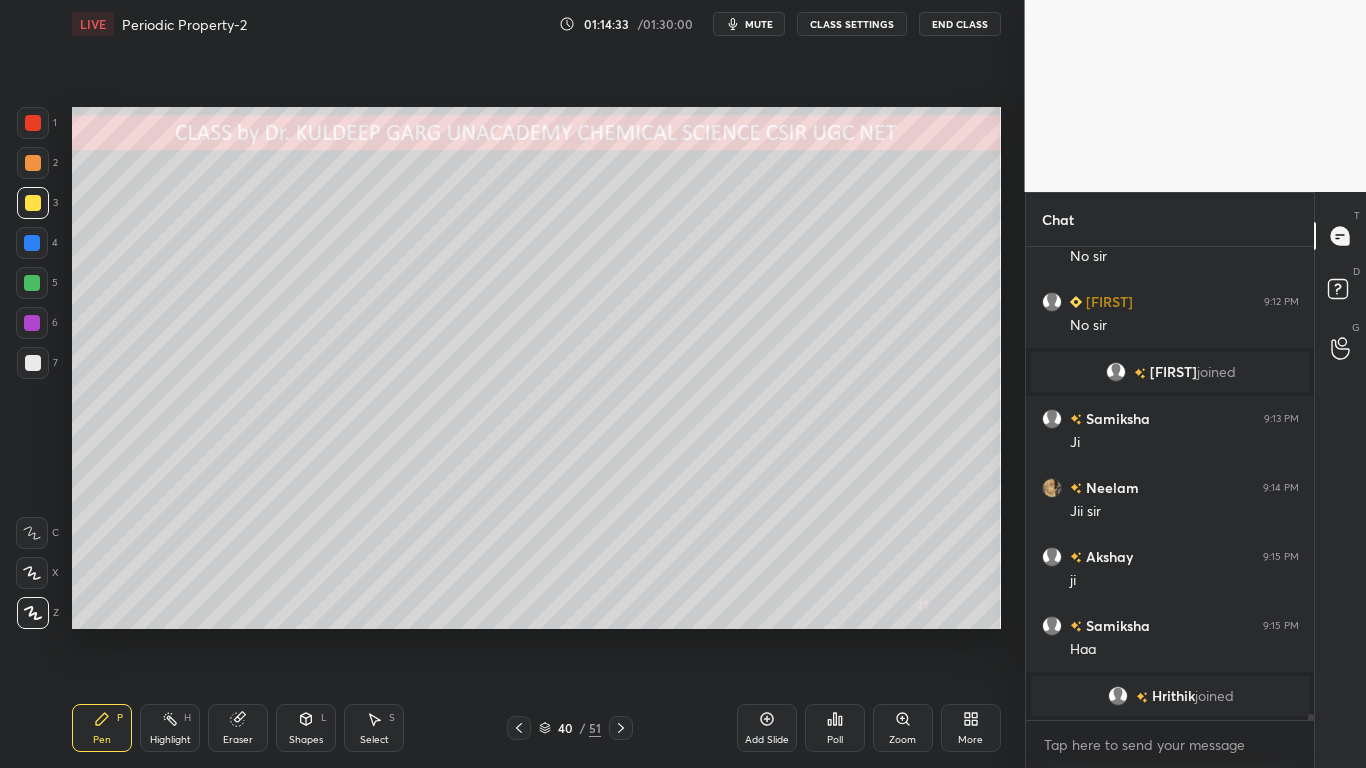 click on "Eraser" at bounding box center [238, 728] 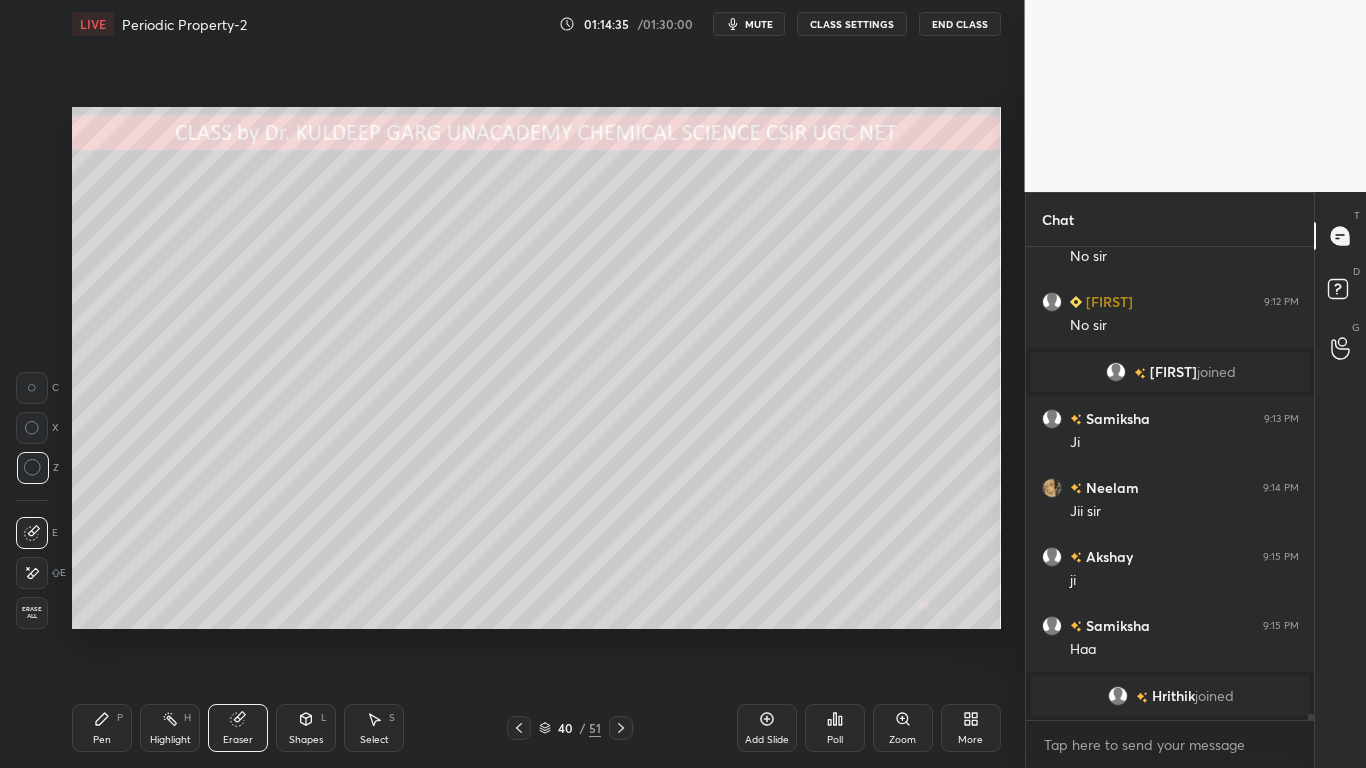 scroll, scrollTop: 37065, scrollLeft: 0, axis: vertical 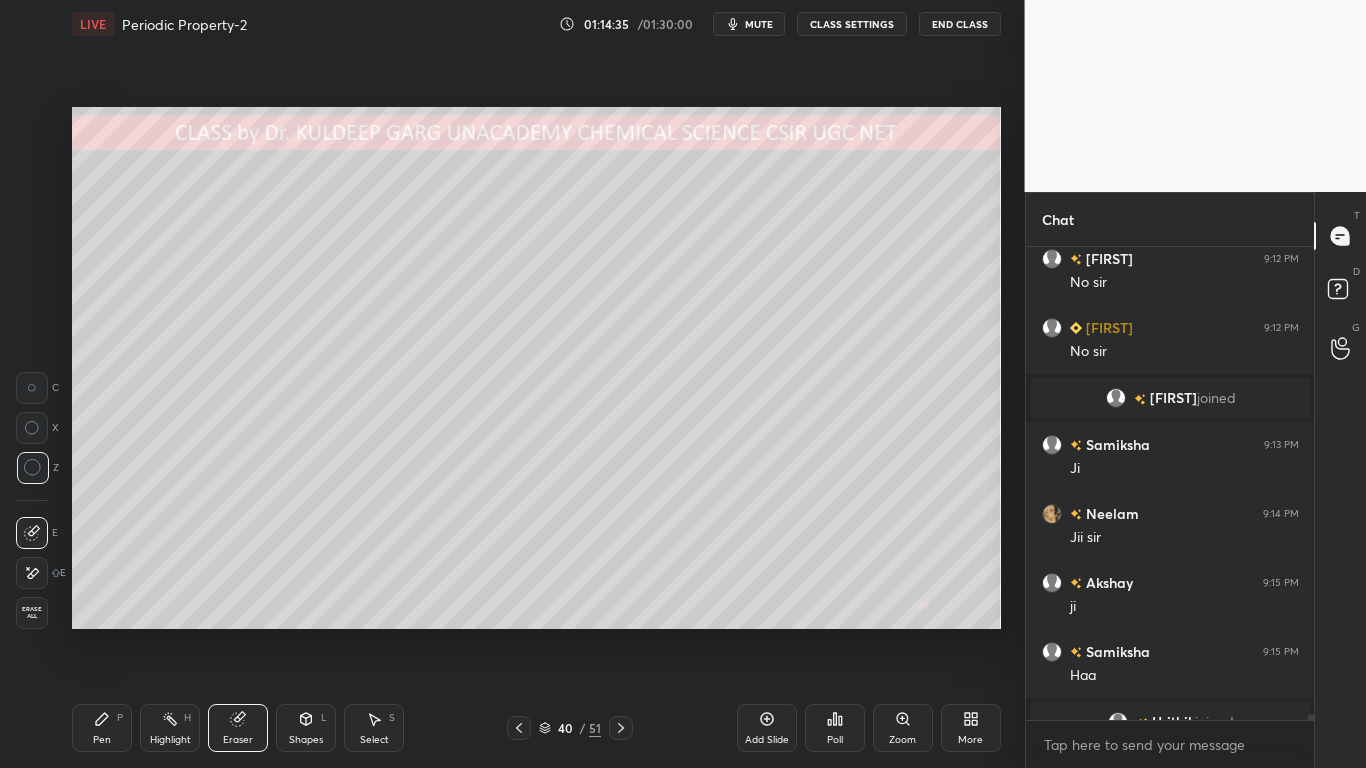 click on "Pen P" at bounding box center (102, 728) 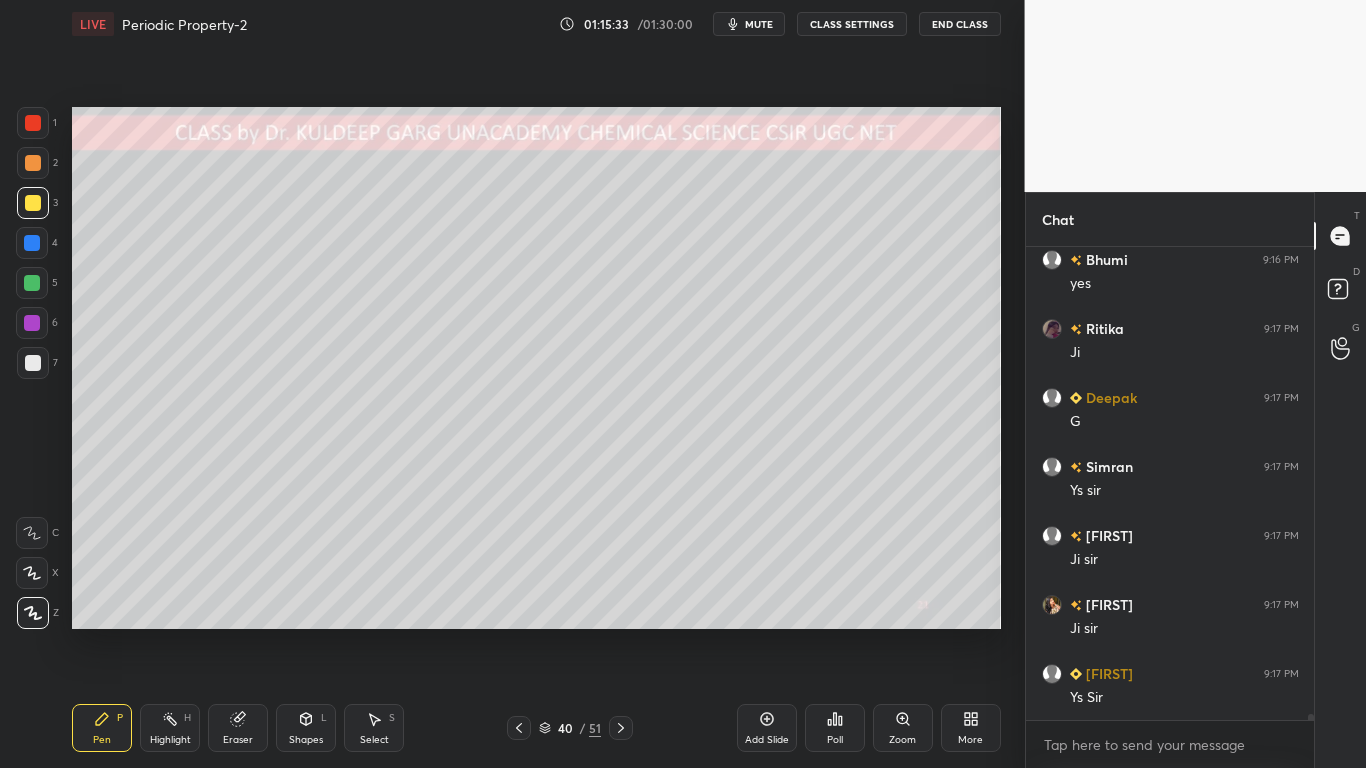 scroll, scrollTop: 38031, scrollLeft: 0, axis: vertical 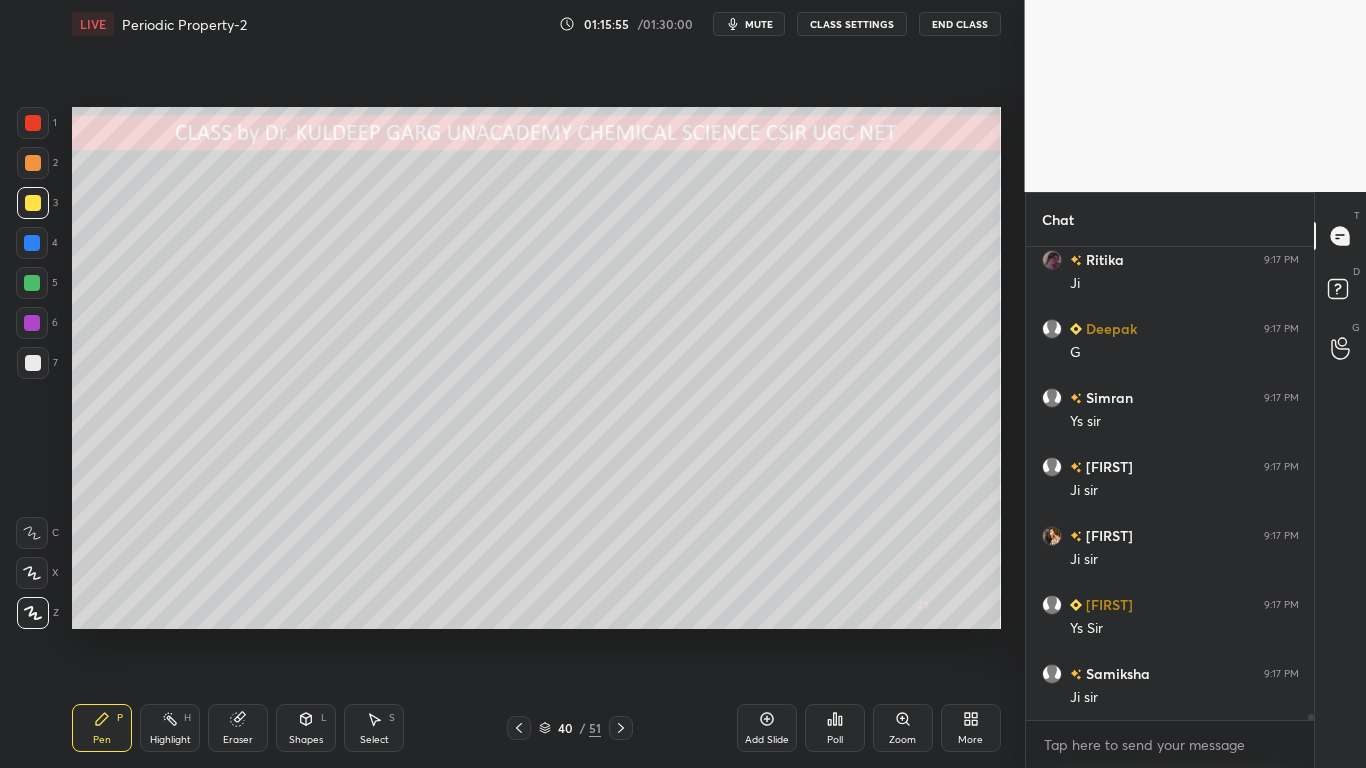 click at bounding box center (33, 363) 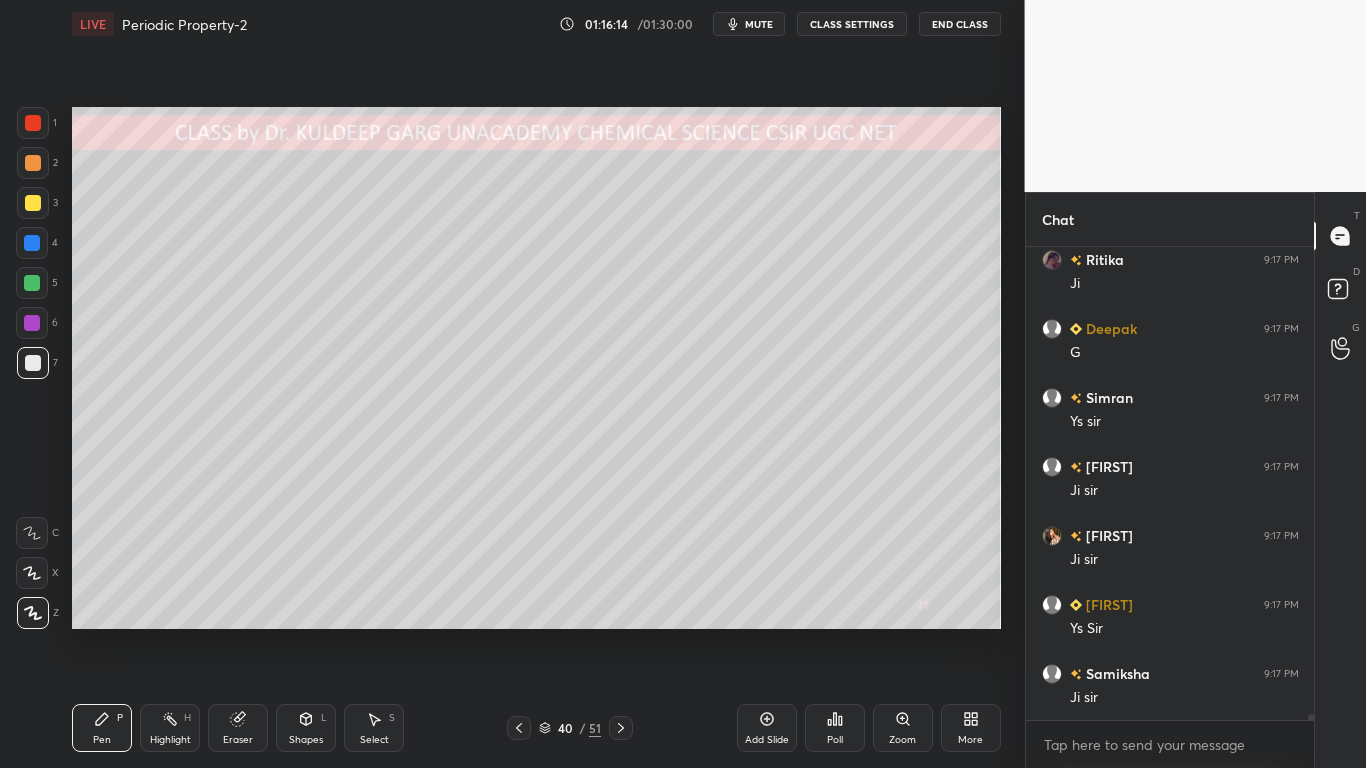 scroll, scrollTop: 38100, scrollLeft: 0, axis: vertical 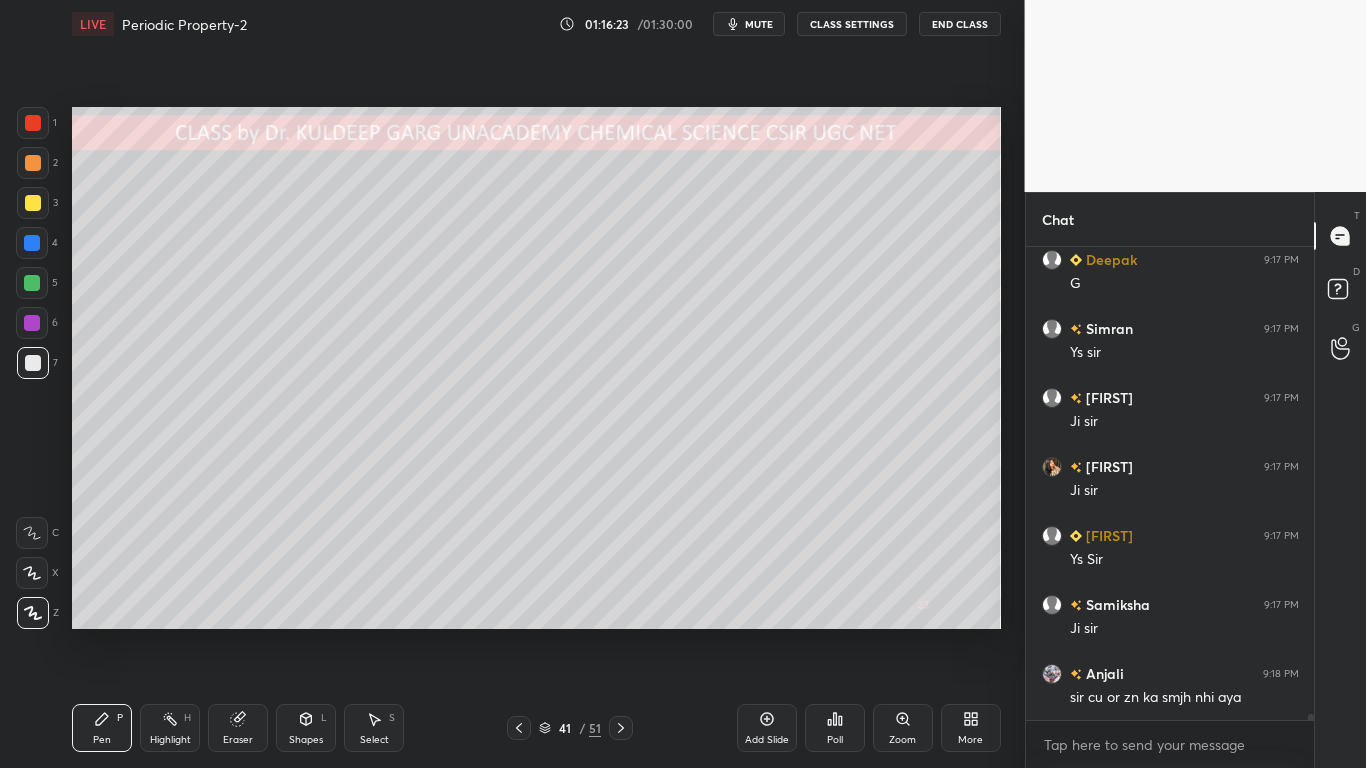 click at bounding box center (33, 203) 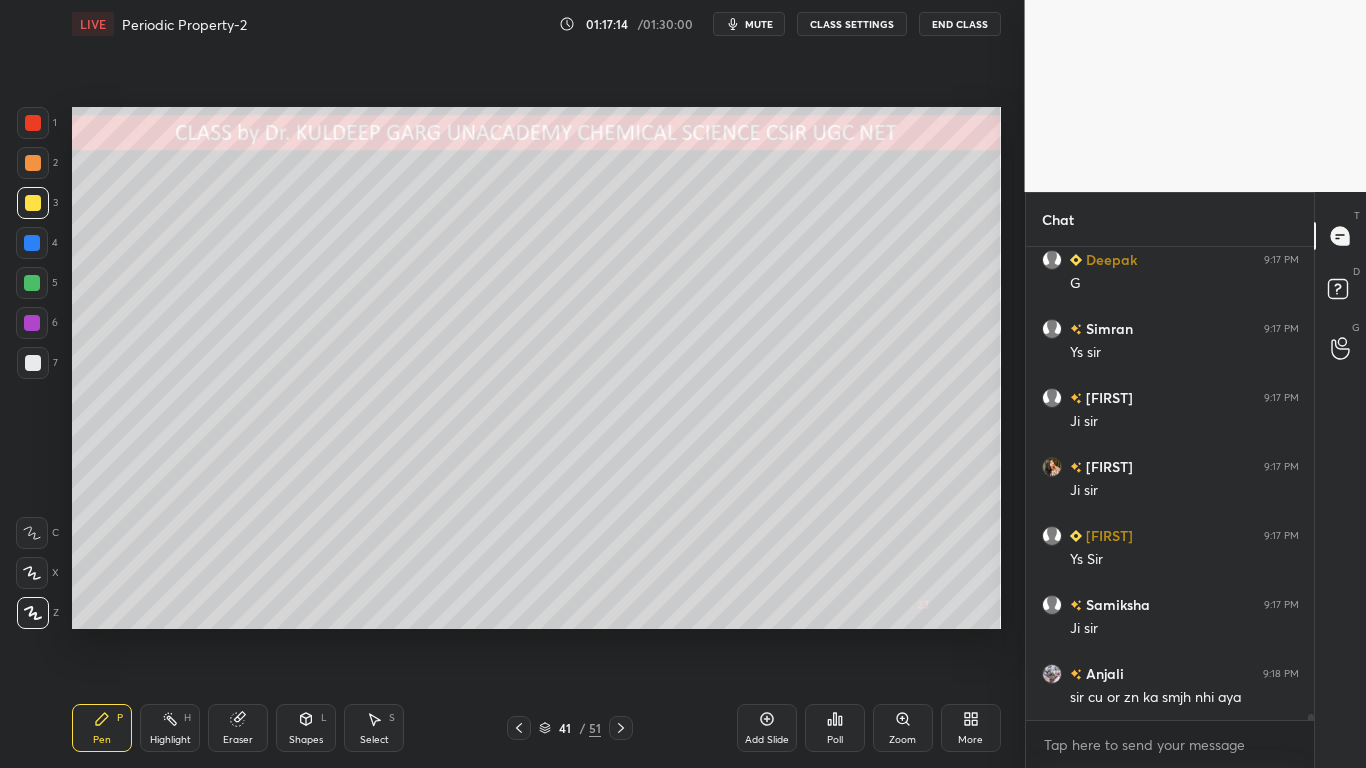click on "Eraser" at bounding box center (238, 728) 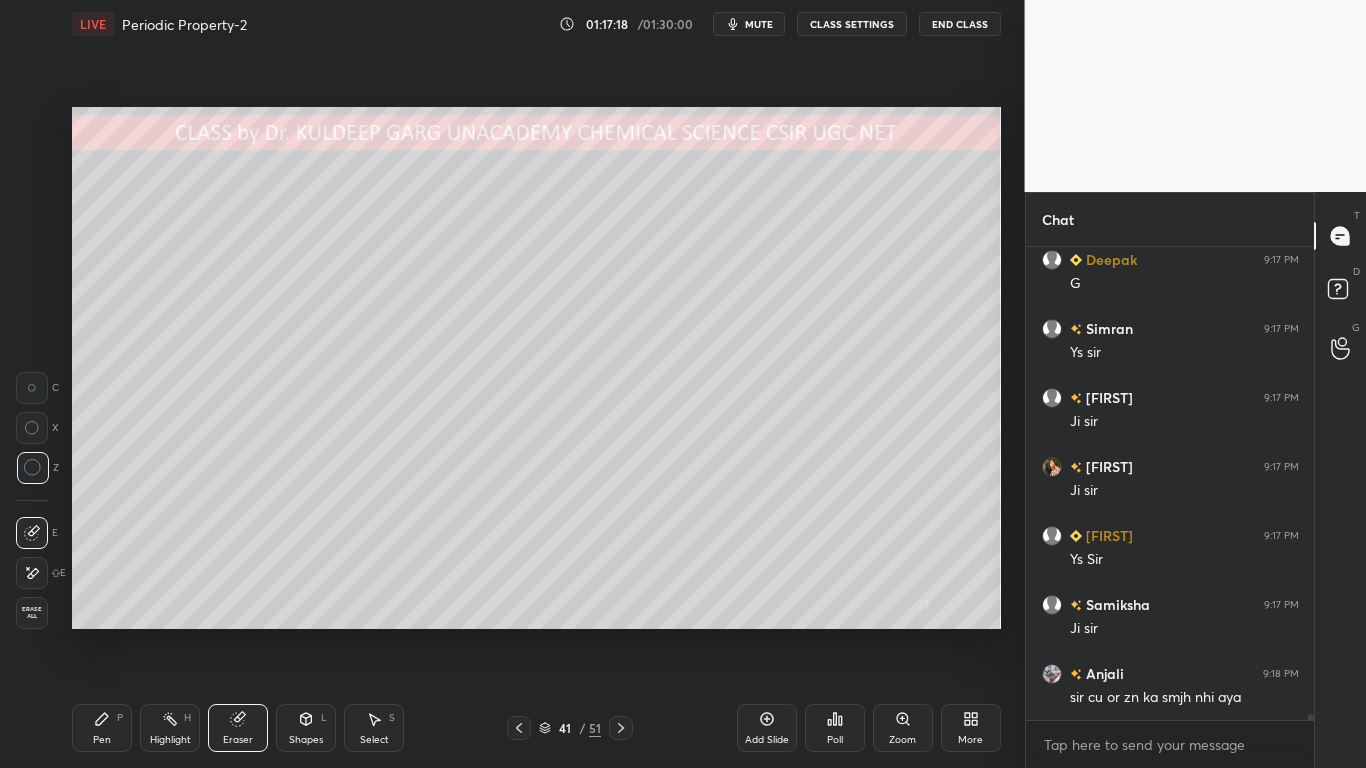 click on "Highlight H" at bounding box center [170, 728] 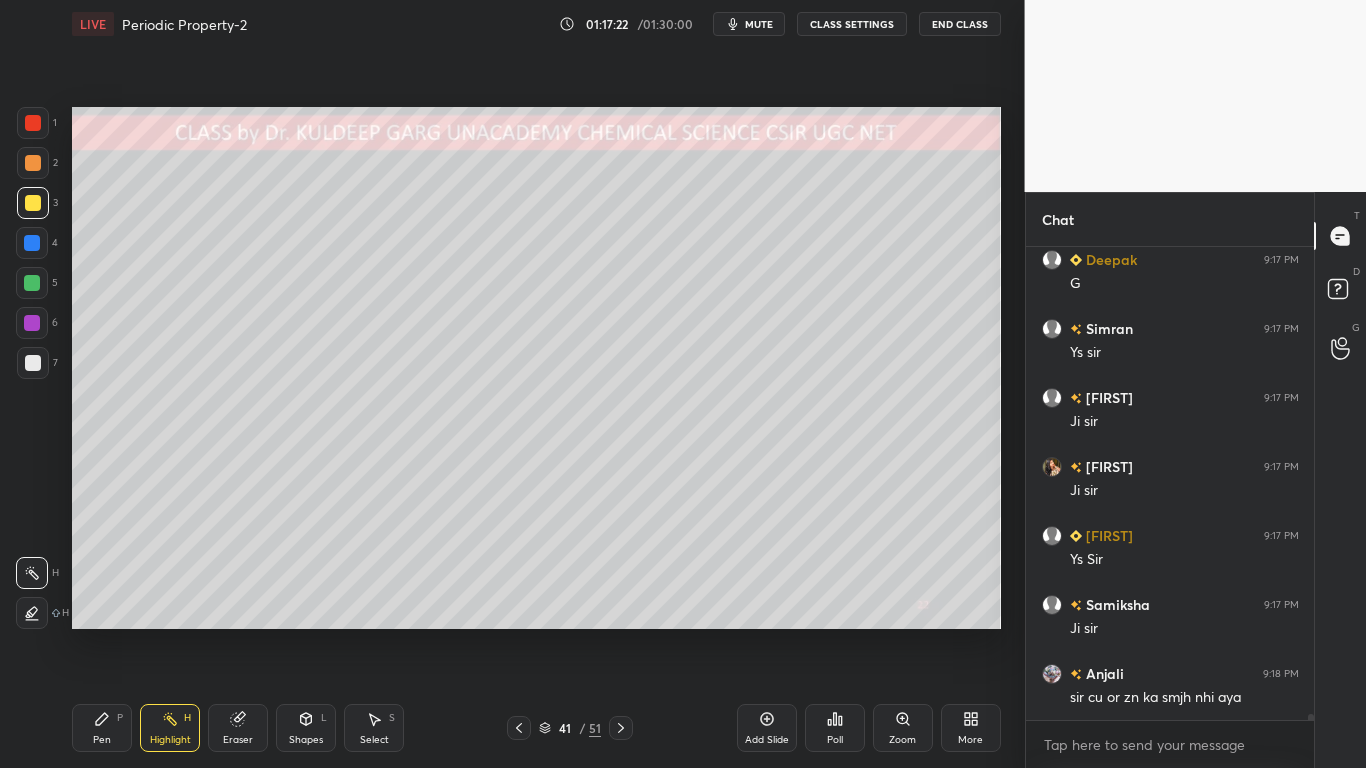 click 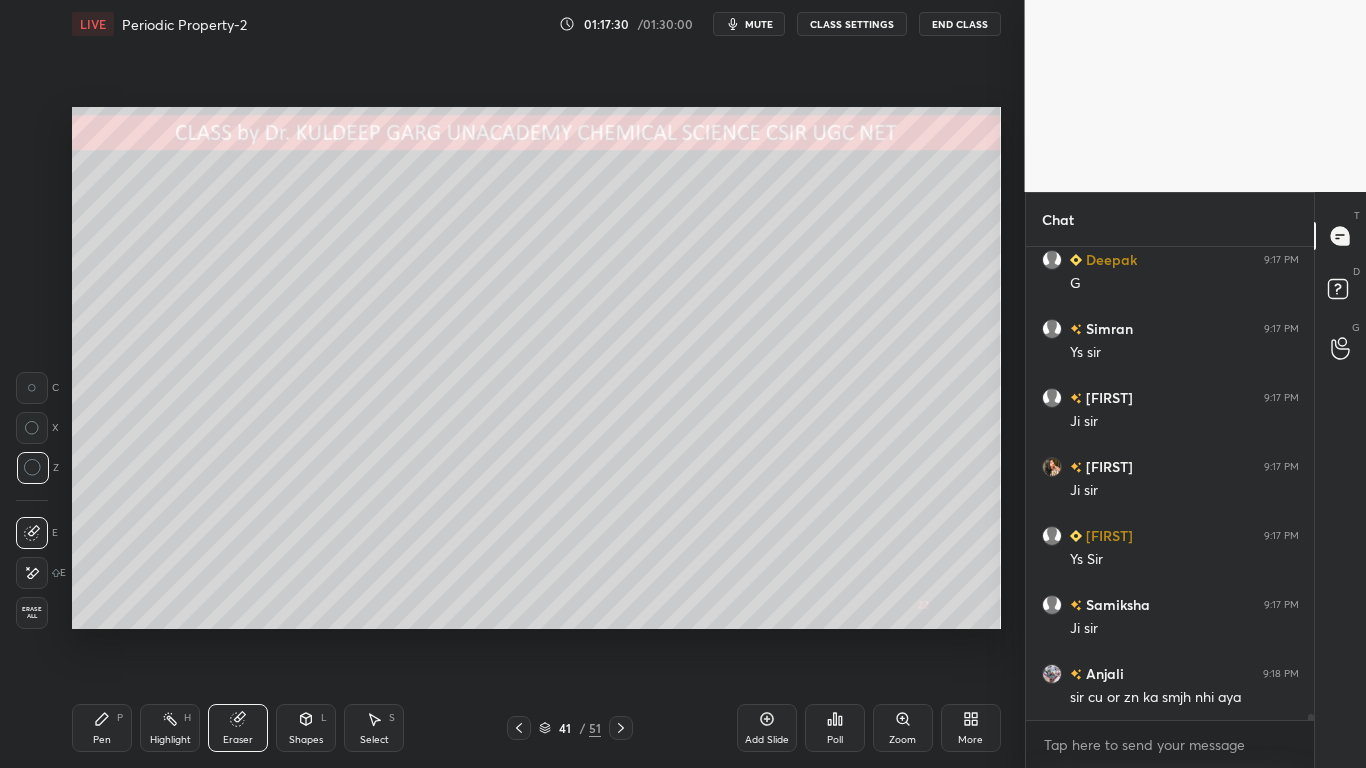 click on "Pen P" at bounding box center [102, 728] 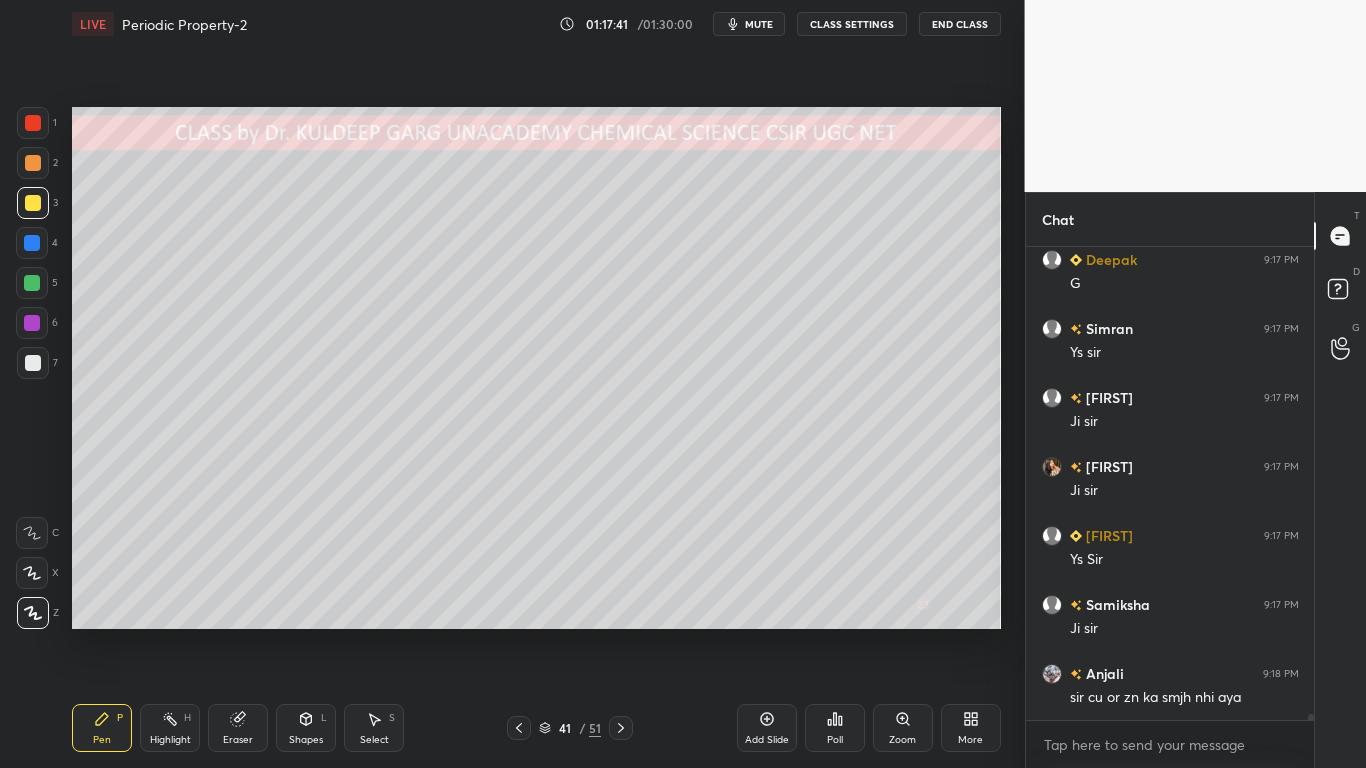 click on "Pen P" at bounding box center [102, 728] 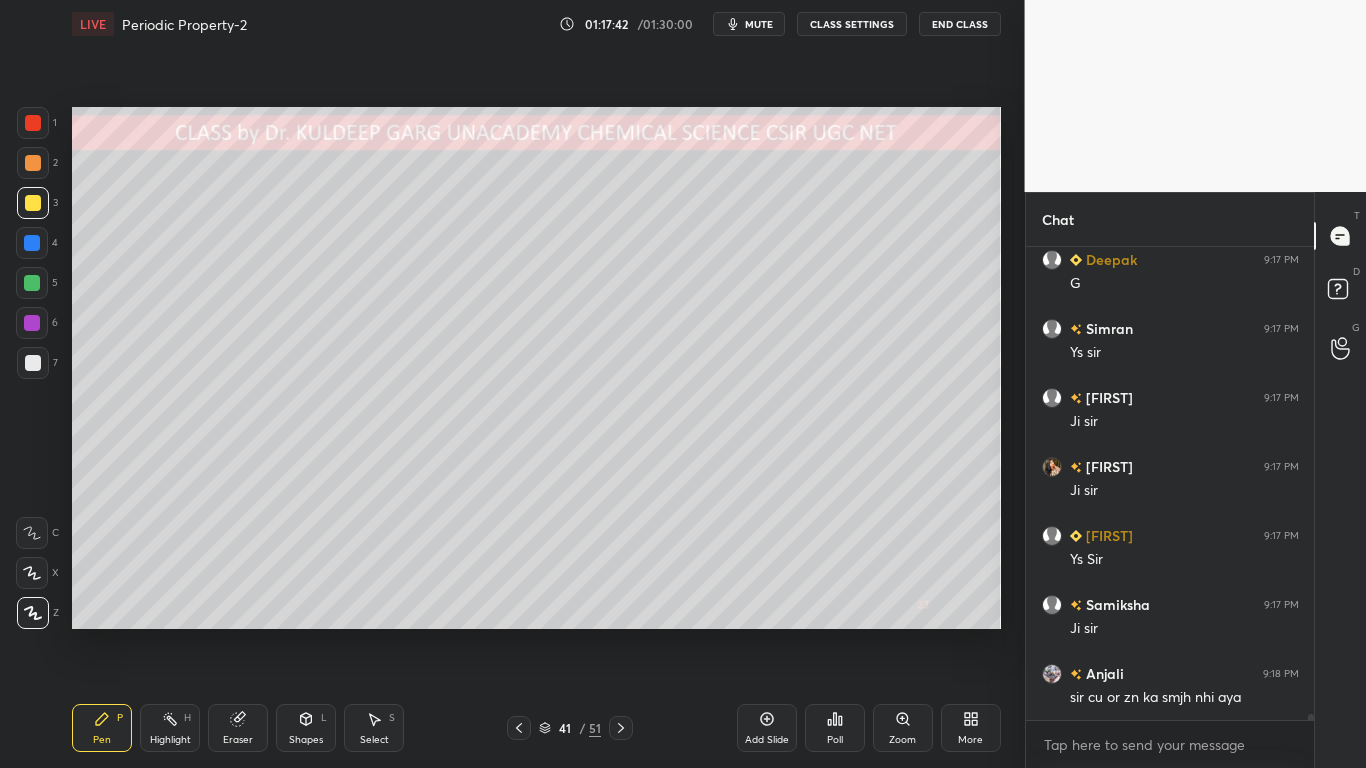 click 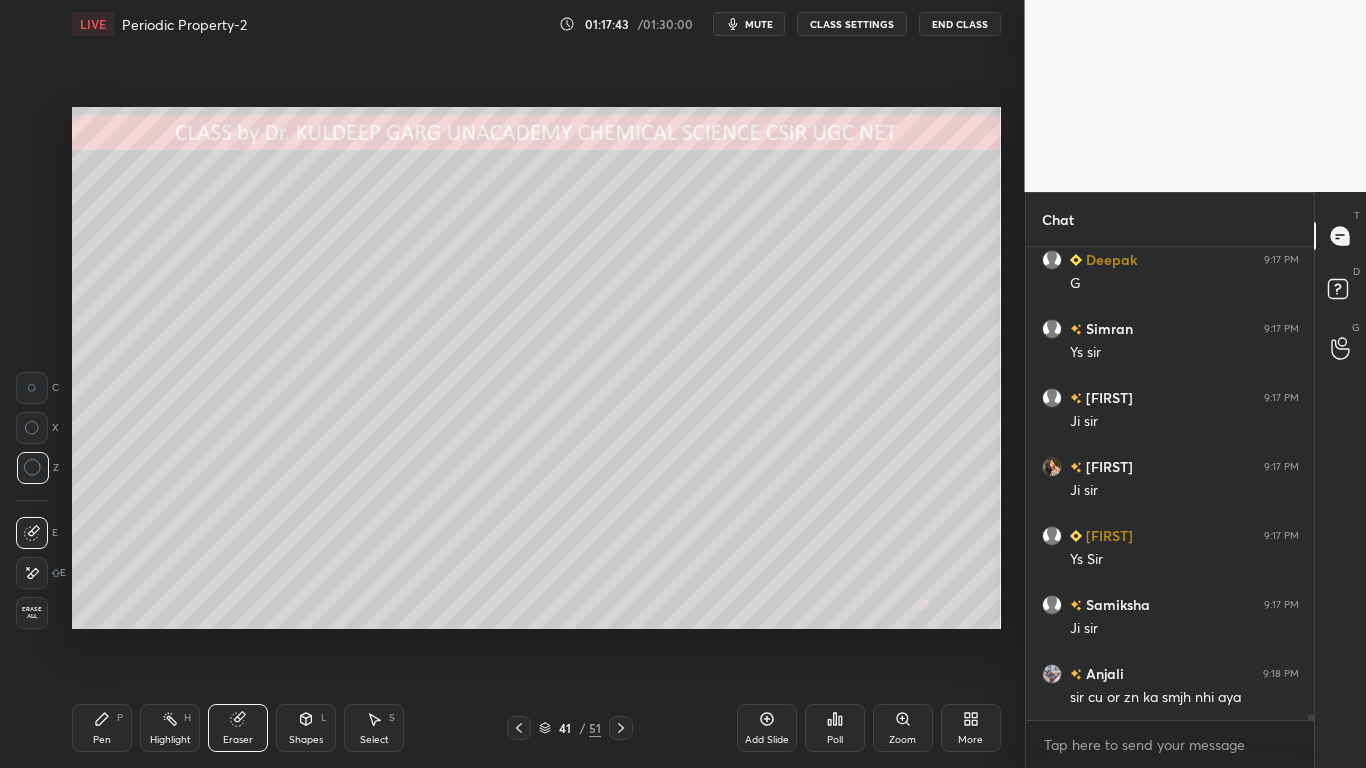 scroll, scrollTop: 38169, scrollLeft: 0, axis: vertical 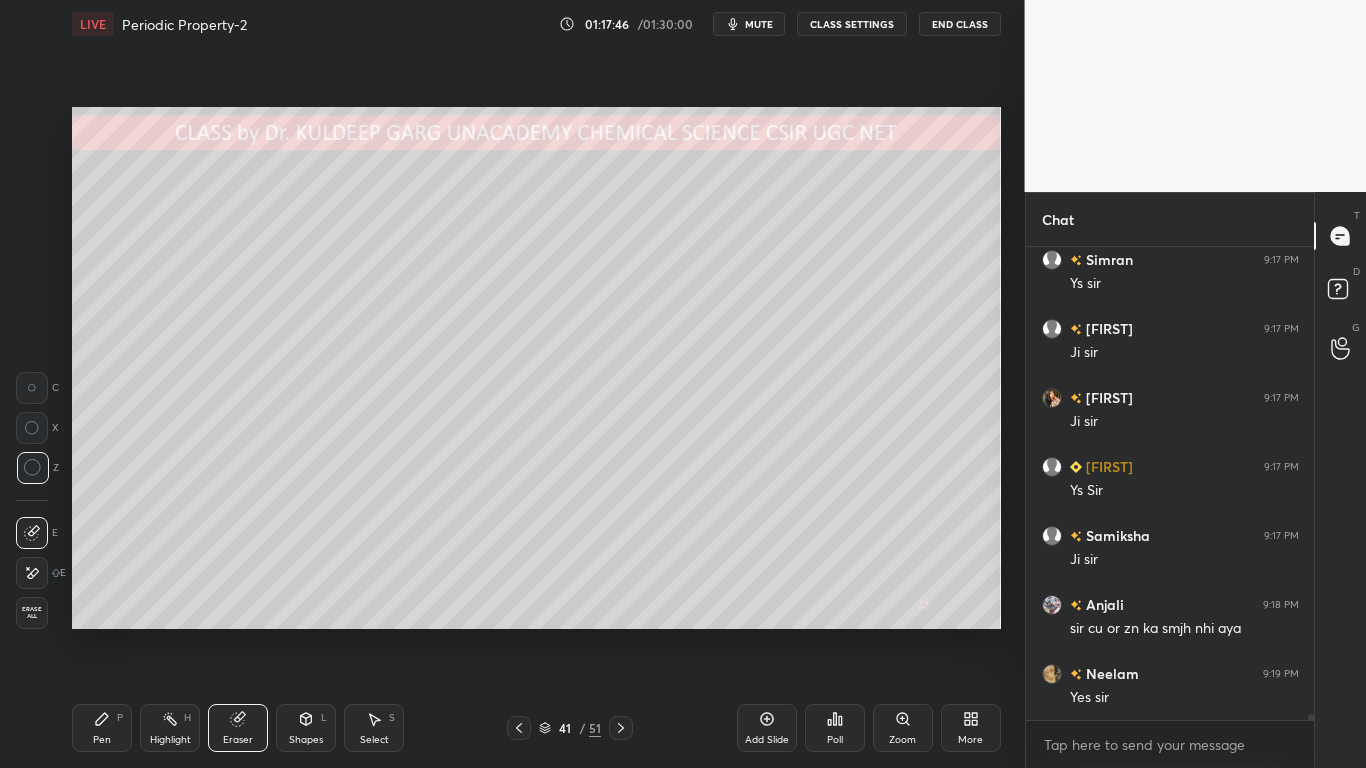 click 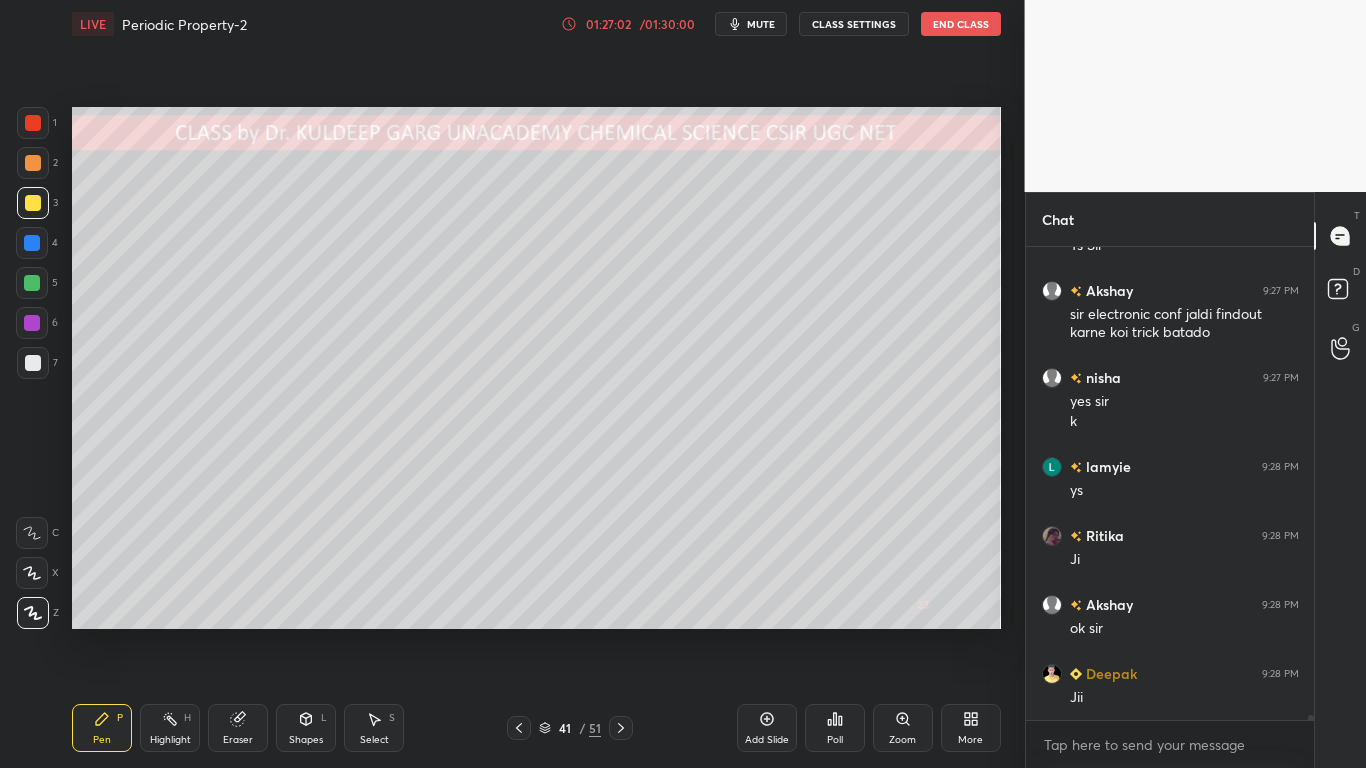 scroll, scrollTop: 41335, scrollLeft: 0, axis: vertical 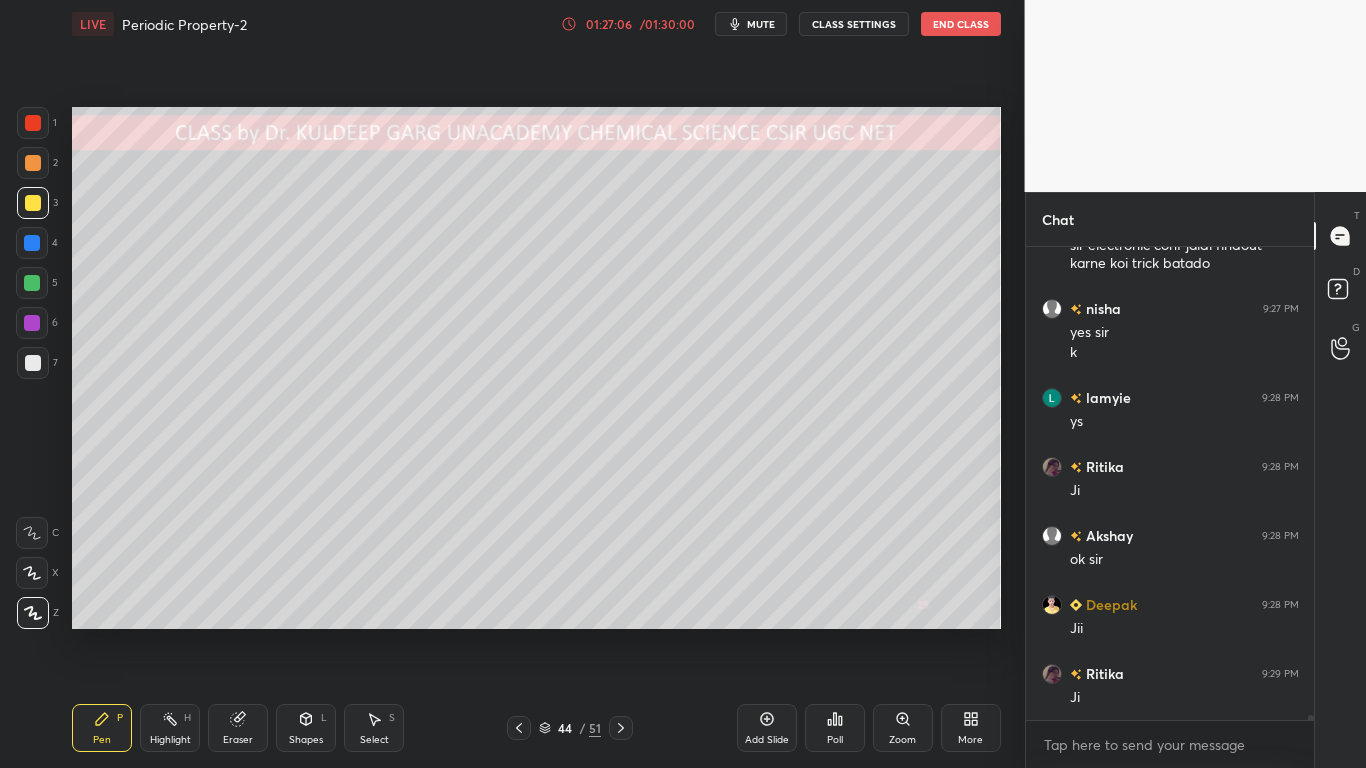 click at bounding box center [33, 203] 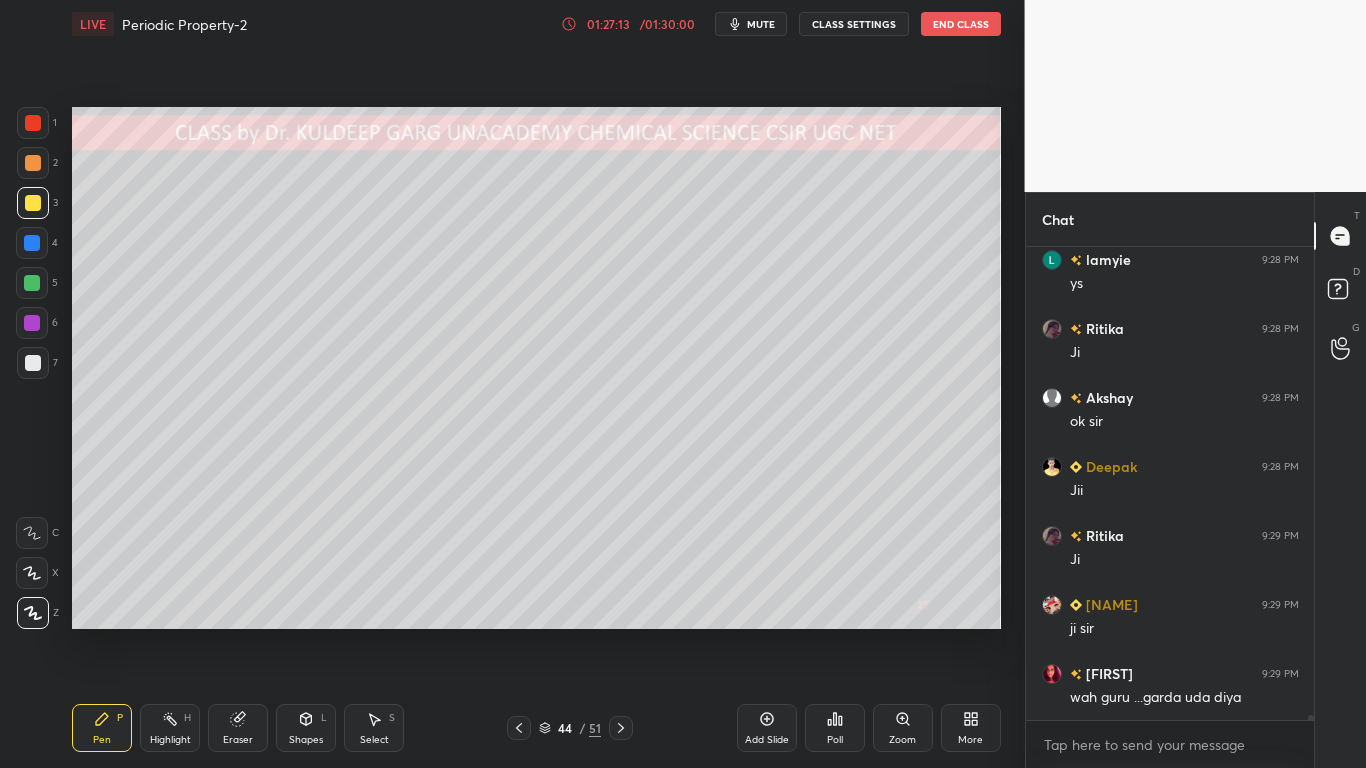 scroll, scrollTop: 41542, scrollLeft: 0, axis: vertical 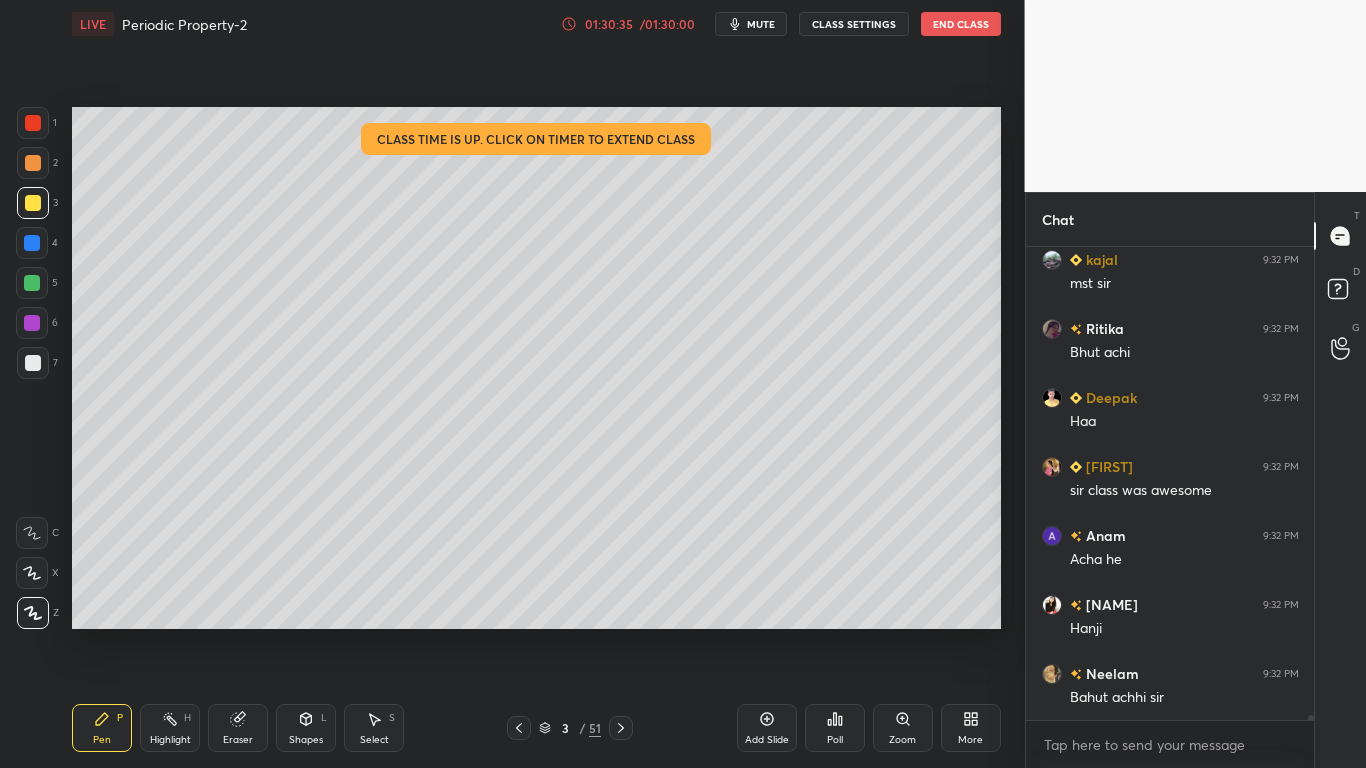 click on "01:30:35" at bounding box center (609, 24) 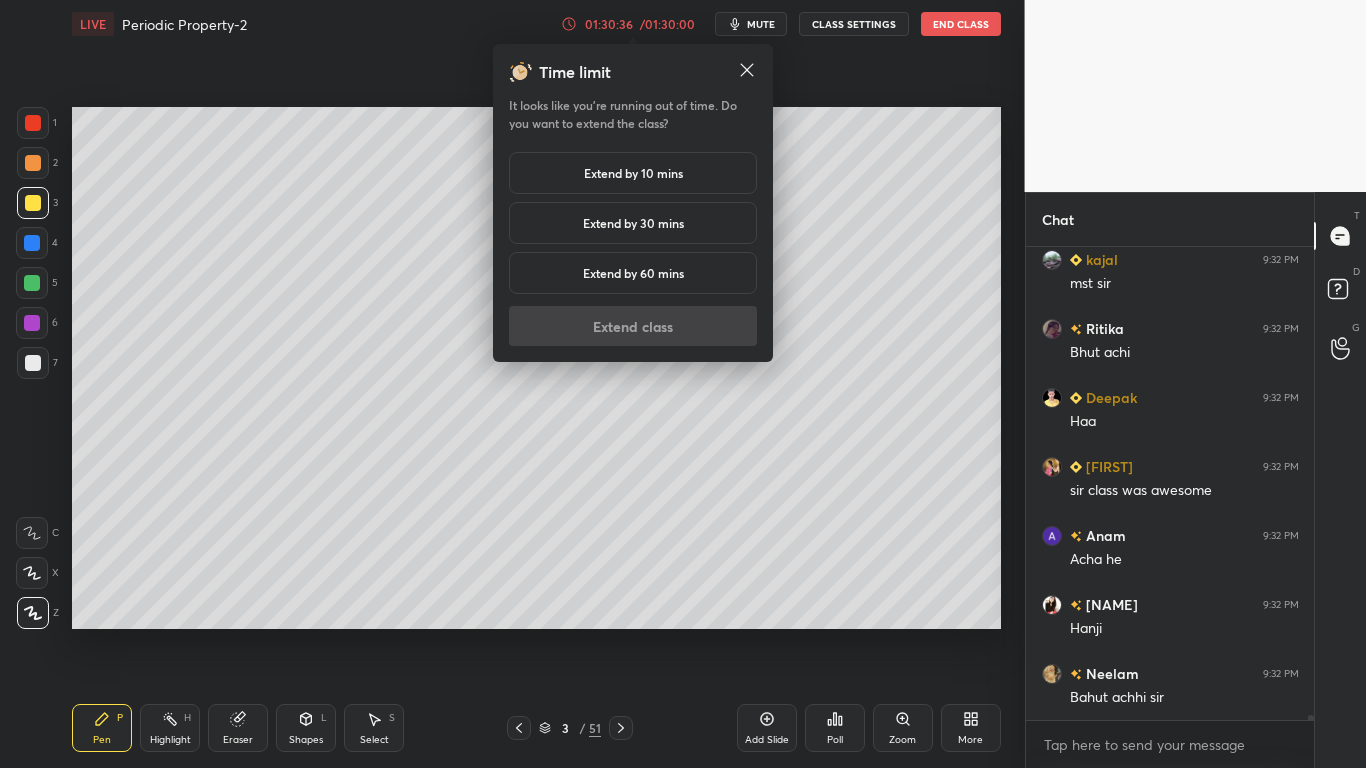 click on "Extend by 10 mins" at bounding box center (633, 173) 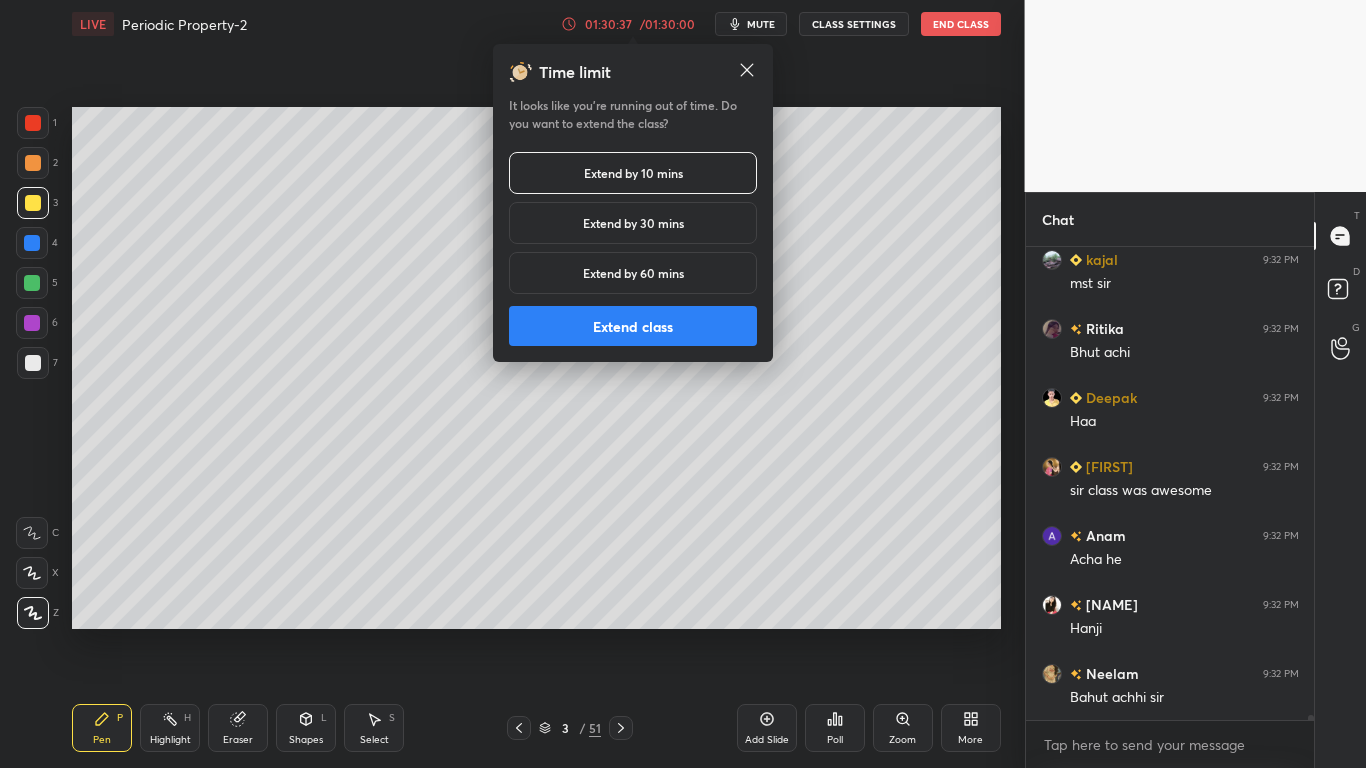click on "Extend class" at bounding box center [633, 326] 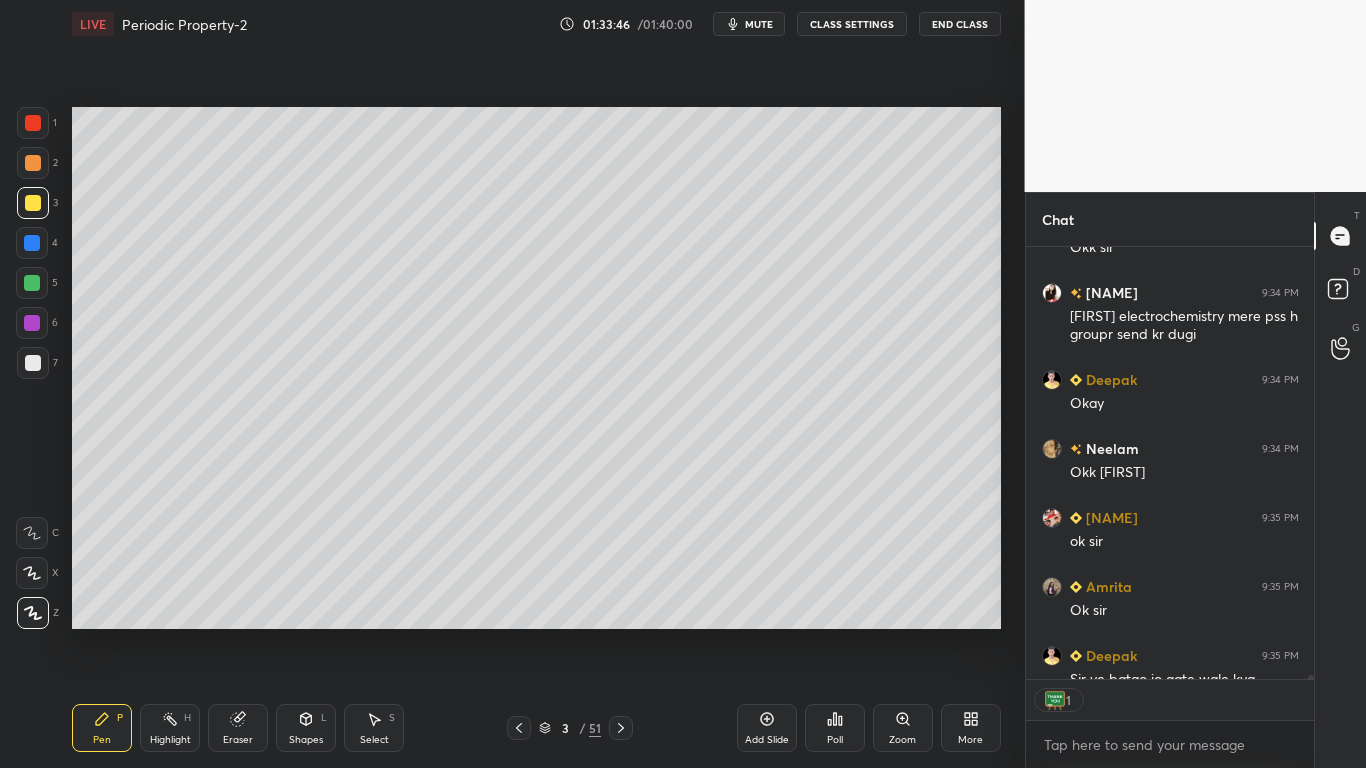 scroll, scrollTop: 46950, scrollLeft: 0, axis: vertical 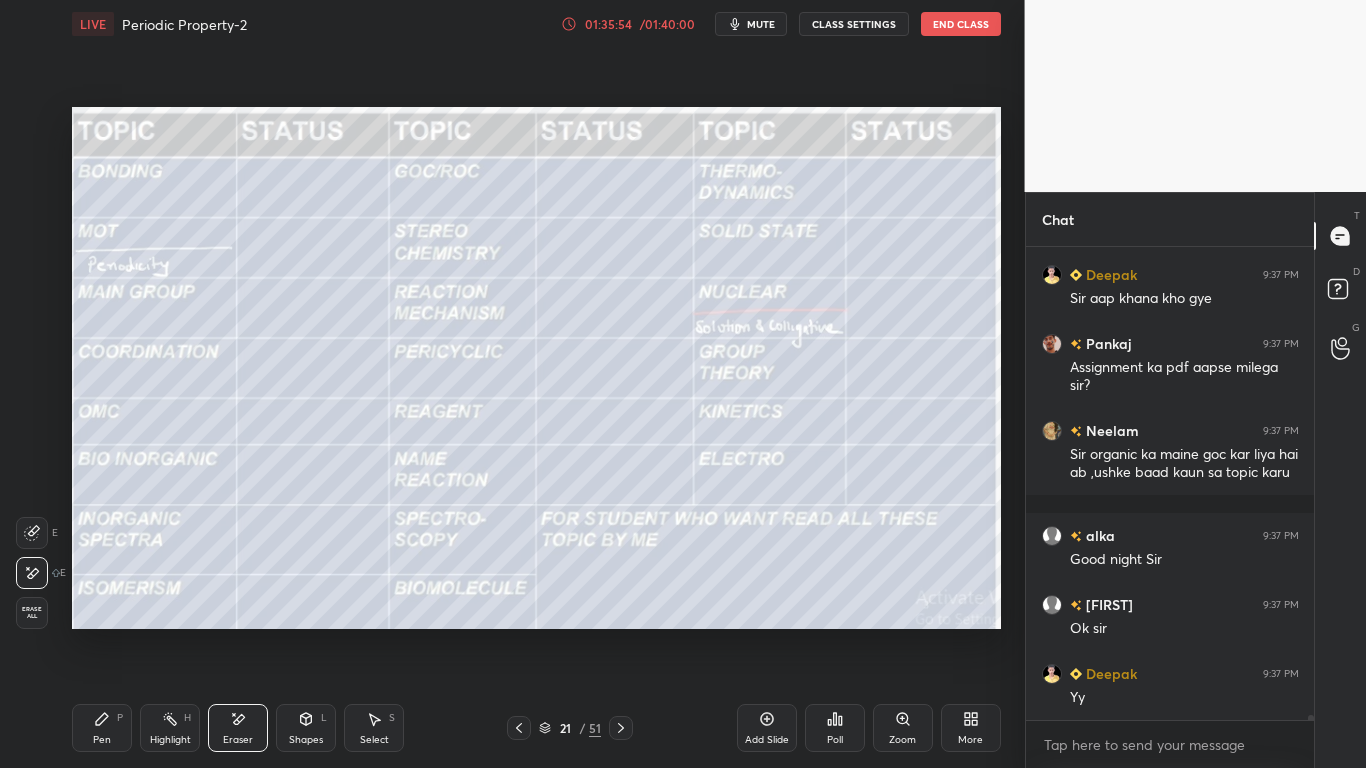 click on "Pen" at bounding box center [102, 740] 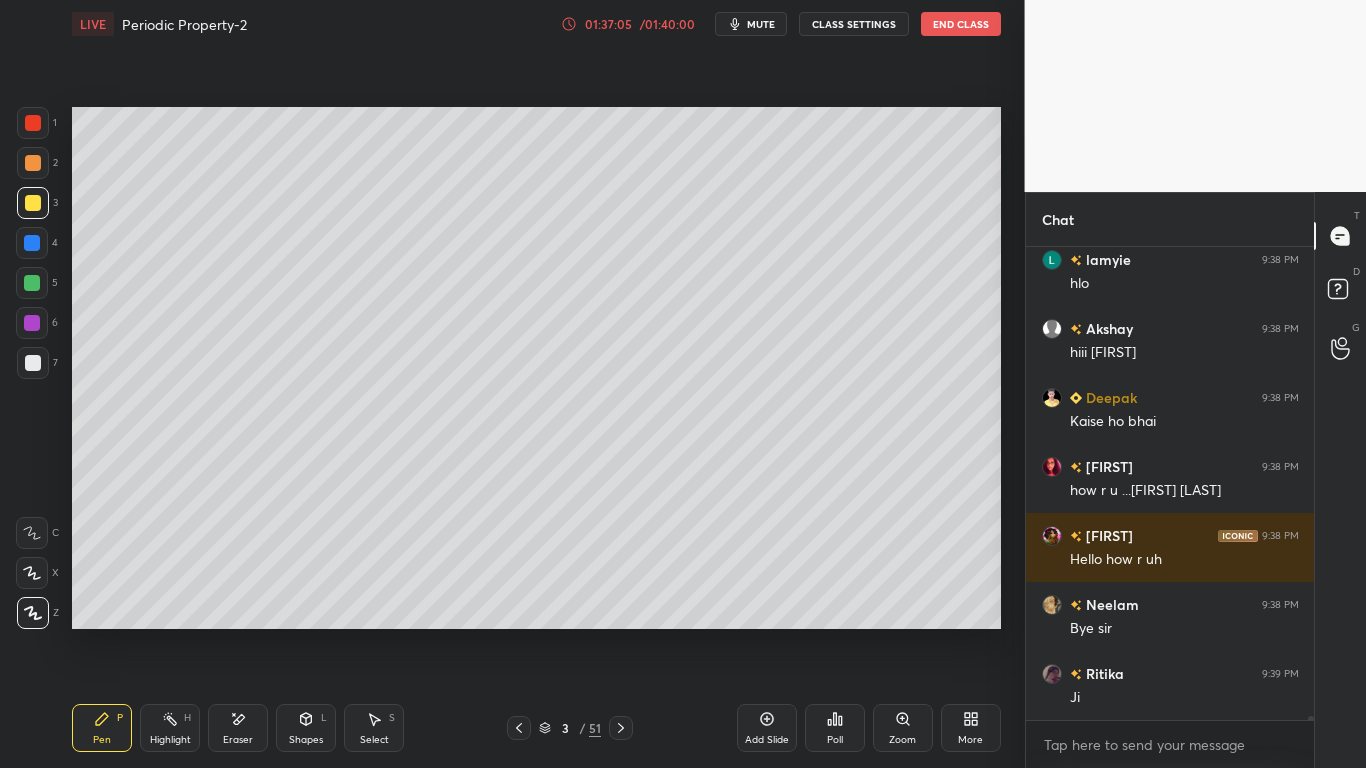 scroll, scrollTop: 51492, scrollLeft: 0, axis: vertical 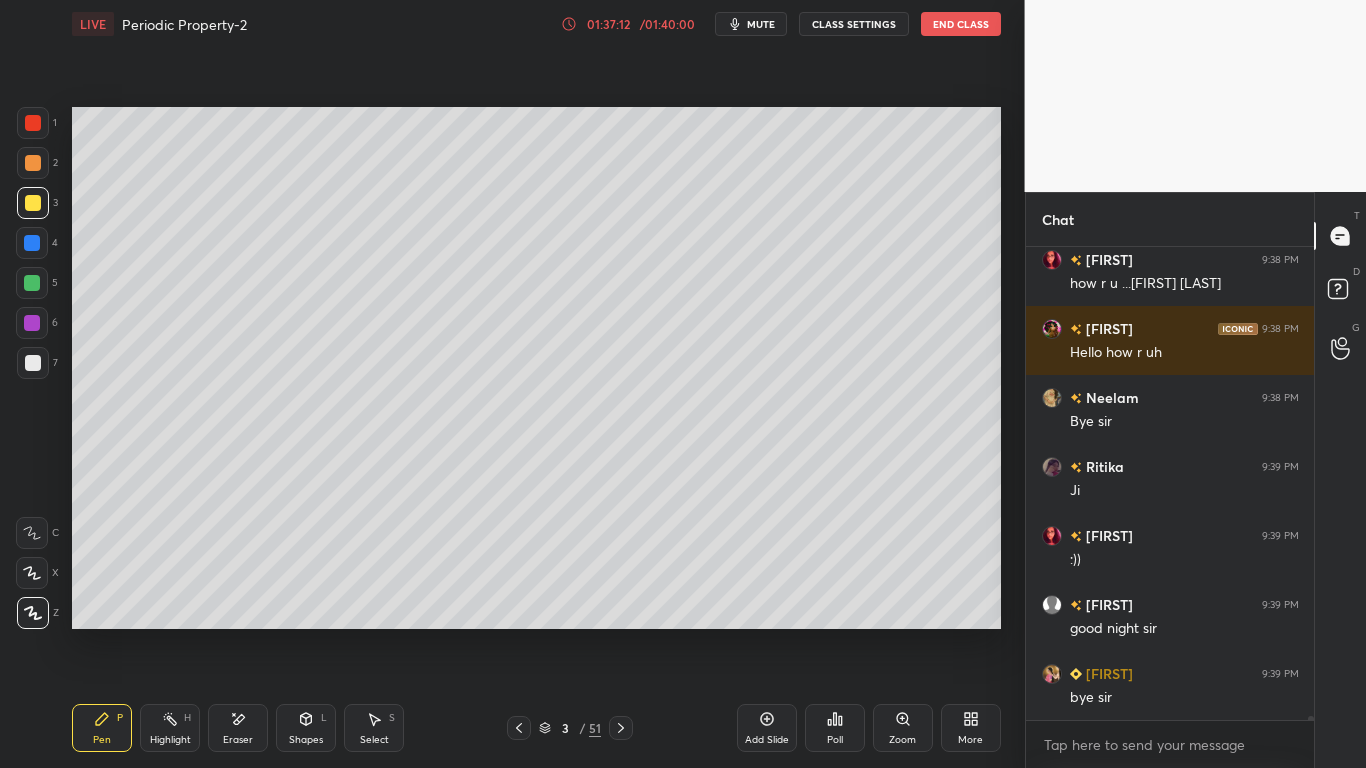 click on "End Class" at bounding box center [961, 24] 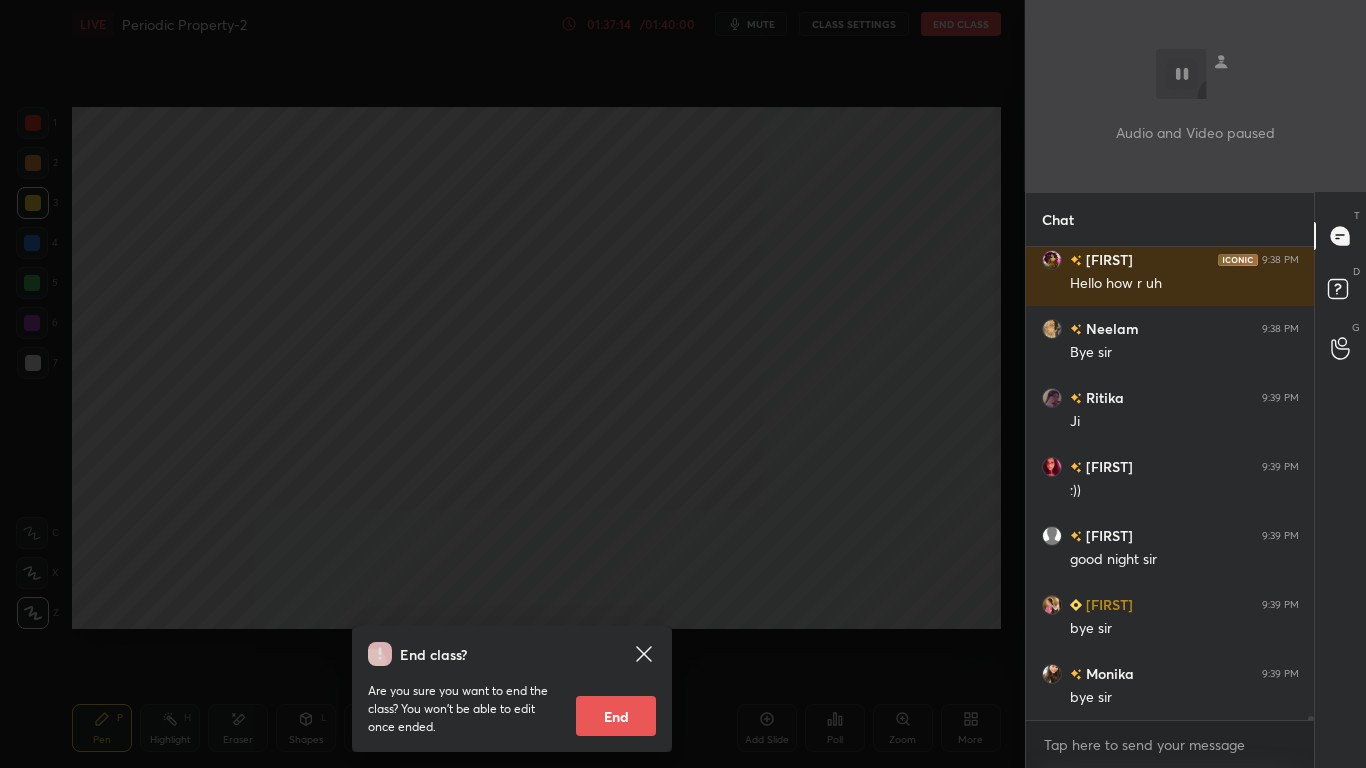 click on "End" at bounding box center (616, 716) 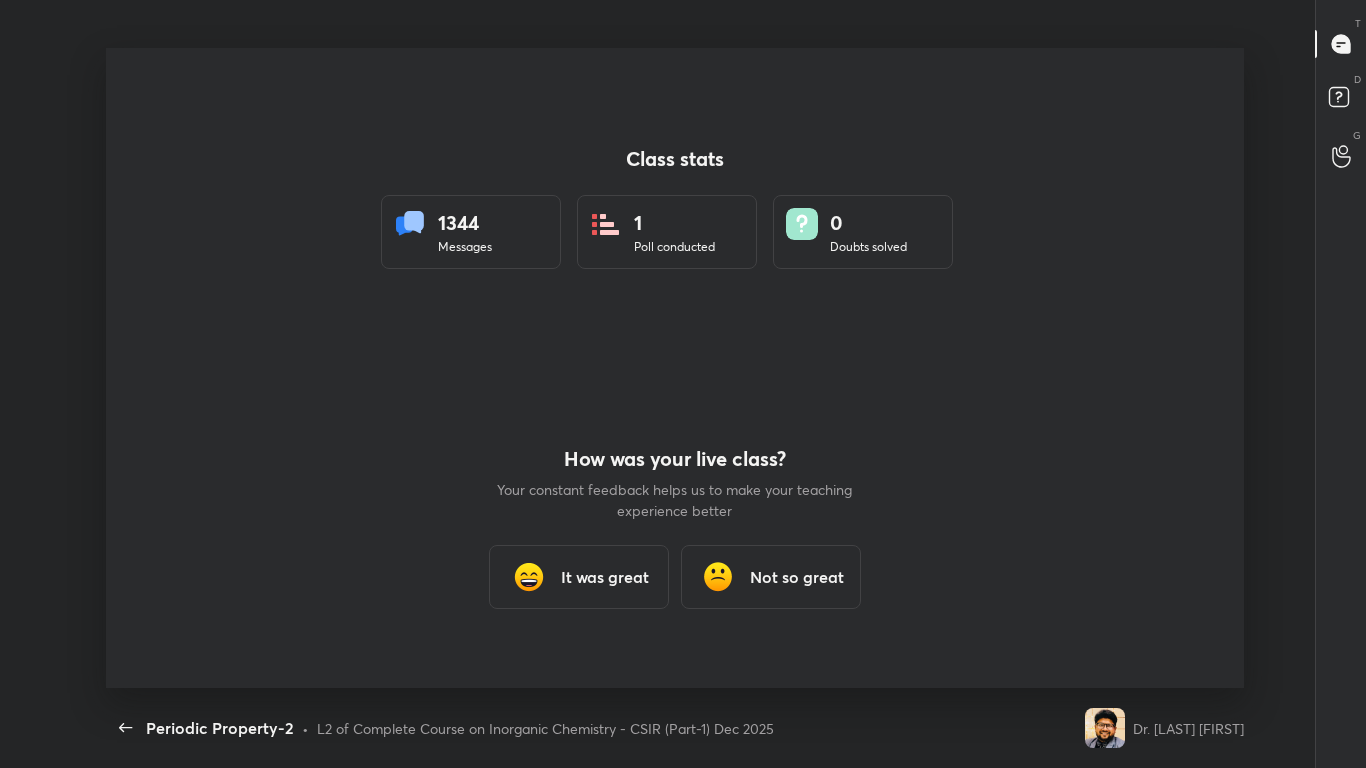 click on "How was your live class? Your constant feedback helps us to make your teaching experience better It was great Not so great" at bounding box center (675, 528) 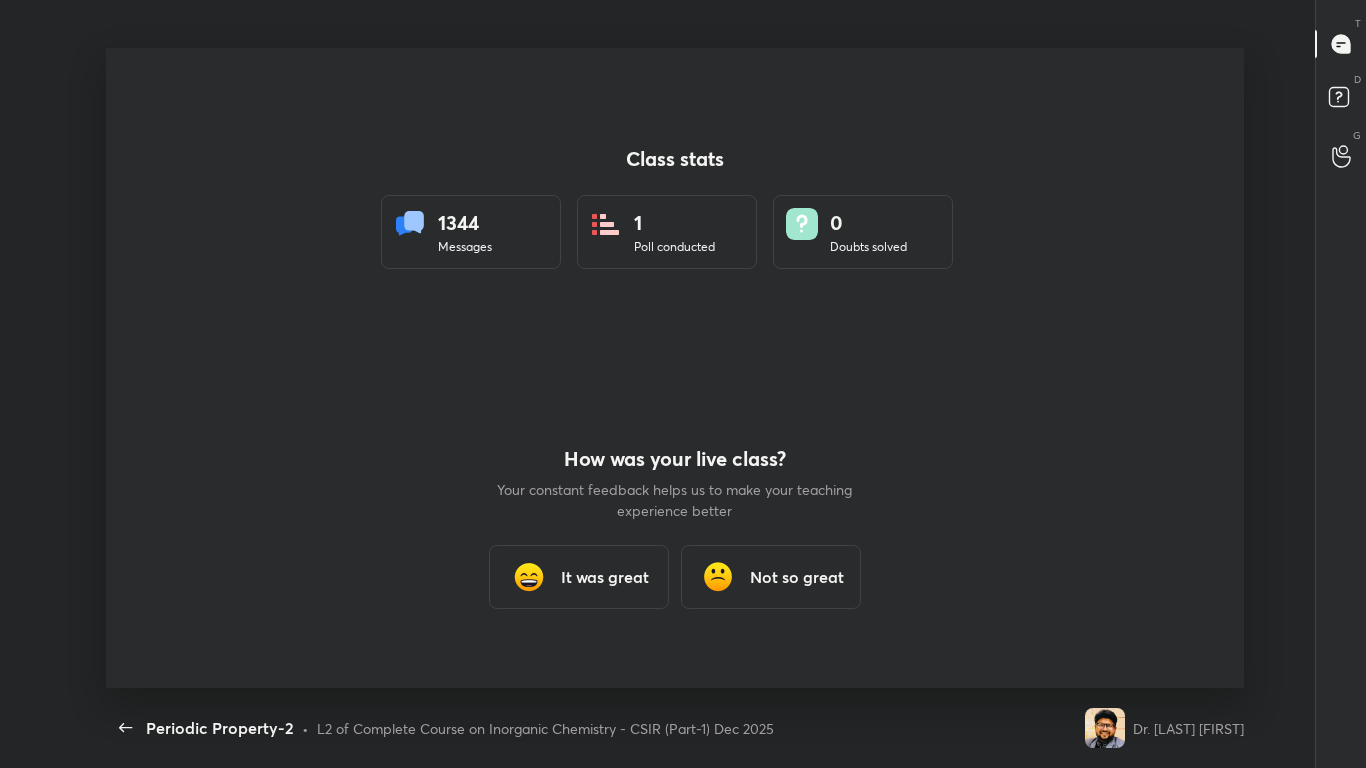 click on "How was your live class? Your constant feedback helps us to make your teaching experience better It was great Not so great" at bounding box center [675, 528] 